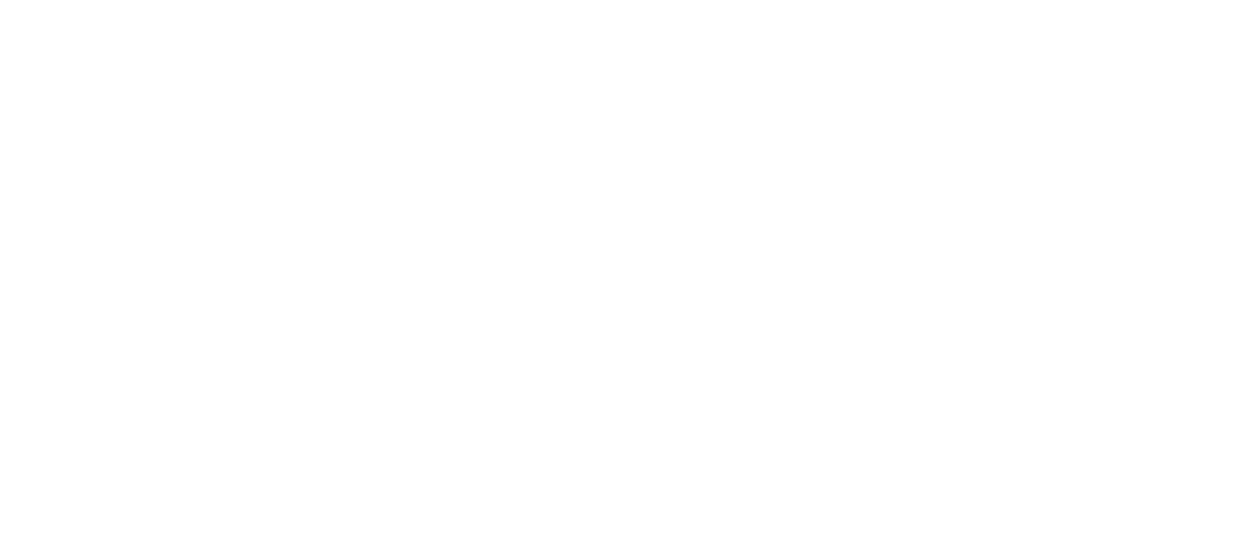 scroll, scrollTop: 0, scrollLeft: 0, axis: both 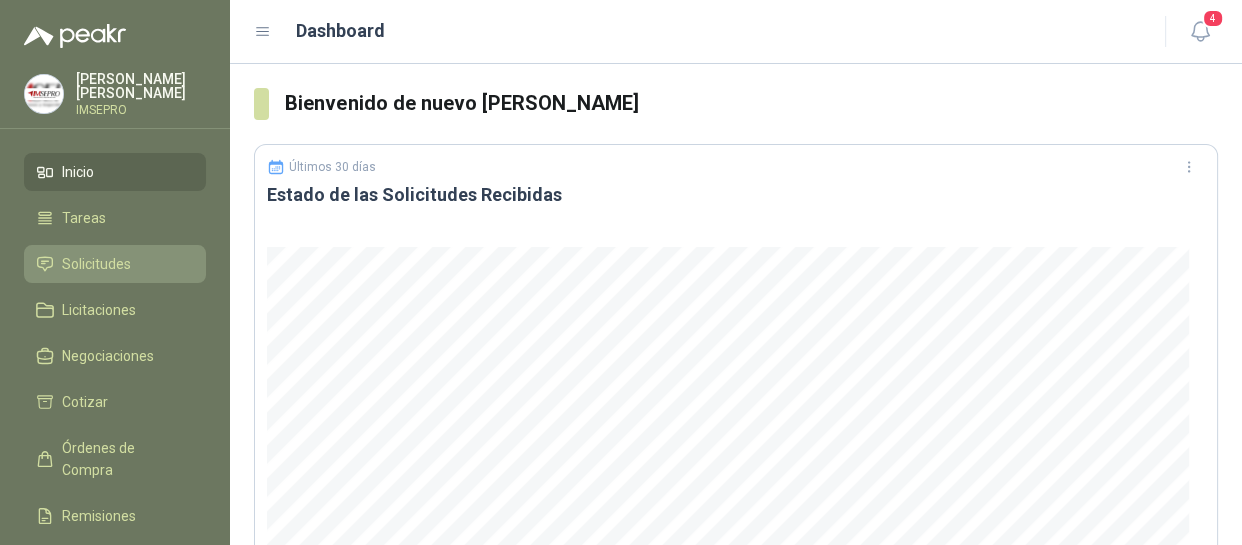 click on "Solicitudes" at bounding box center (96, 264) 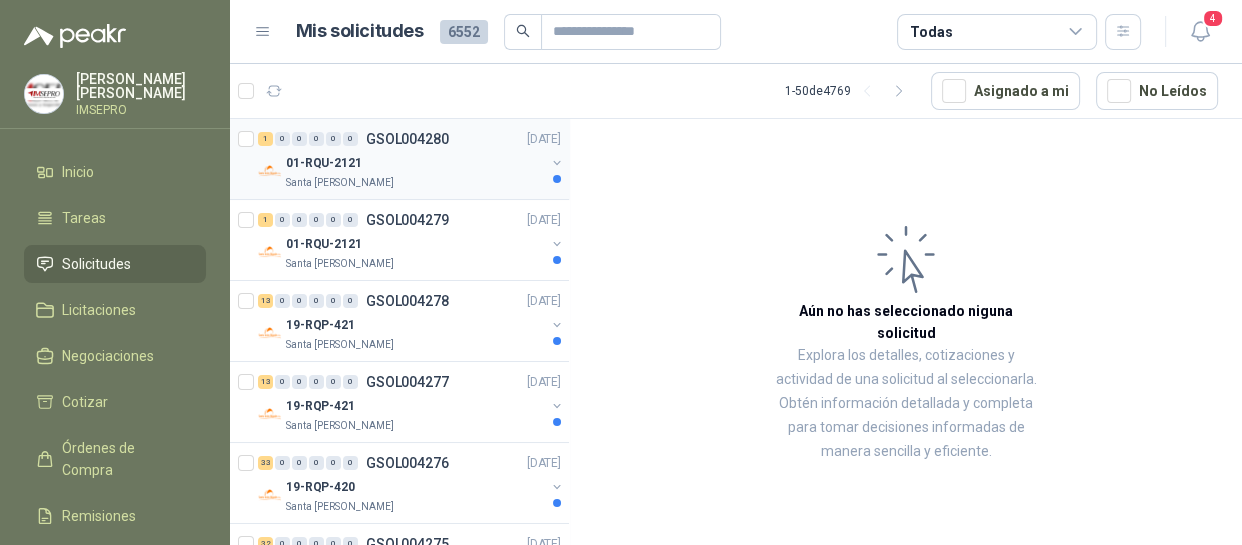 click on "01-RQU-2121" at bounding box center [415, 163] 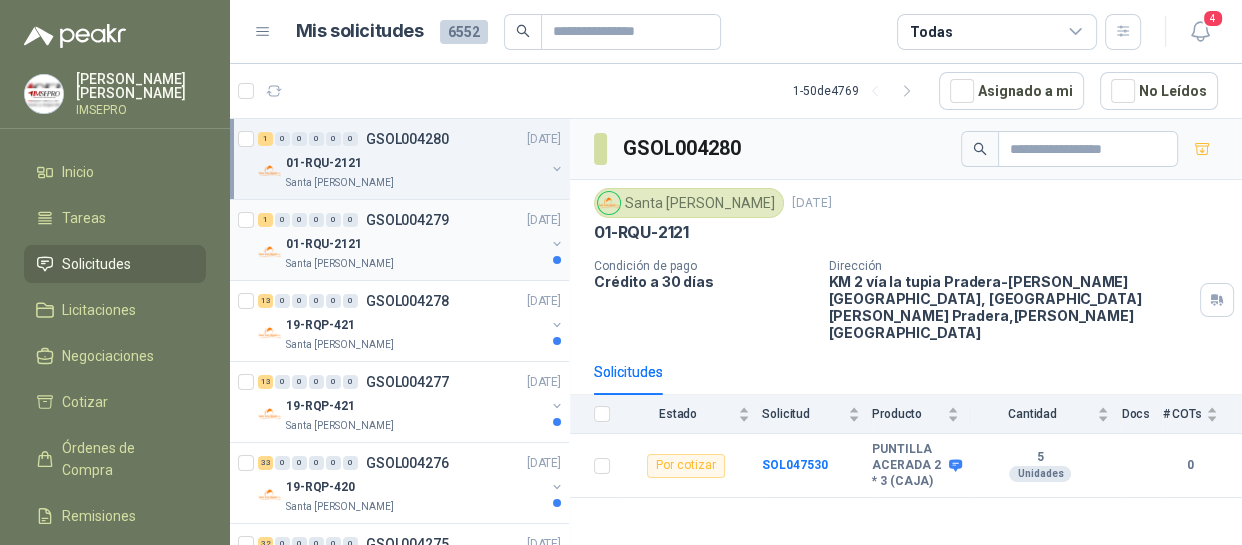 click on "GSOL004279" at bounding box center (407, 220) 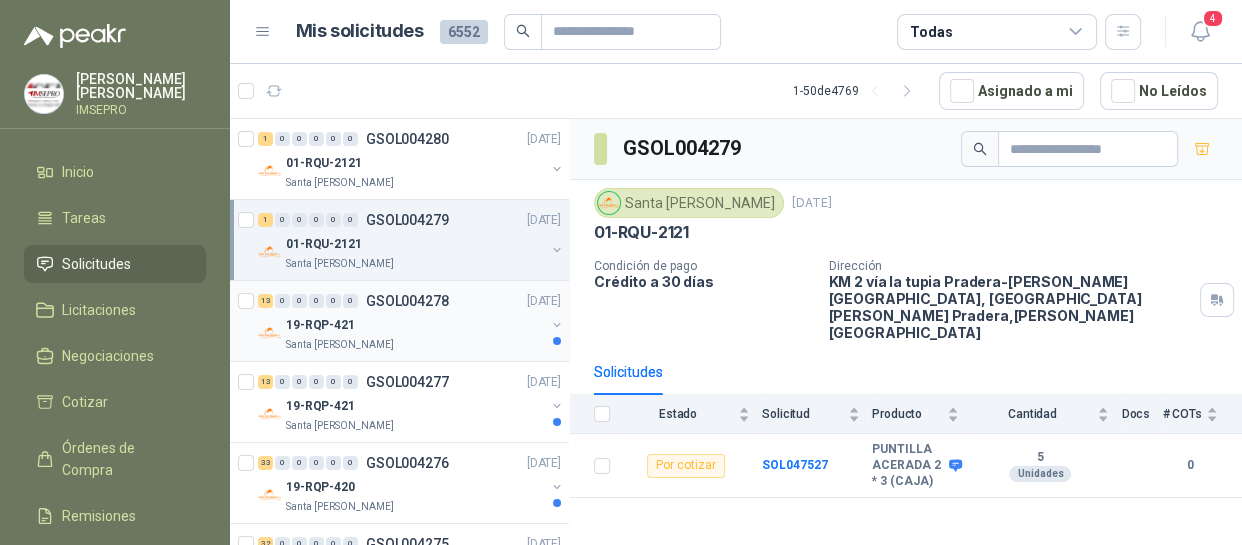 click on "19-RQP-421" at bounding box center (415, 325) 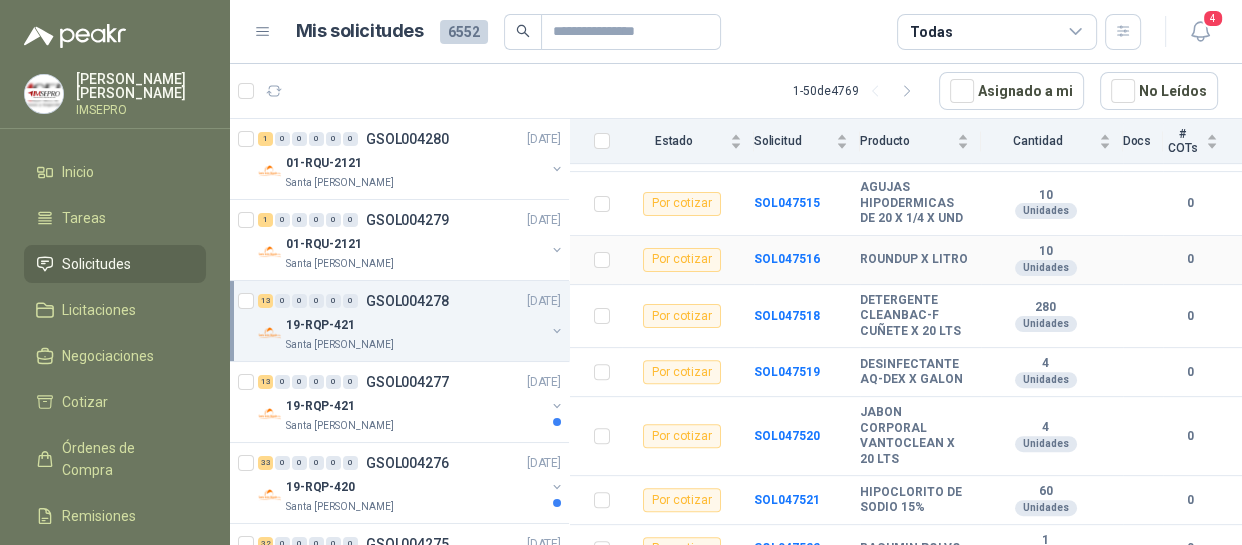 scroll, scrollTop: 638, scrollLeft: 0, axis: vertical 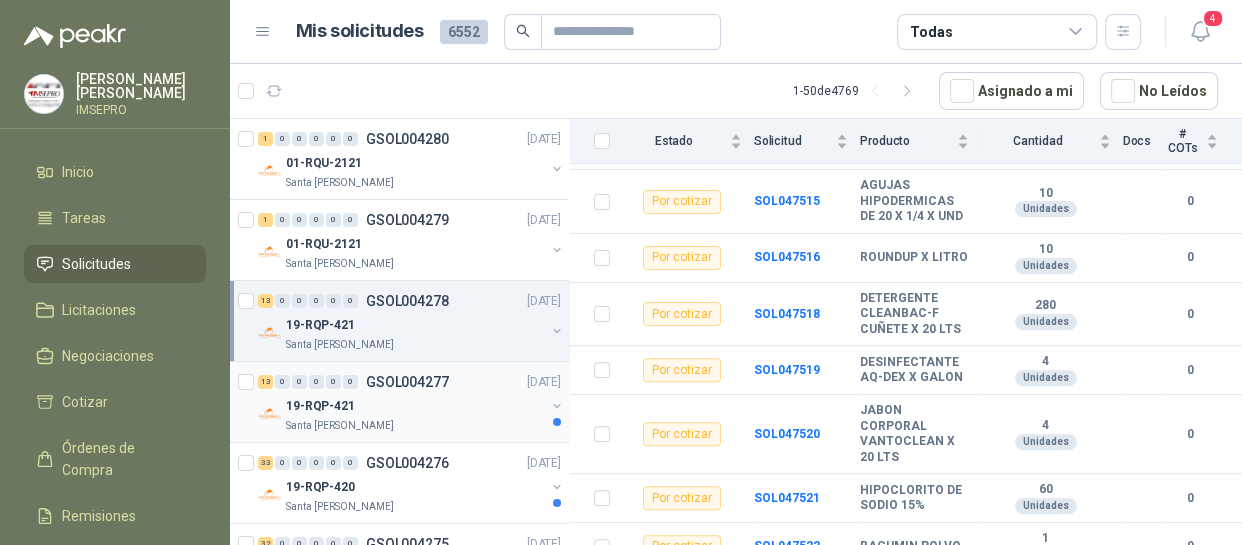 click on "19-RQP-421" at bounding box center (415, 406) 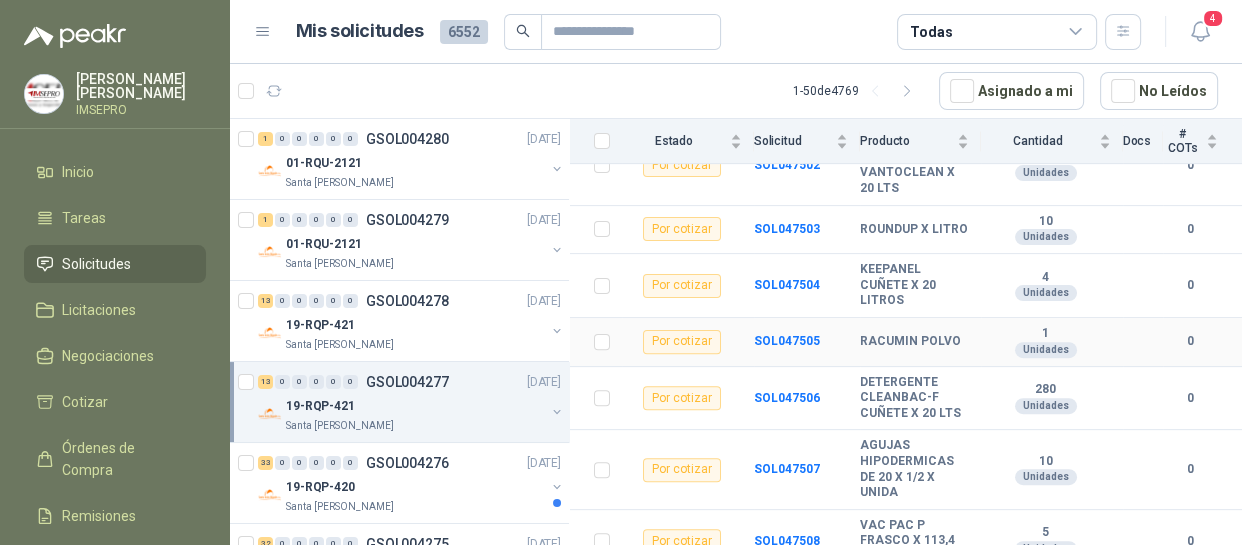 scroll, scrollTop: 638, scrollLeft: 0, axis: vertical 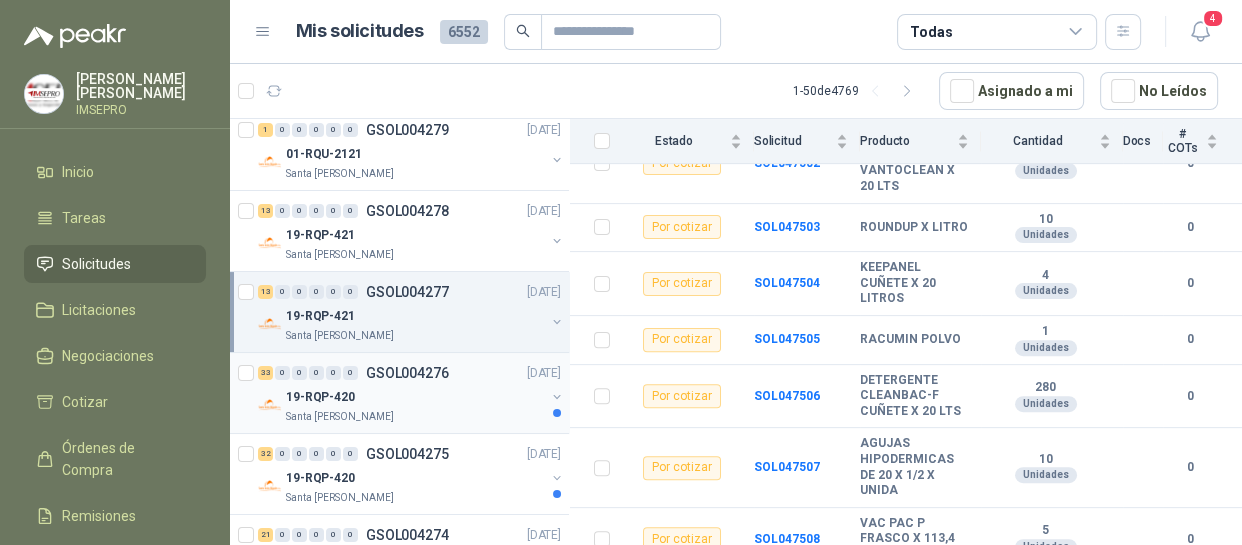click on "Santa [PERSON_NAME]" at bounding box center [415, 417] 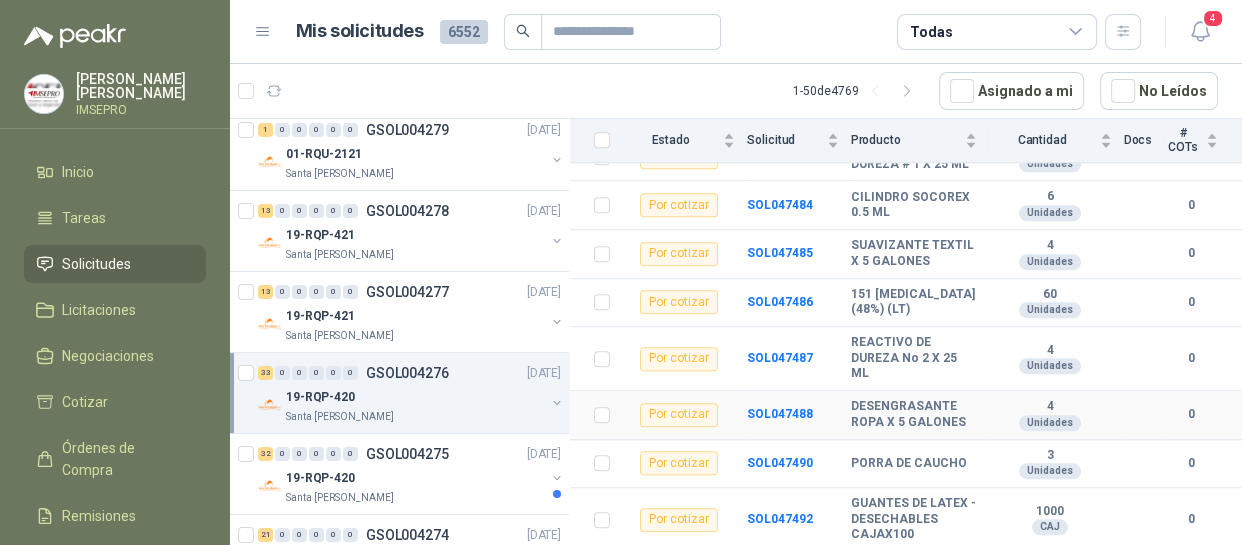scroll, scrollTop: 1774, scrollLeft: 0, axis: vertical 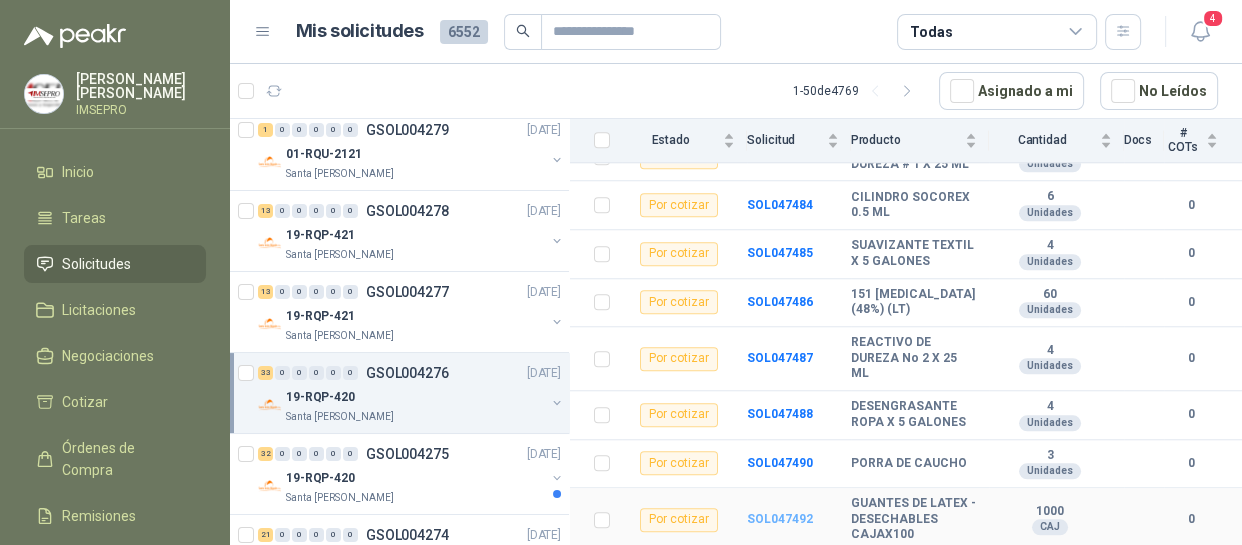 click on "SOL047492" at bounding box center (780, 519) 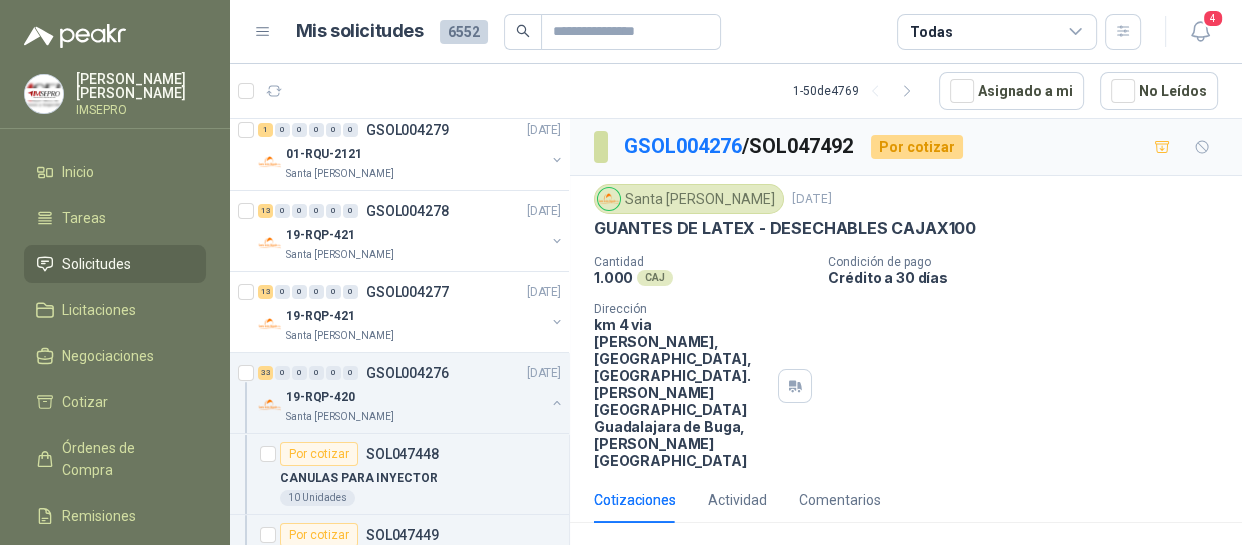scroll, scrollTop: 177, scrollLeft: 0, axis: vertical 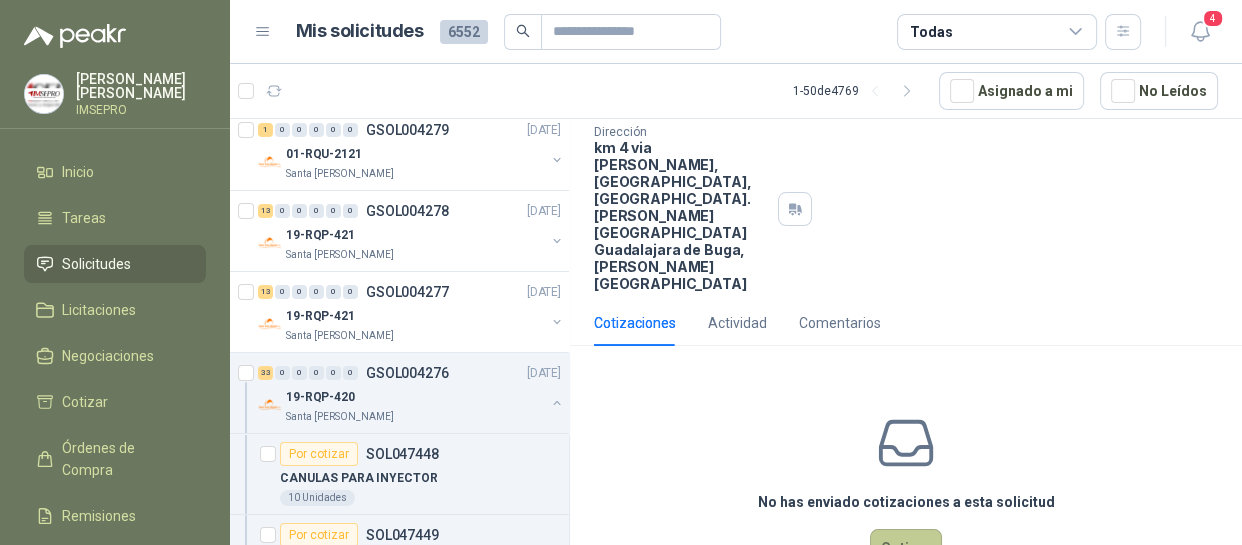 click on "Cotizar" at bounding box center (906, 548) 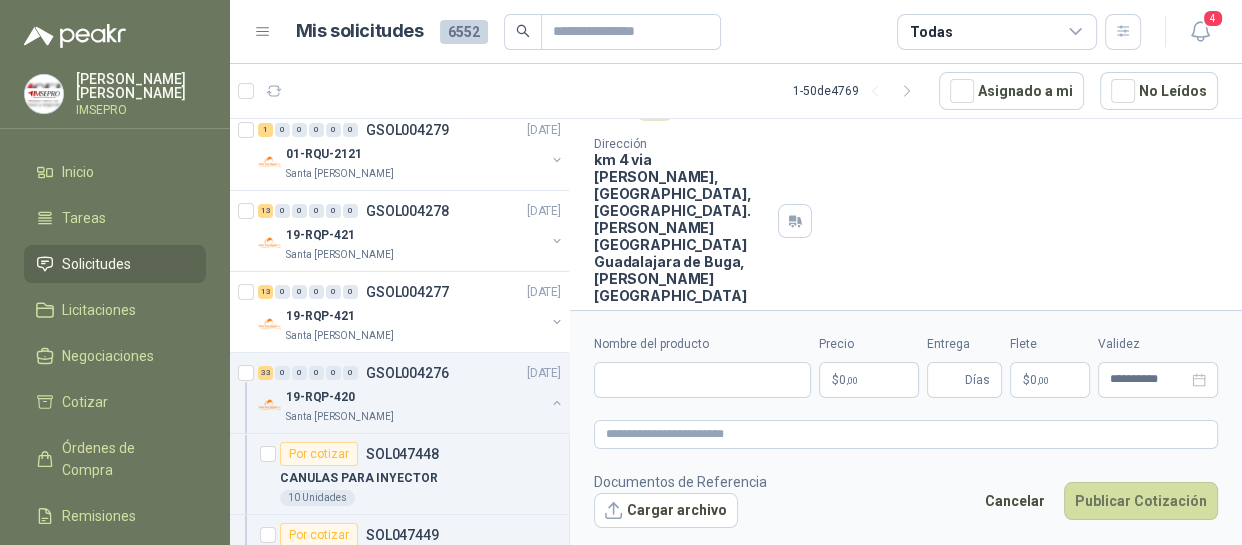 scroll, scrollTop: 163, scrollLeft: 0, axis: vertical 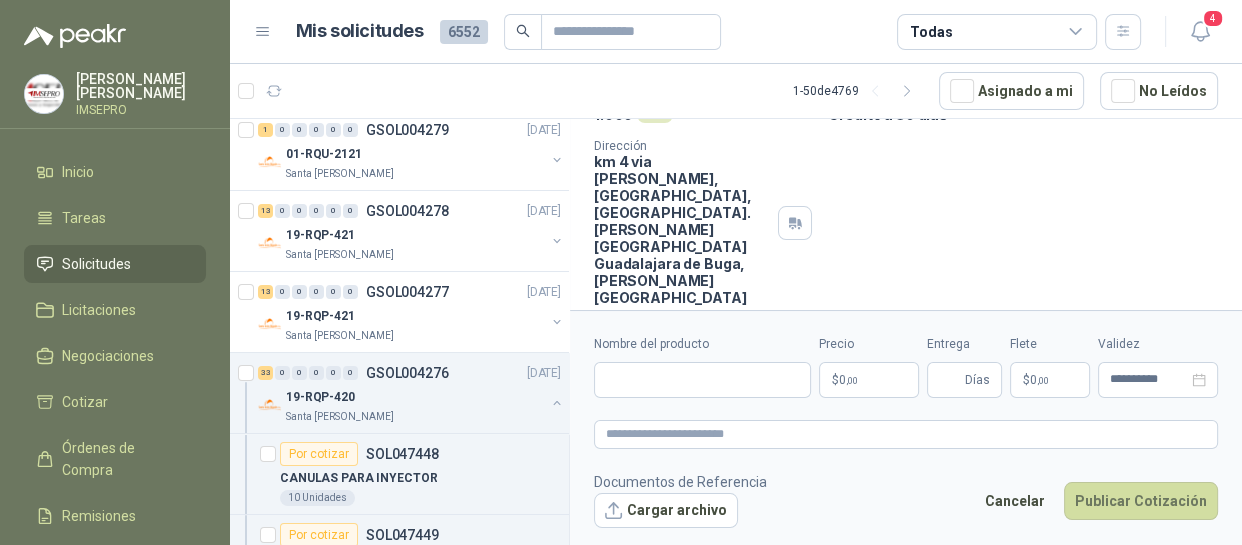 type 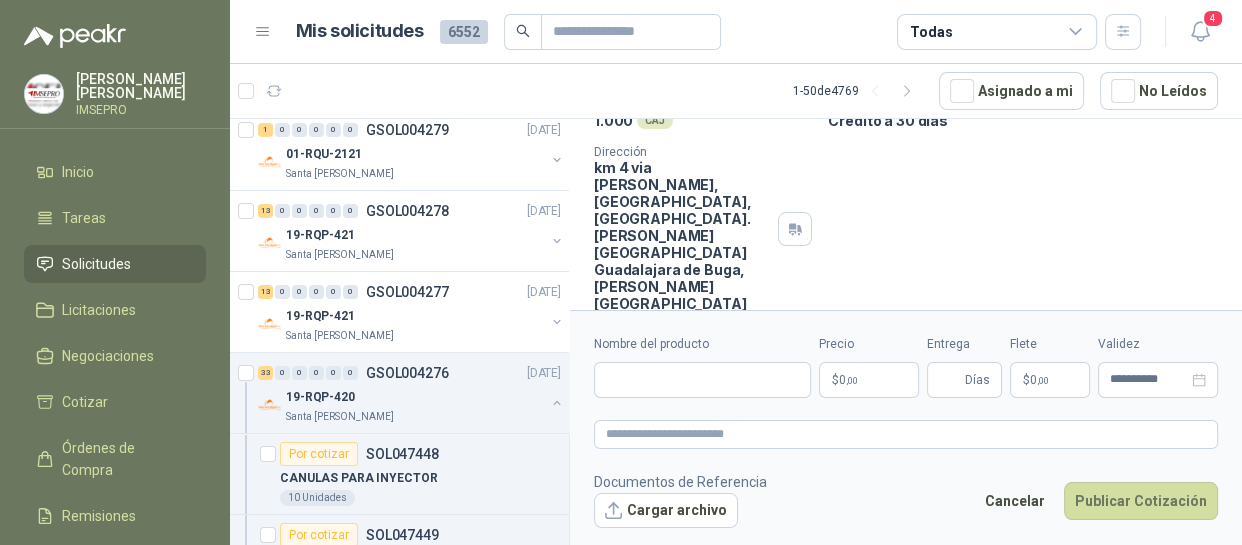 scroll, scrollTop: 163, scrollLeft: 0, axis: vertical 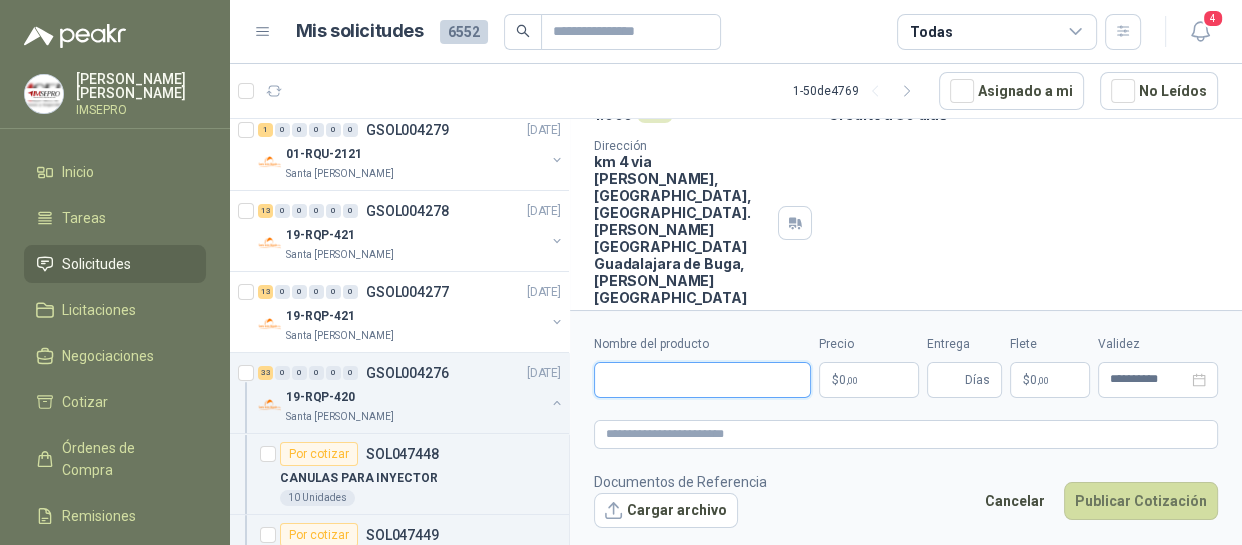 click on "Nombre del producto" at bounding box center (702, 380) 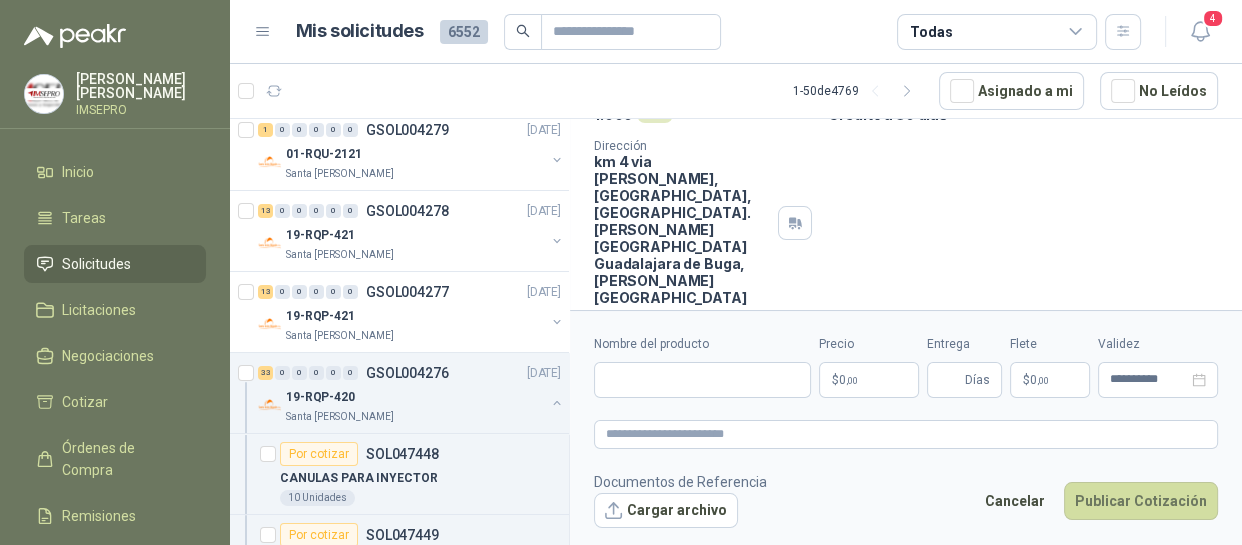 click on "Cantidad 1.000   CAJ Condición de pago Crédito a 30 días Dirección km 4 via buga palmira,  Vereda Zanjonhondo, Municipio Buga. Valle del Cauca   Guadalajara de Buga ,  Valle del Cauca" at bounding box center (906, 199) 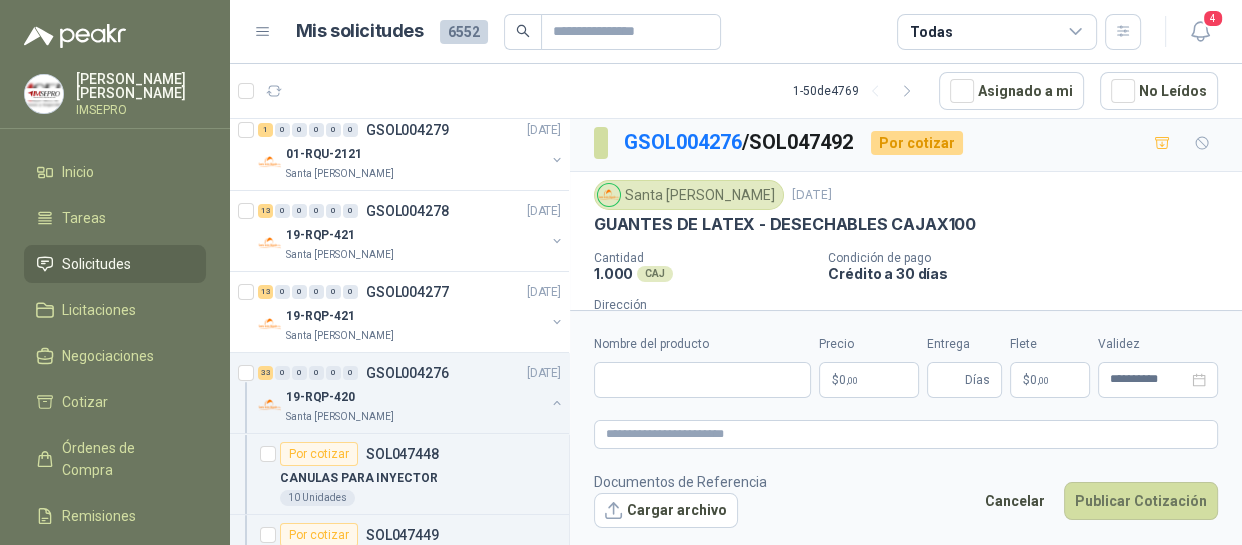 scroll, scrollTop: 0, scrollLeft: 0, axis: both 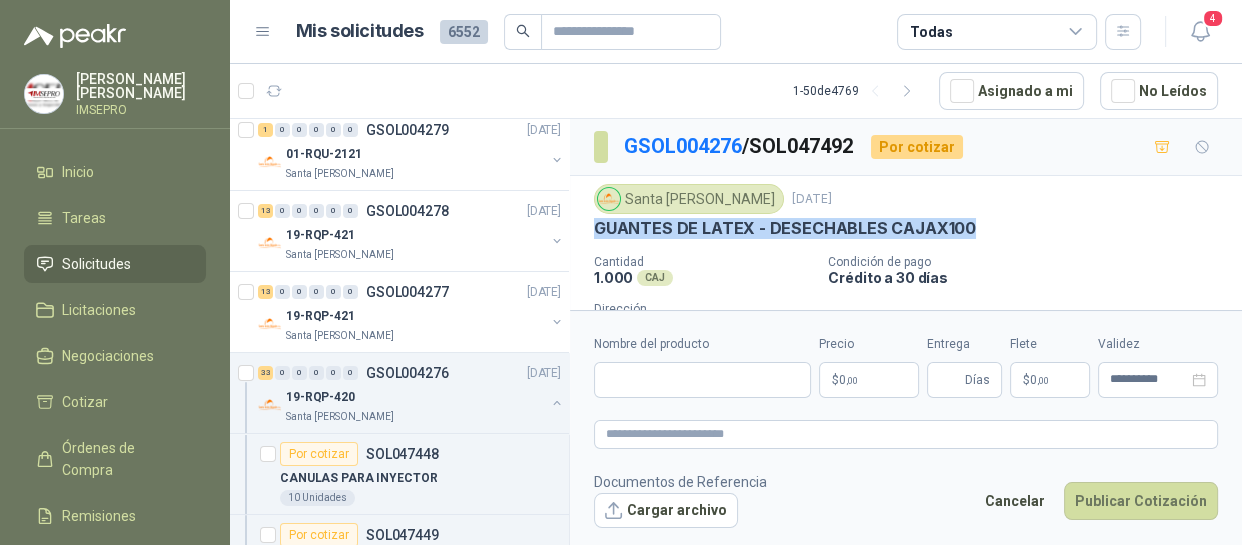 drag, startPoint x: 971, startPoint y: 224, endPoint x: 585, endPoint y: 237, distance: 386.21884 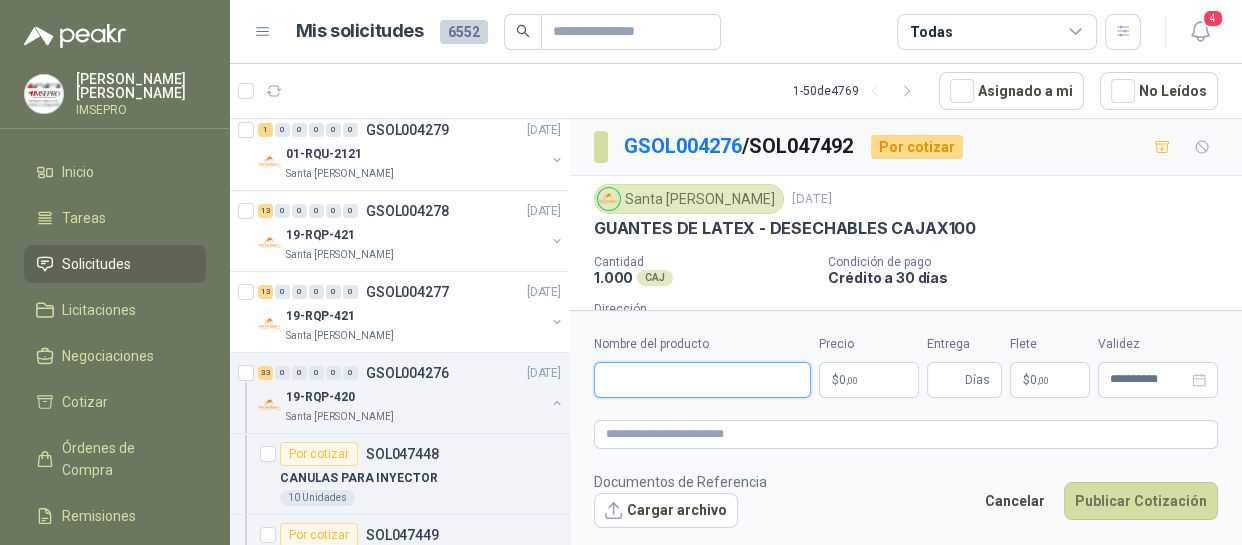 click on "Nombre del producto" at bounding box center (702, 380) 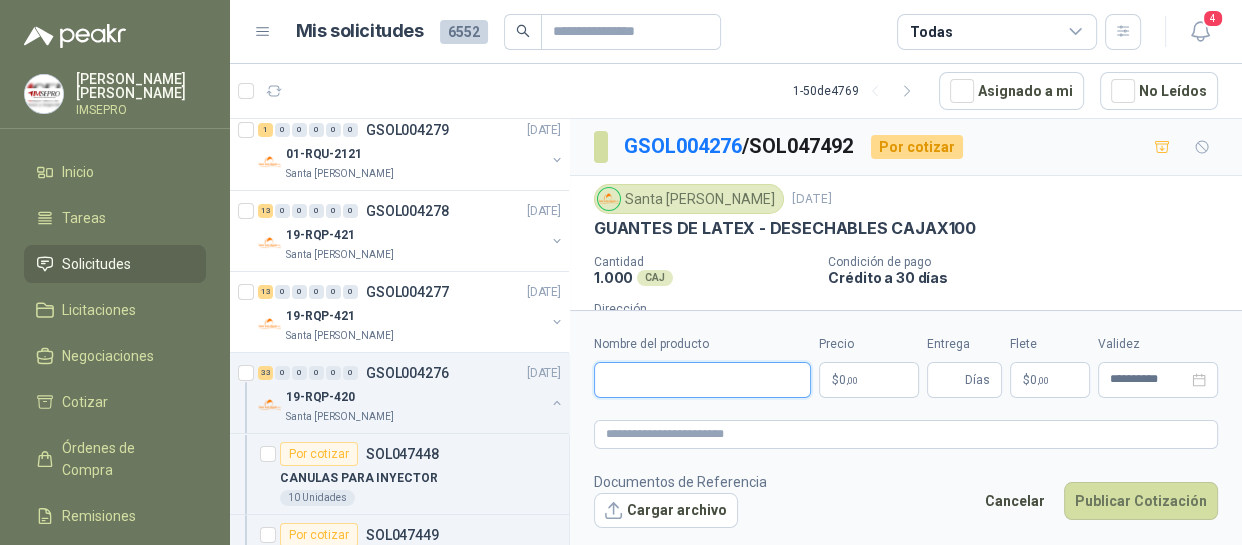 paste on "**********" 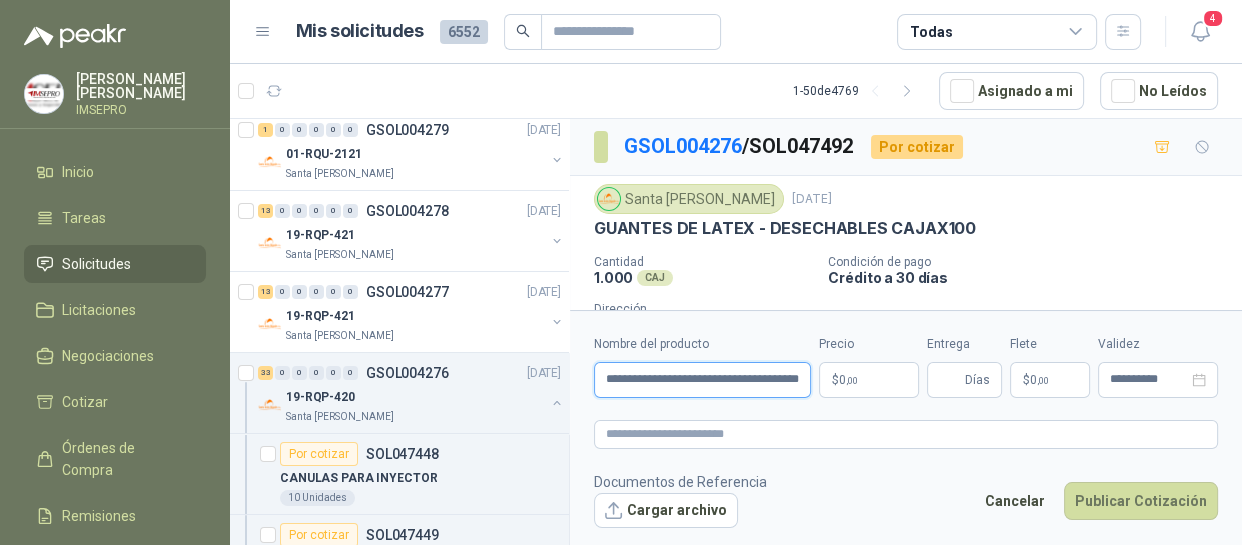 scroll, scrollTop: 0, scrollLeft: 66, axis: horizontal 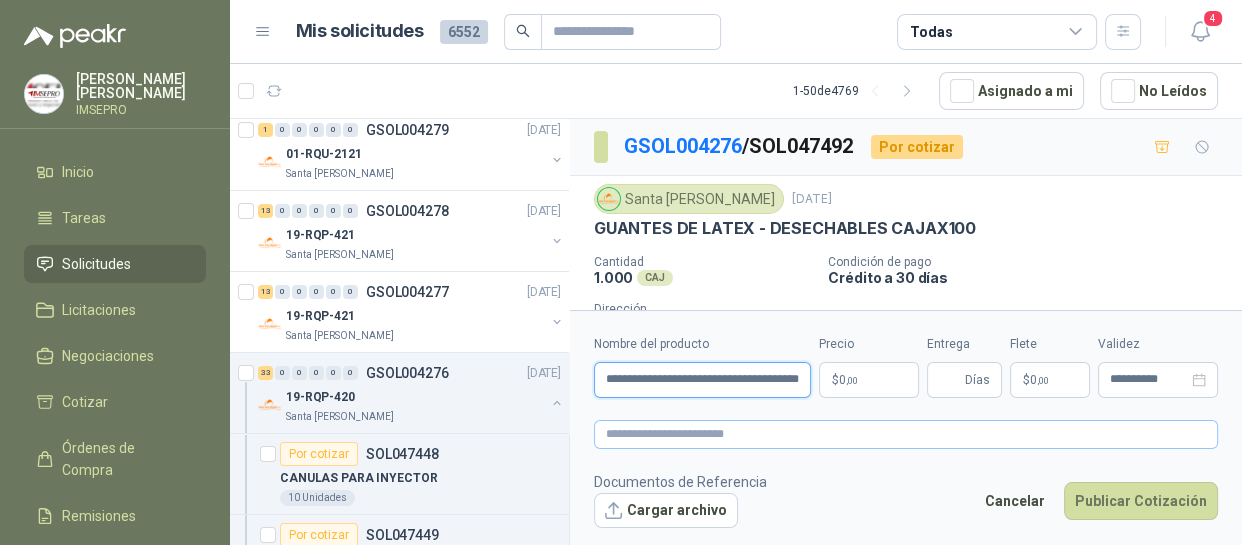 type on "**********" 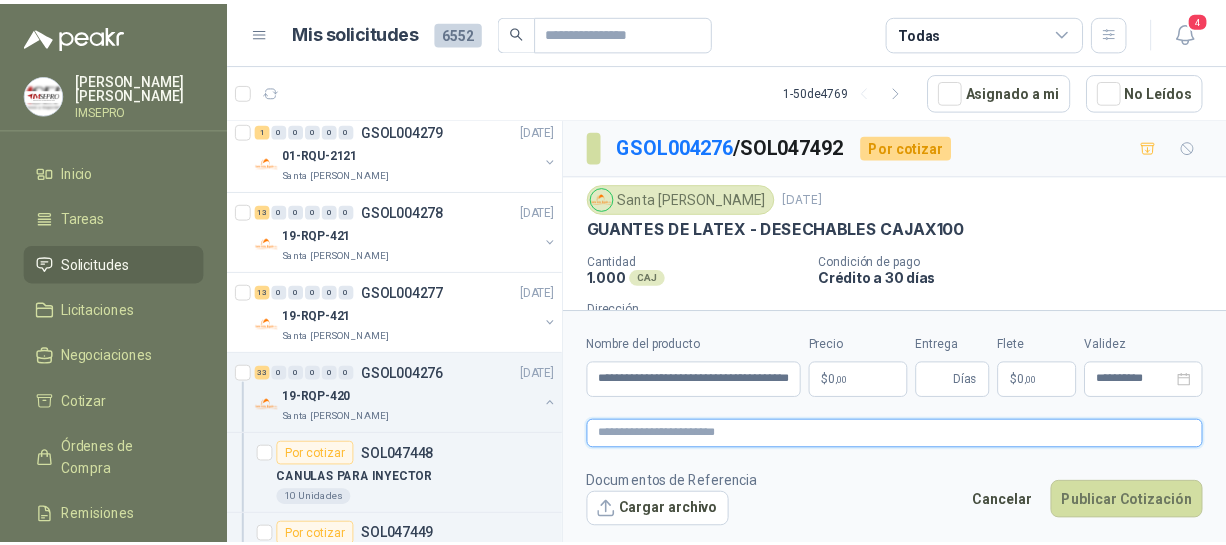scroll, scrollTop: 0, scrollLeft: 0, axis: both 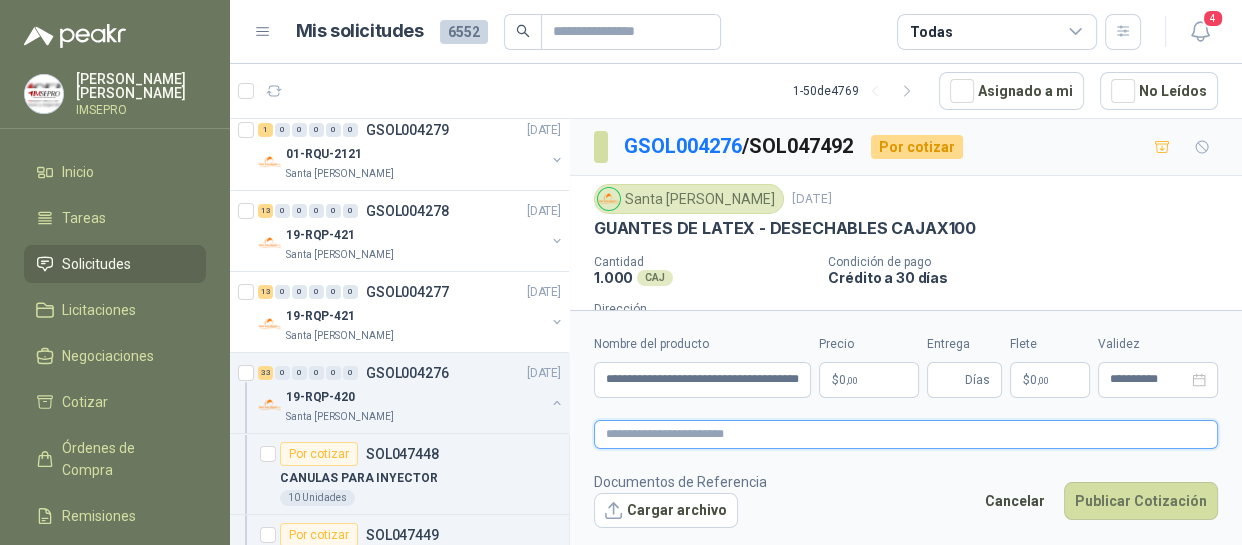 click at bounding box center [906, 434] 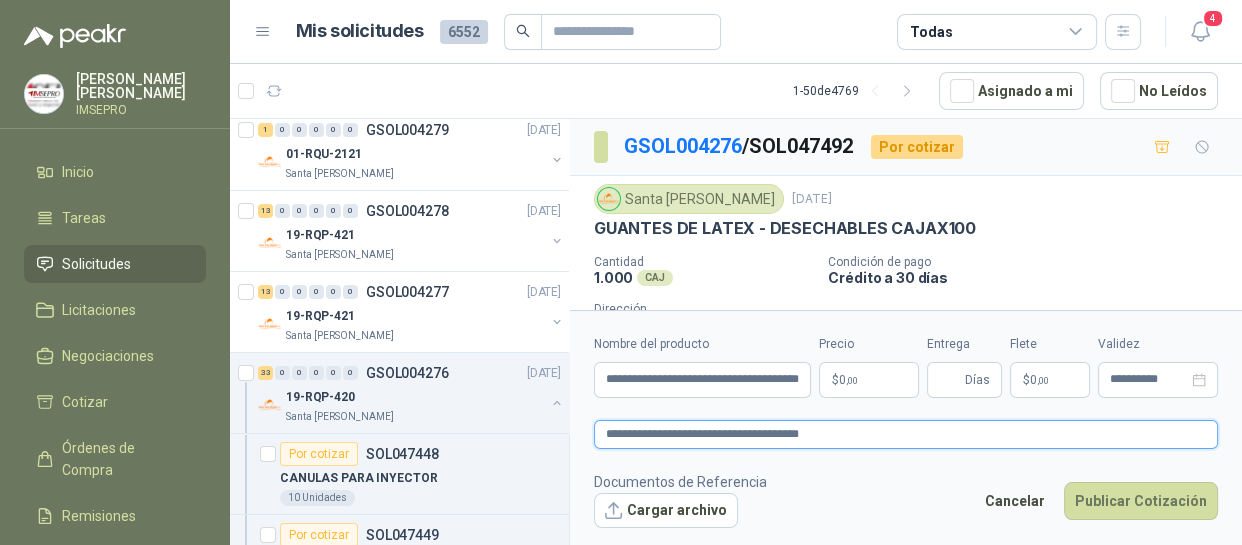 type on "**********" 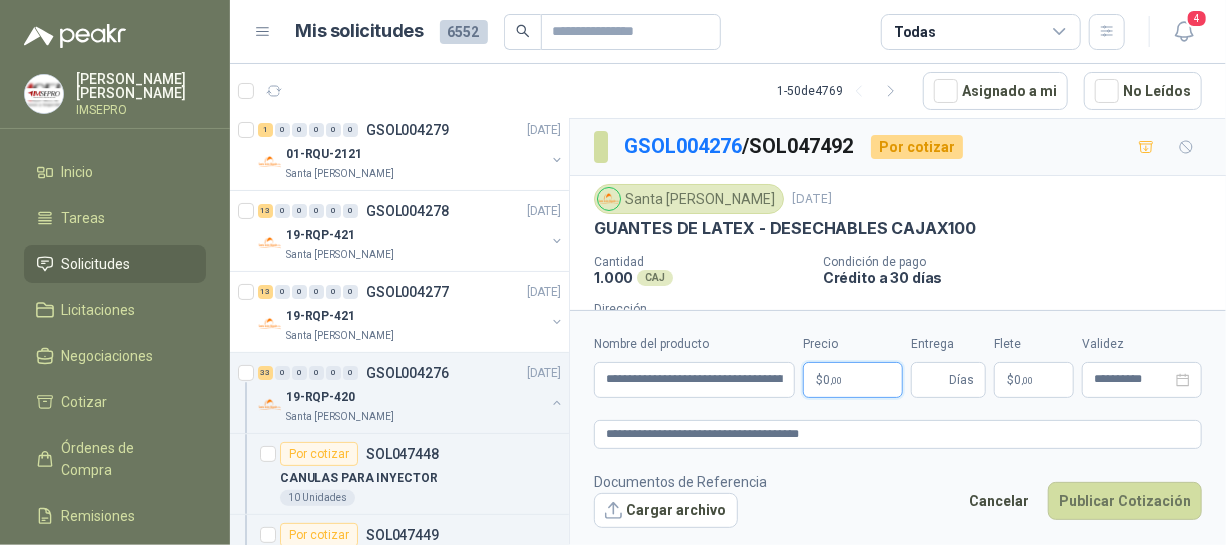 type 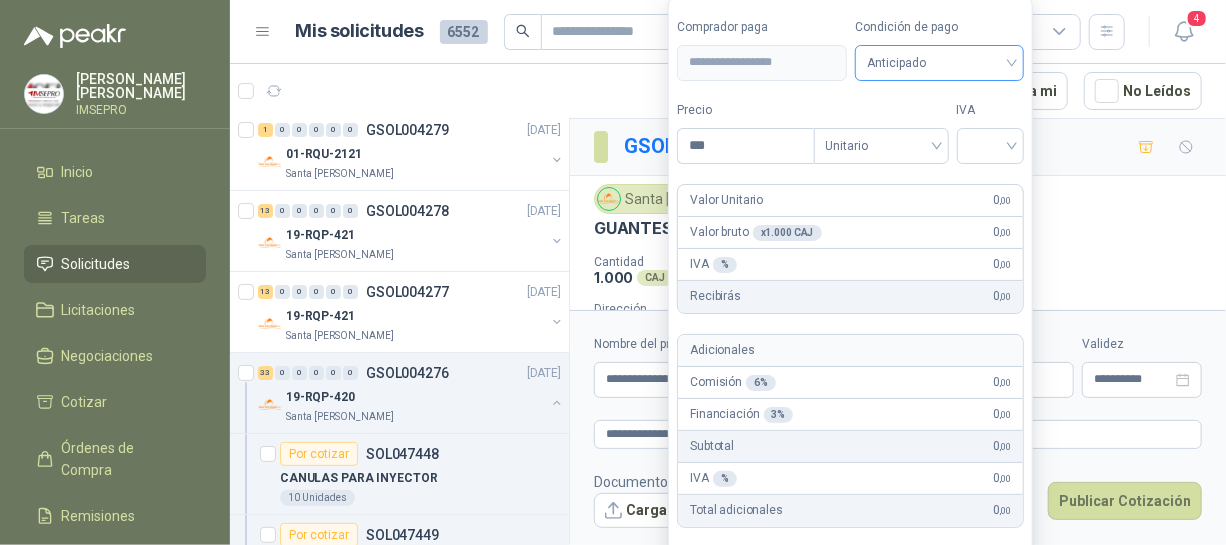 click on "Anticipado" at bounding box center [940, 63] 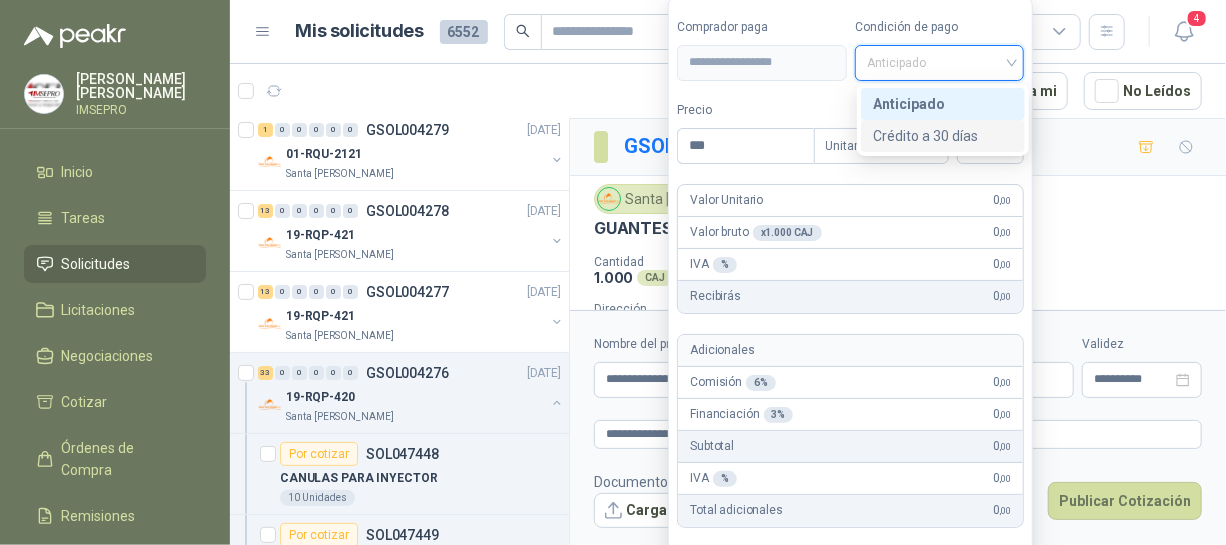 click on "Crédito a 30 días" at bounding box center (943, 136) 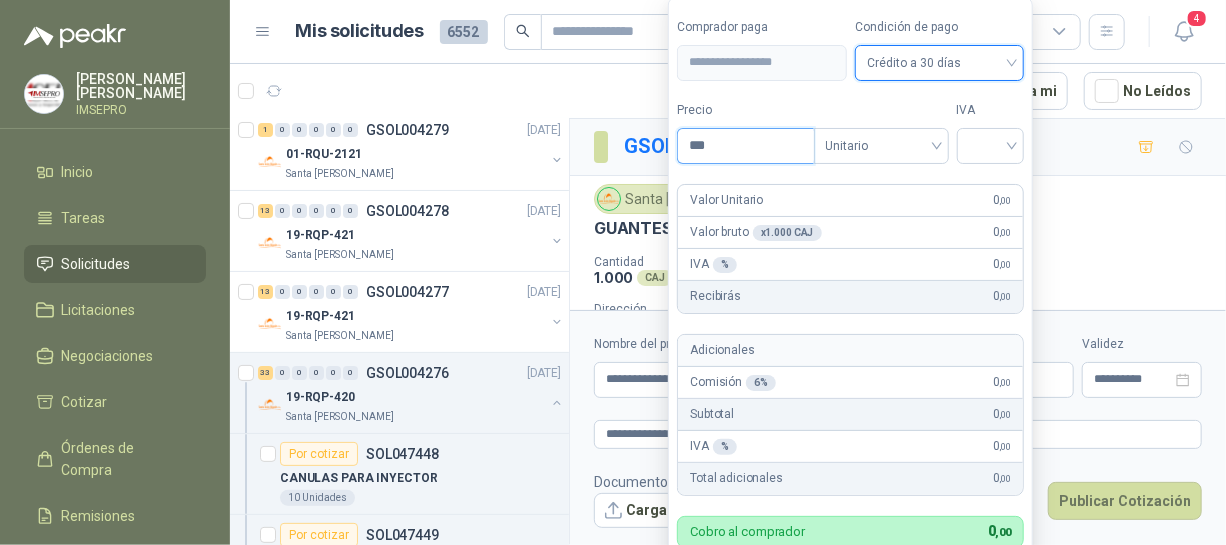 click on "***" at bounding box center (745, 146) 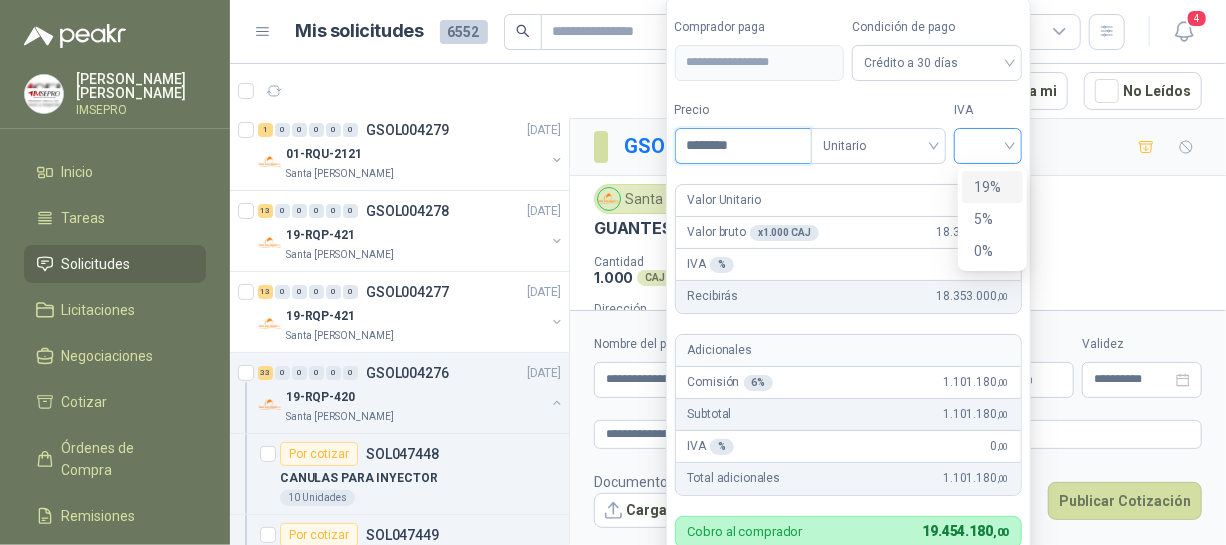 click at bounding box center (988, 146) 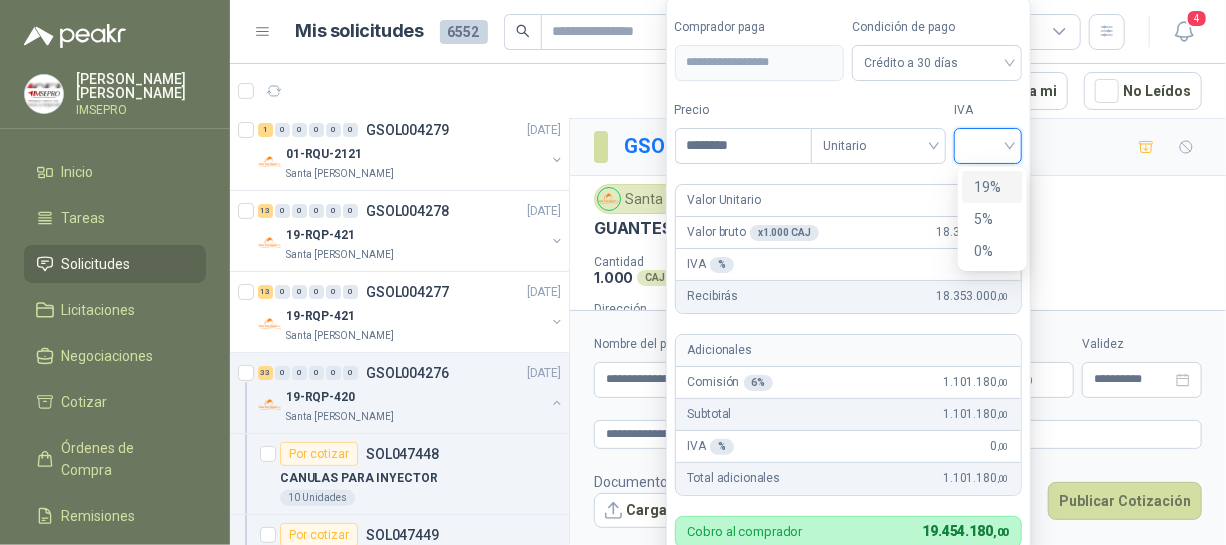 click on "19%" at bounding box center (992, 187) 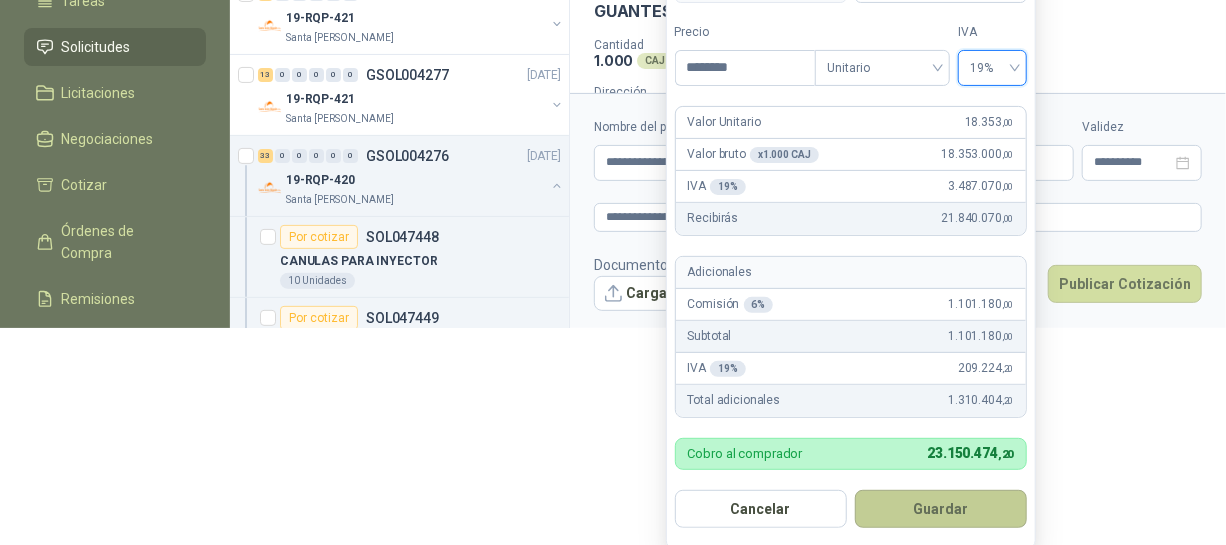 scroll, scrollTop: 221, scrollLeft: 0, axis: vertical 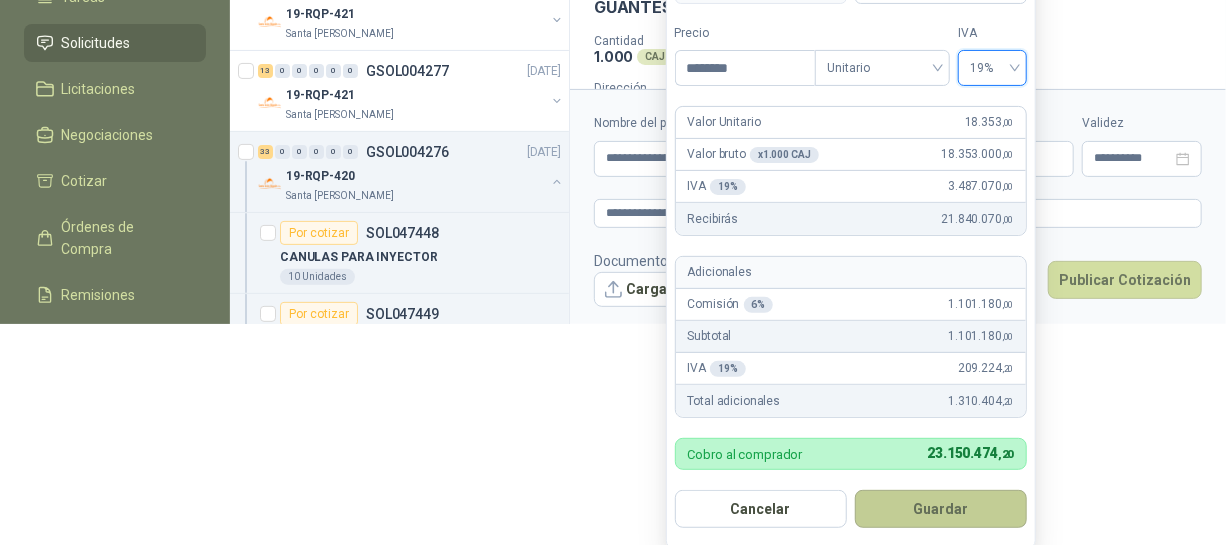 click on "Guardar" at bounding box center [941, 509] 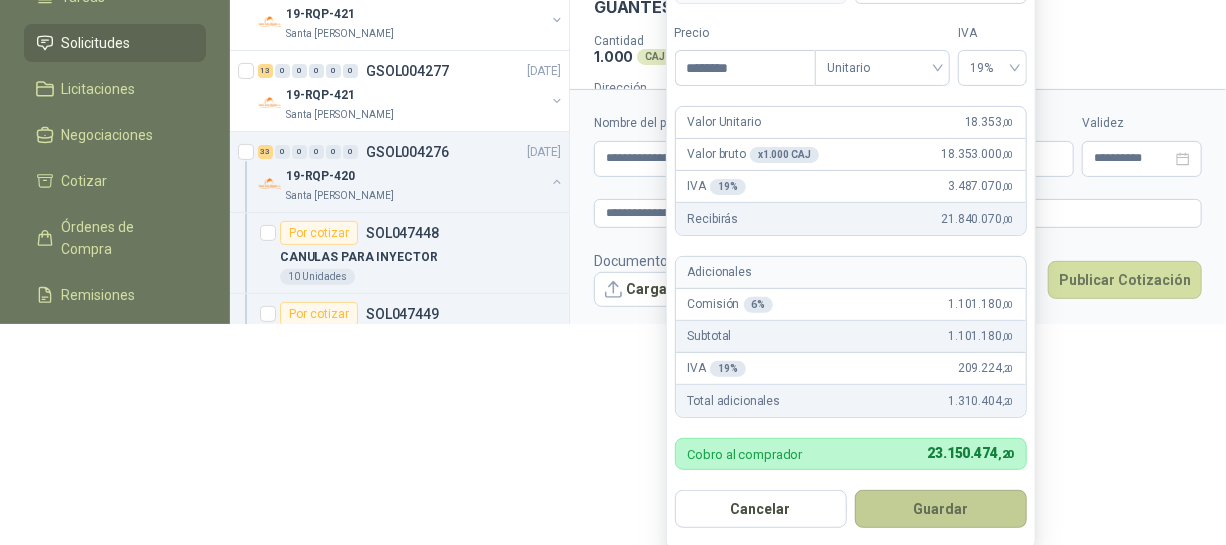 scroll, scrollTop: 148, scrollLeft: 0, axis: vertical 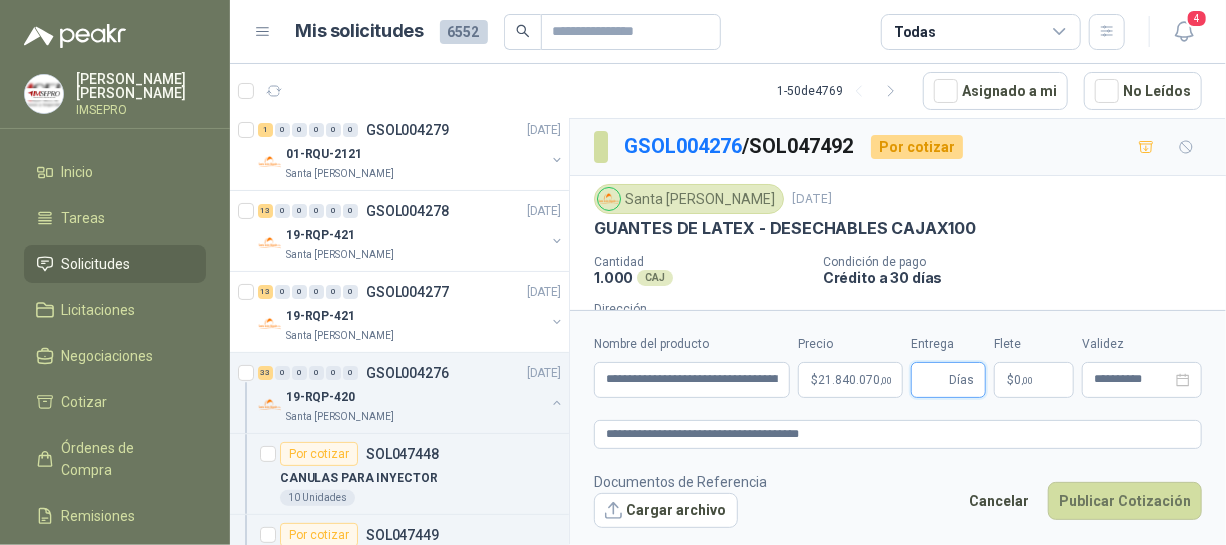 type 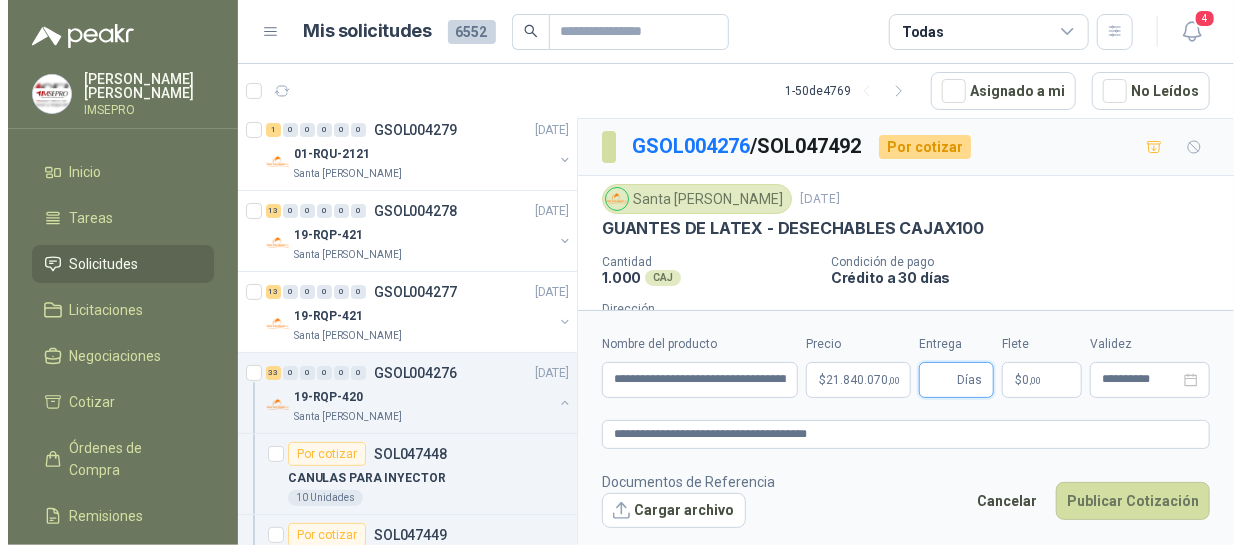 scroll, scrollTop: 0, scrollLeft: 0, axis: both 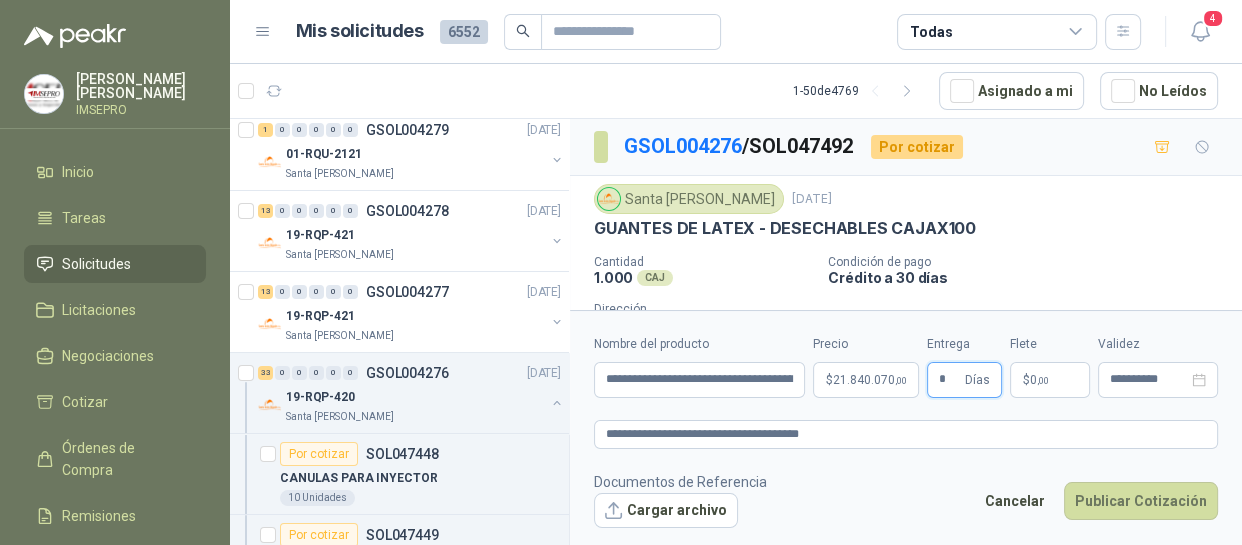 type on "*" 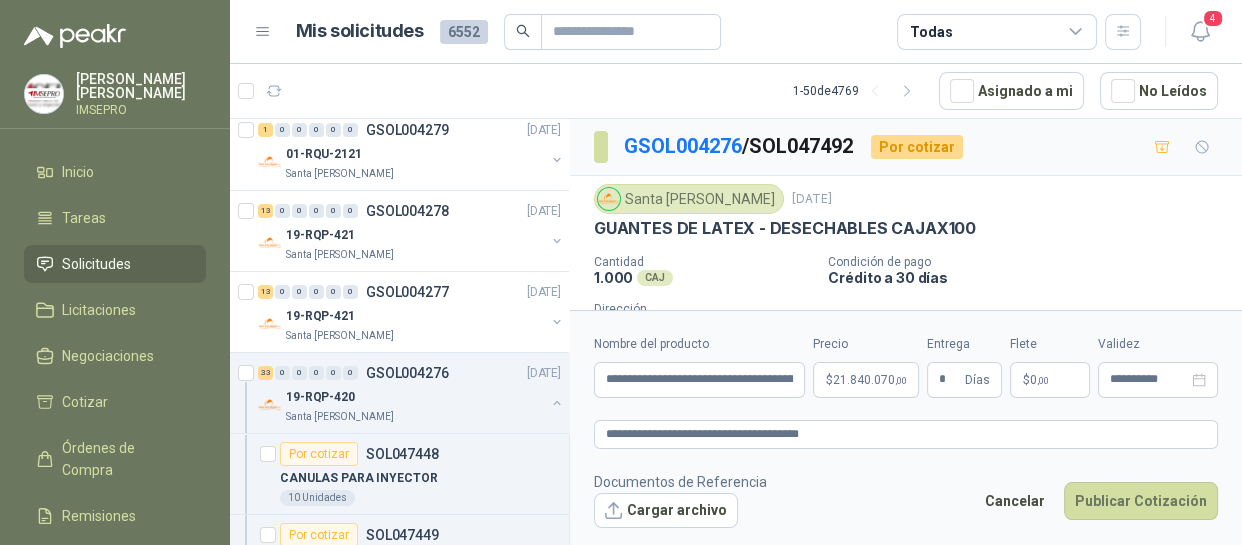 click on "$    0 ,00" at bounding box center [1050, 380] 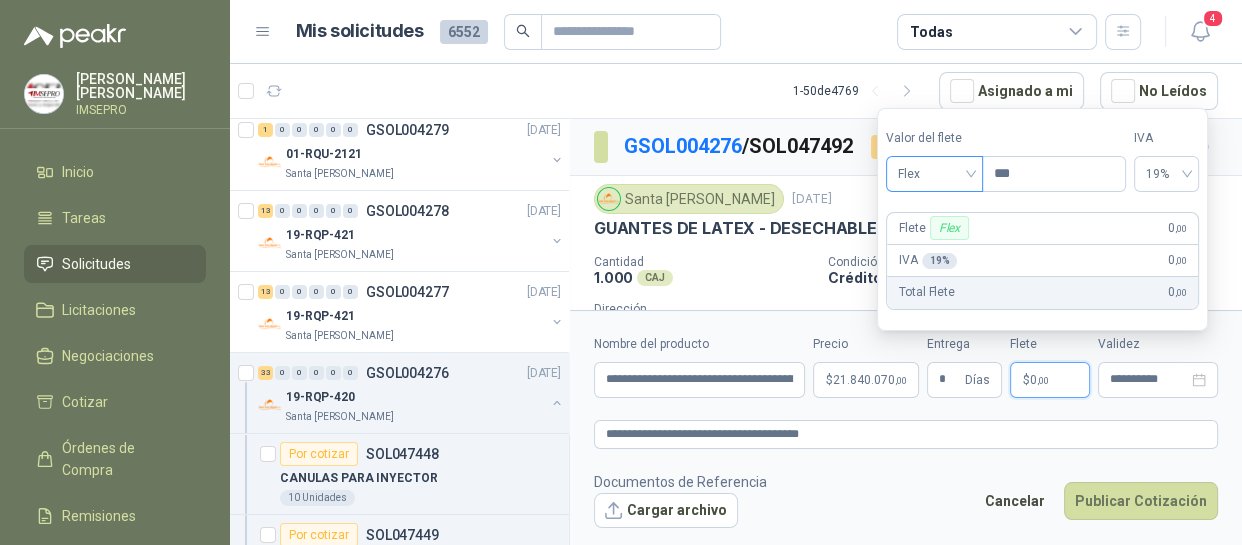 click on "Flex" at bounding box center (934, 174) 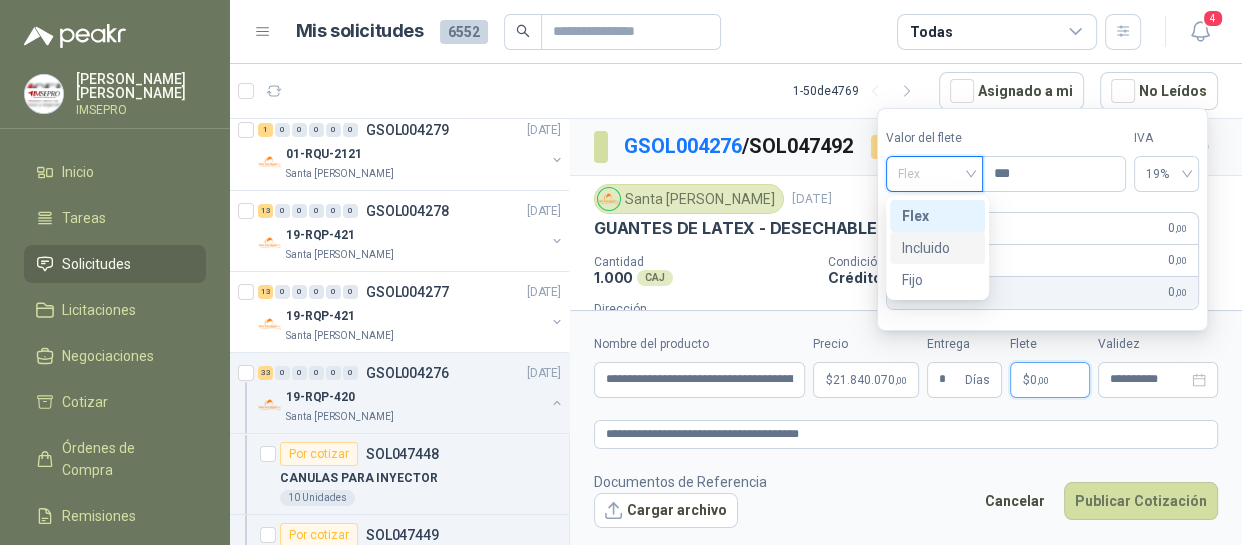 click on "Incluido" at bounding box center (937, 248) 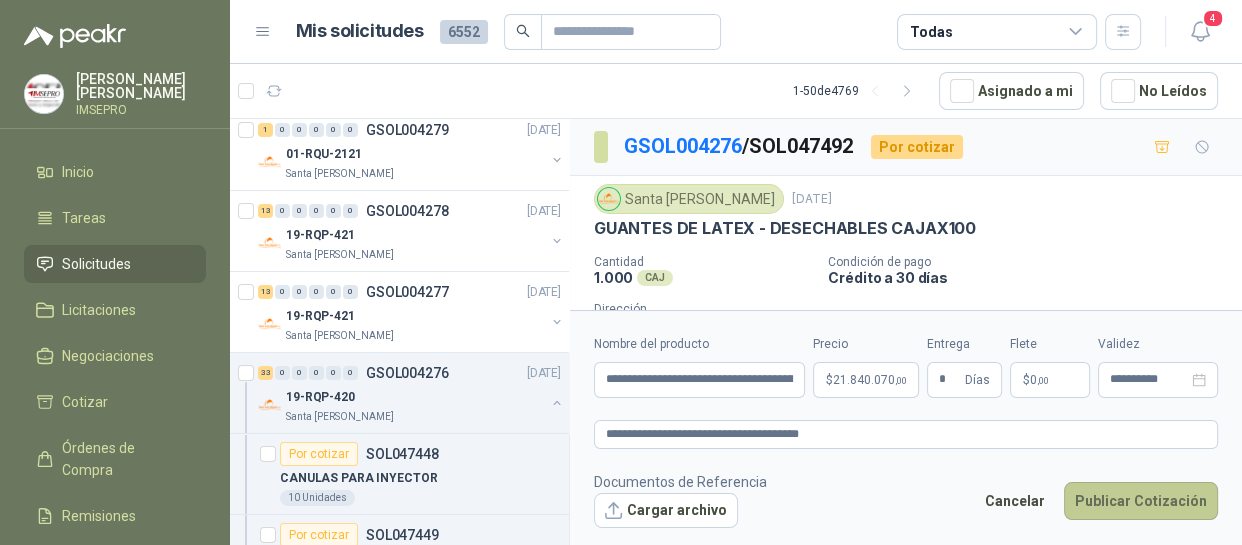 click on "Publicar Cotización" at bounding box center (1141, 501) 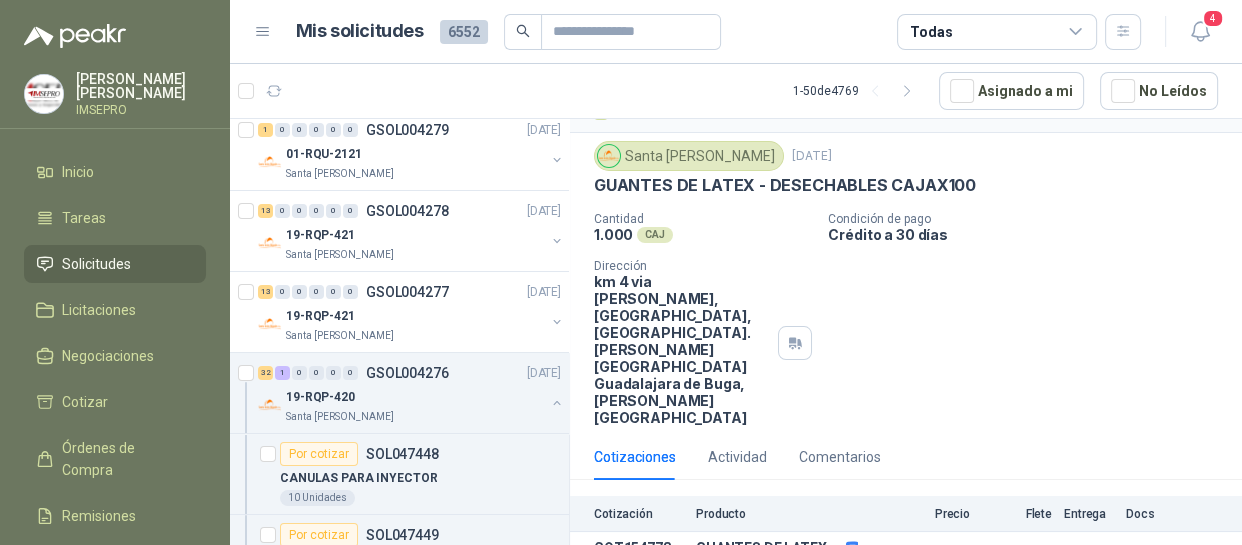 scroll, scrollTop: 66, scrollLeft: 0, axis: vertical 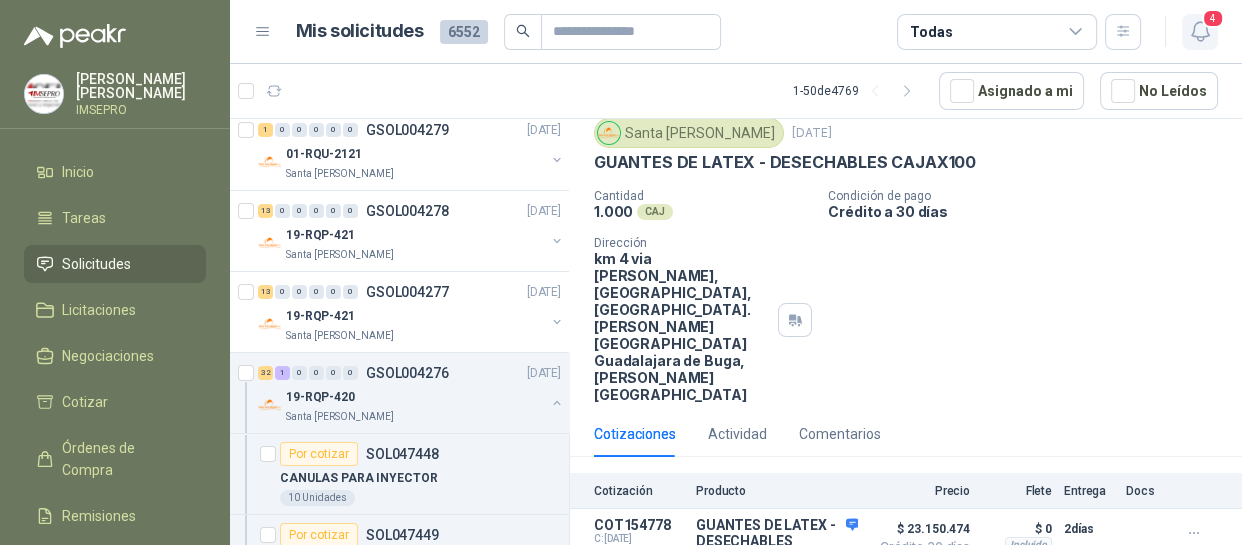 click 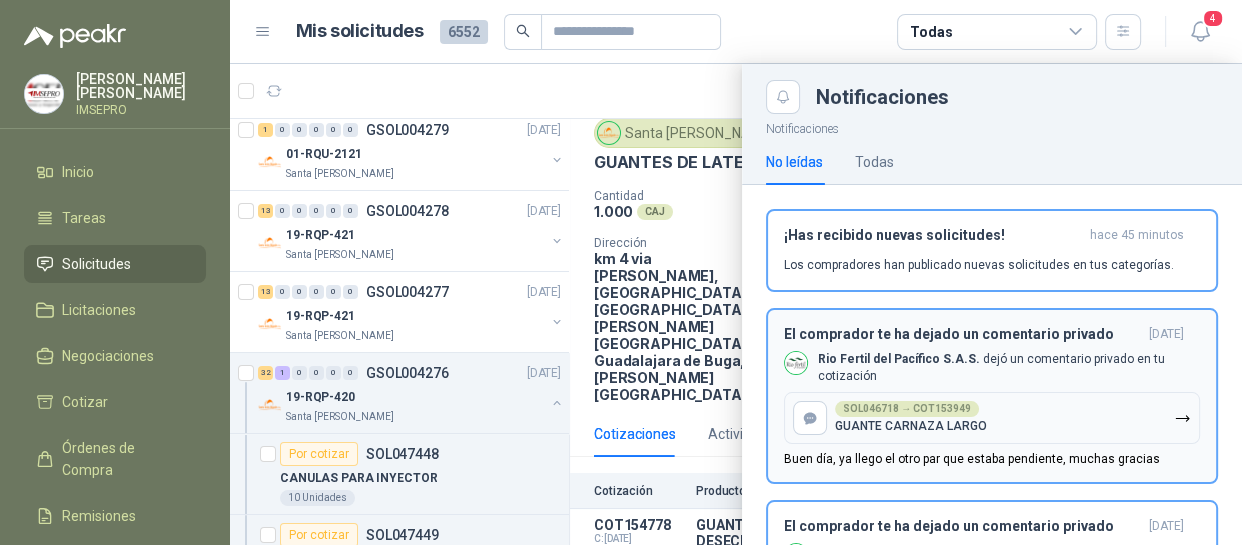 click 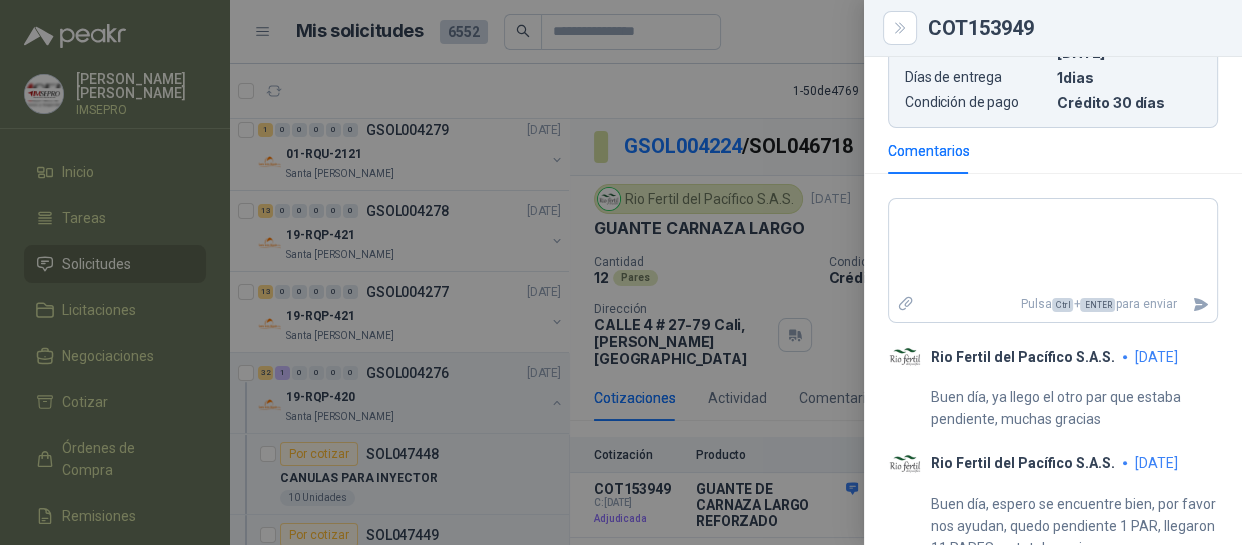 scroll, scrollTop: 887, scrollLeft: 0, axis: vertical 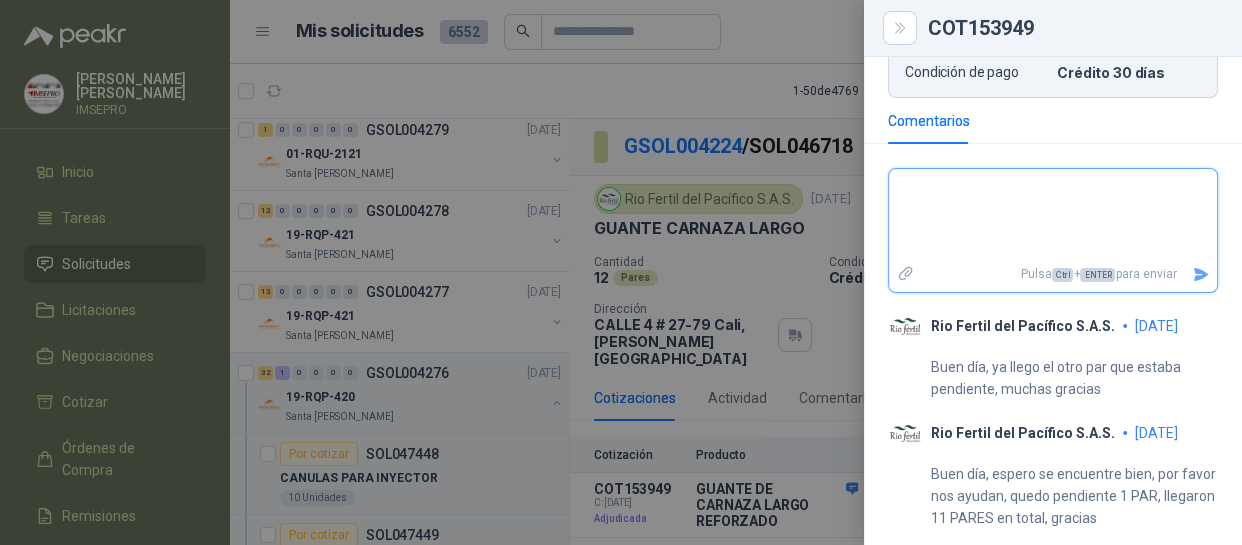 click at bounding box center (1053, 215) 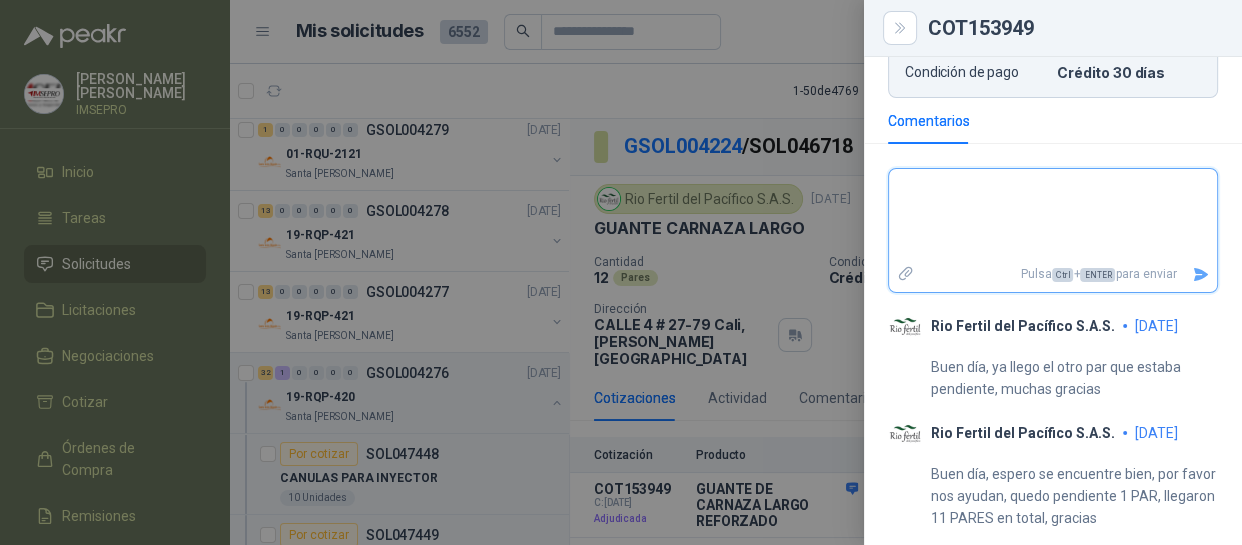 type 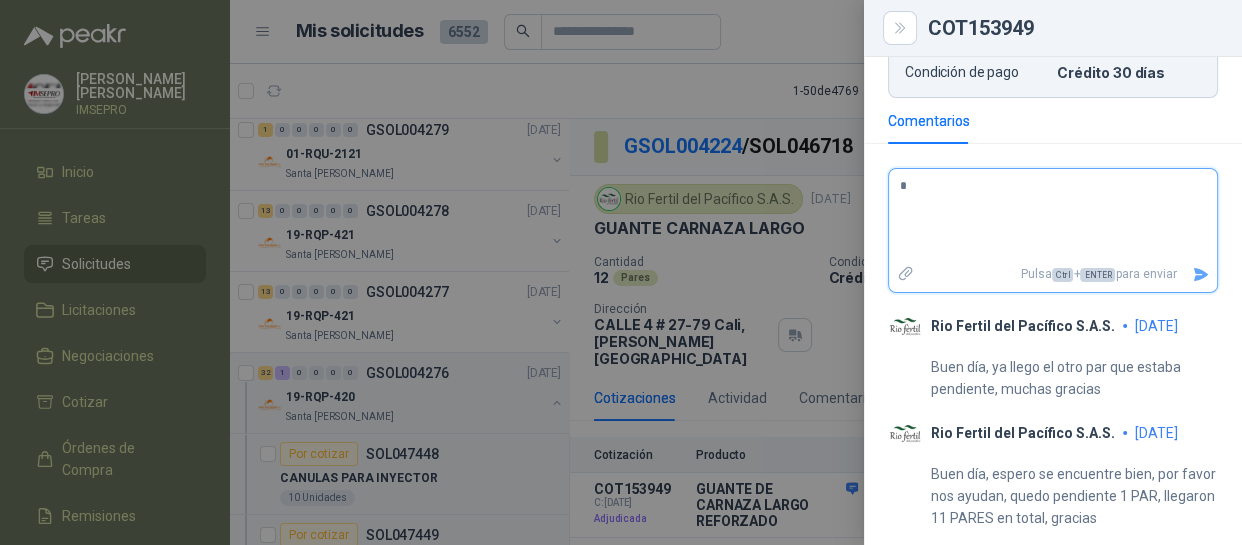 type 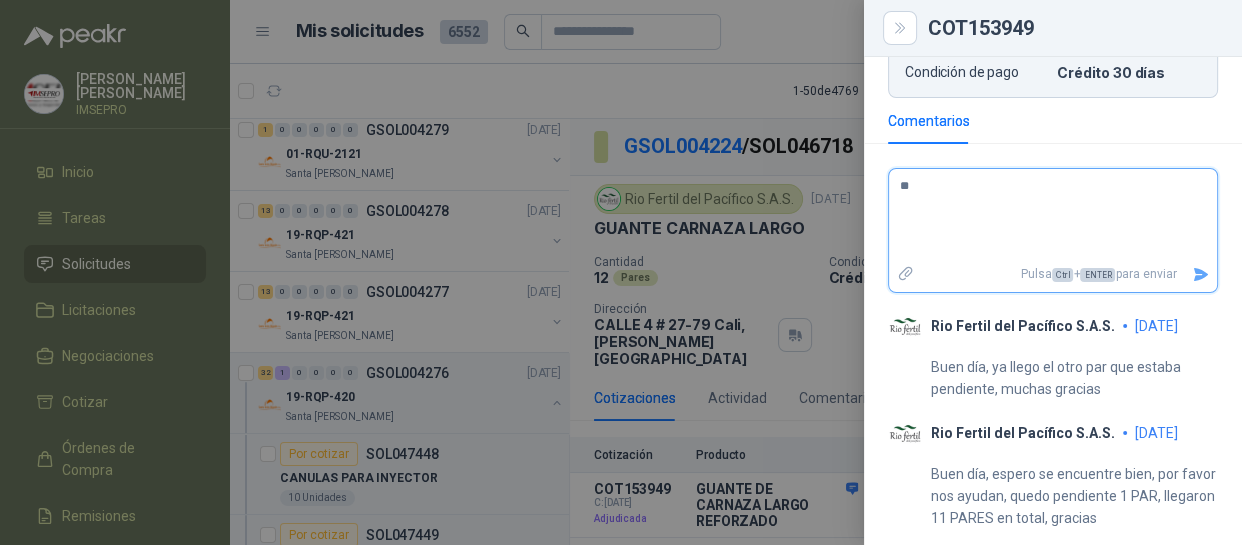 type 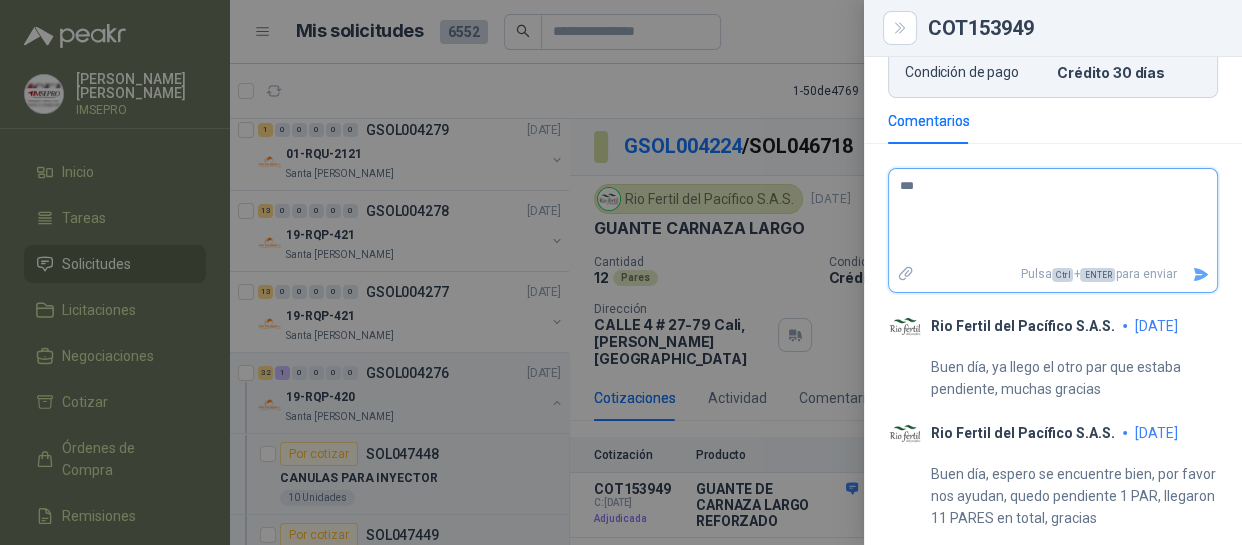 type 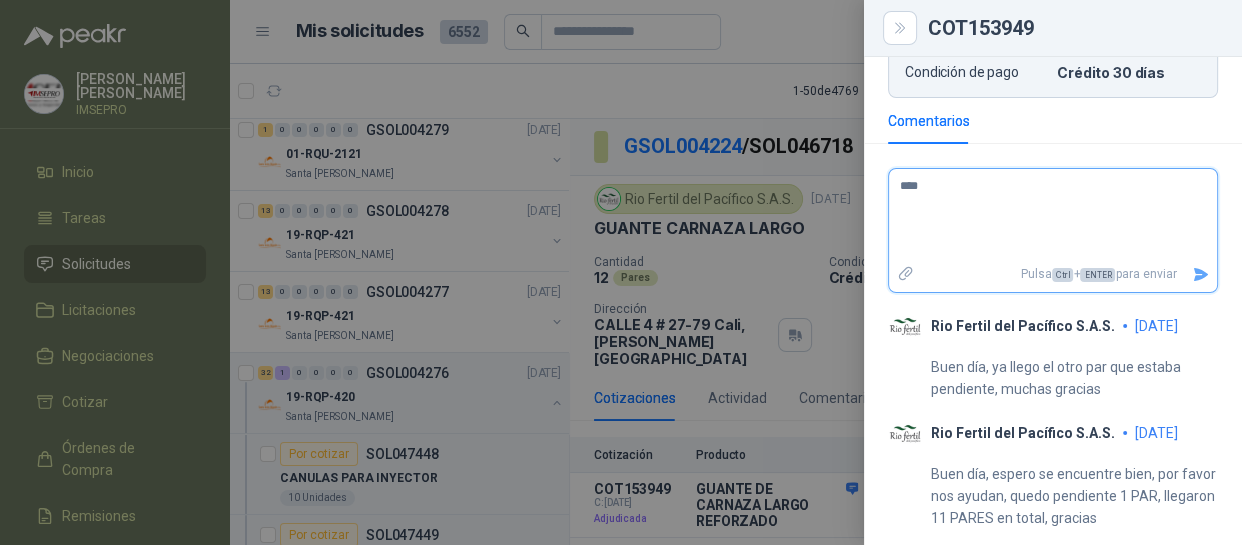 type 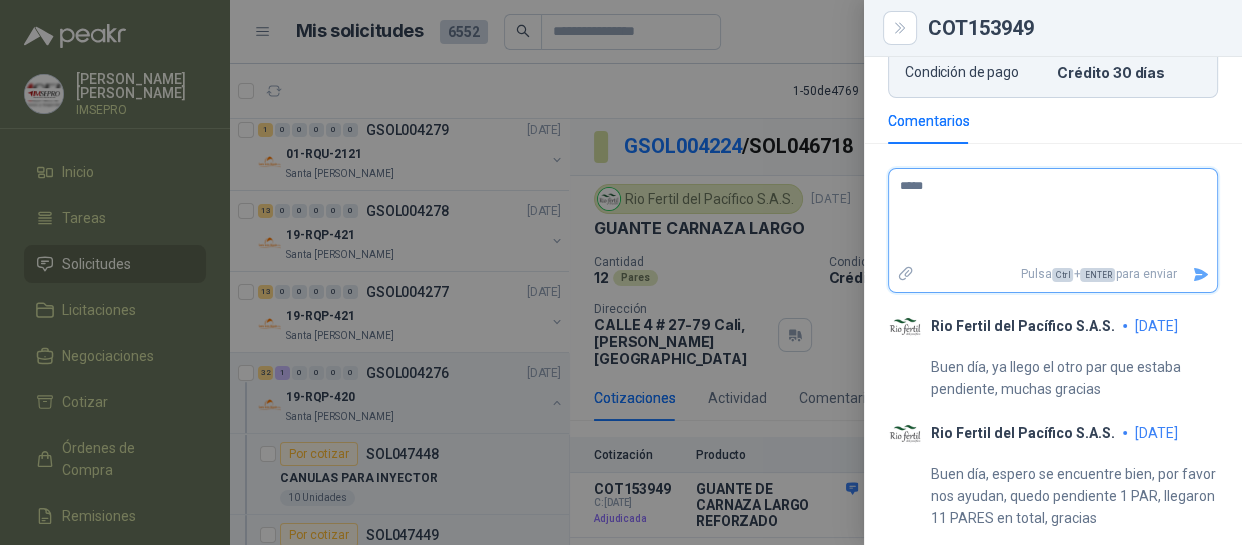 type 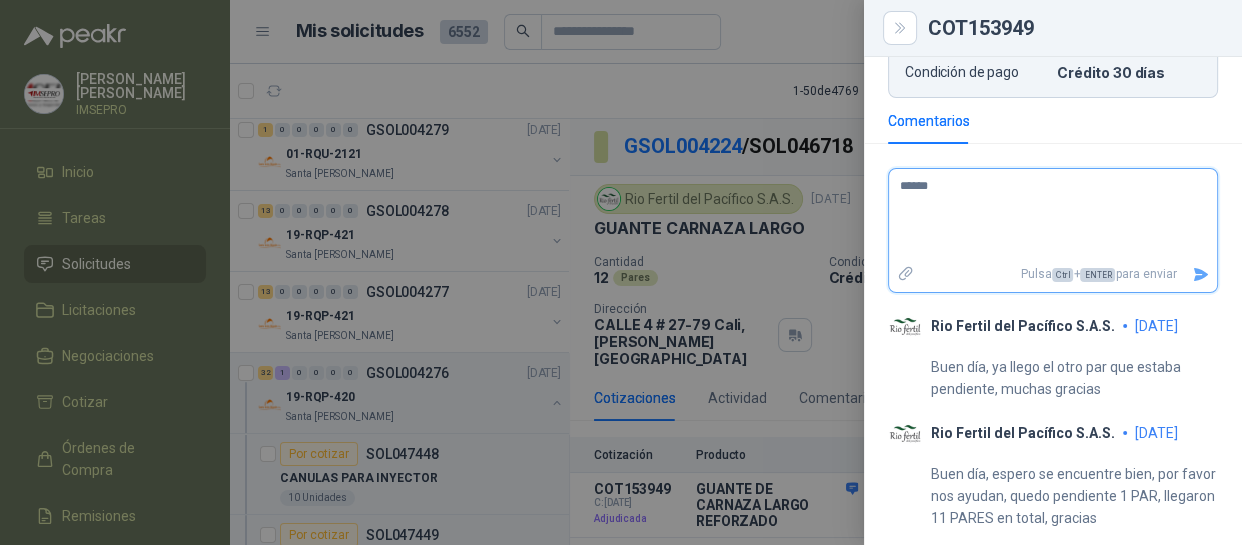 type 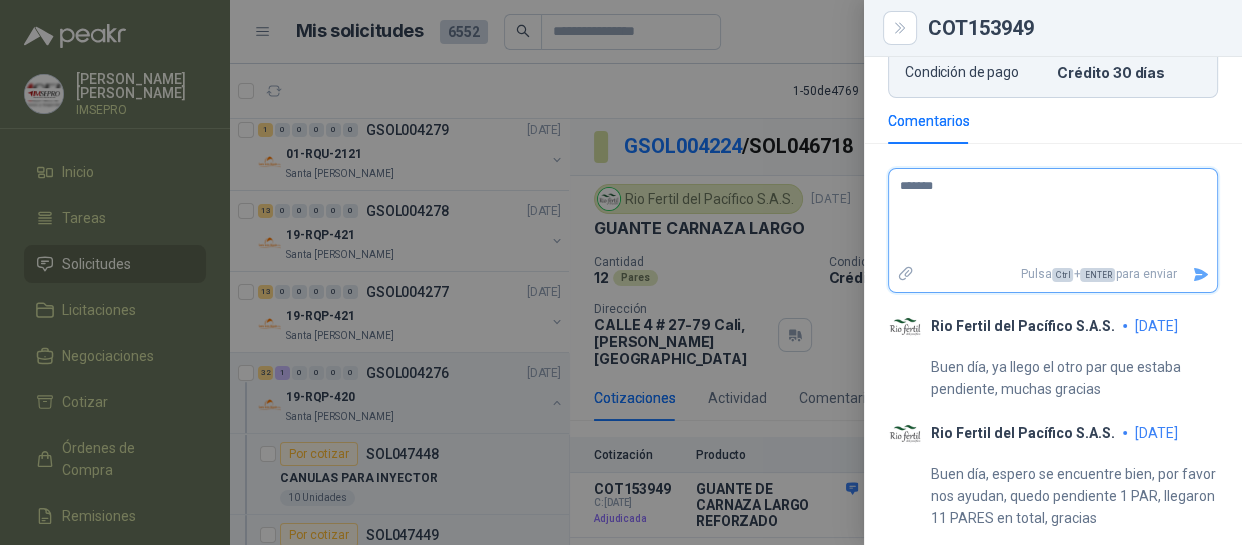 type 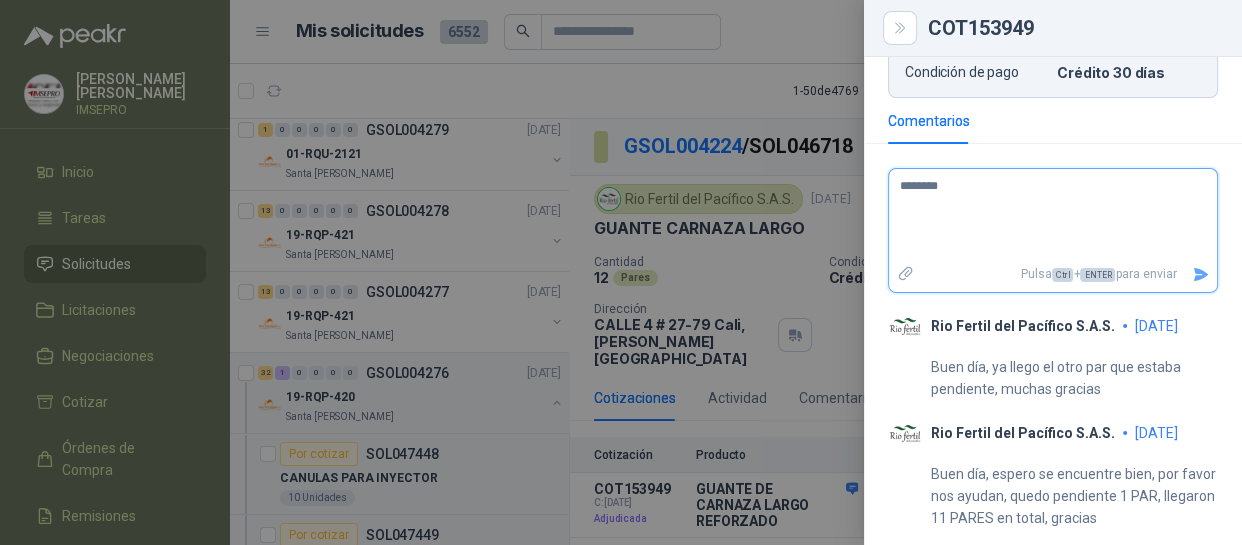 type 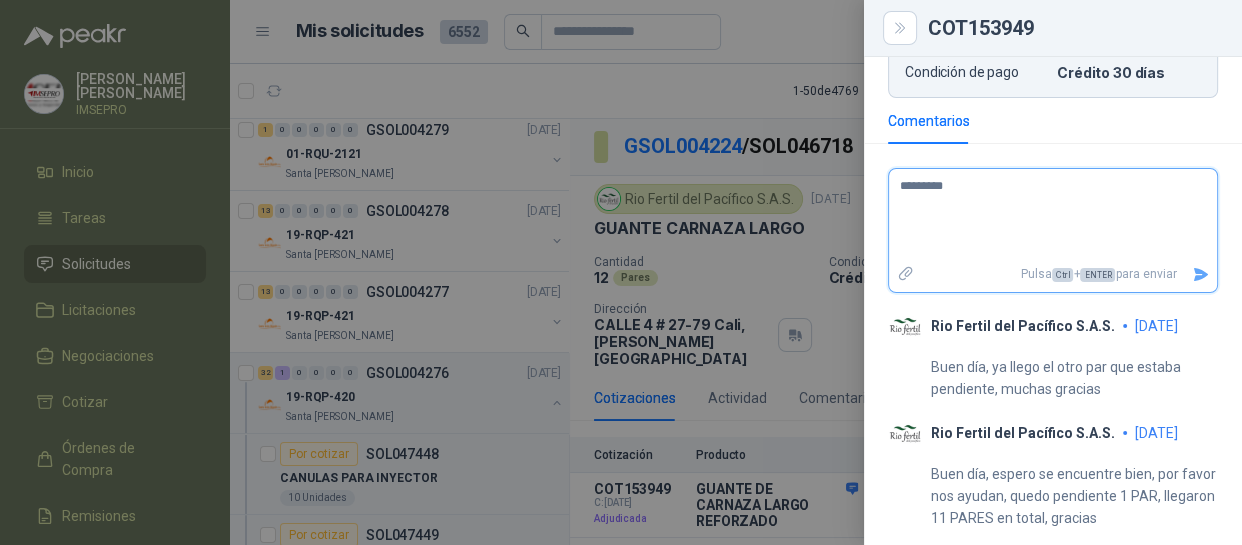 type 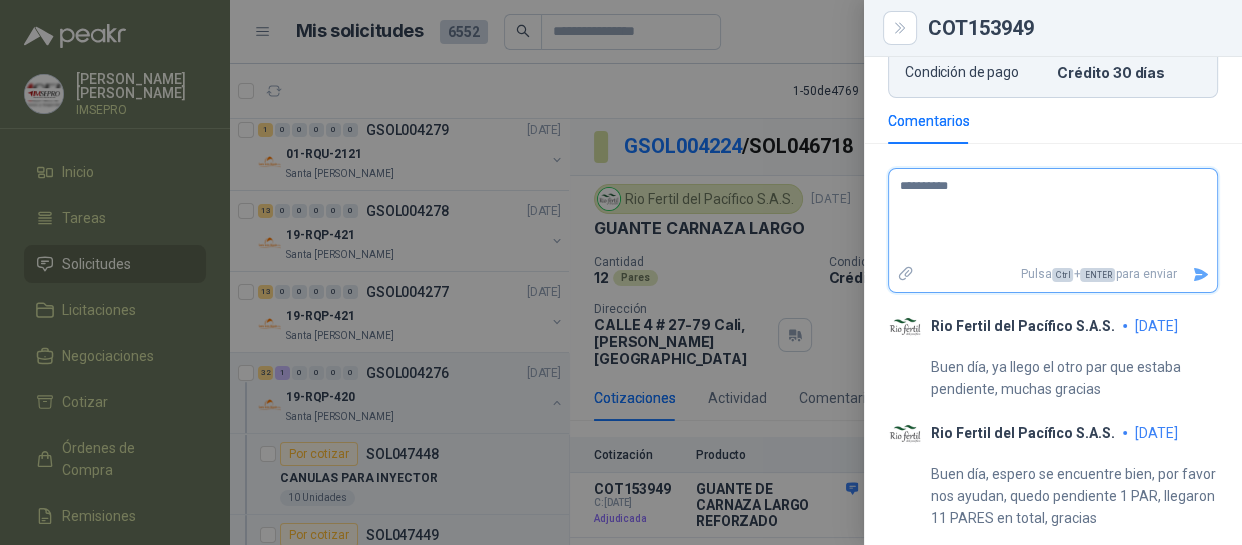 type 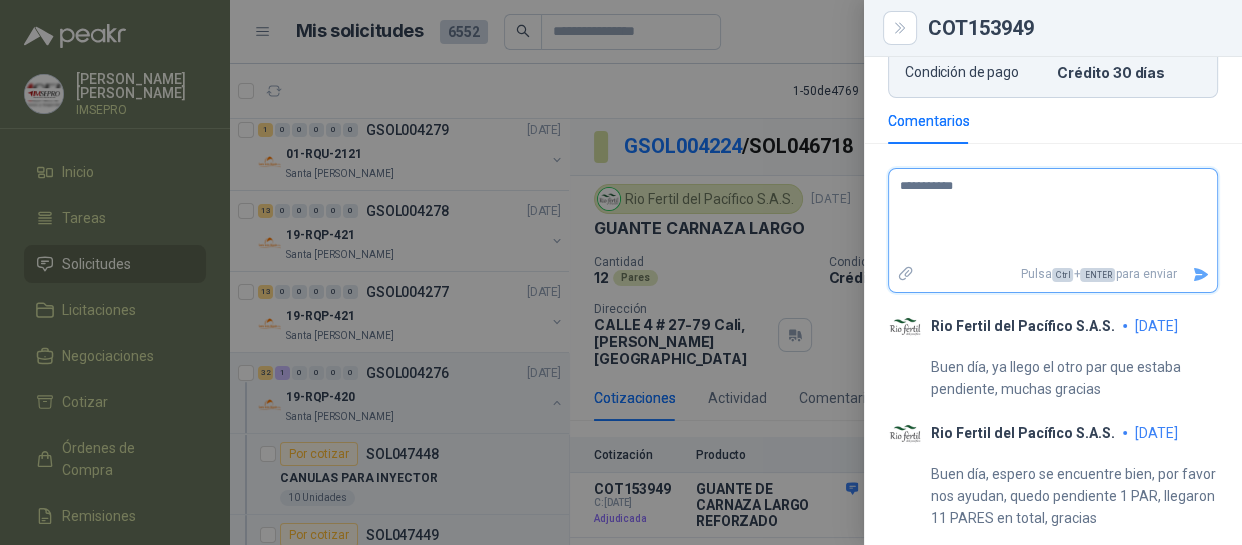 type 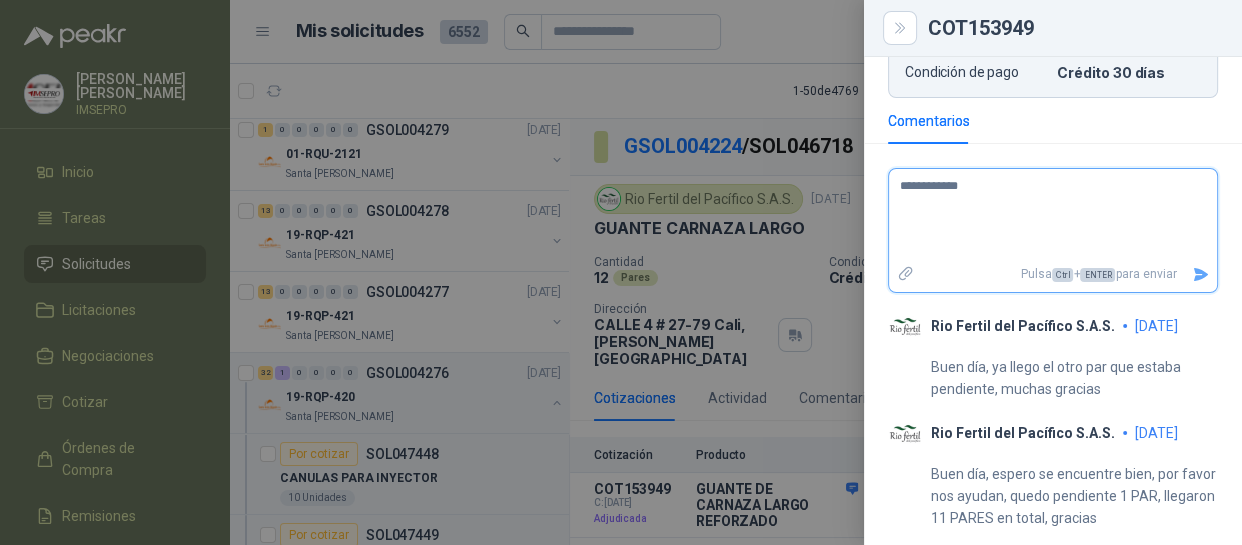 type 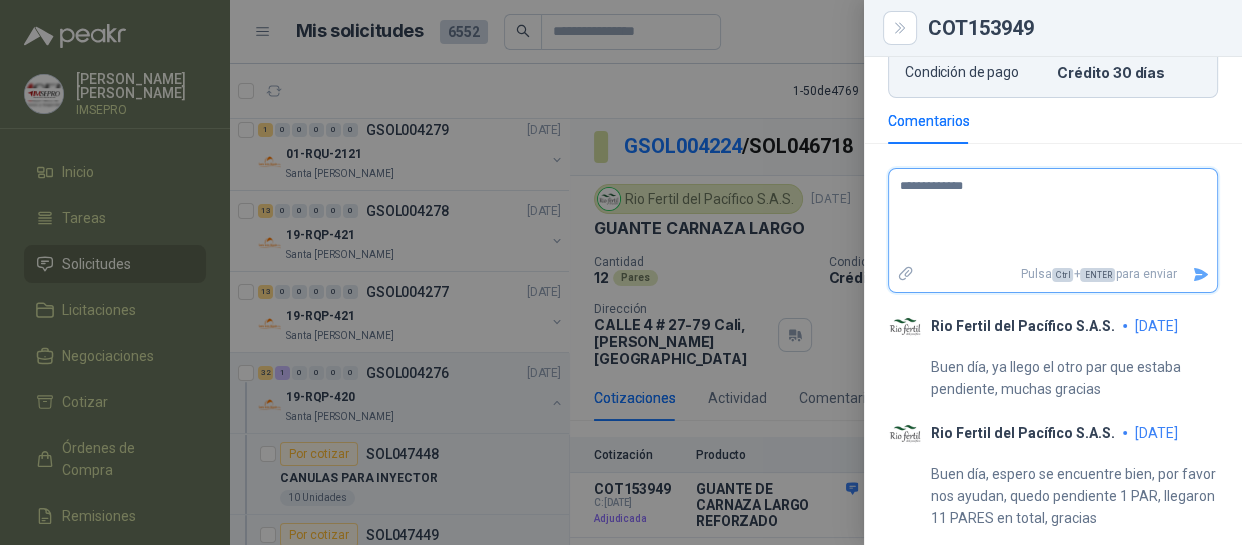 type 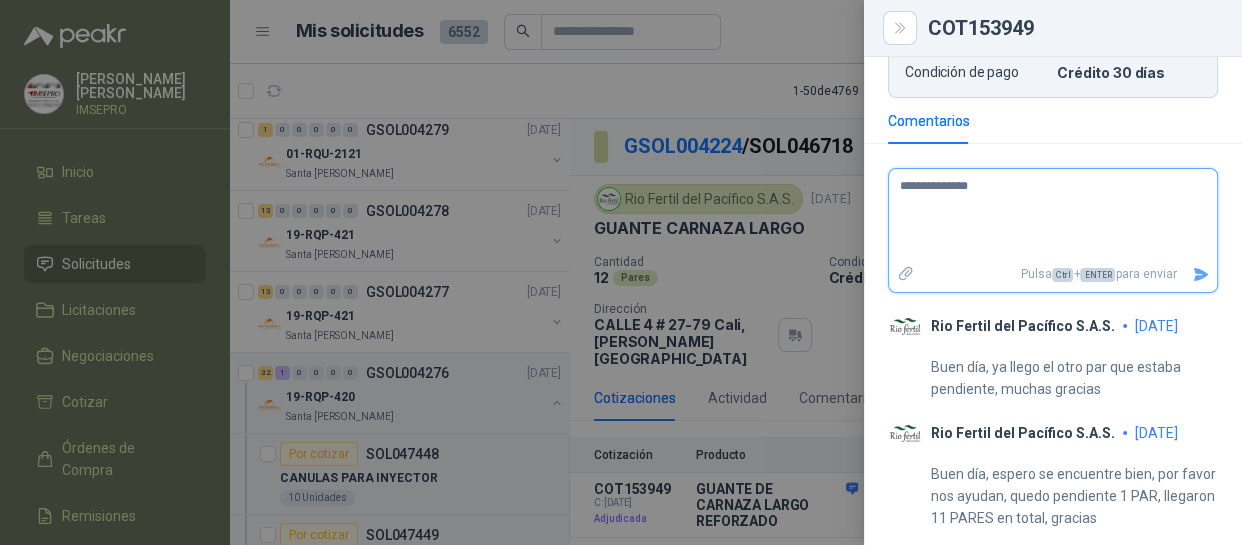 type 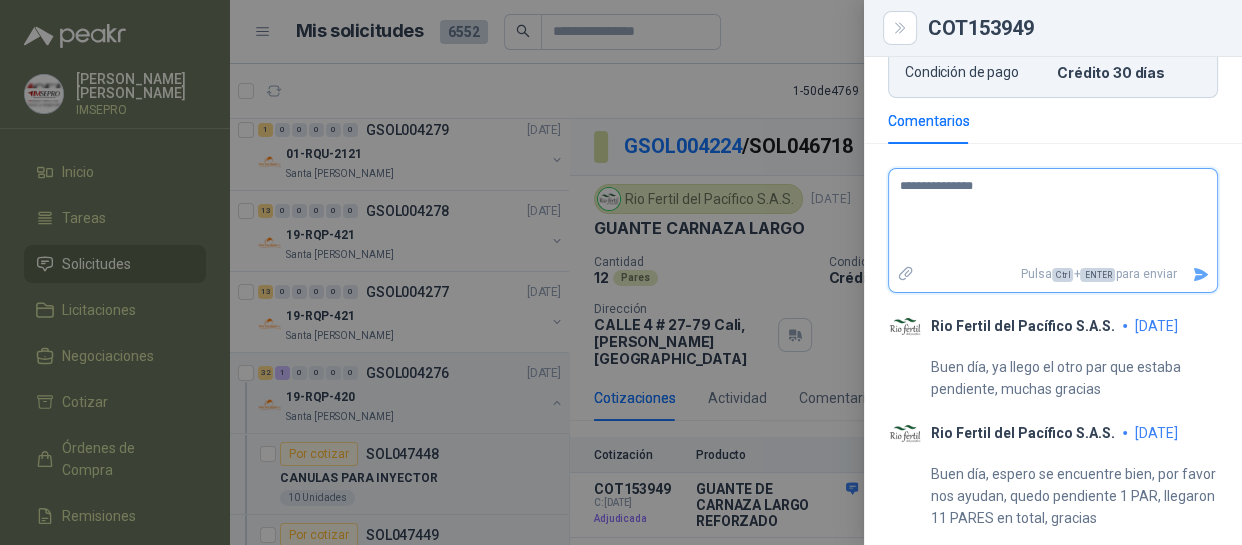 type 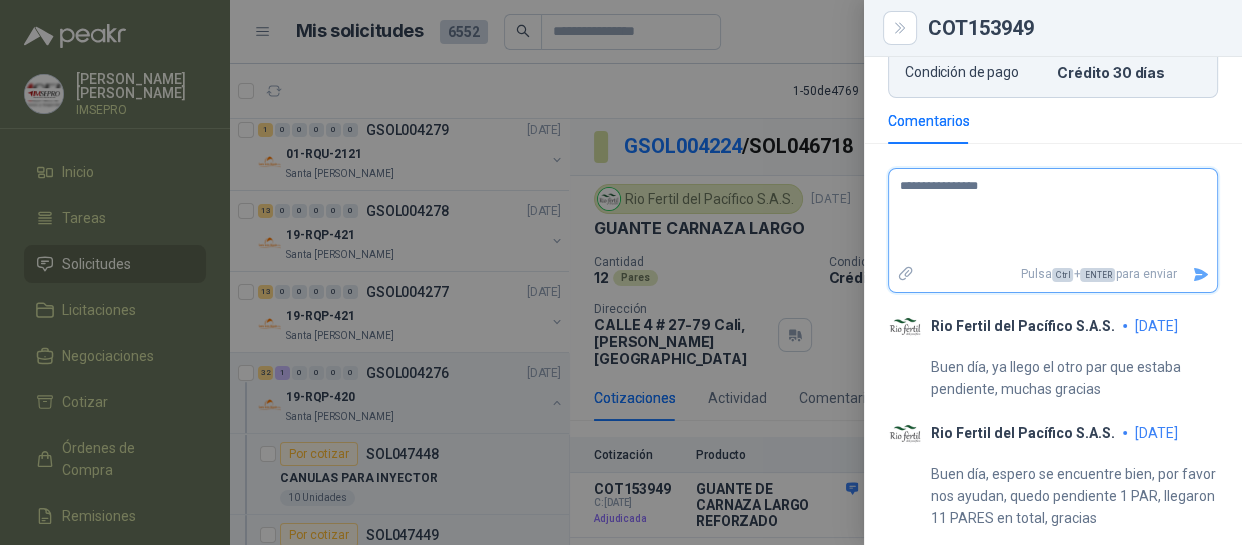 type 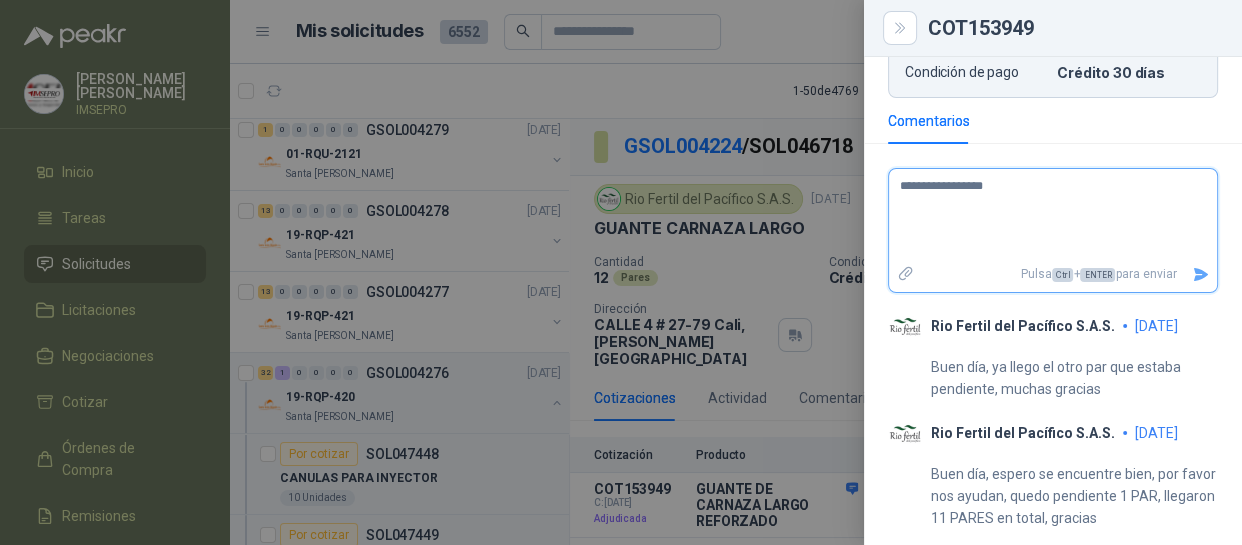 type 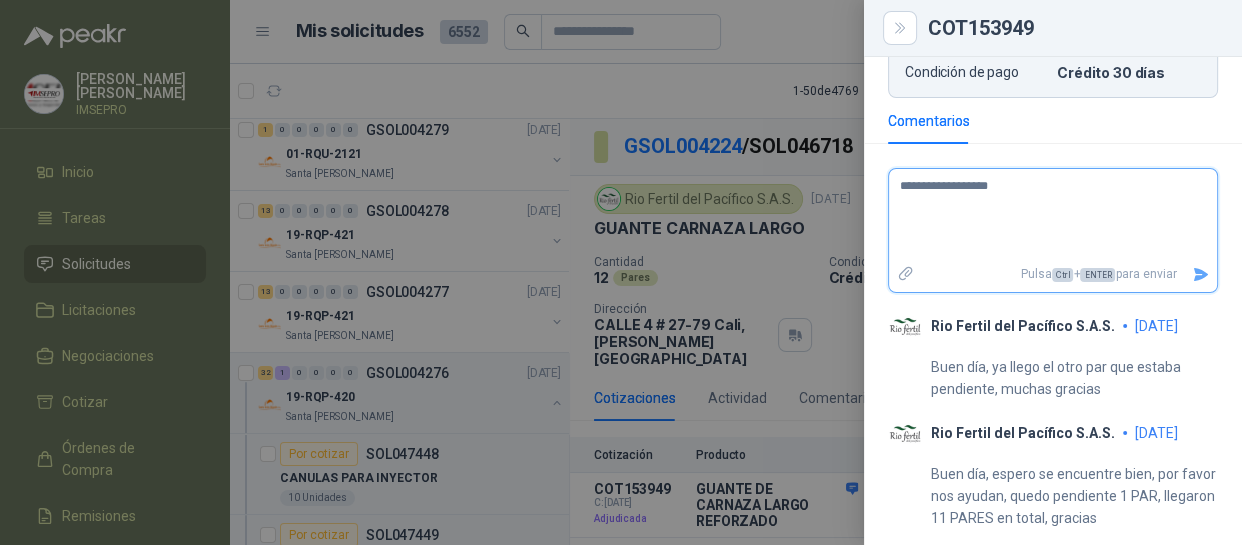 type 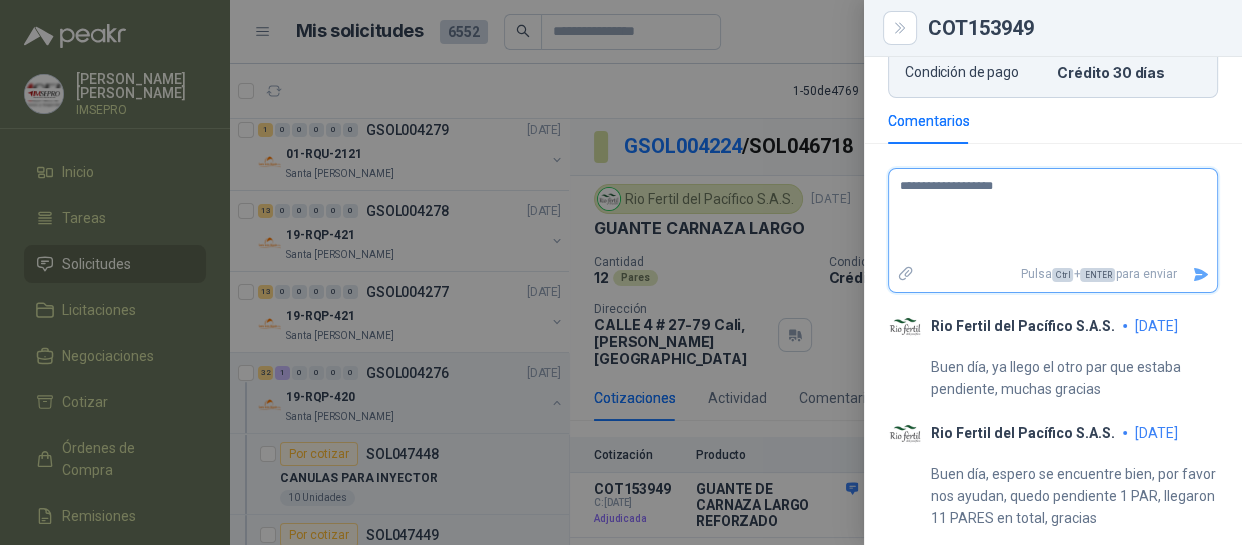 type 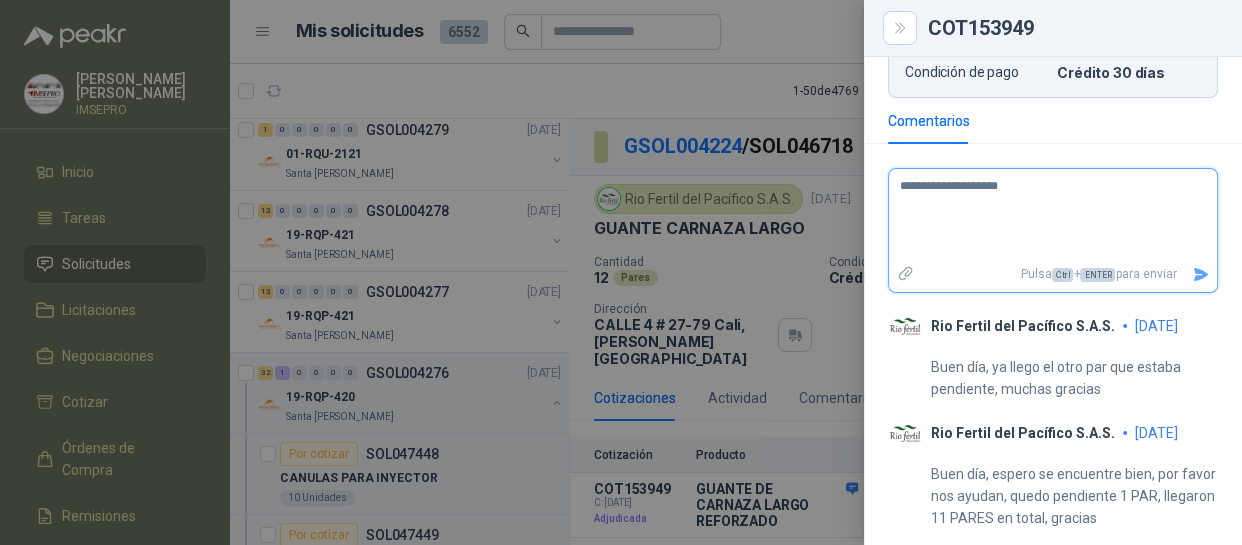 type 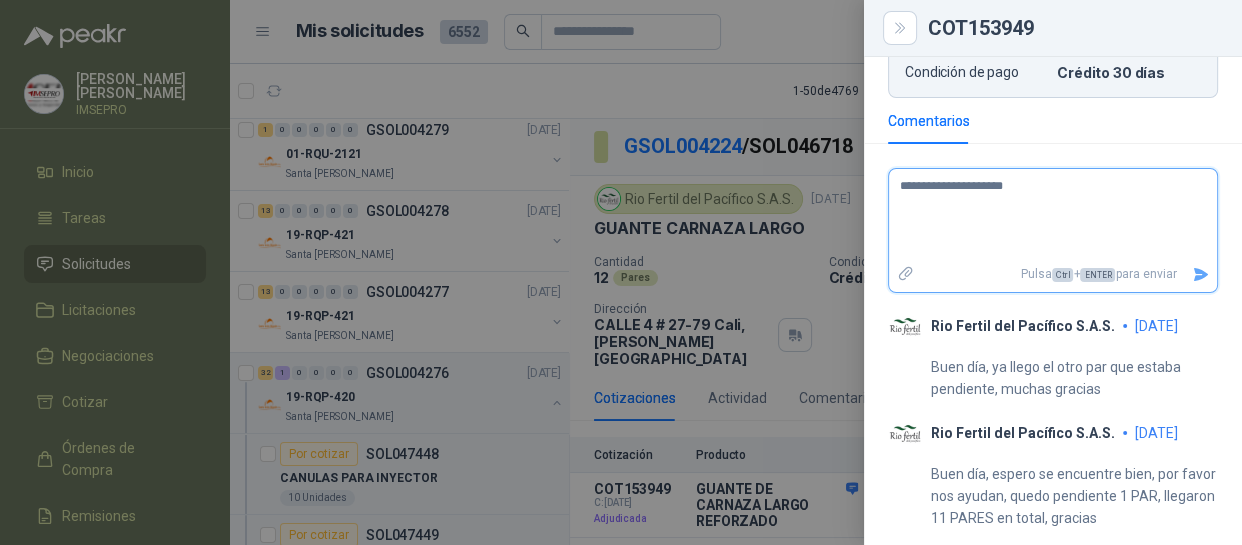 type 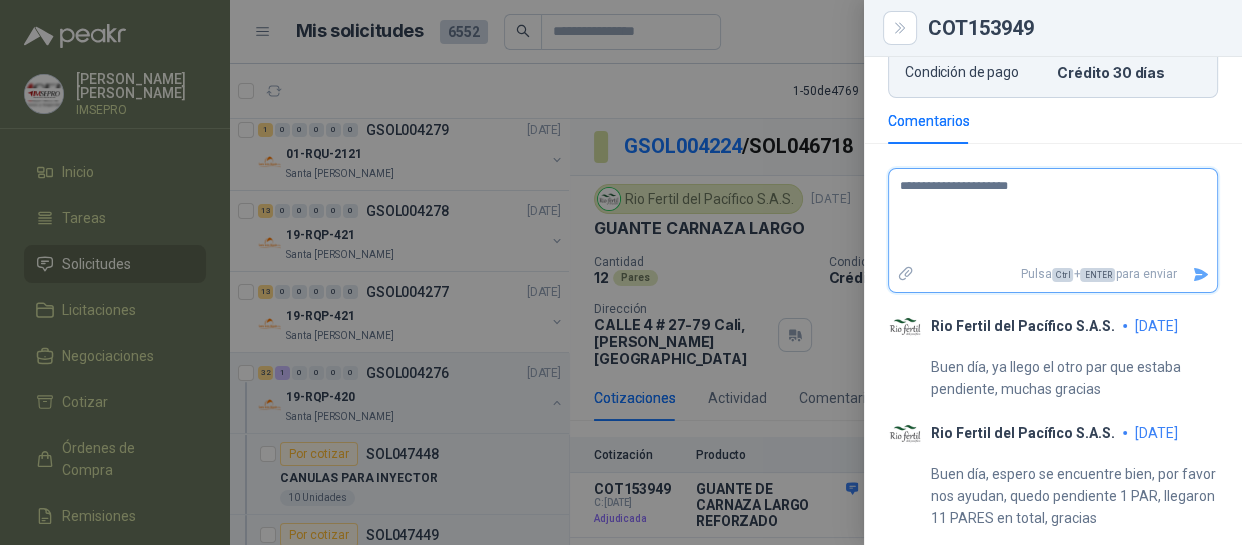 type 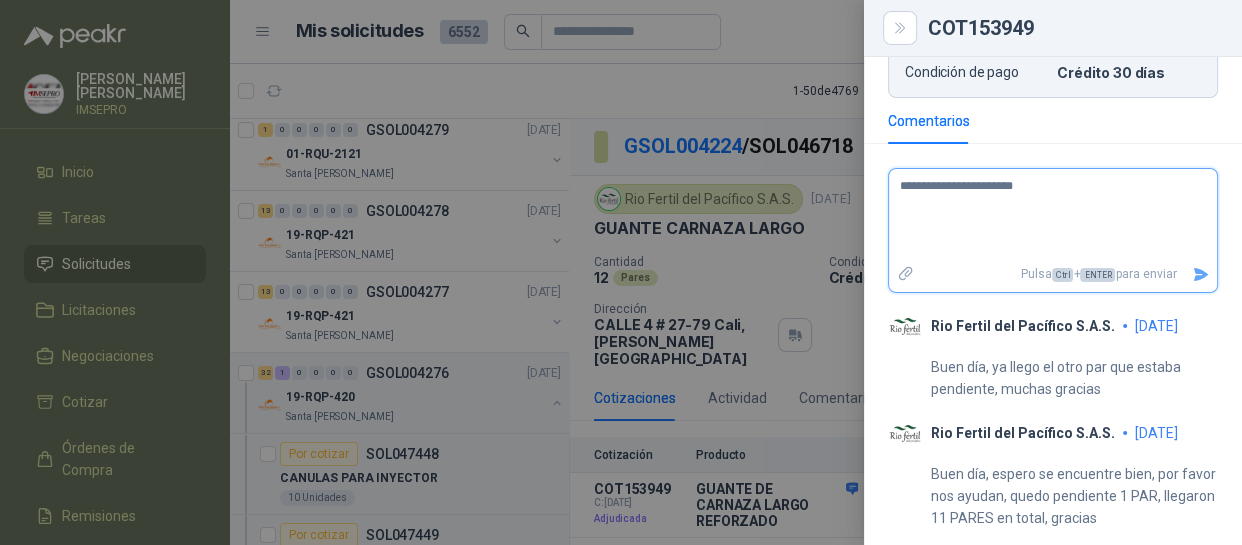 type 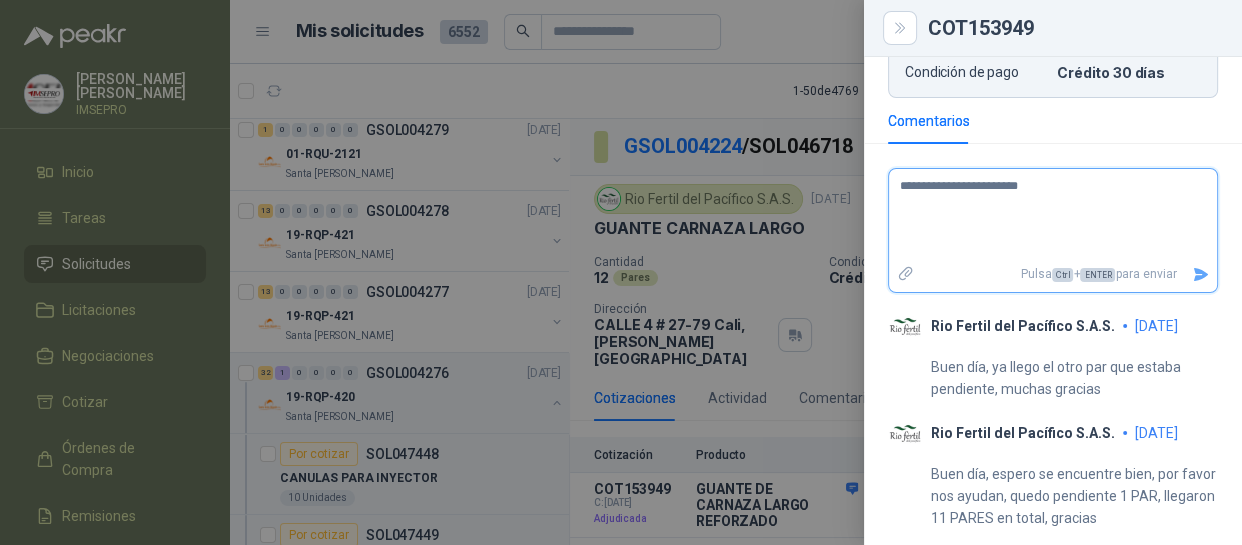 type 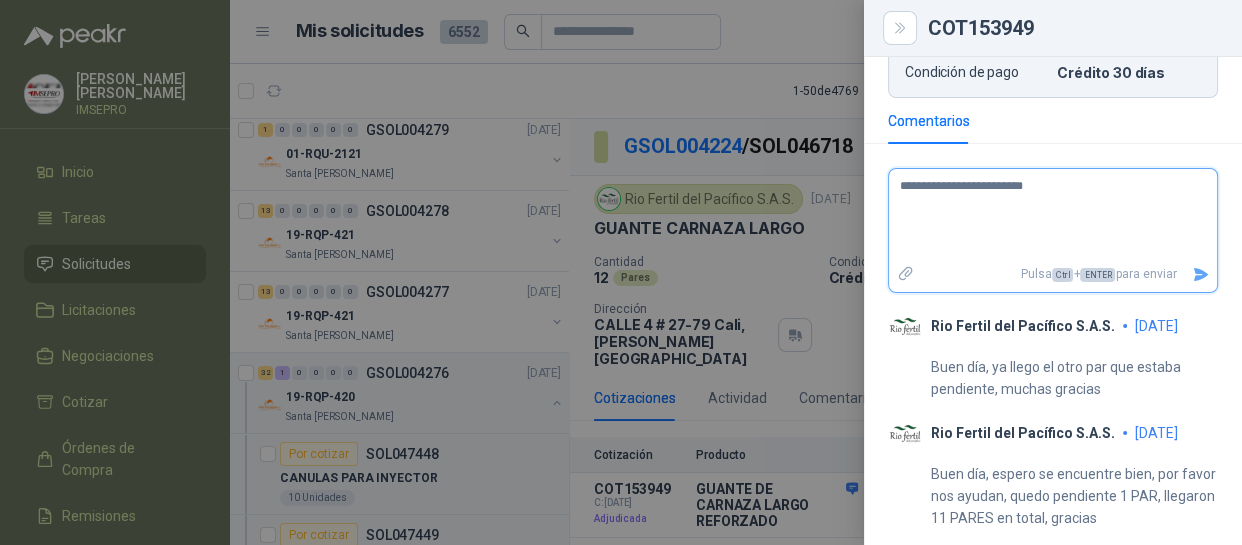 type 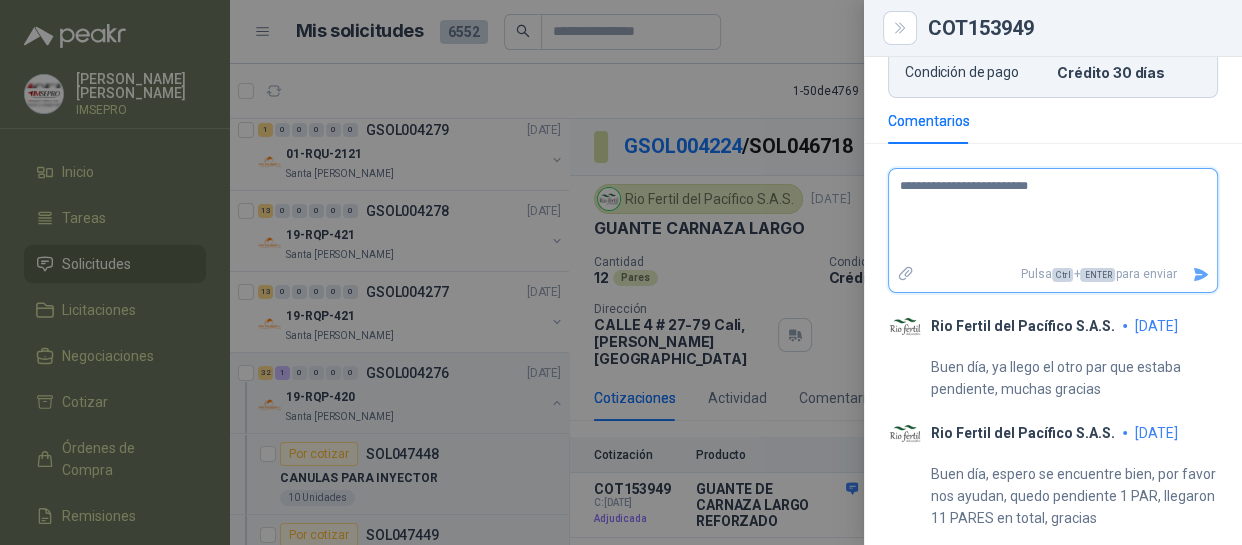 type 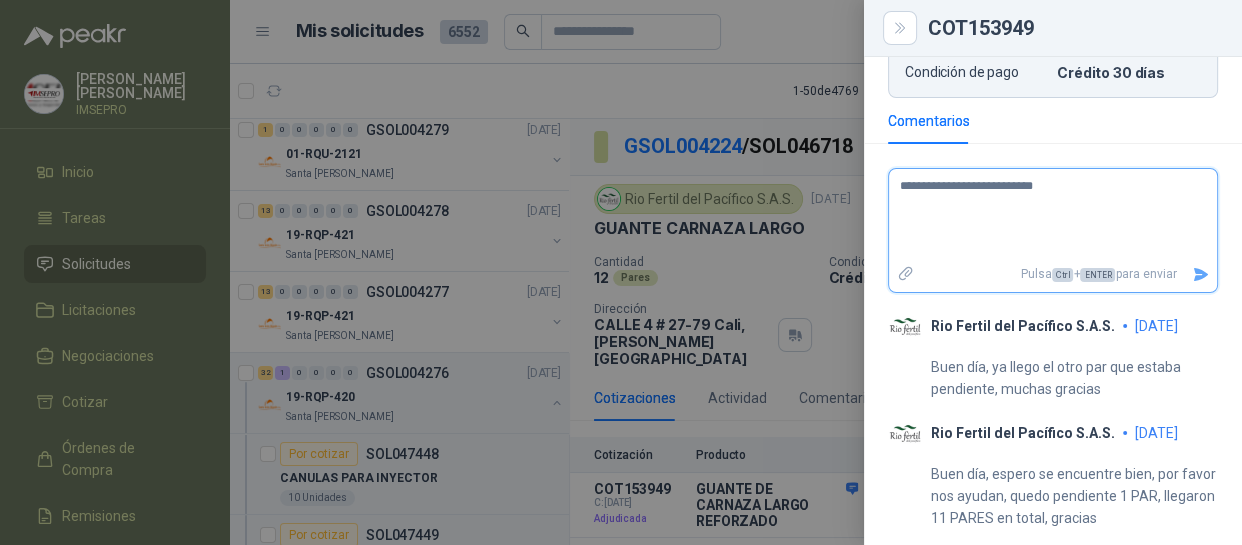 type 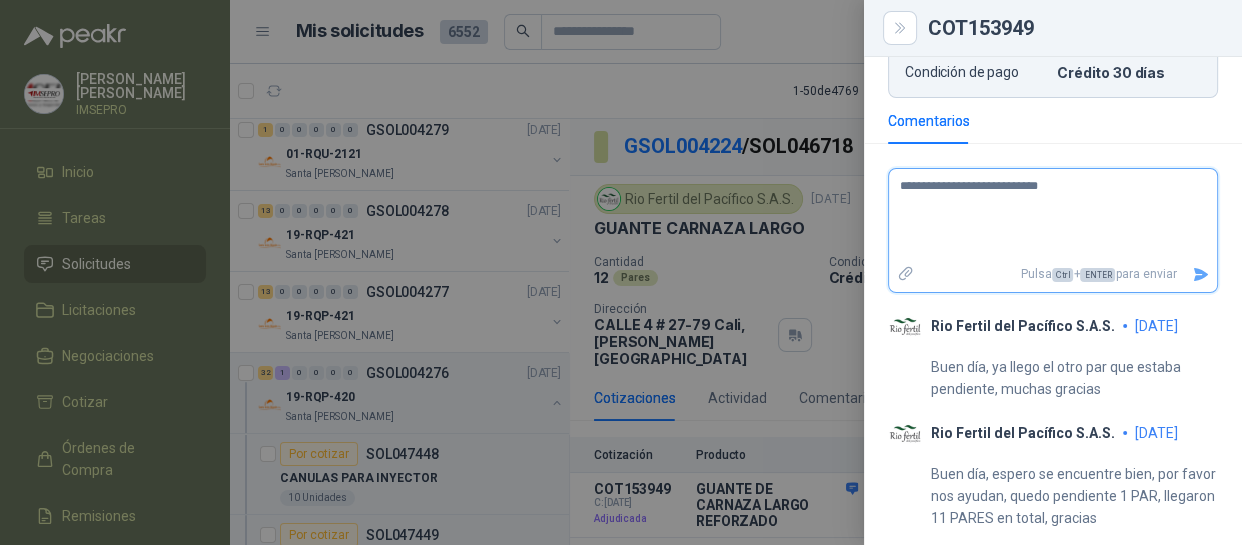 type 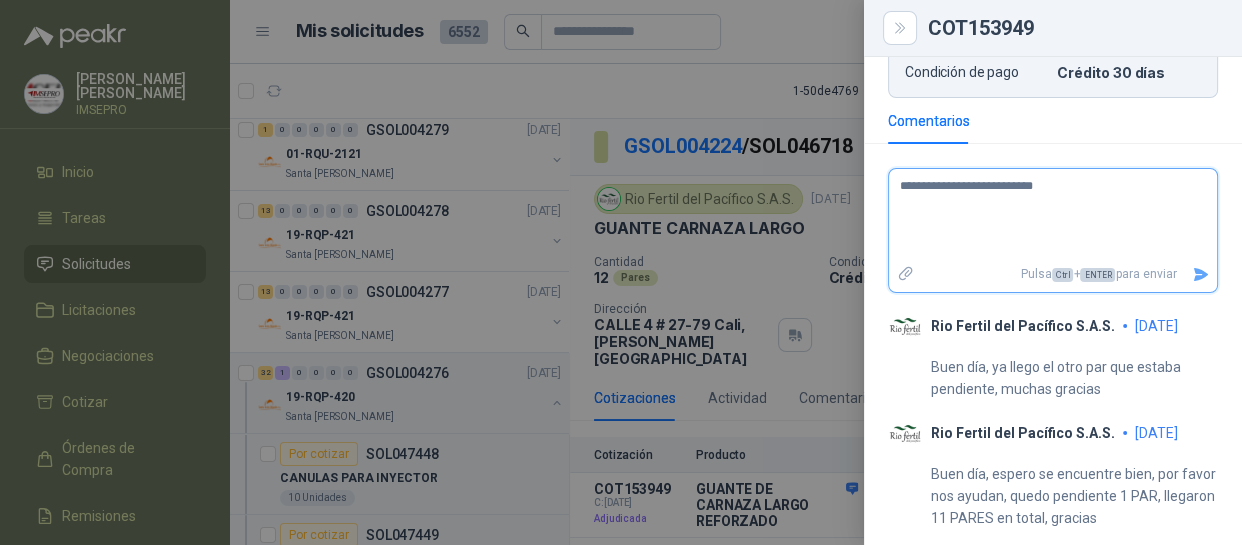 type 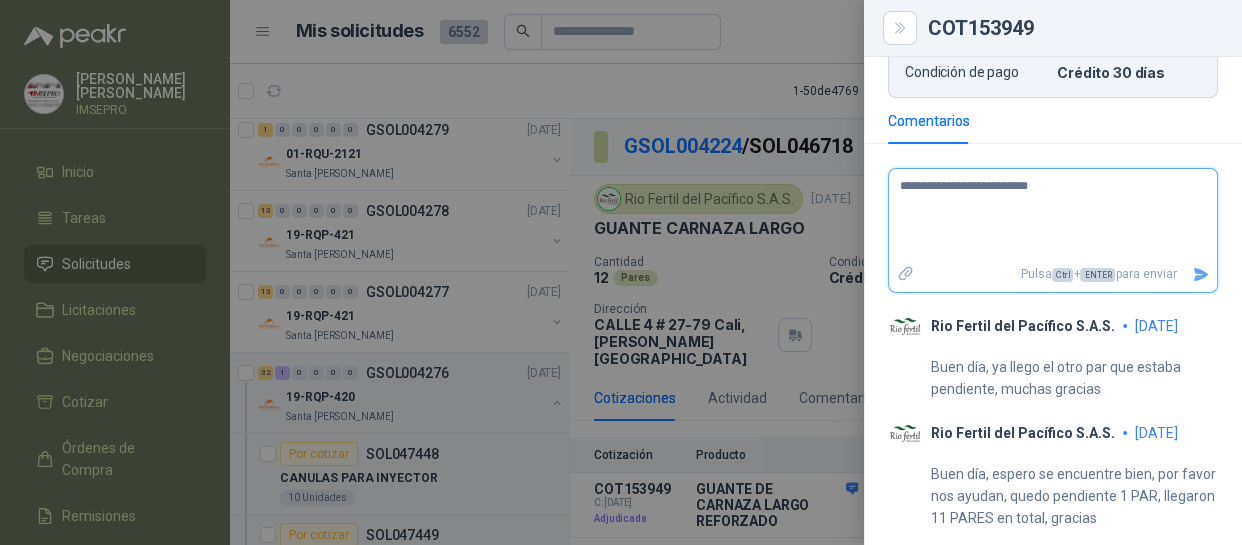 type 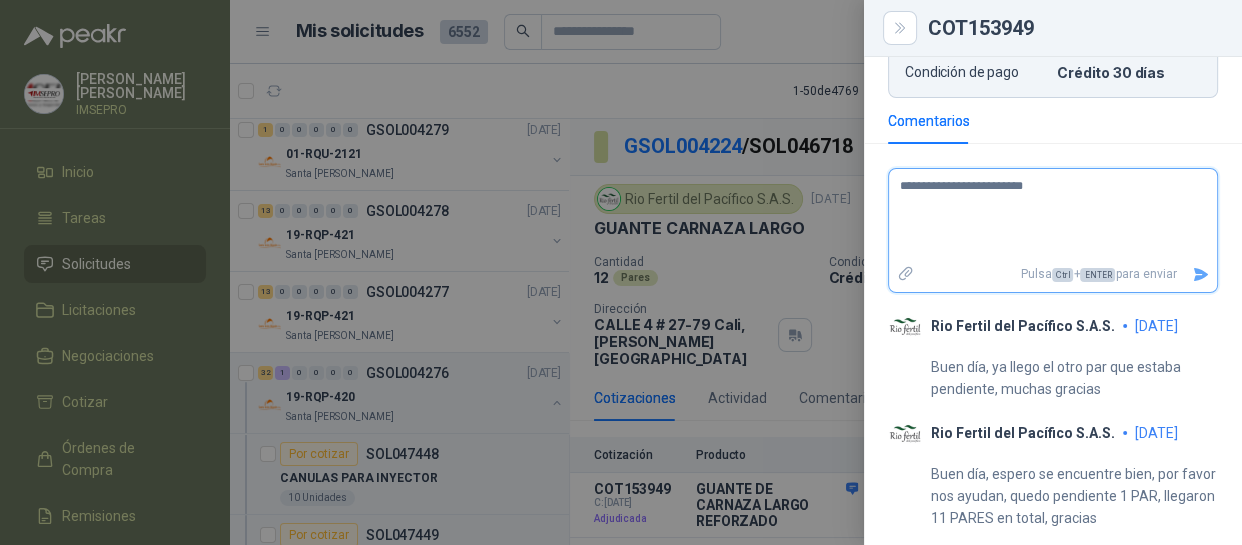 type 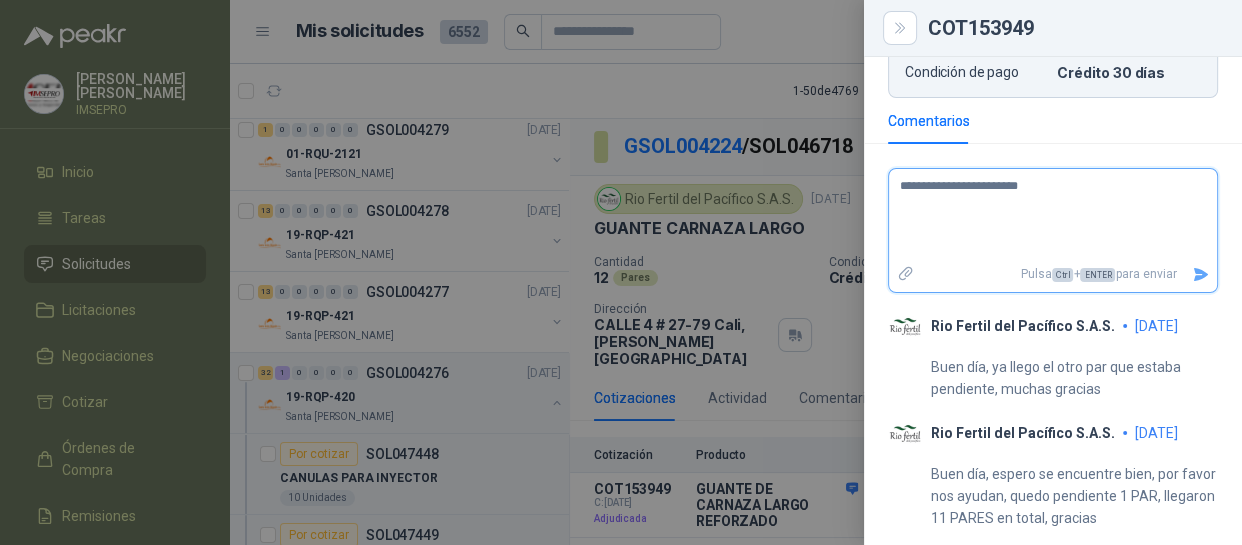 type 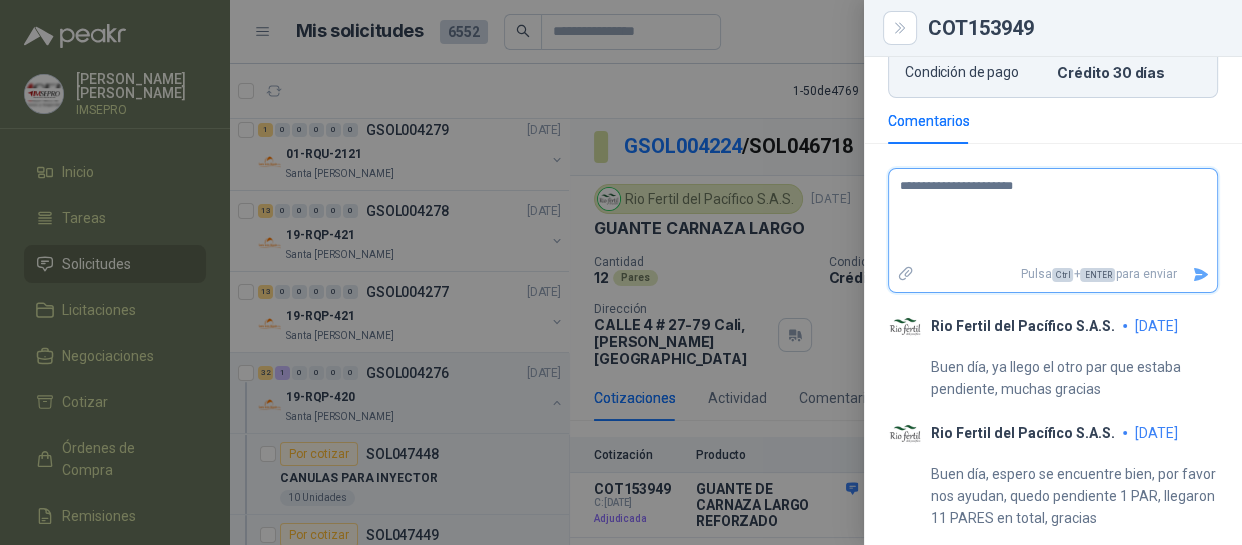 type 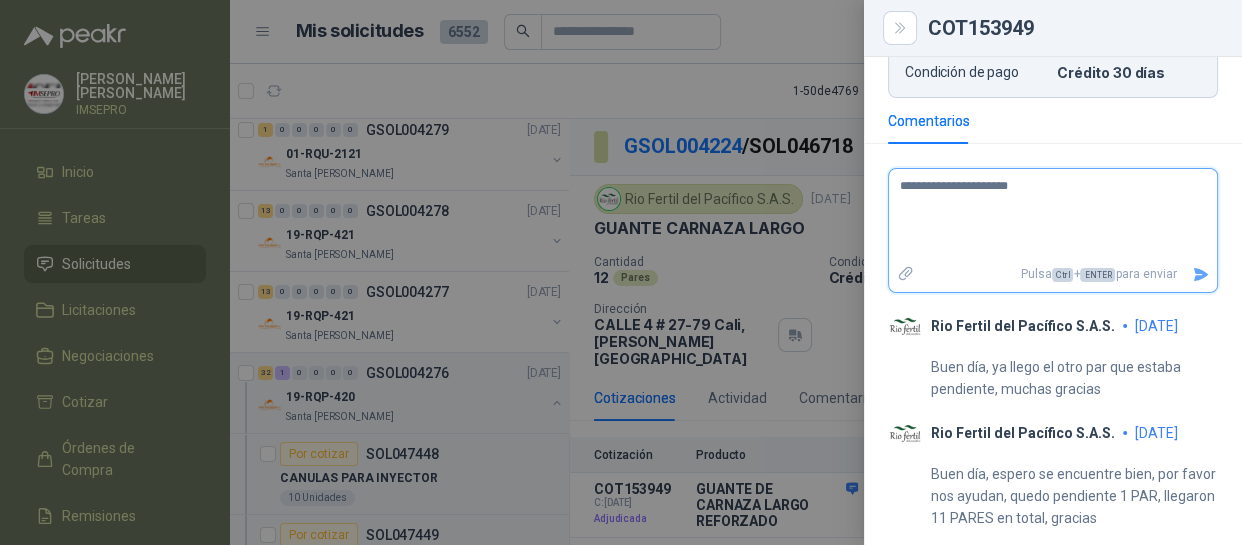 type 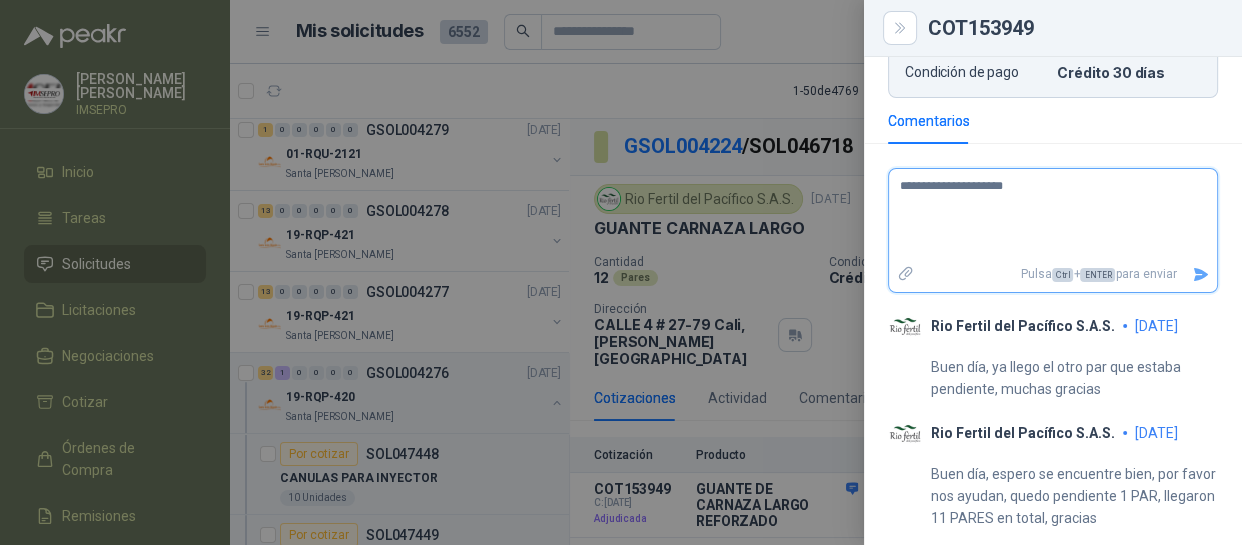 type 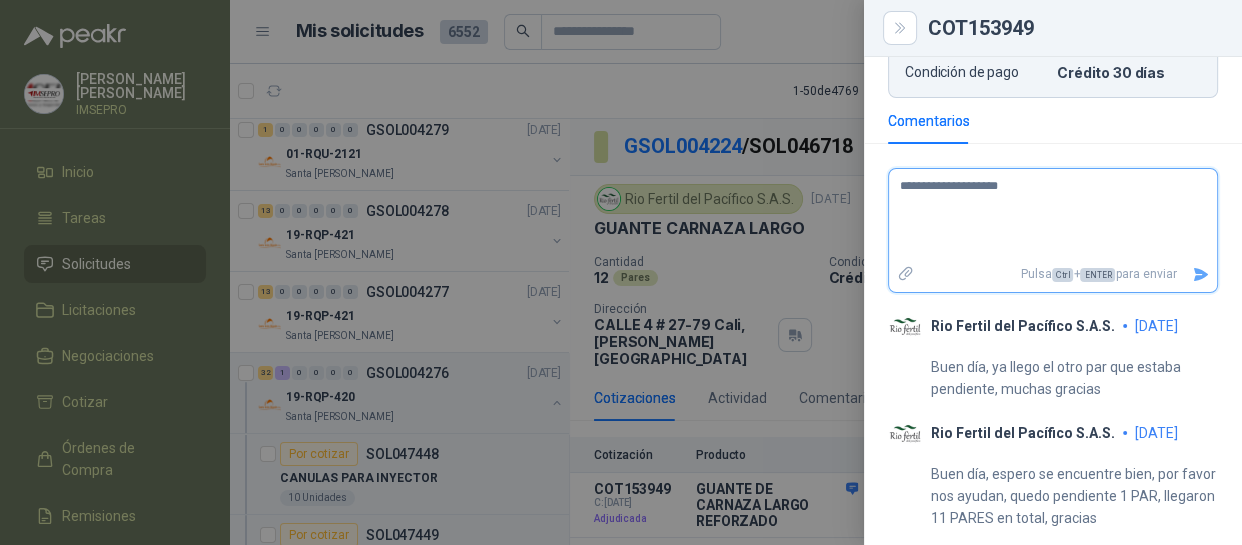 type 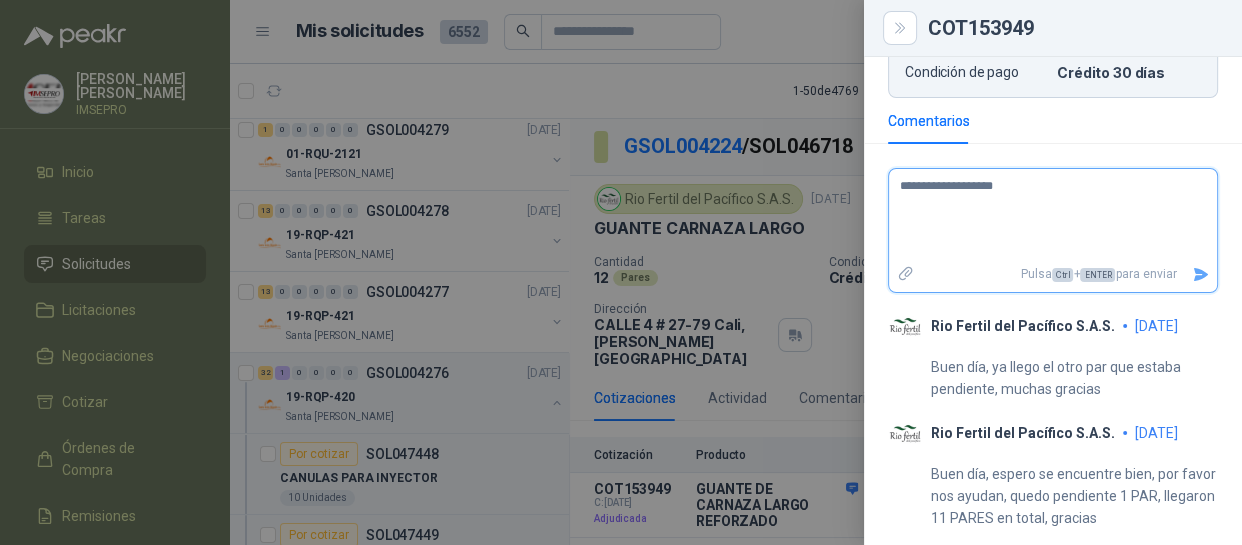 type 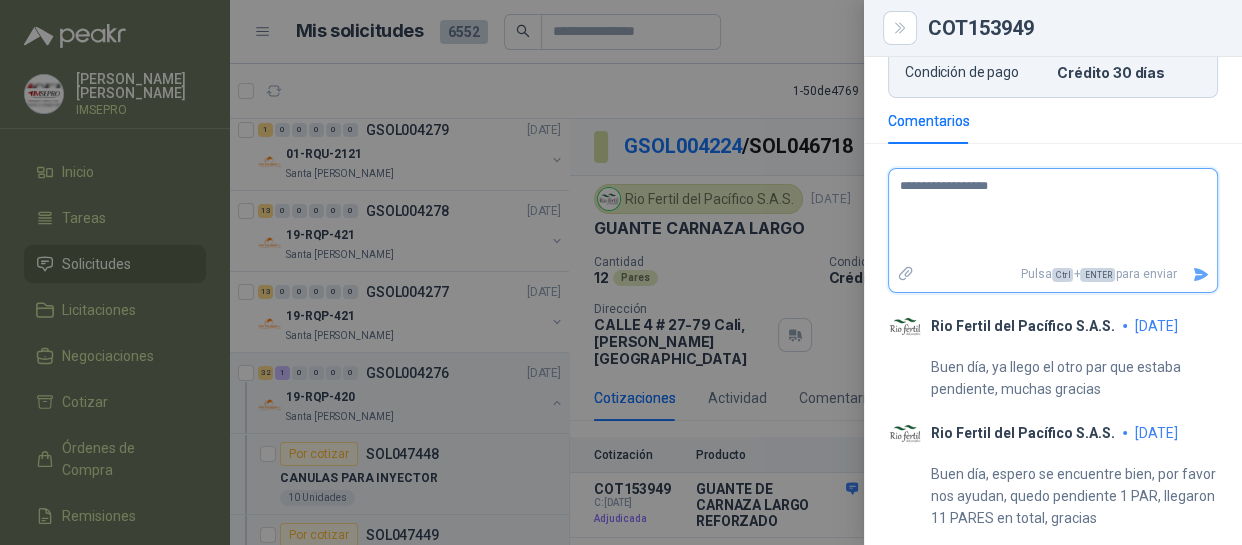 type 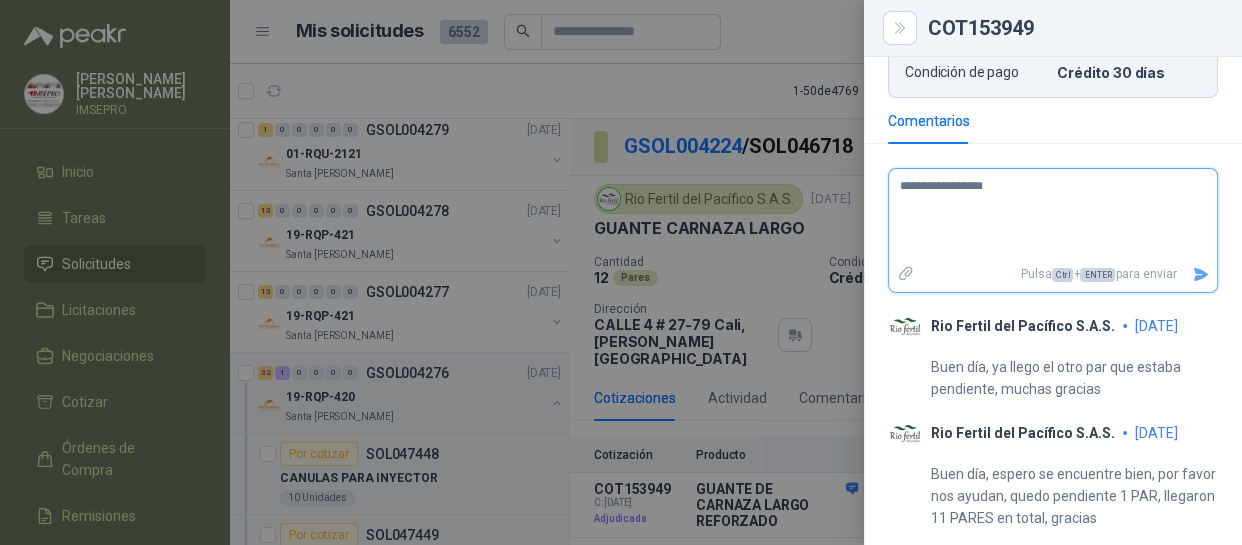 type 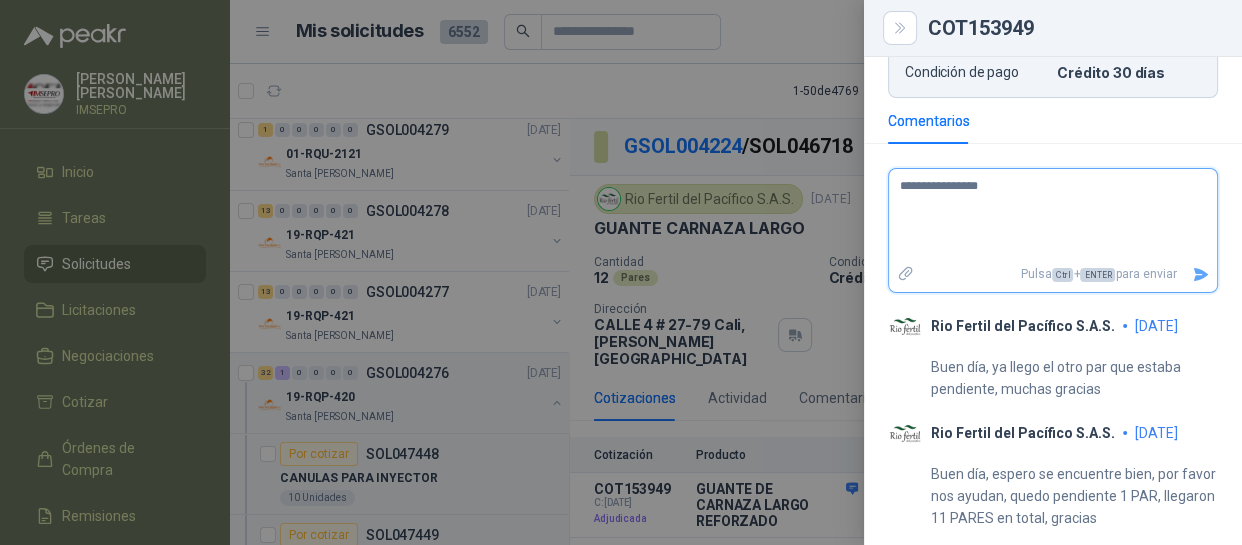 type 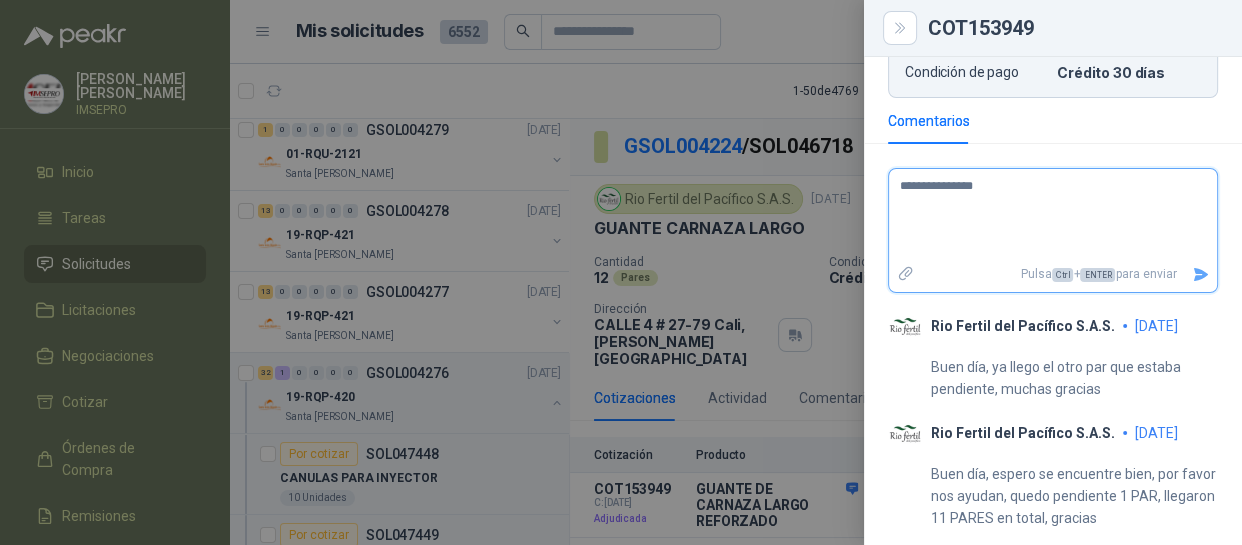 type 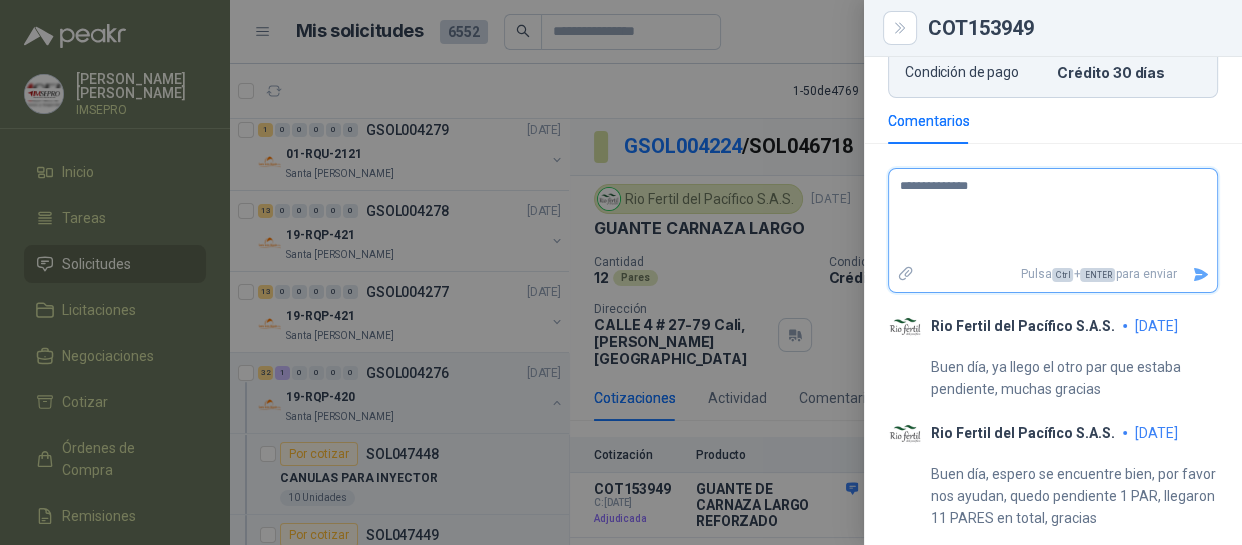 type 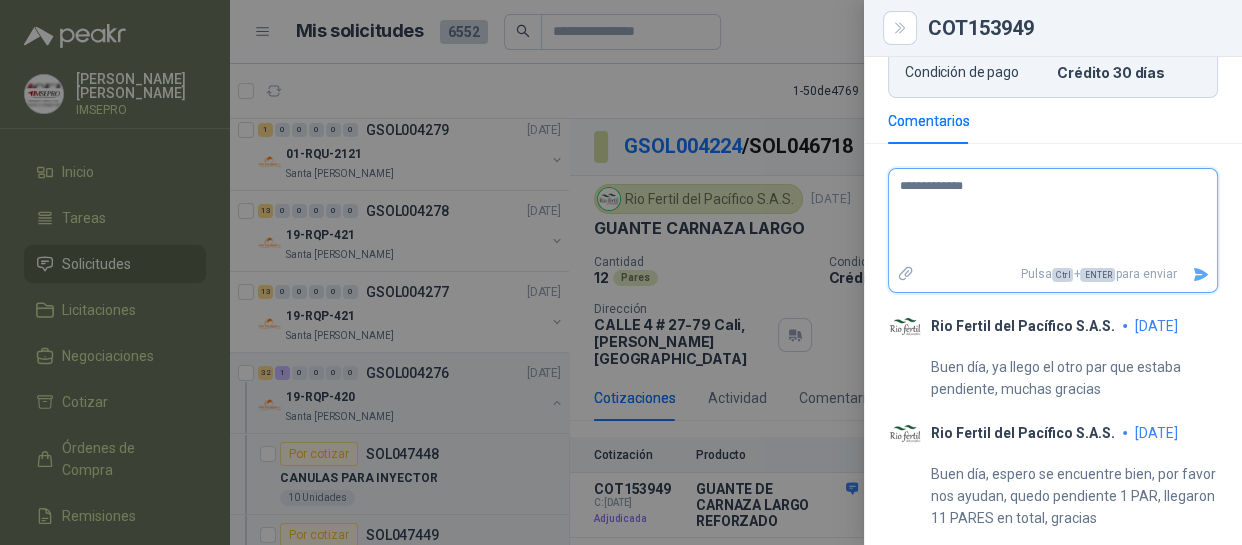 type 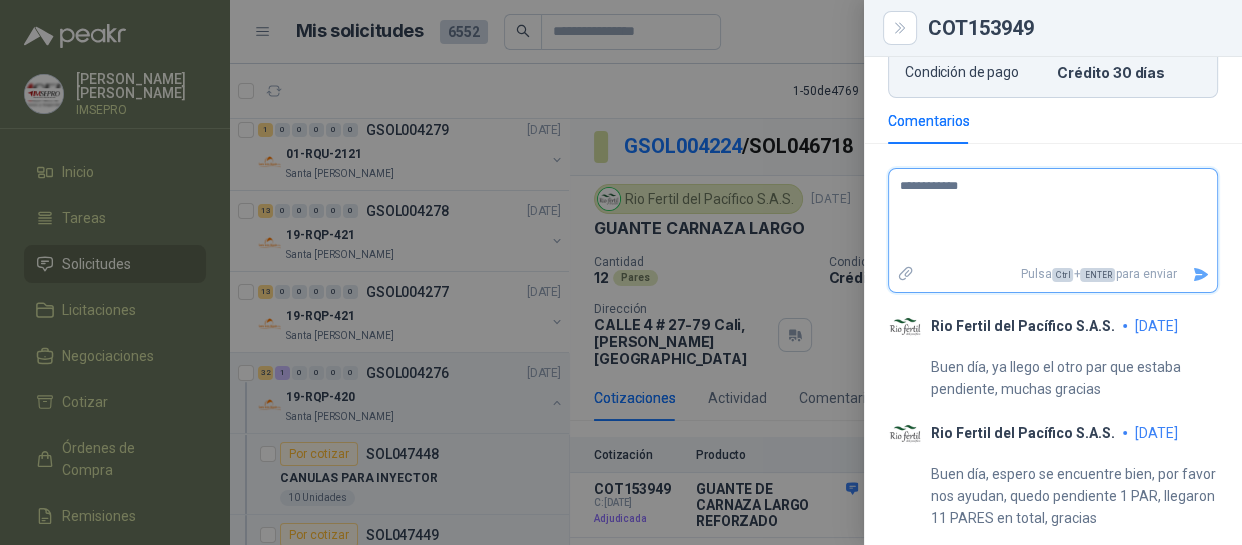 type 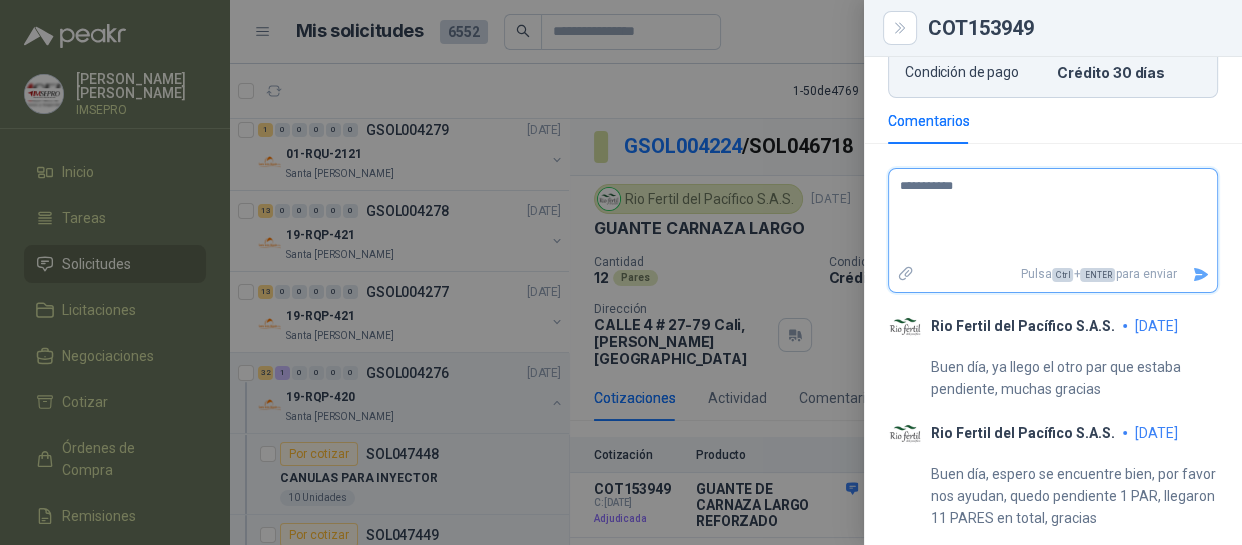type 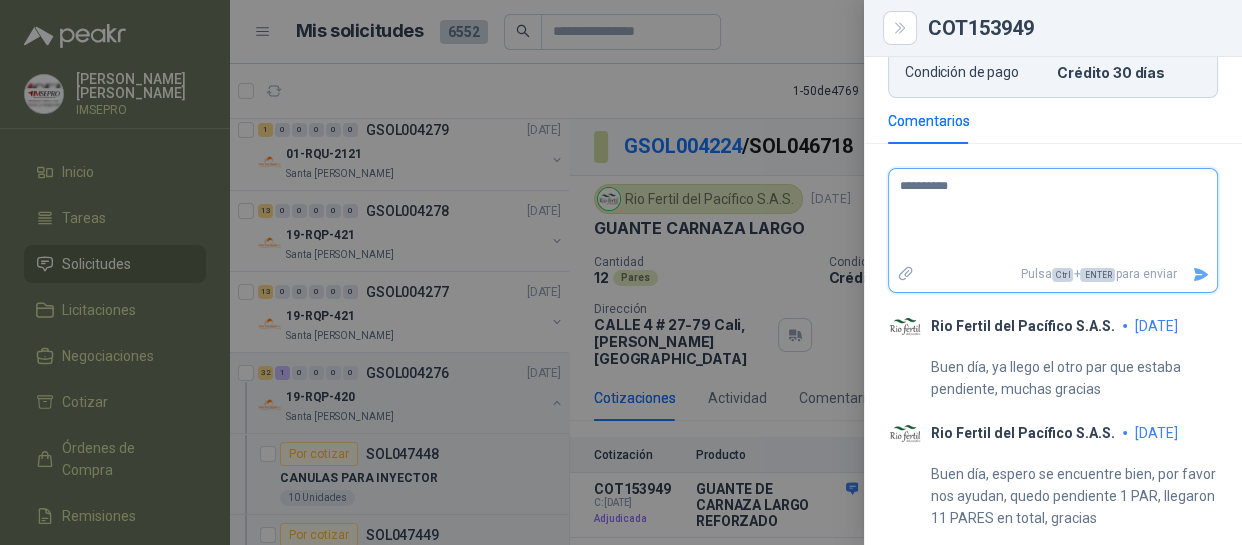 type 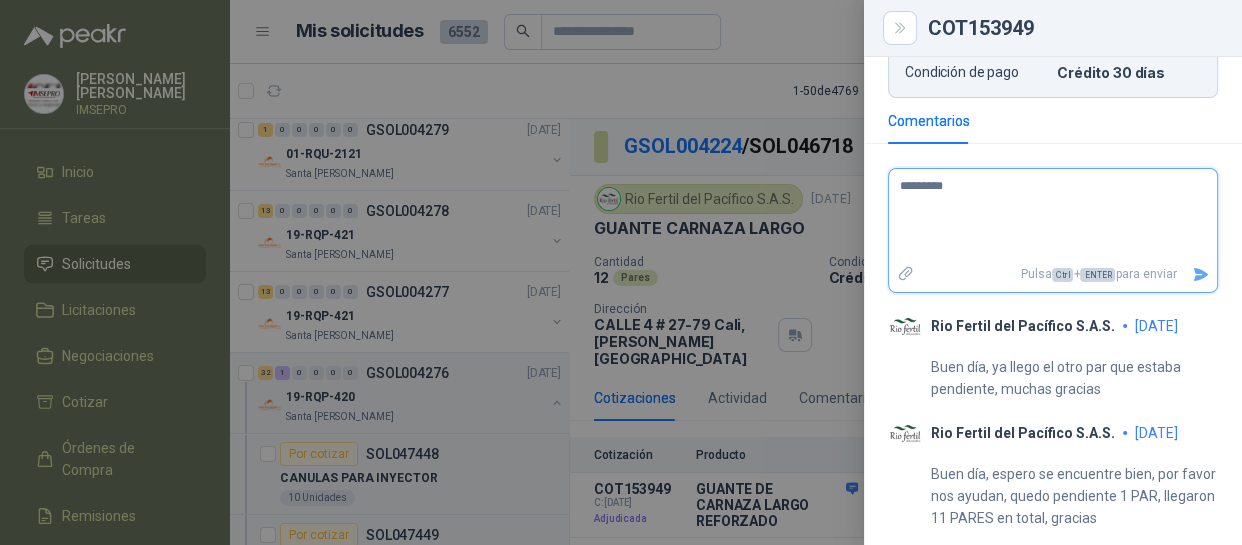 type 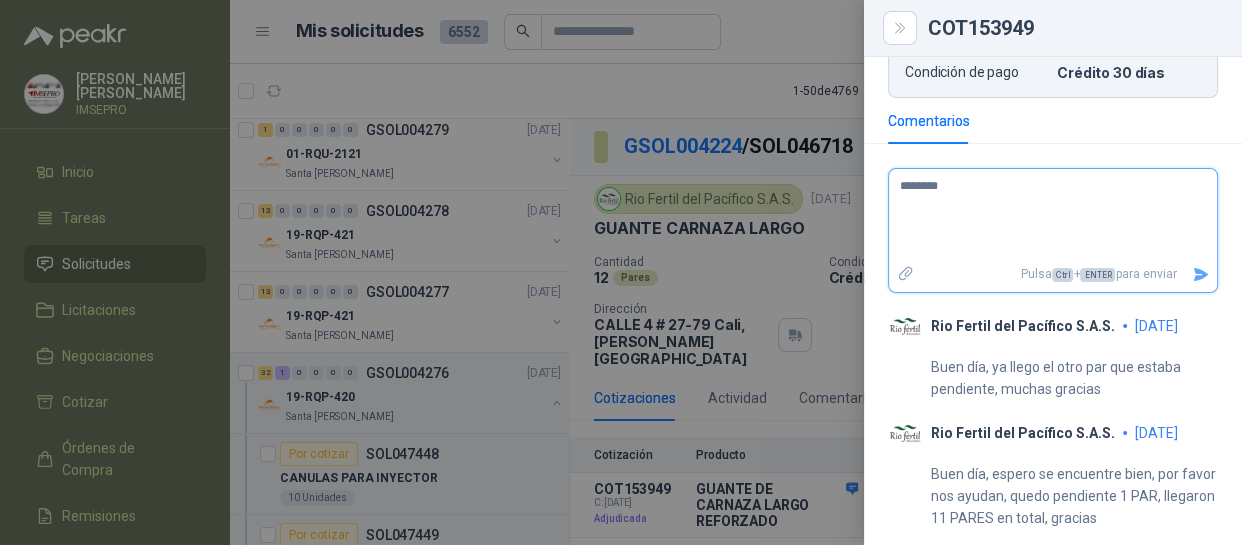 type 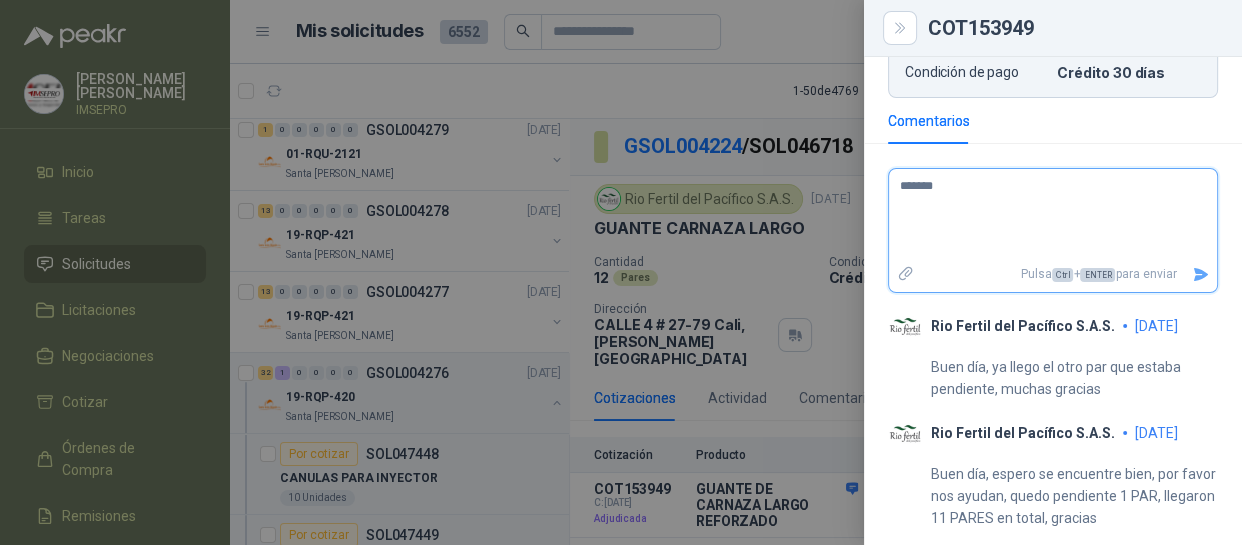 type 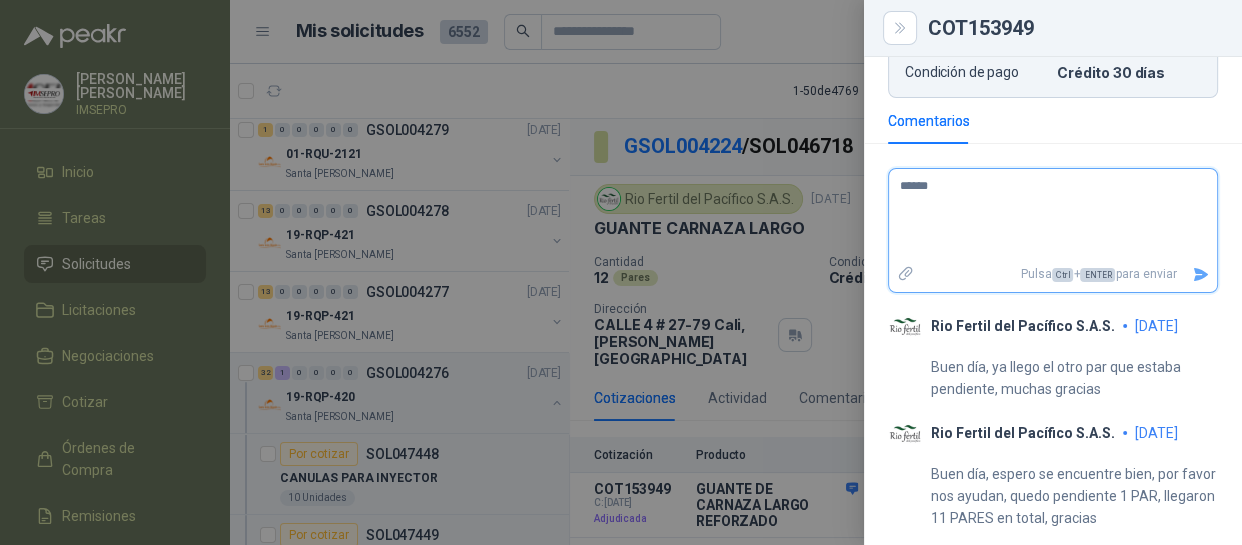 type 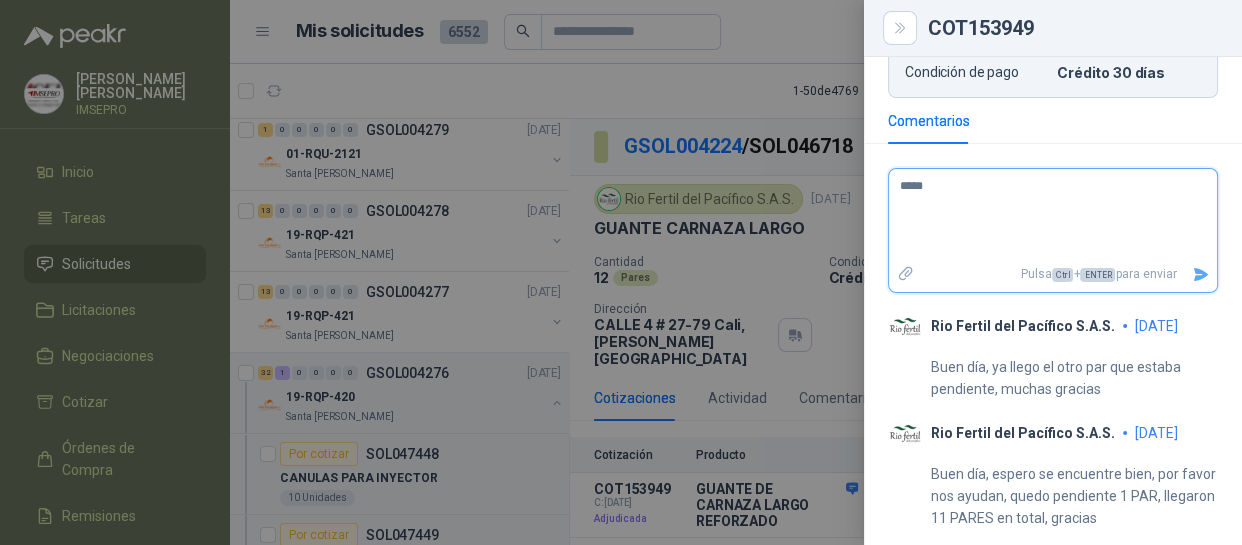 type 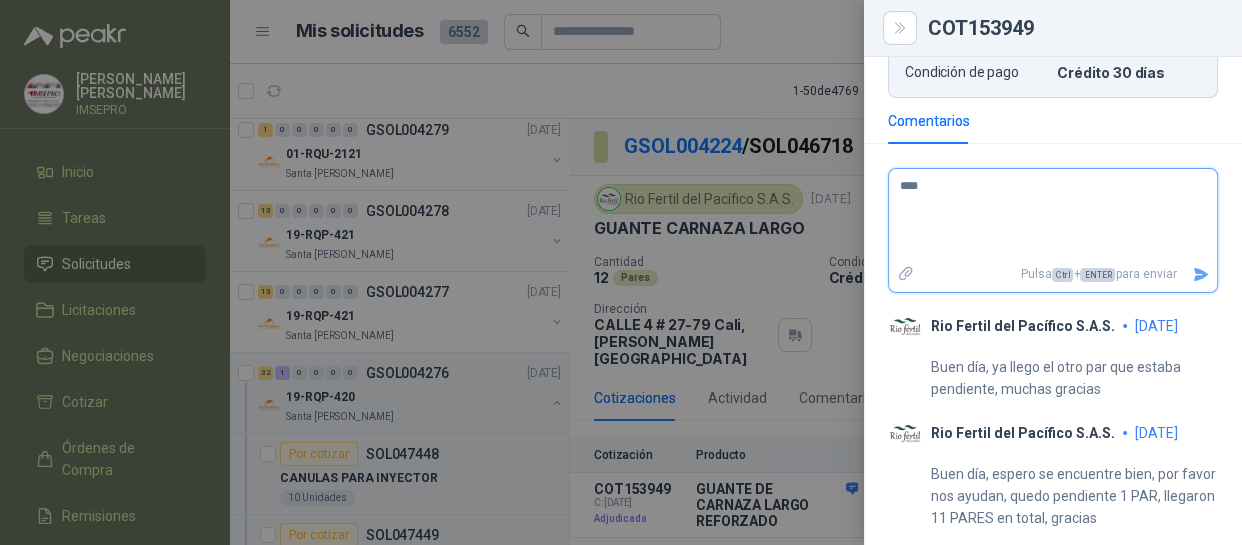 type 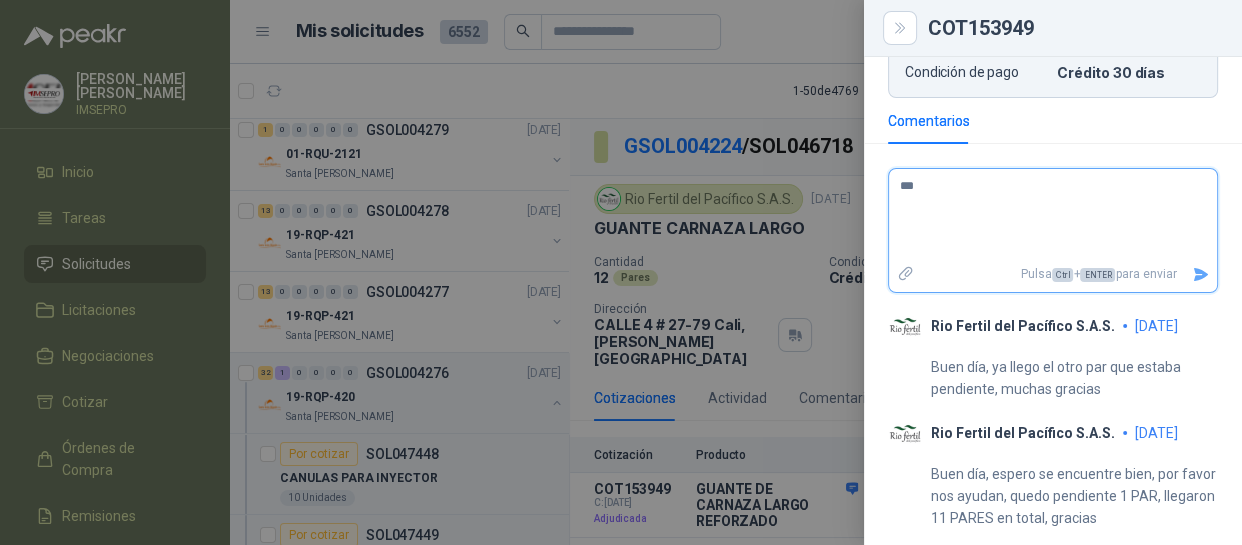 type 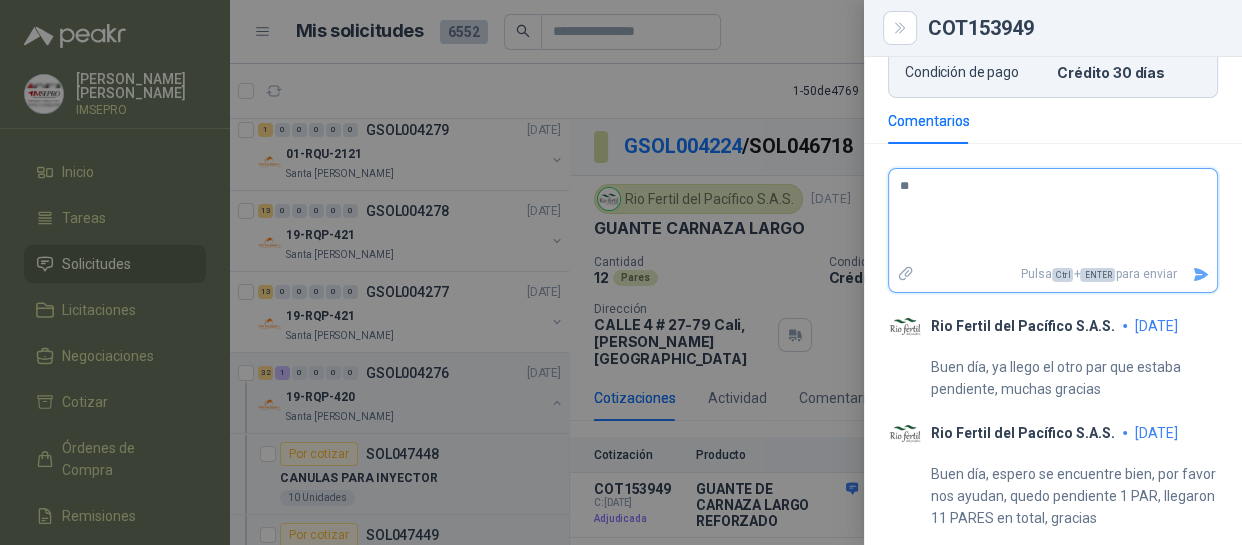 type 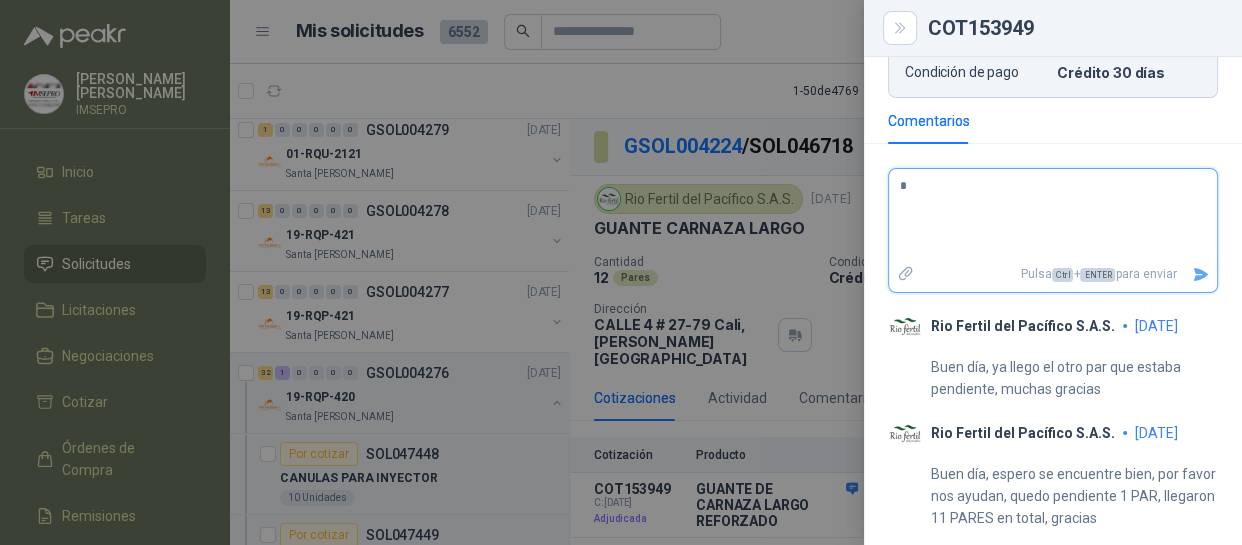 type 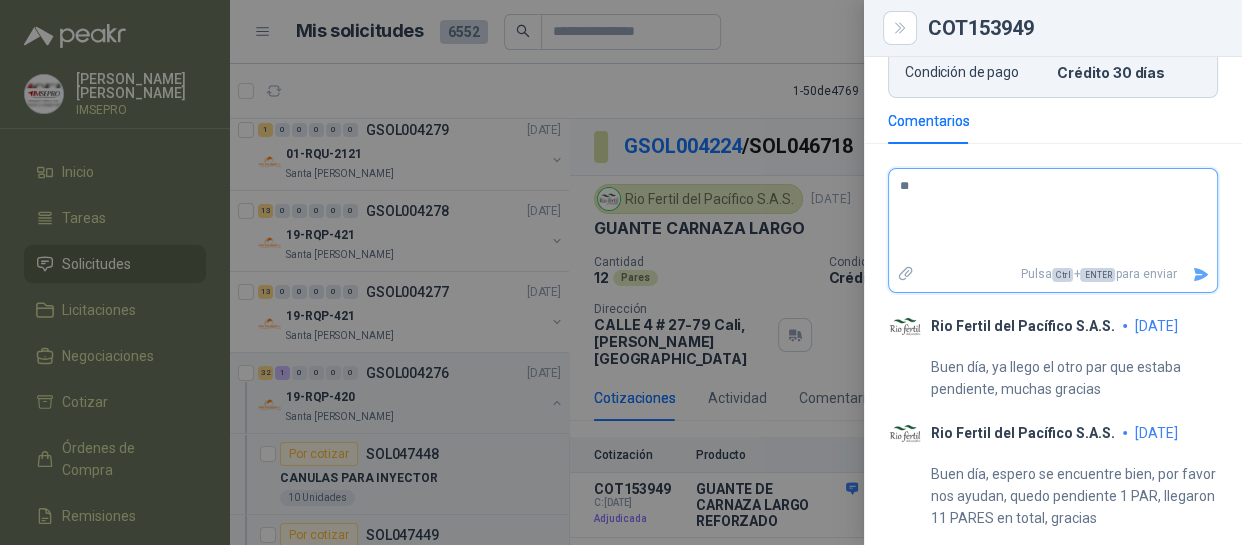 type 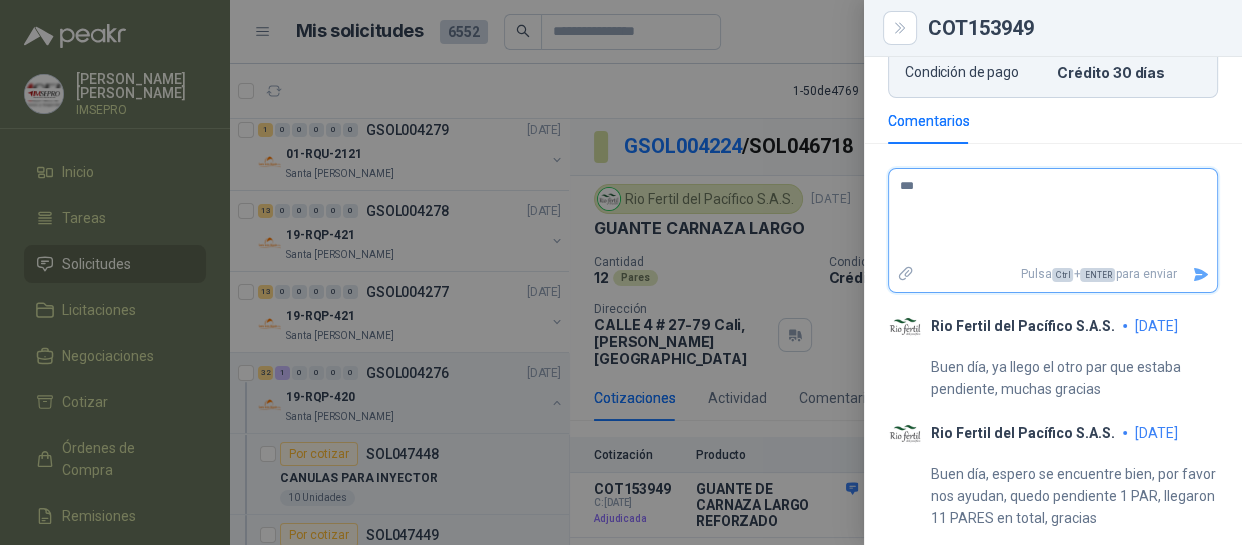 type 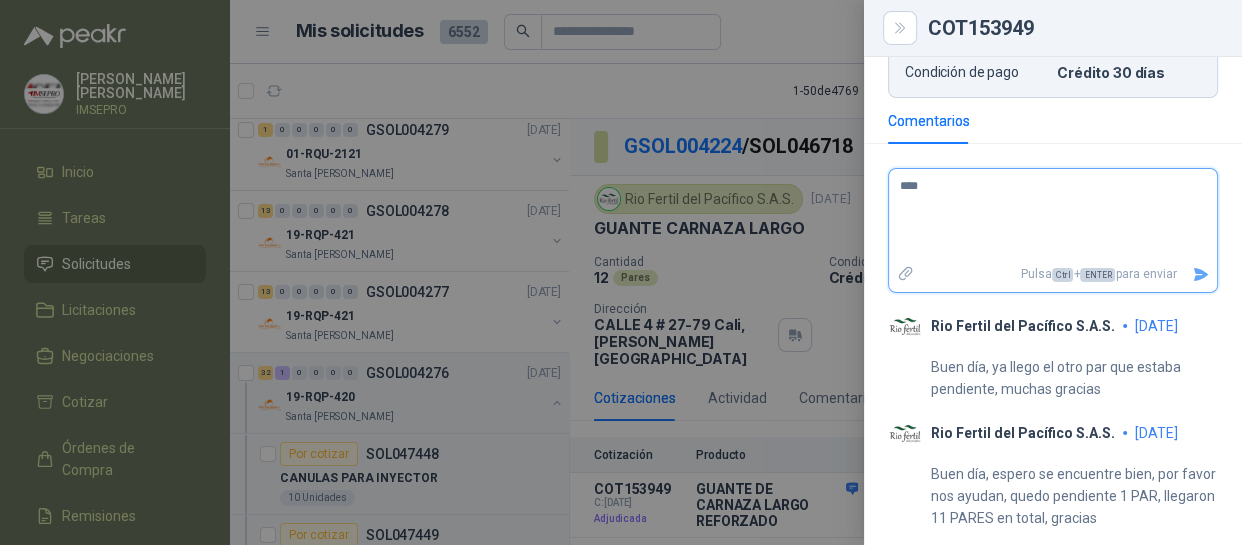 type 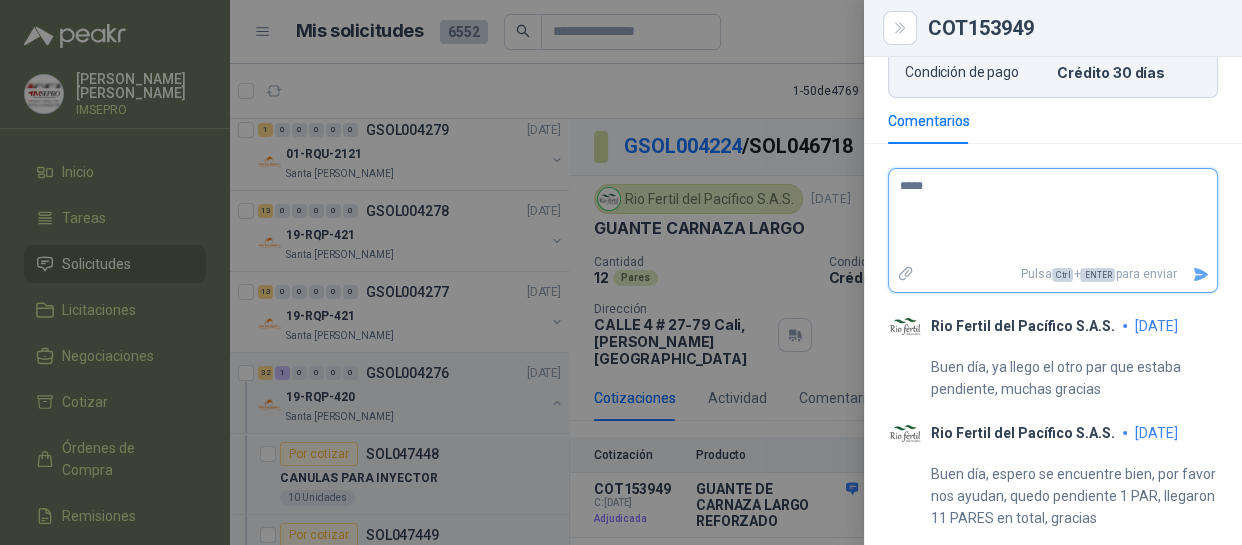 type 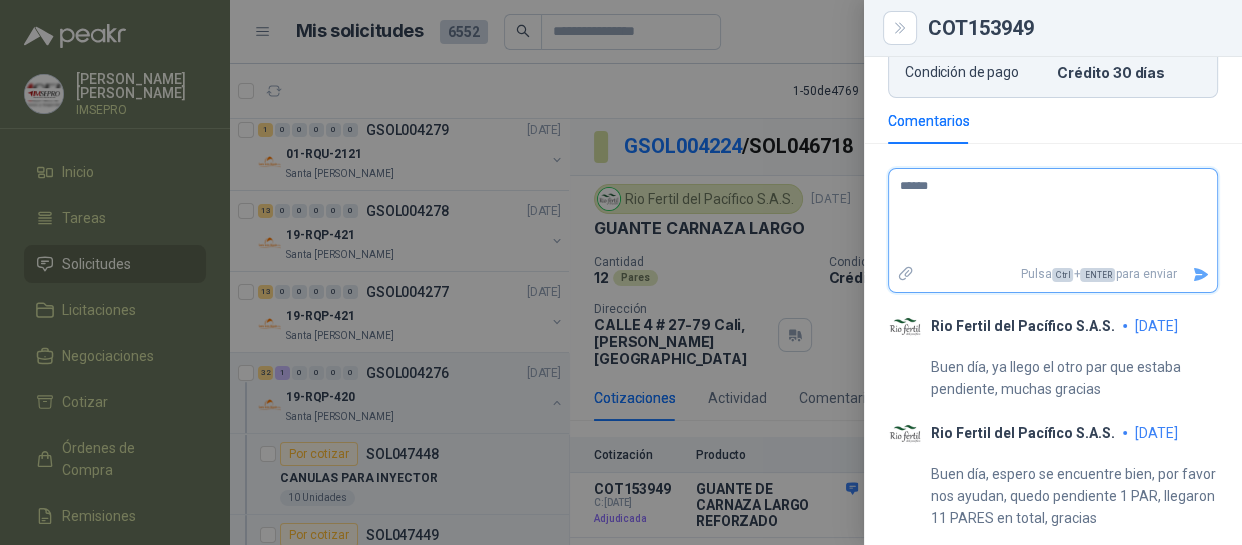 type 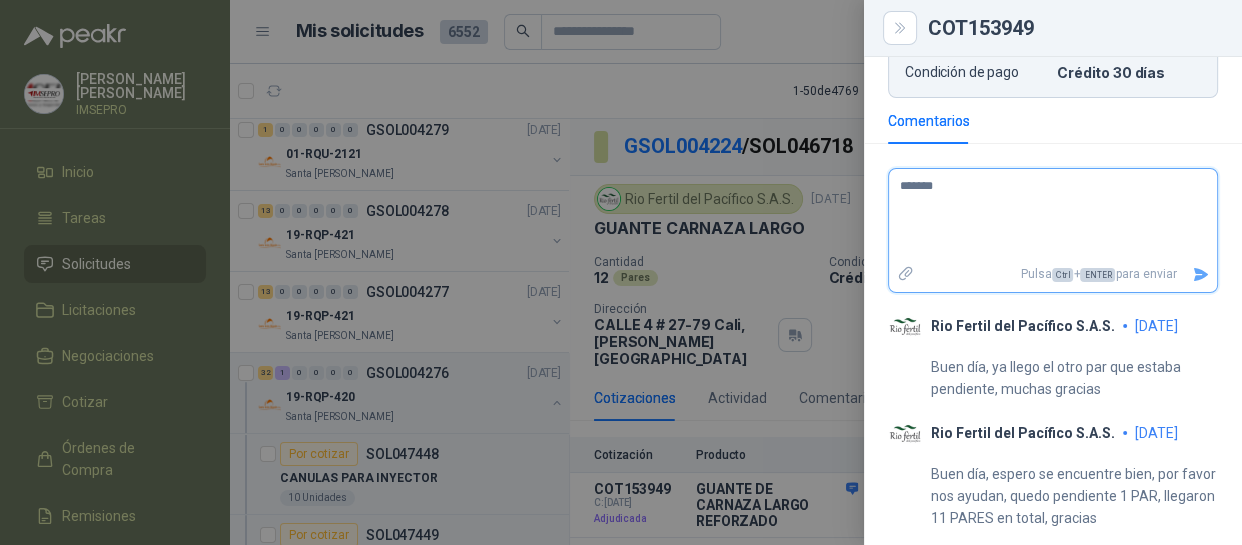 type 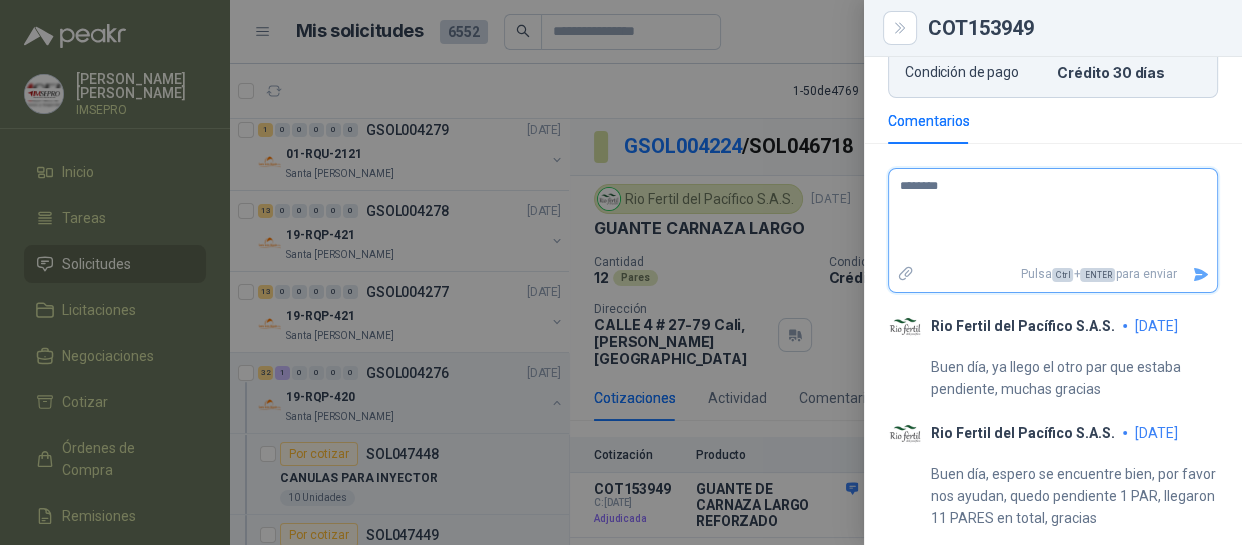 type 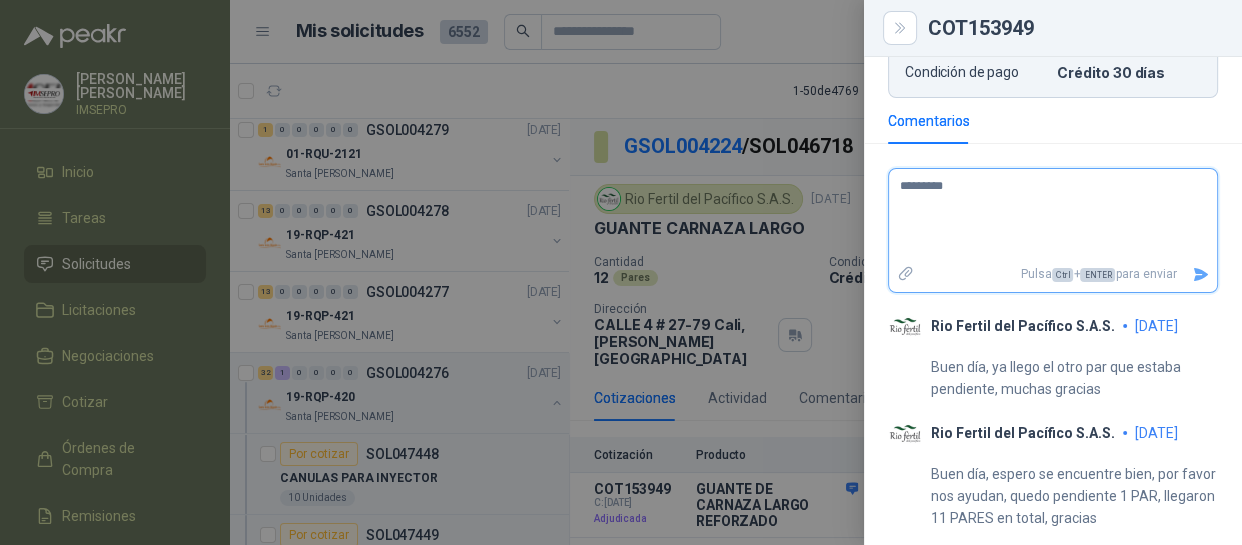 type 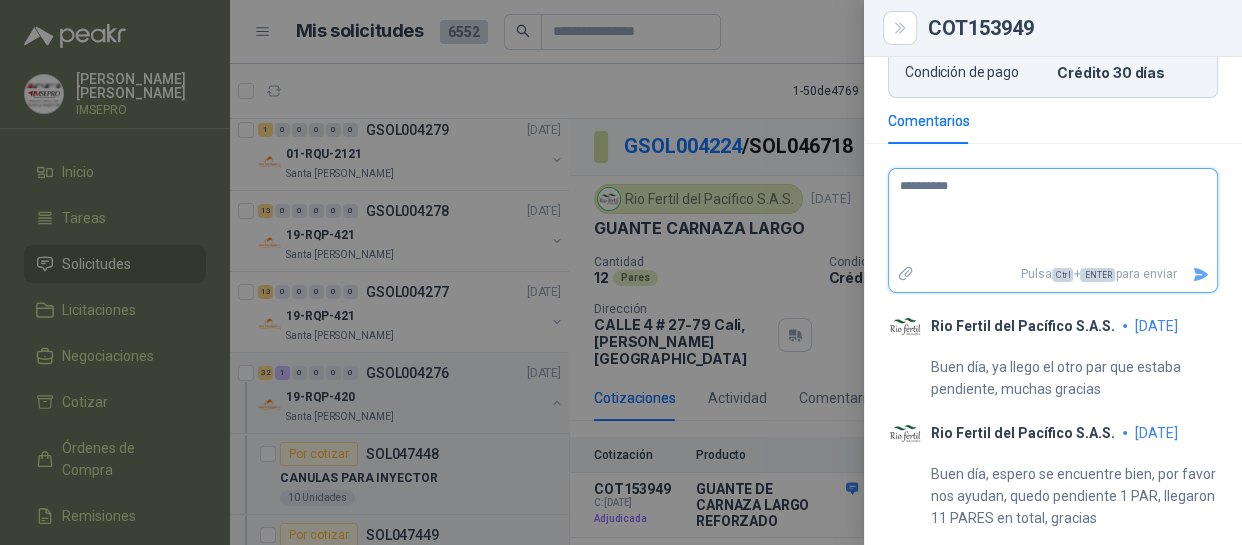 type 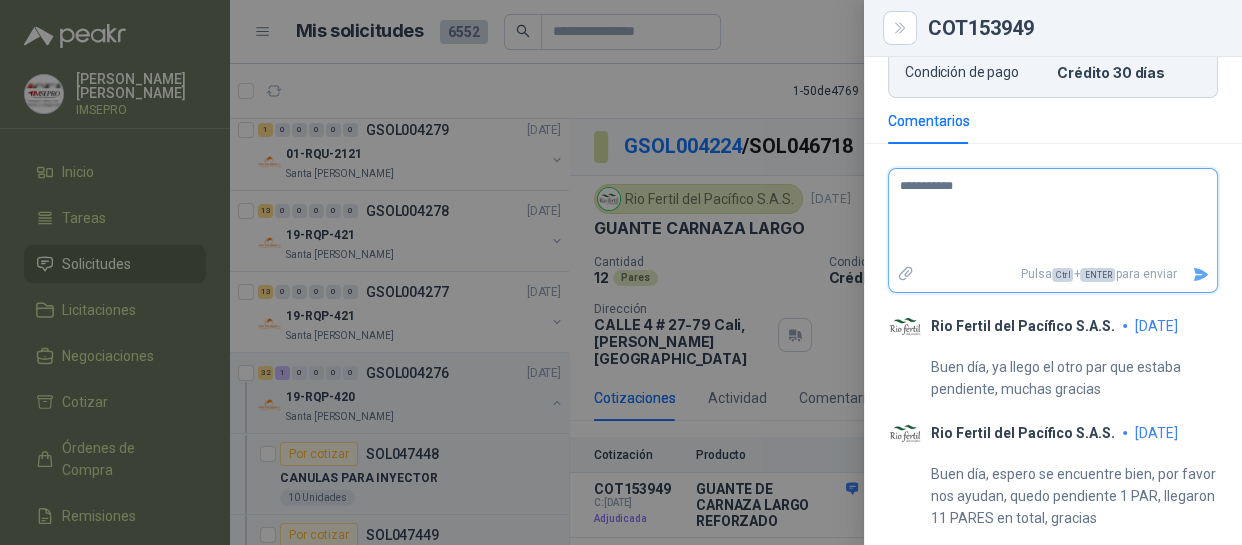 type 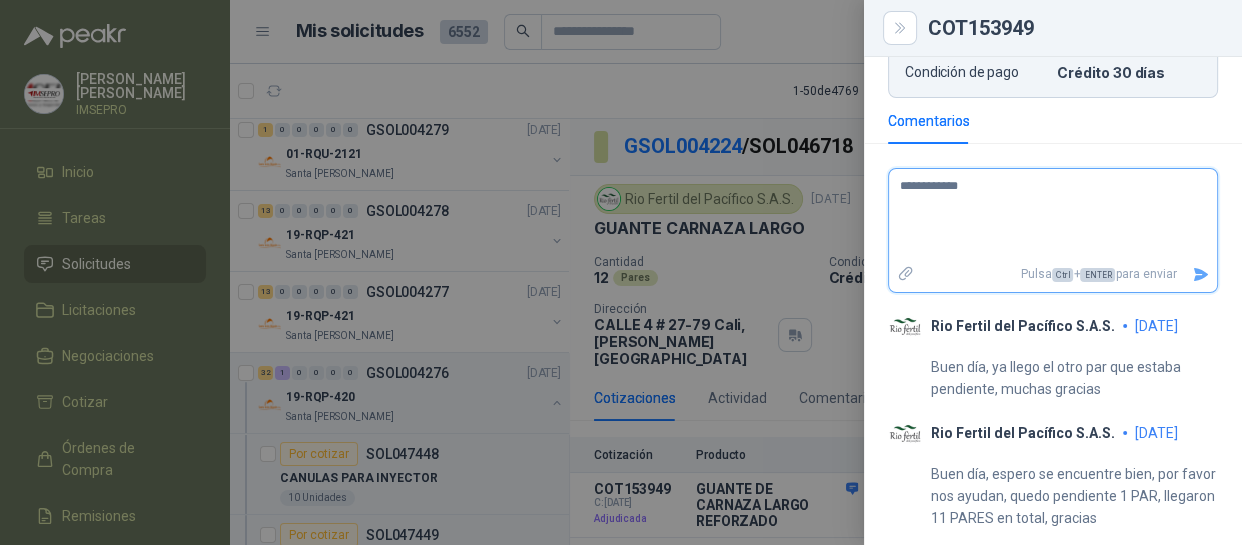 type 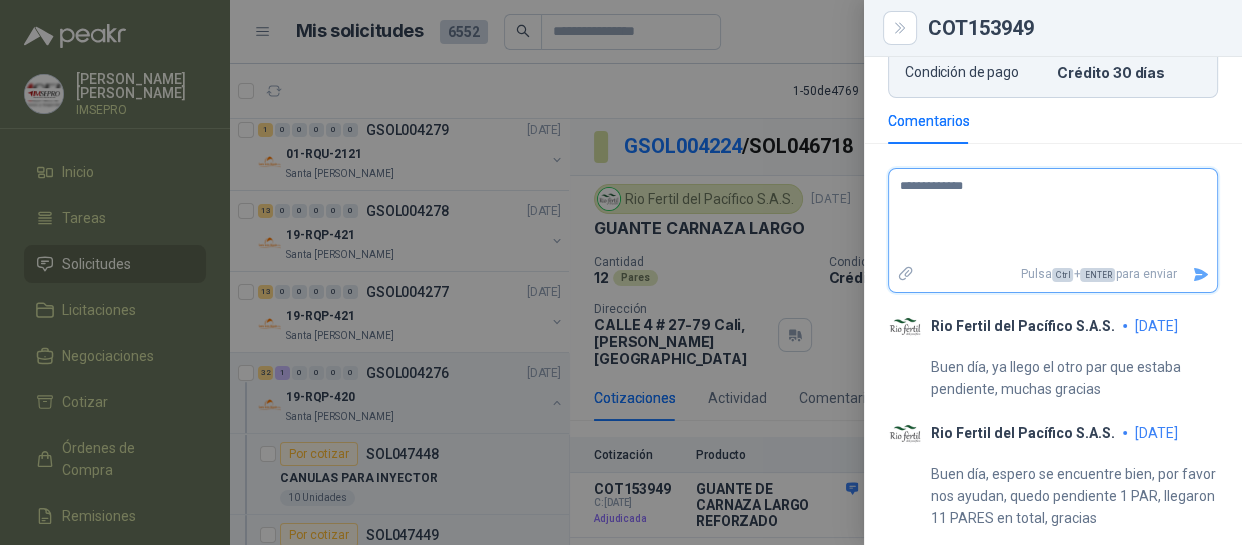 type 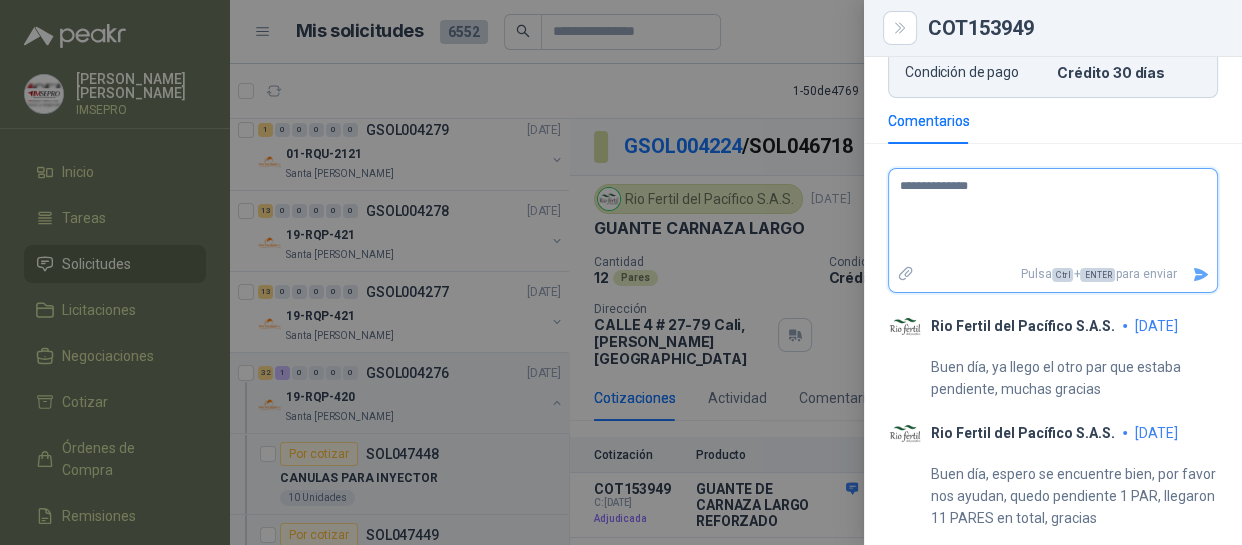 type 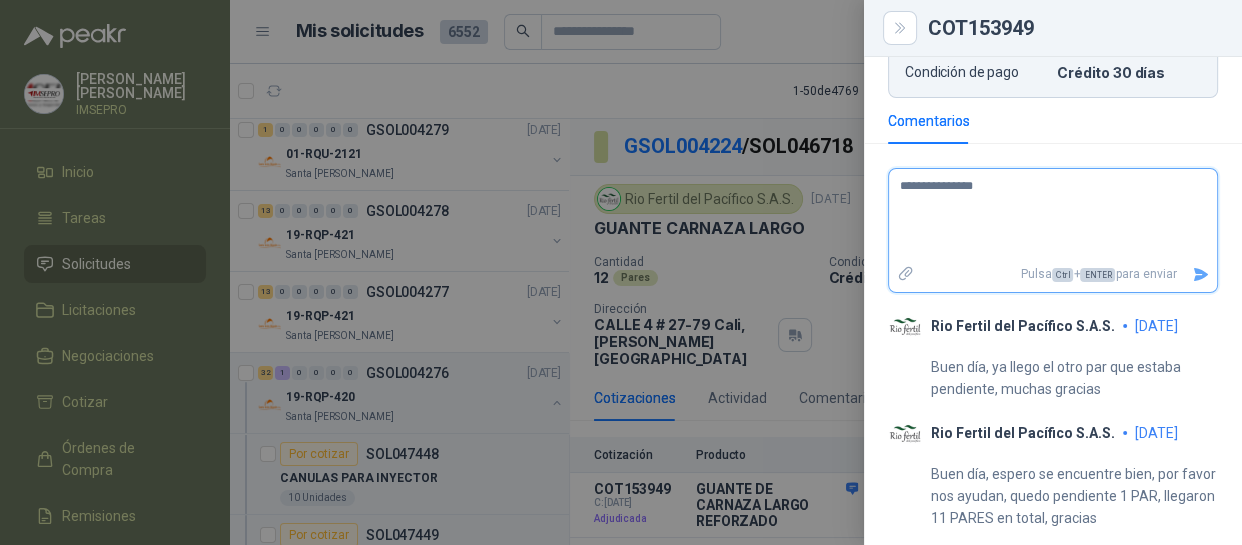 type 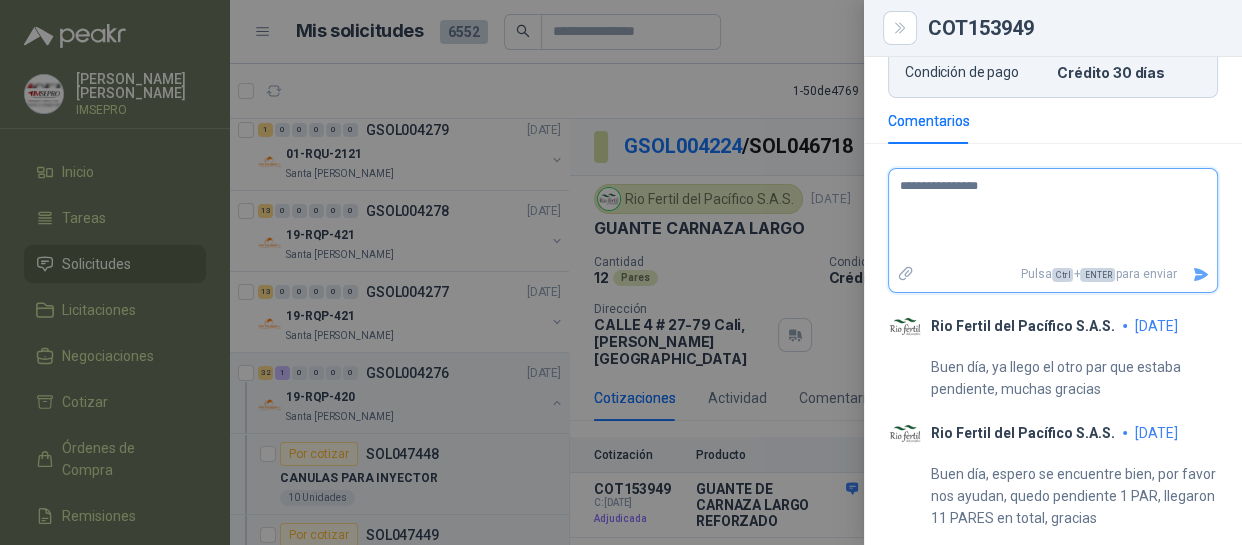 type 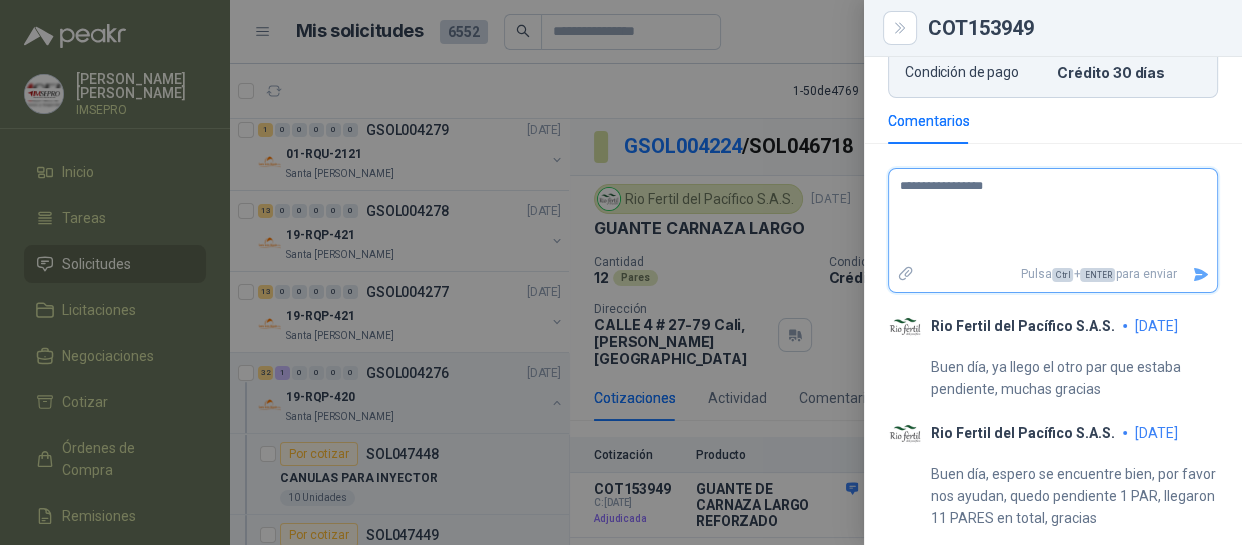 type 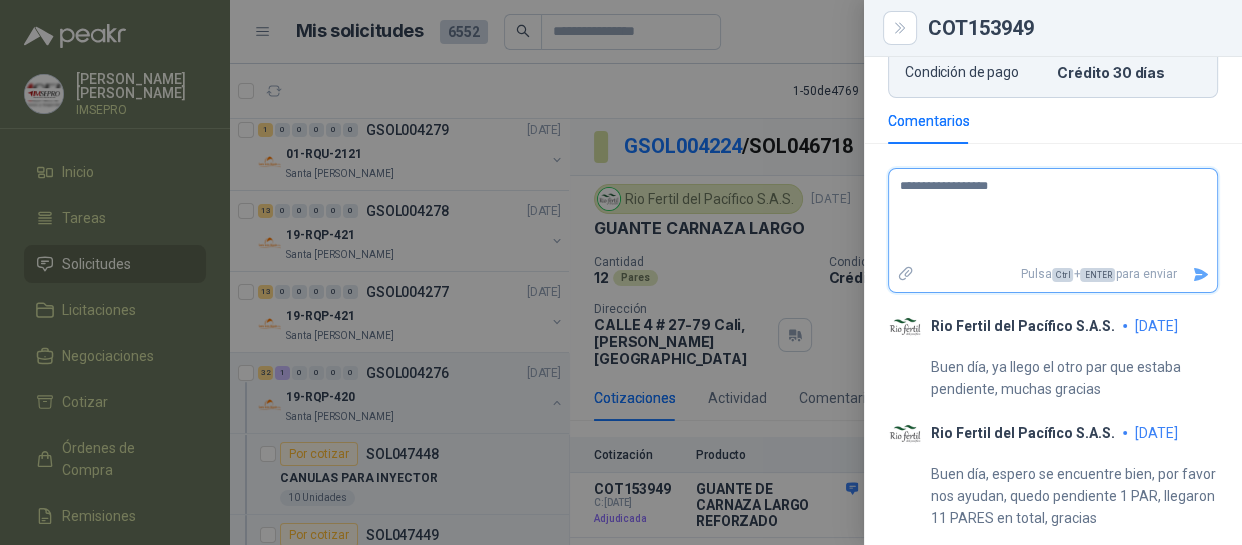 type 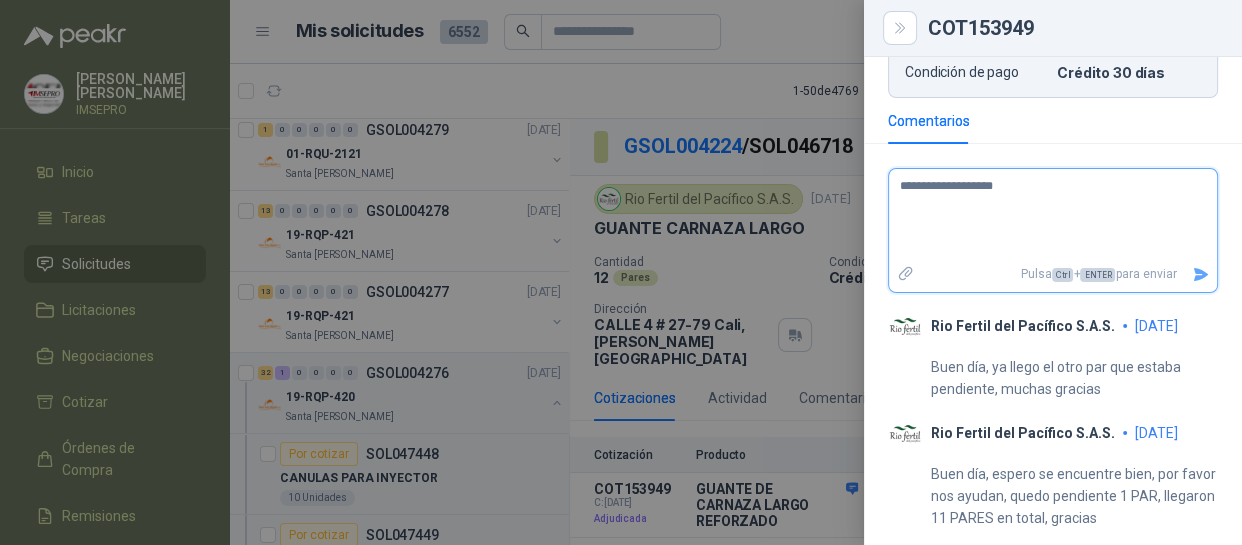 type 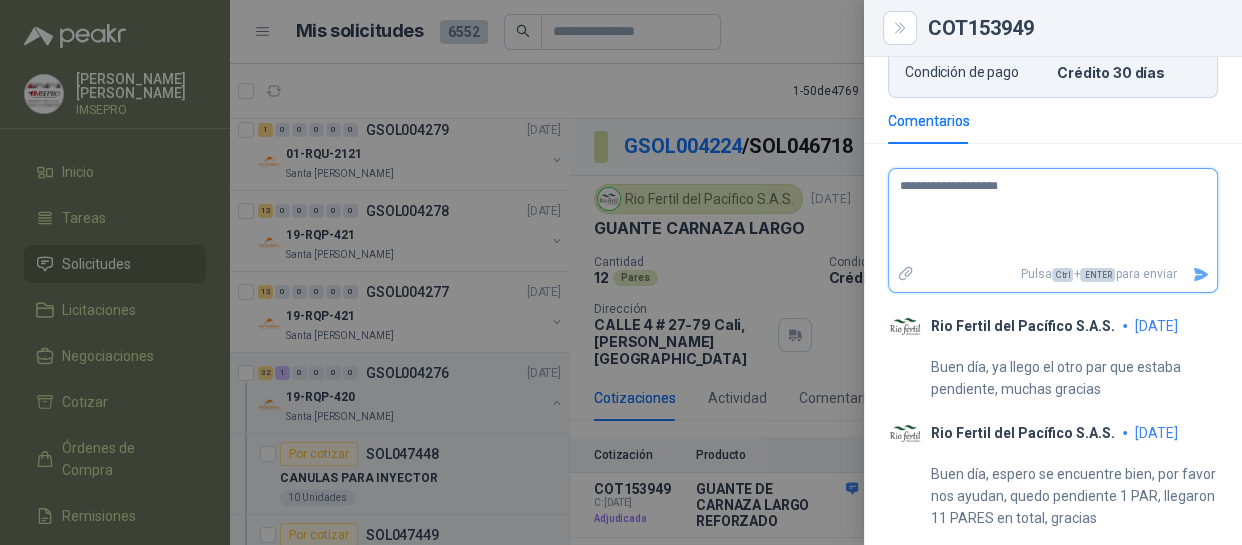 type 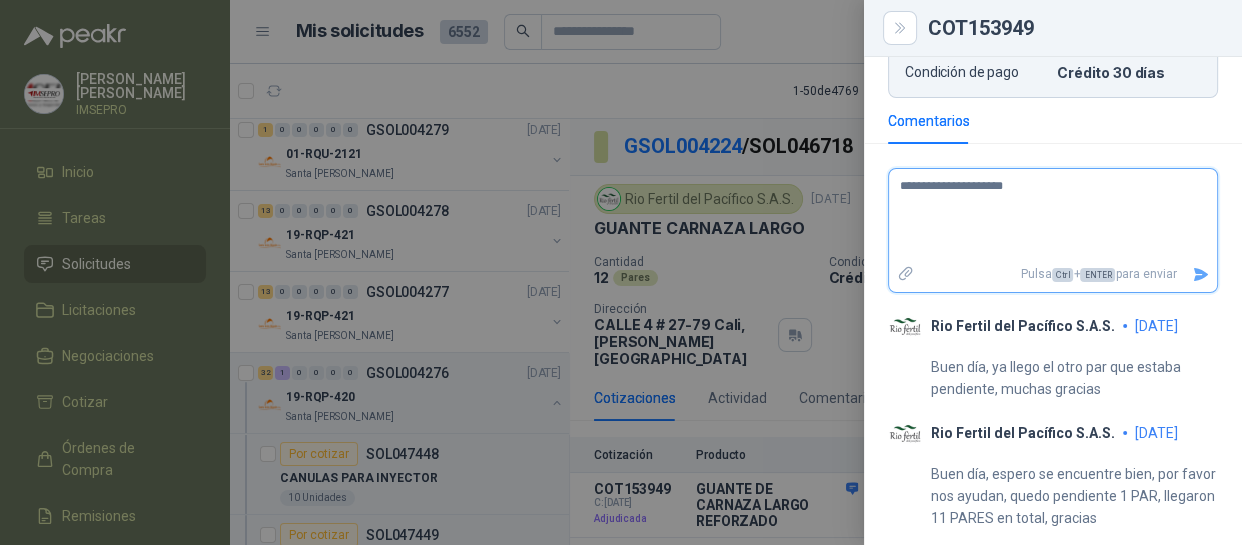 type 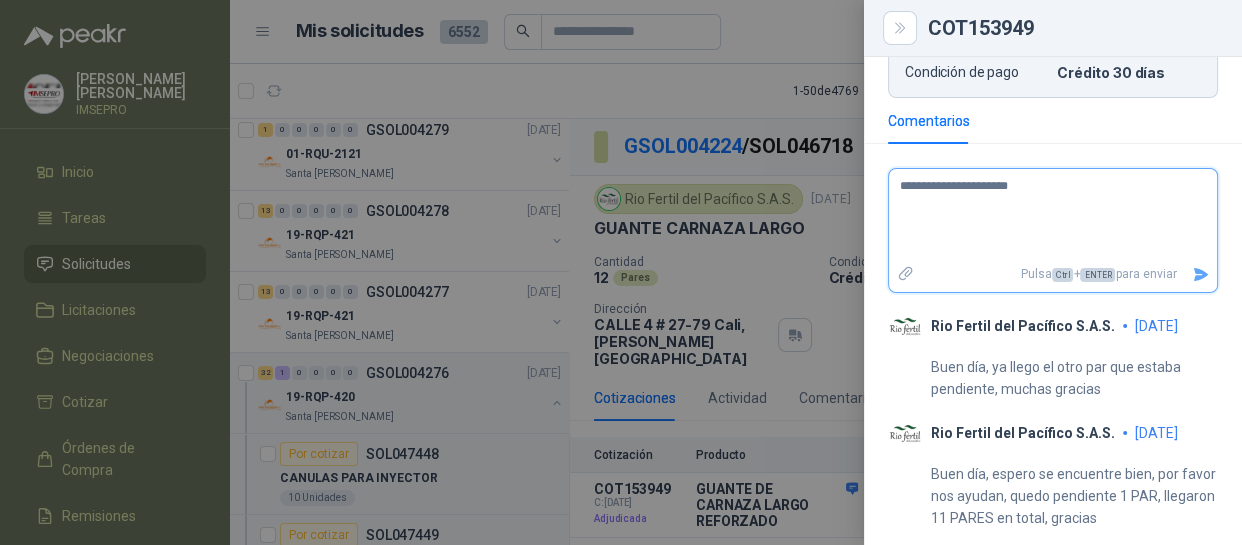 type 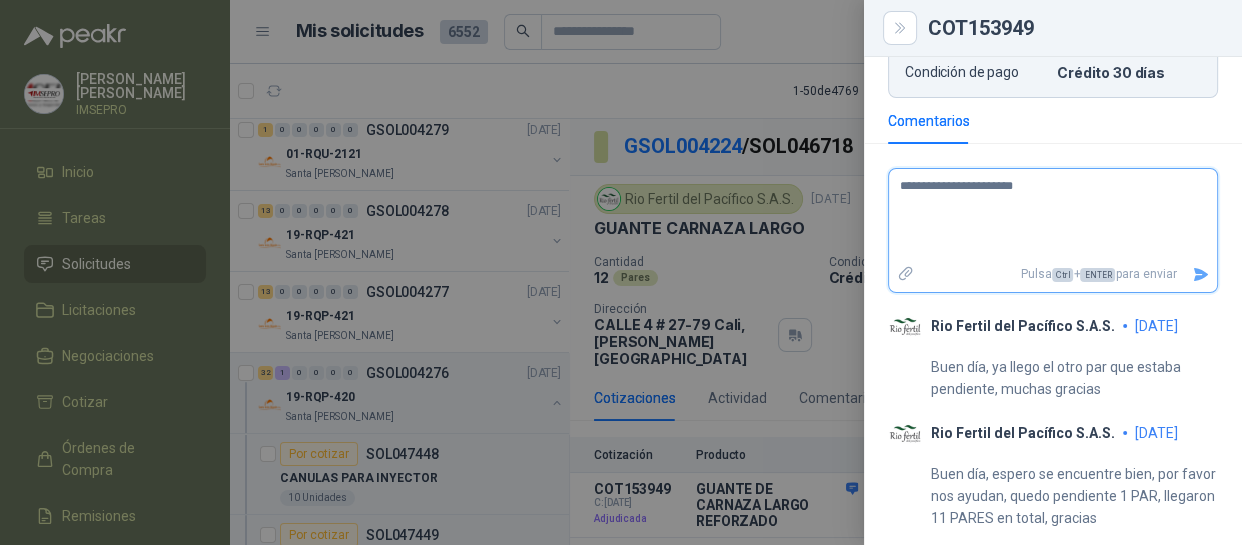 type 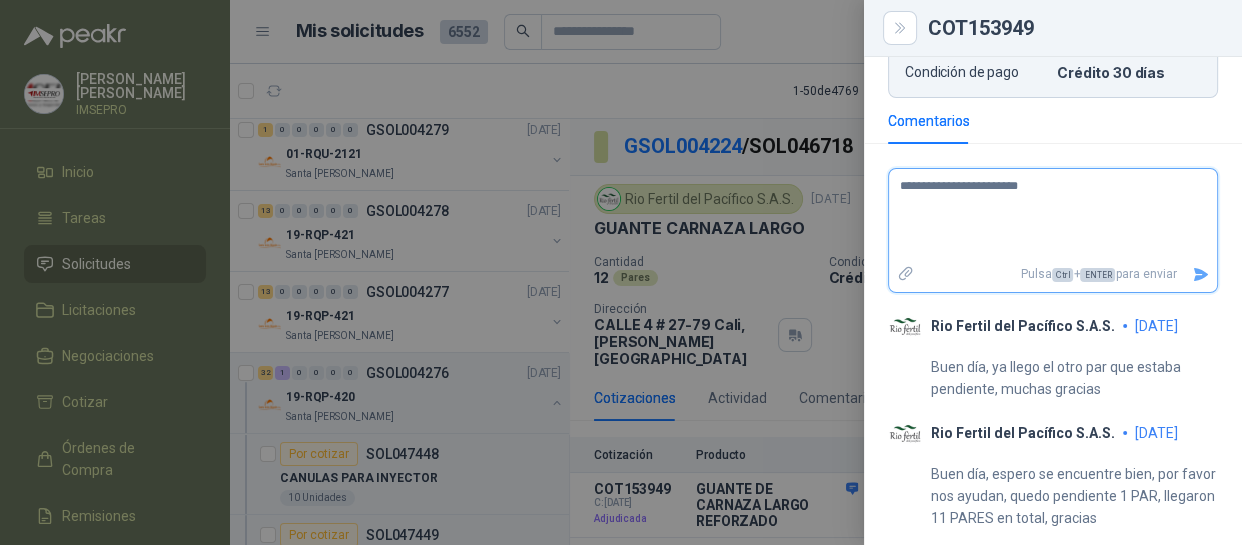 type 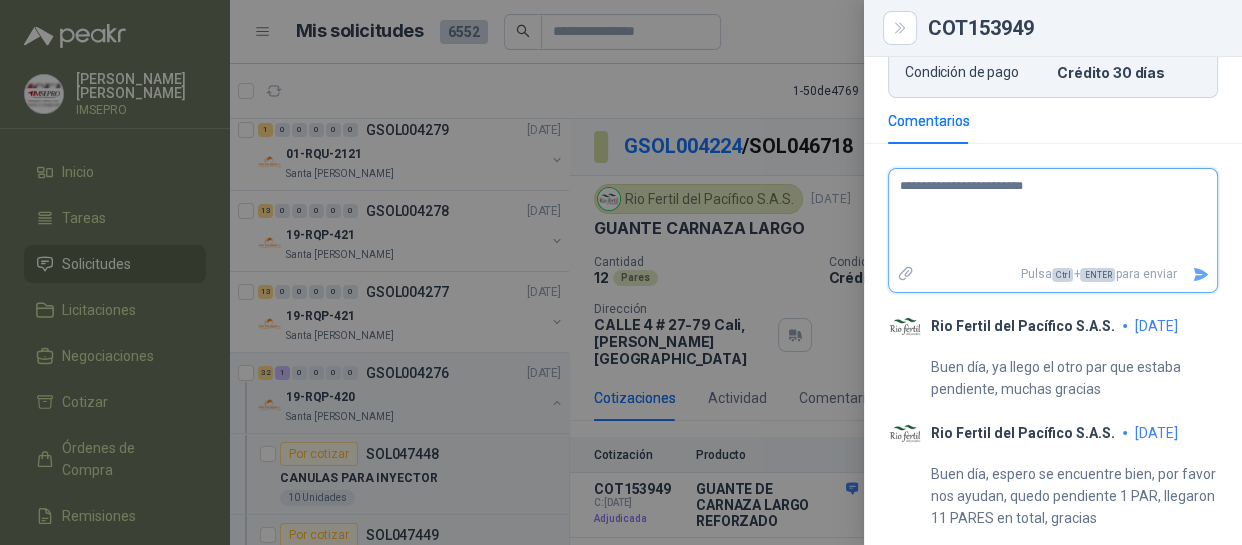 type 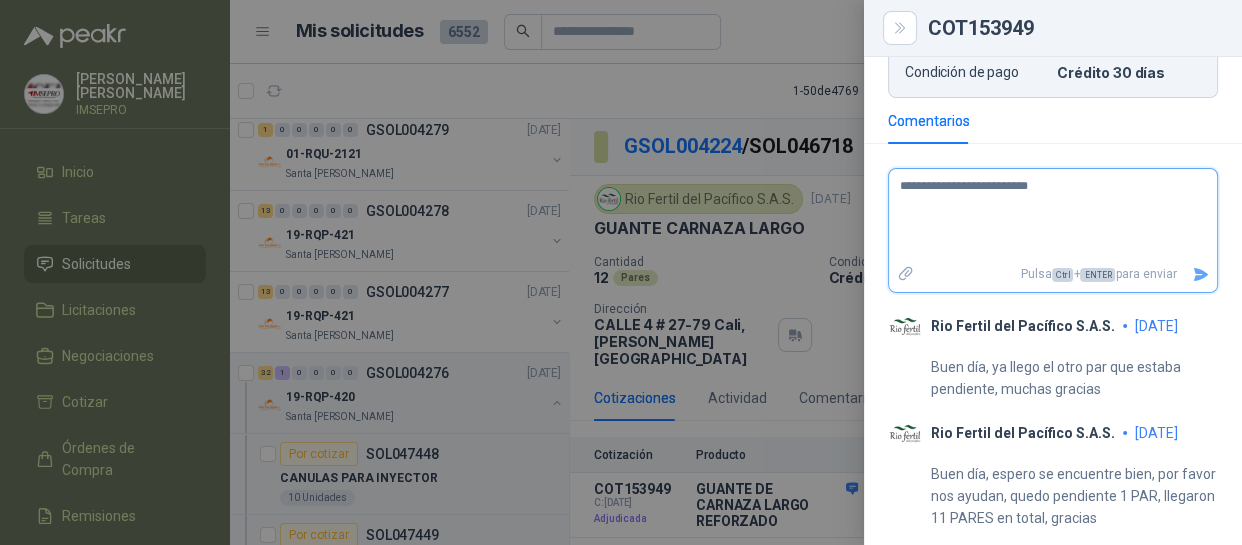 type 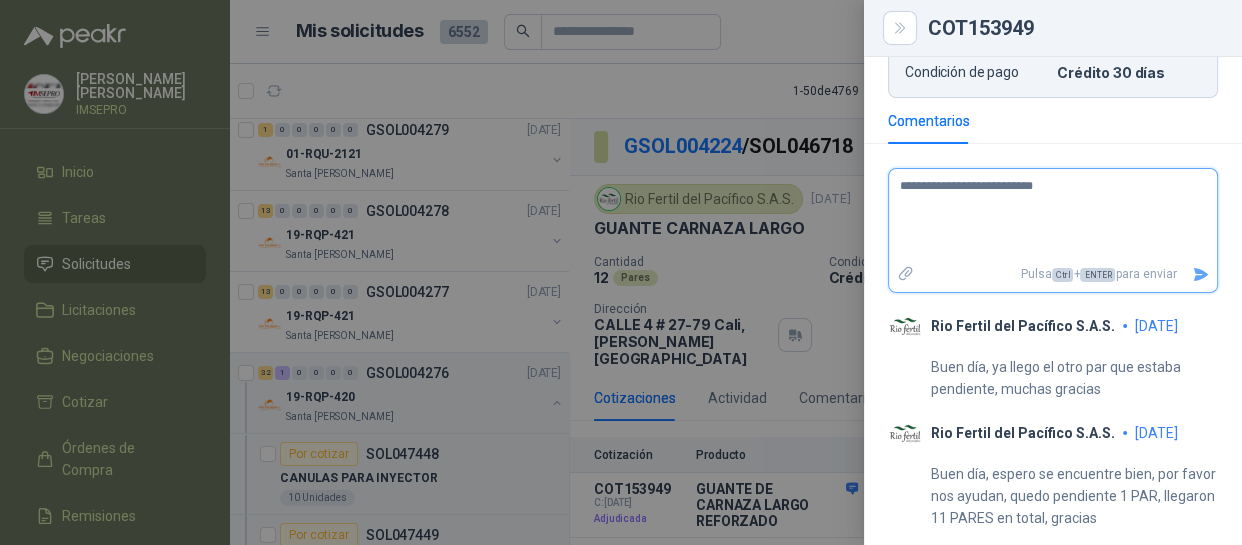 type 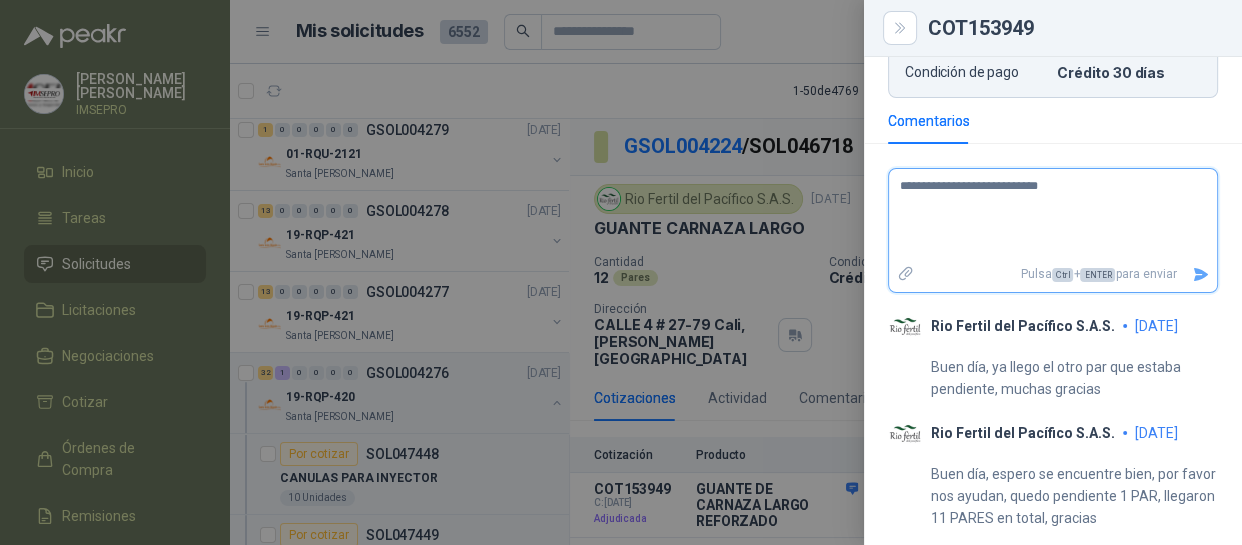 type 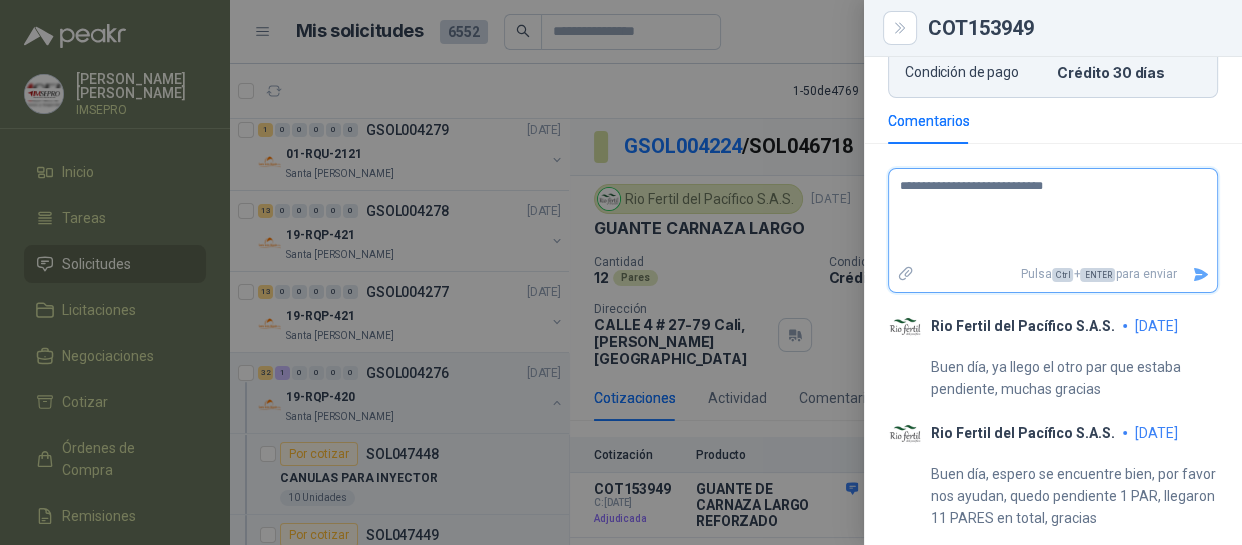 type 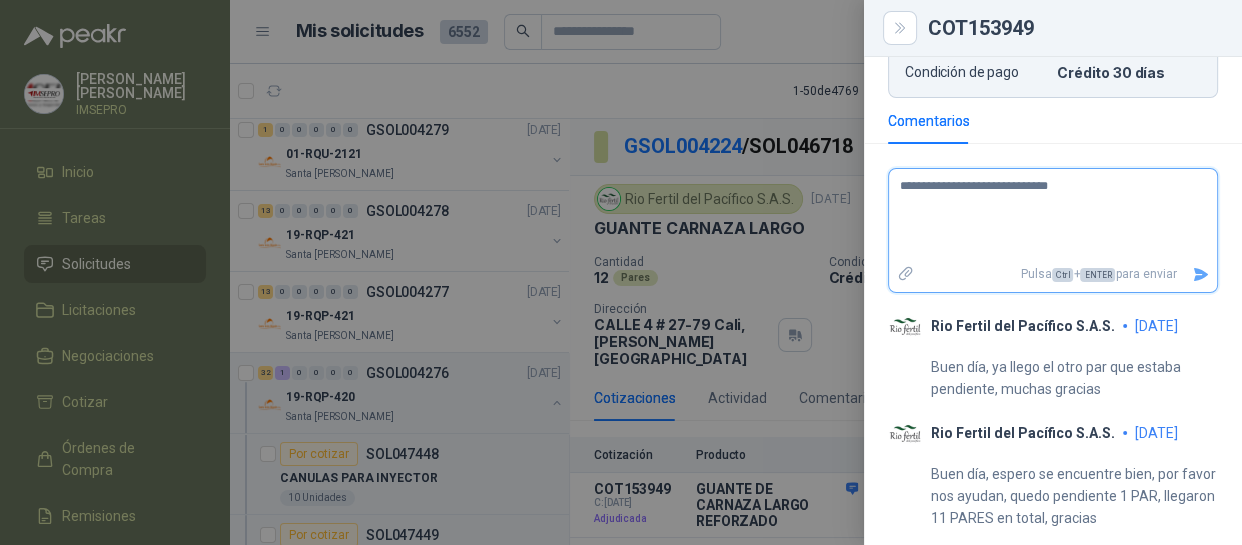 type 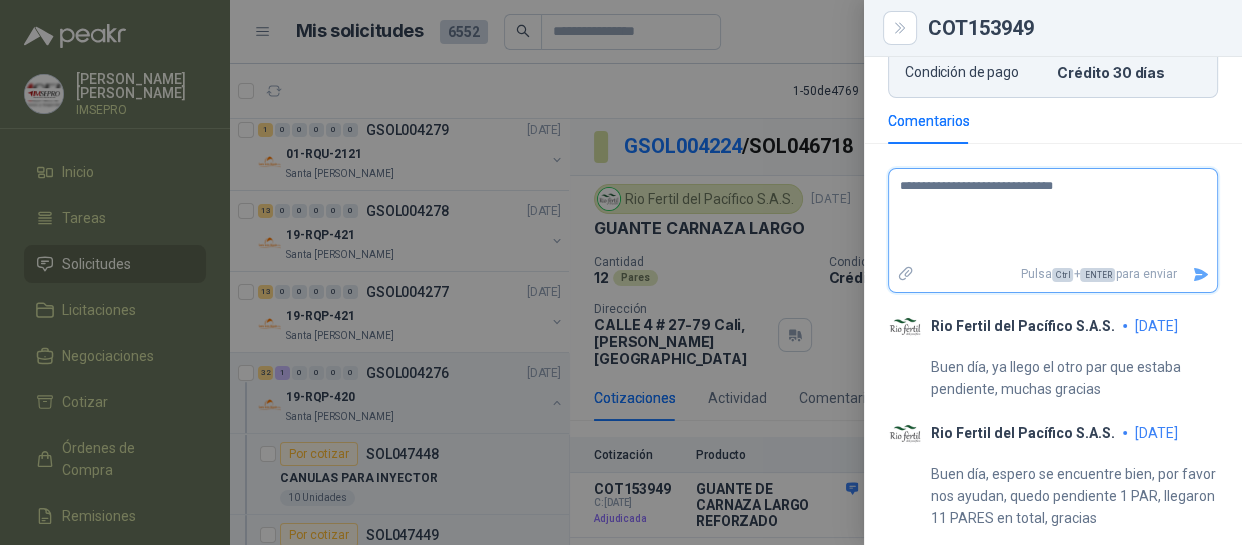 type 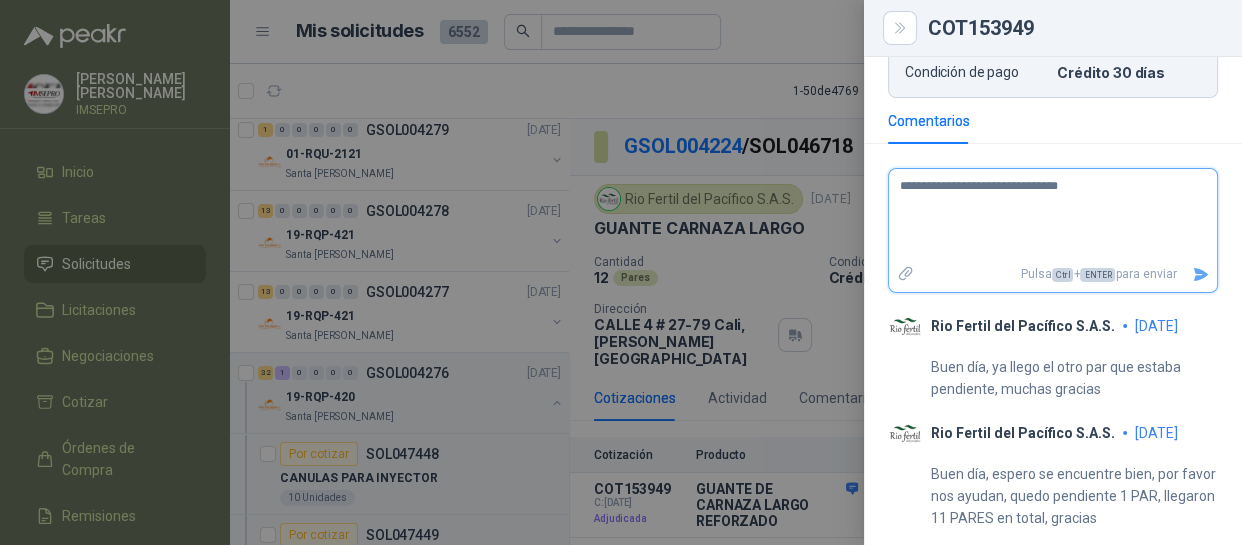 type 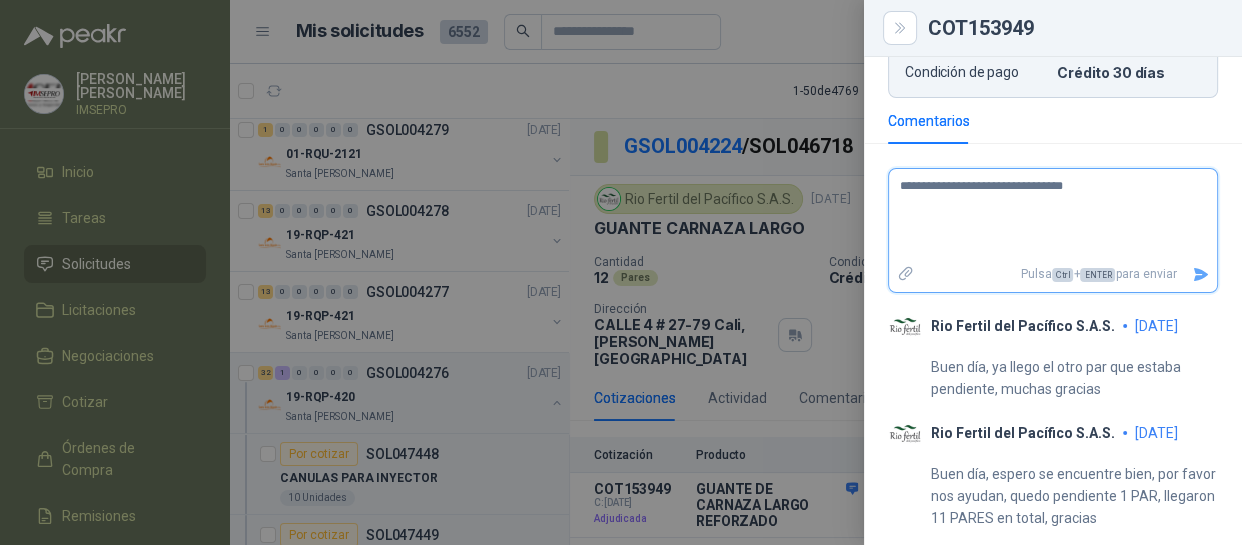 type 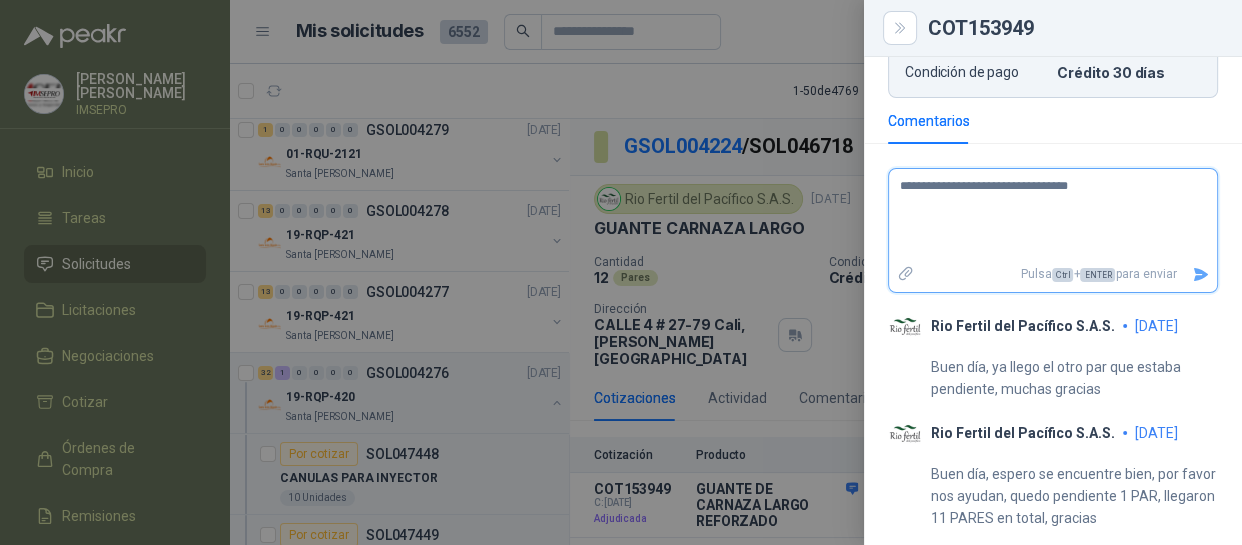 type 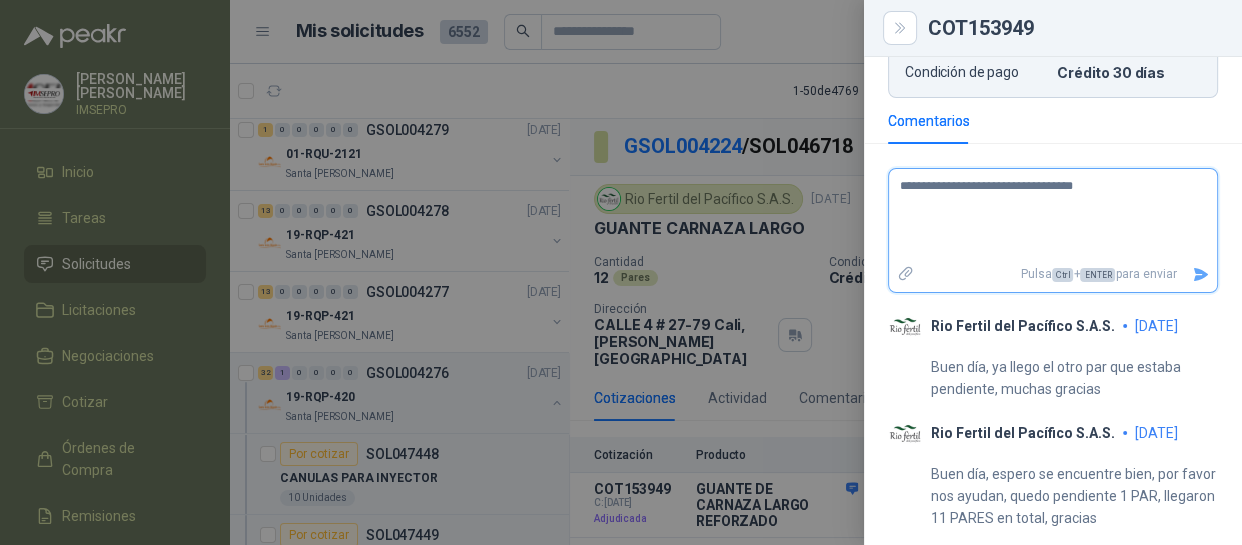 type 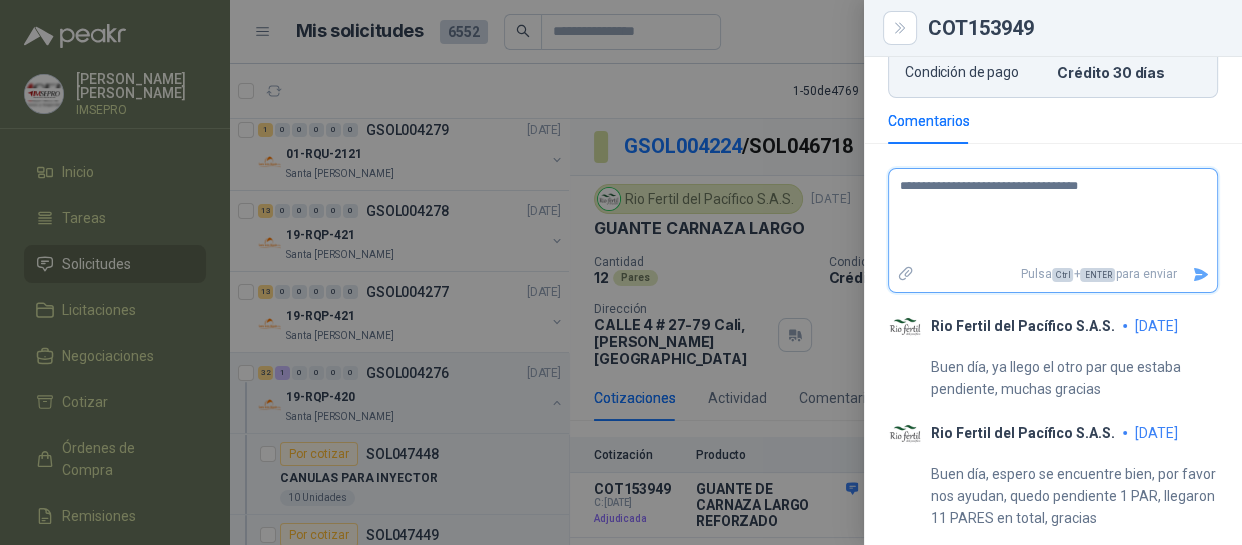 type 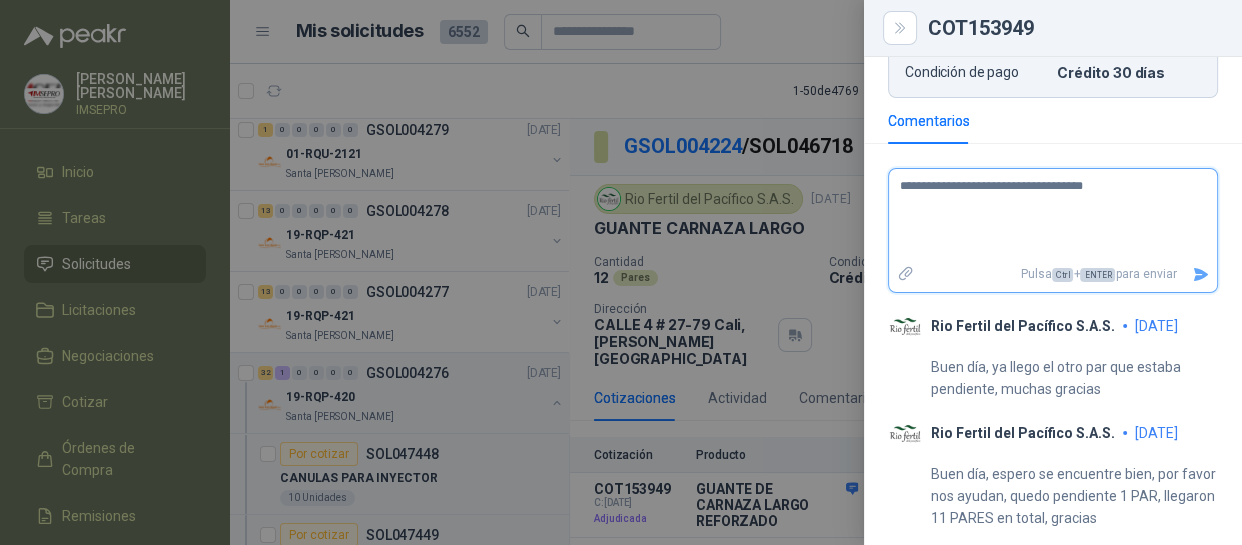 type 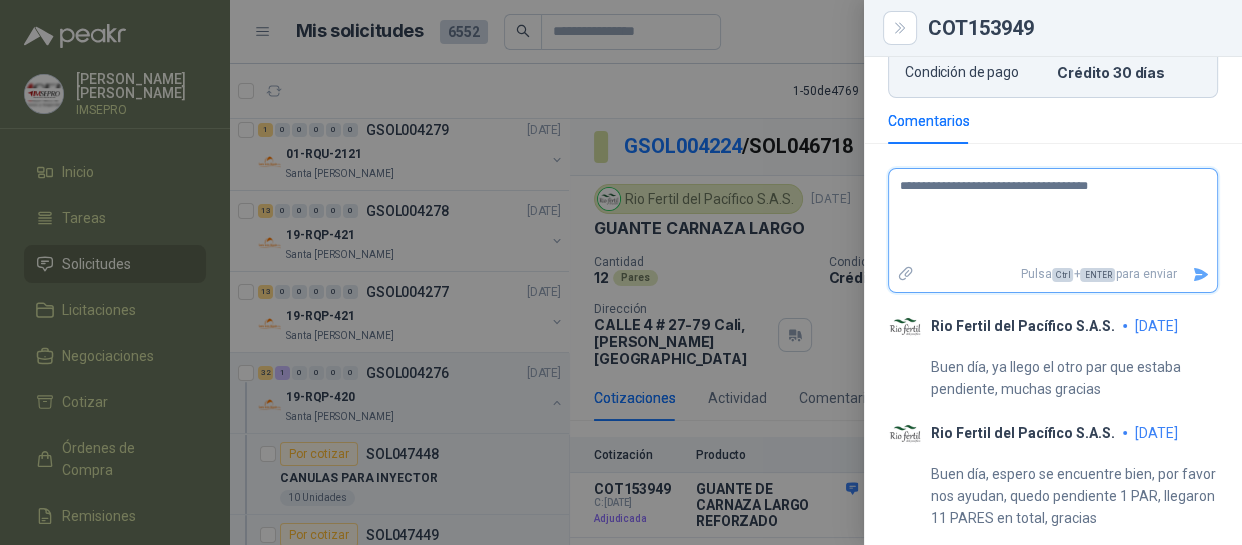 type 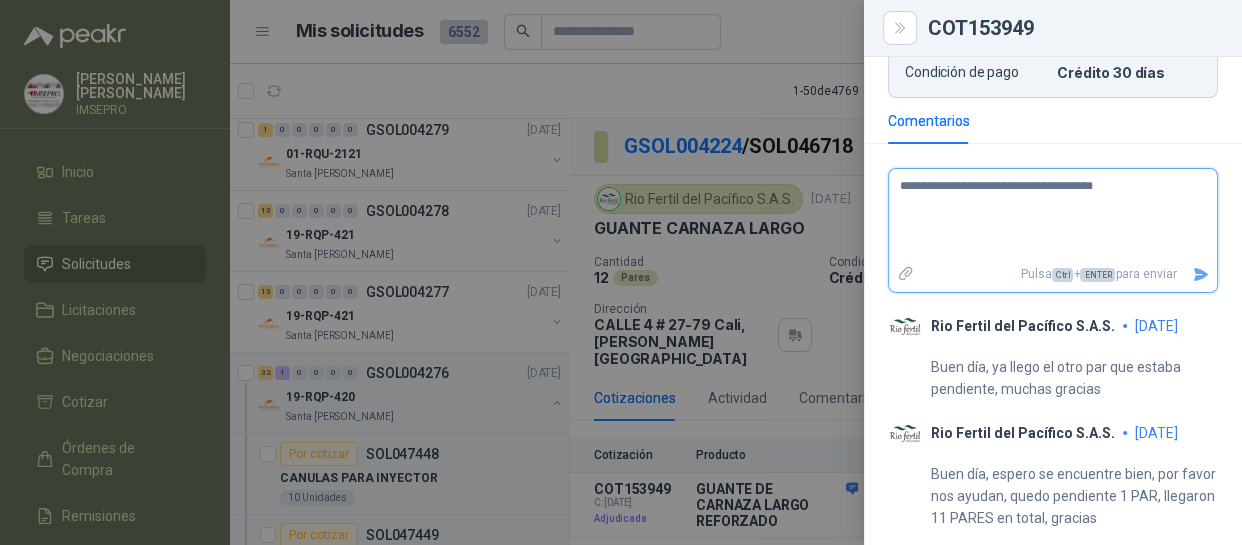 type 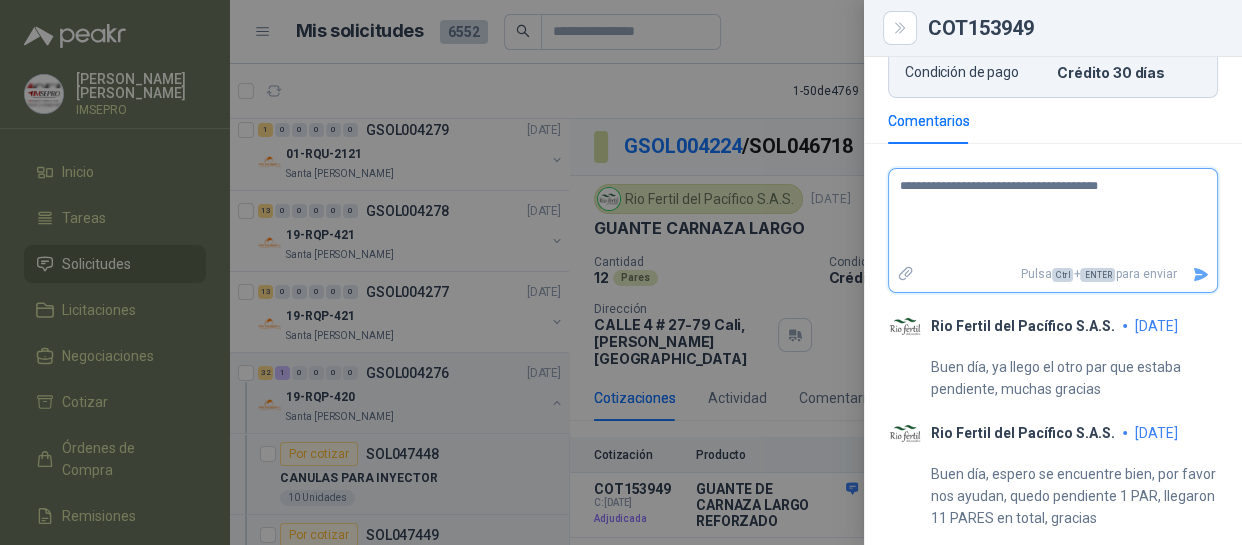 type on "**********" 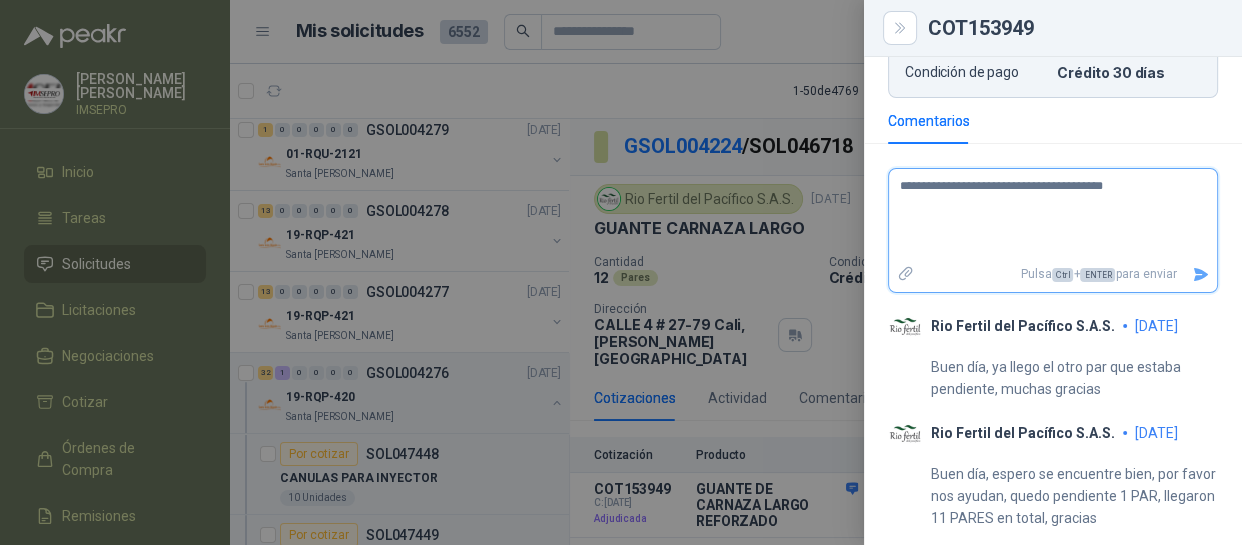type 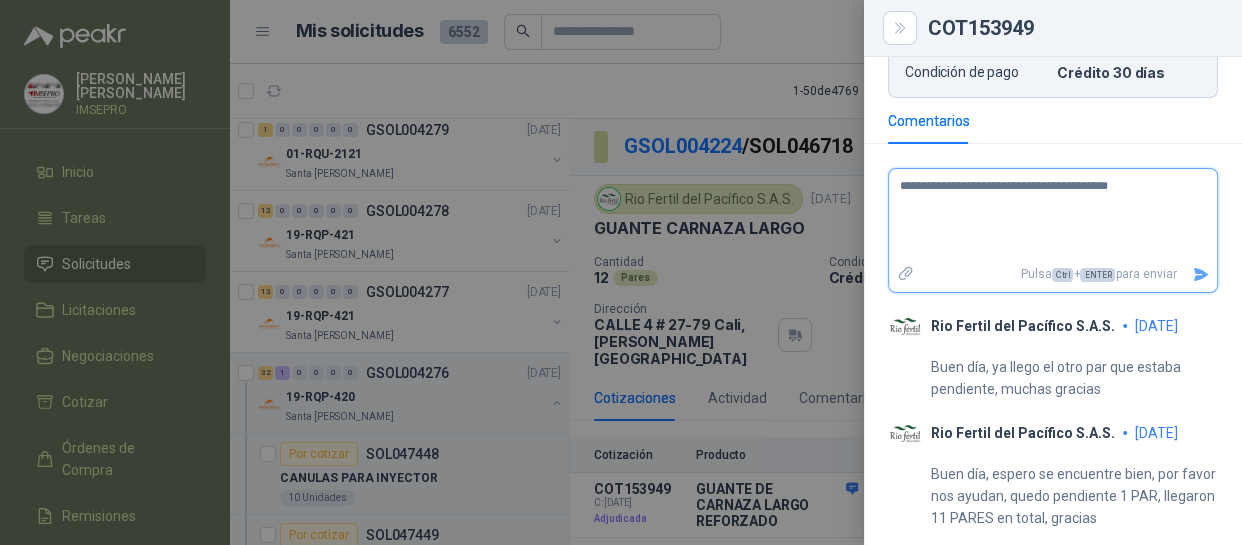 type 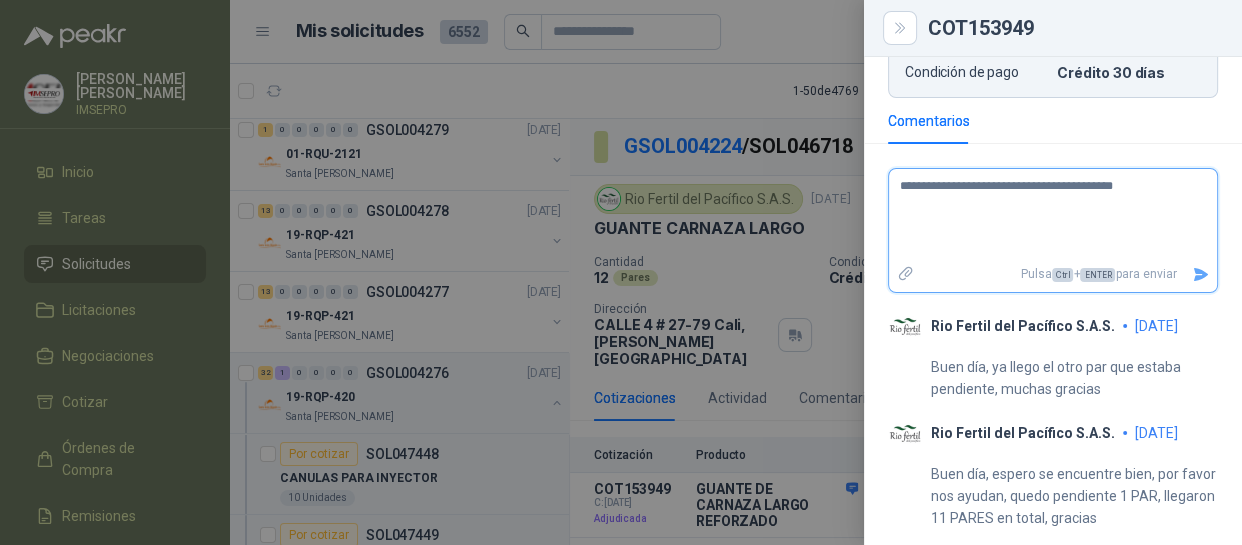type 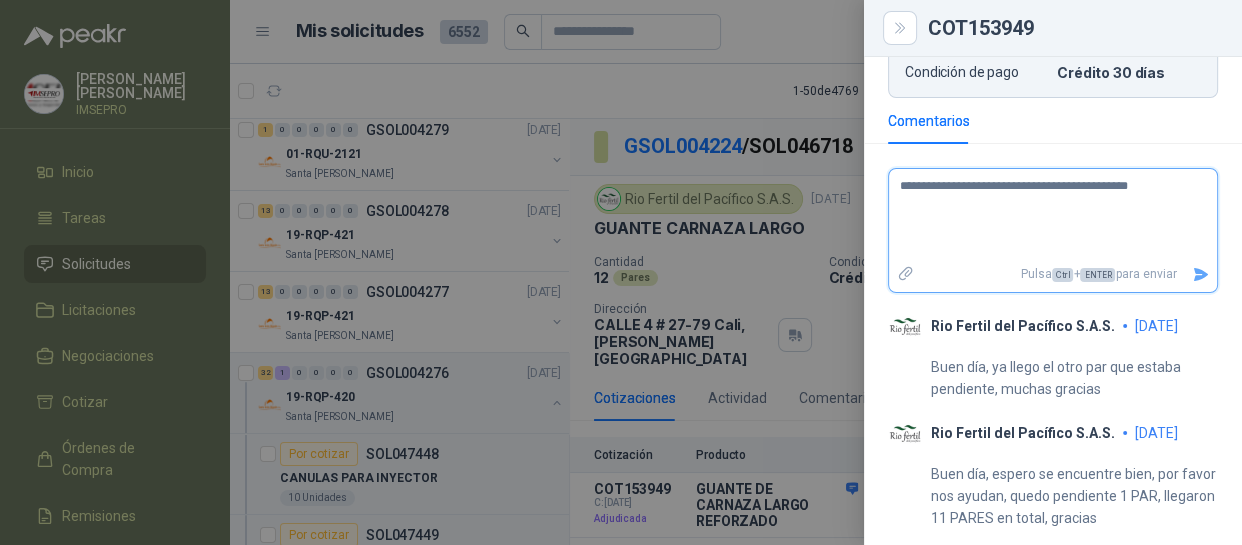 click 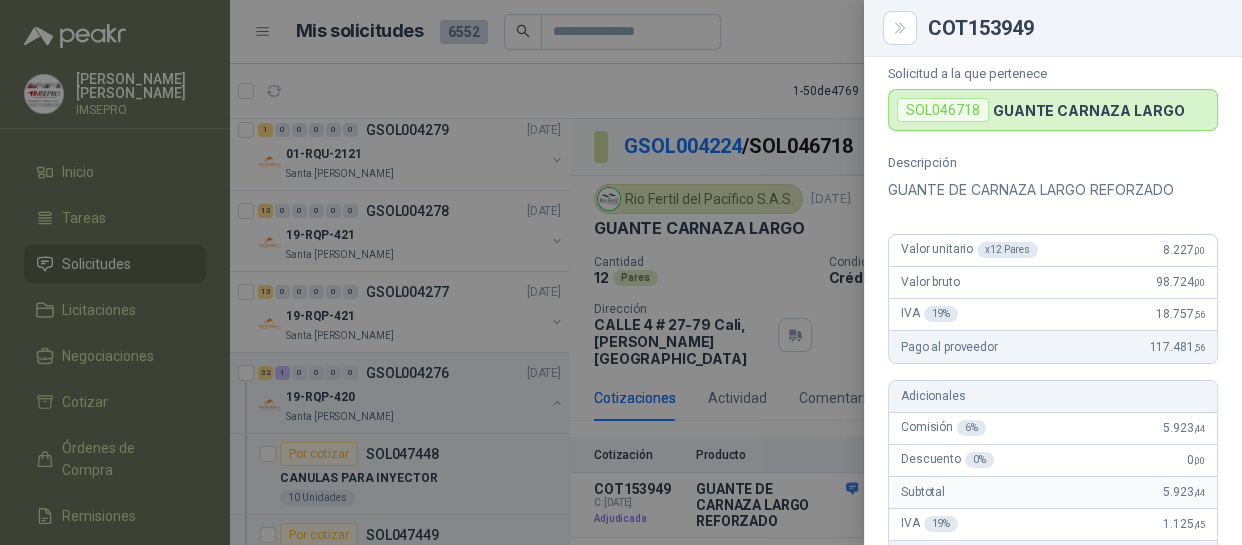 scroll, scrollTop: 0, scrollLeft: 0, axis: both 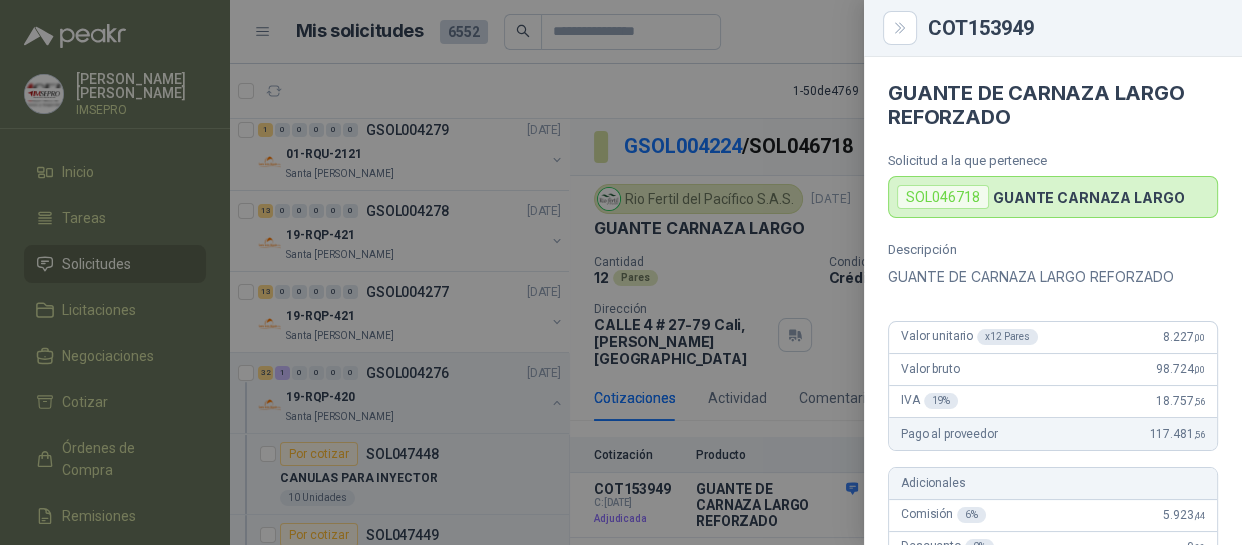 click at bounding box center [621, 272] 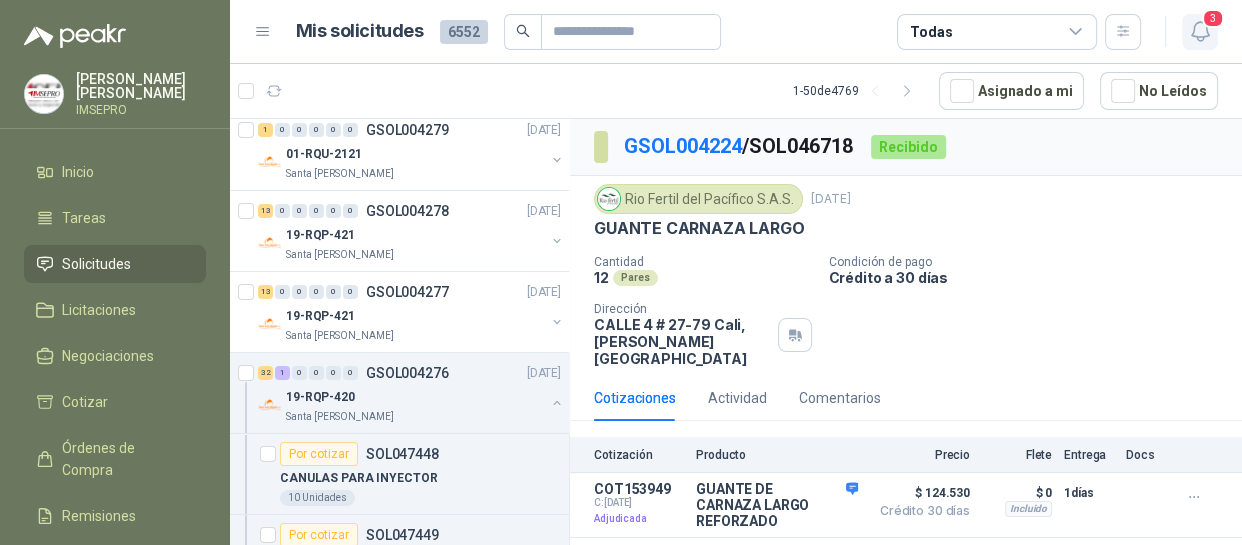 click 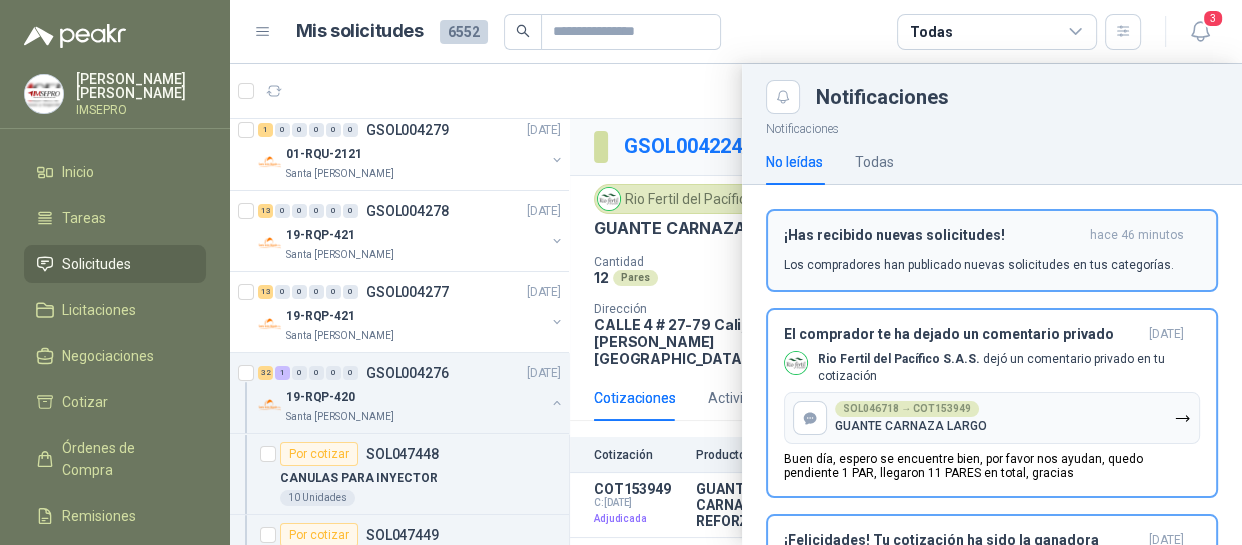 scroll, scrollTop: 179, scrollLeft: 0, axis: vertical 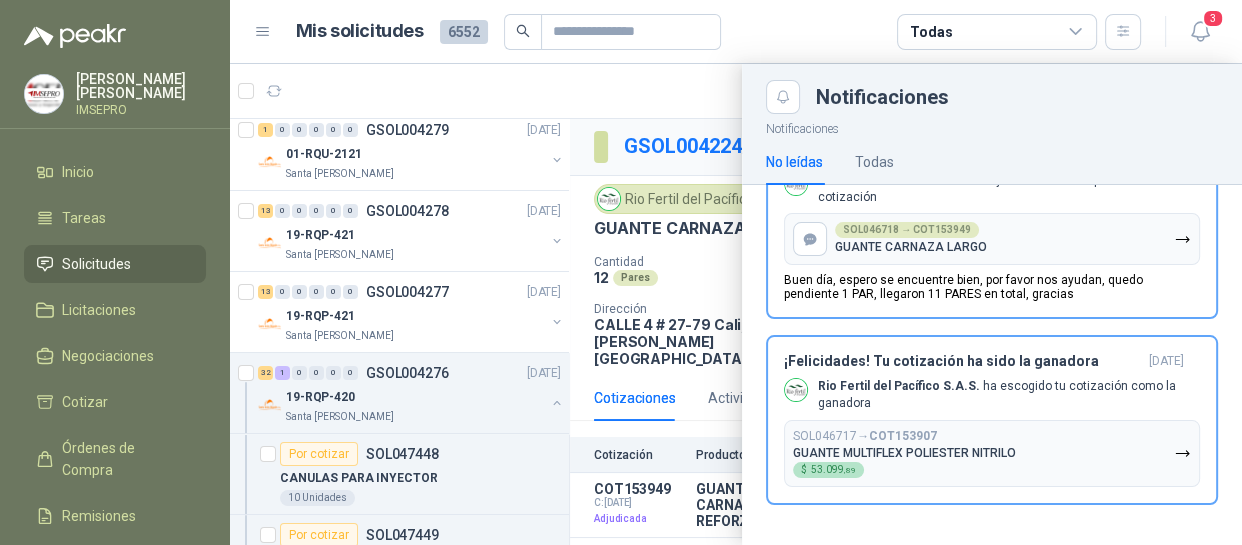 click at bounding box center [736, 304] 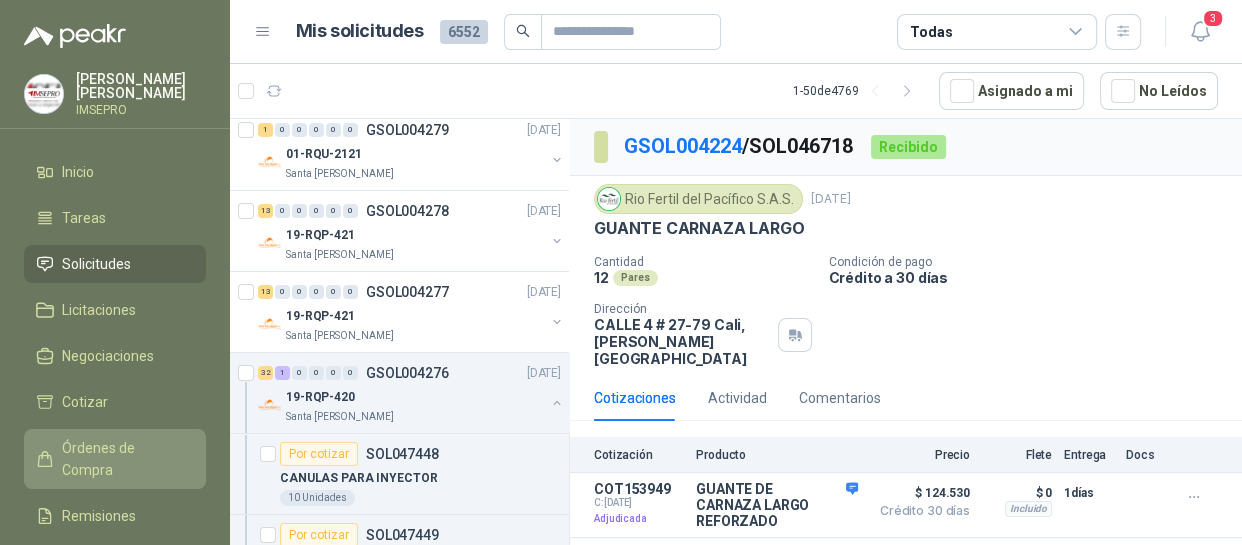click on "Órdenes de Compra" at bounding box center (124, 459) 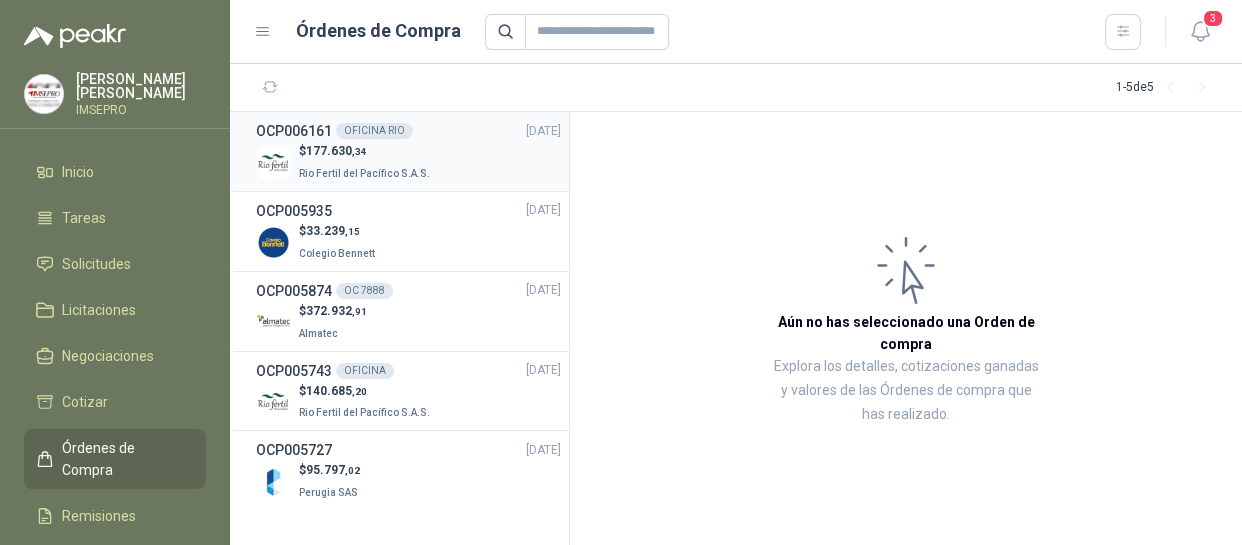 click on "Rio Fertil del Pacífico S.A.S." at bounding box center (366, 172) 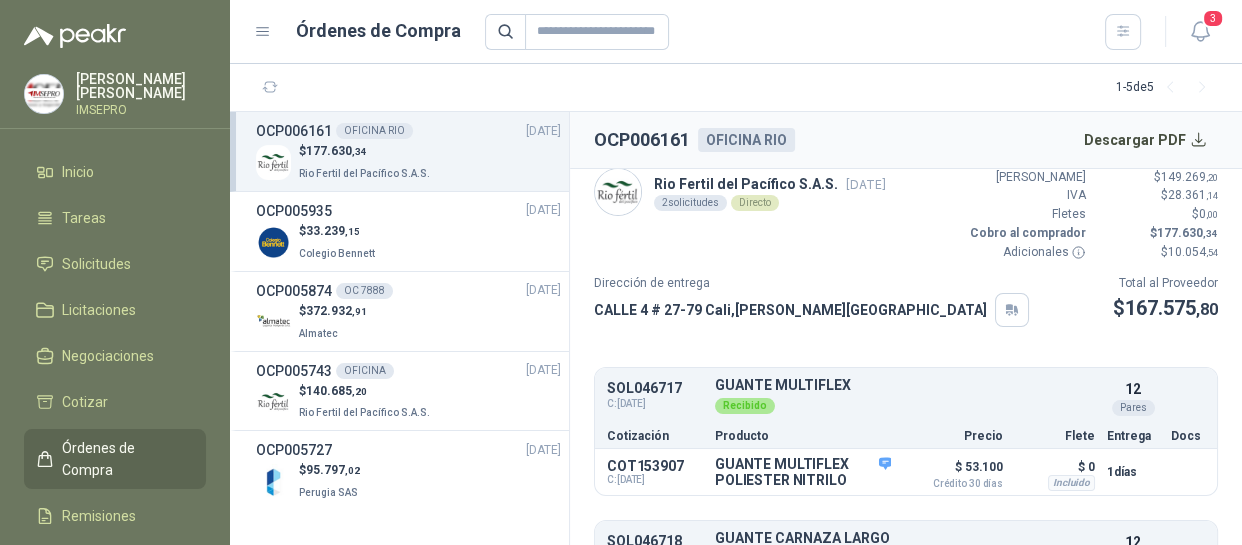 scroll, scrollTop: 0, scrollLeft: 0, axis: both 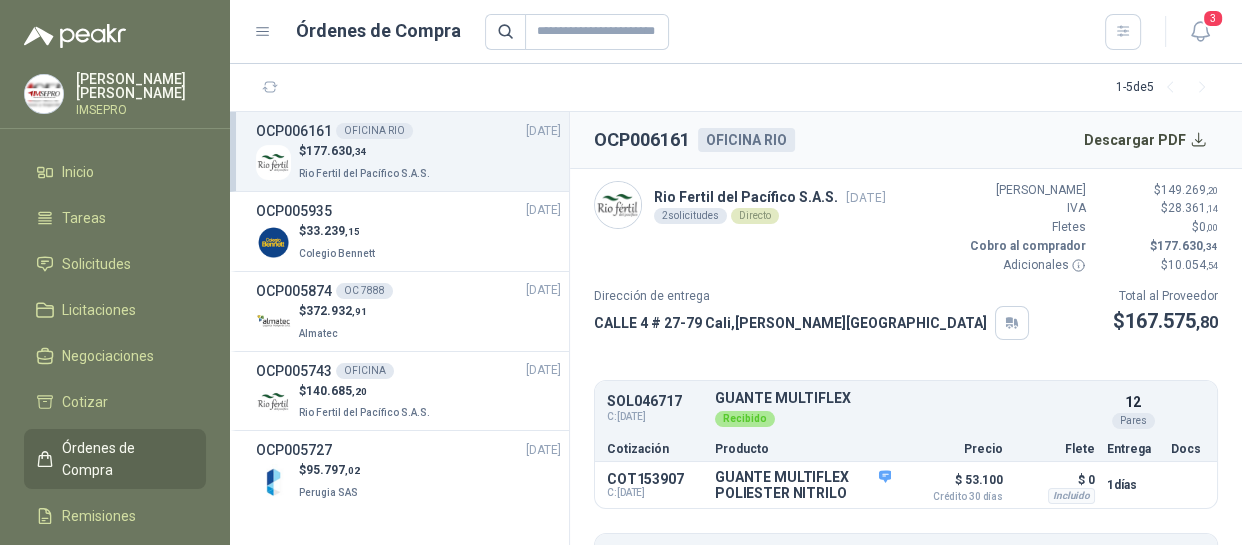 click on "OCP006161 OFICINA RIO Descargar PDF" at bounding box center [906, 140] 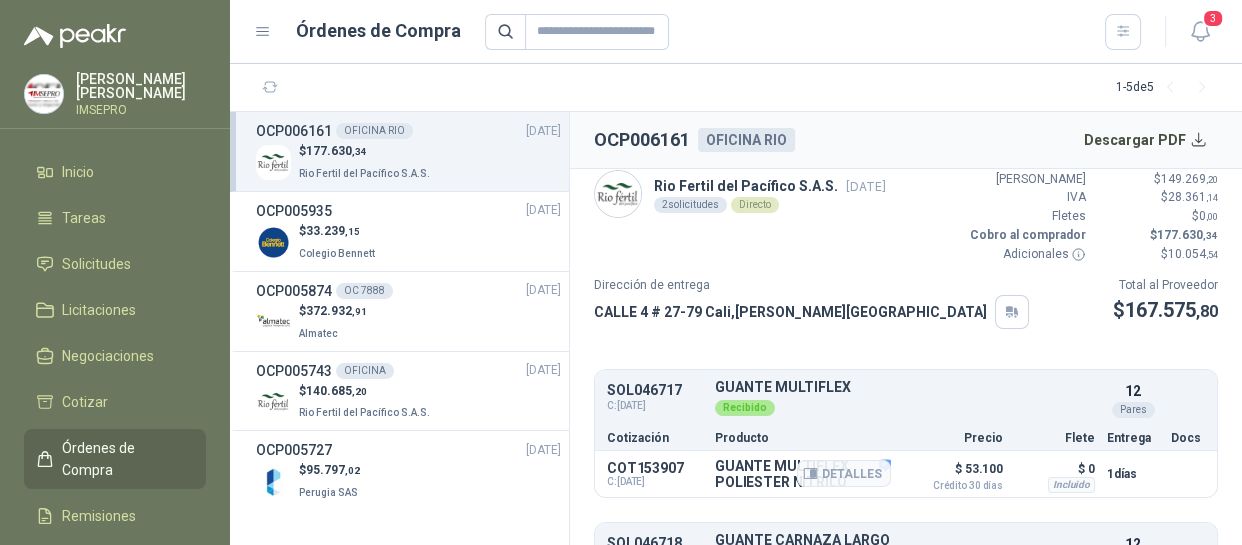 scroll, scrollTop: 0, scrollLeft: 0, axis: both 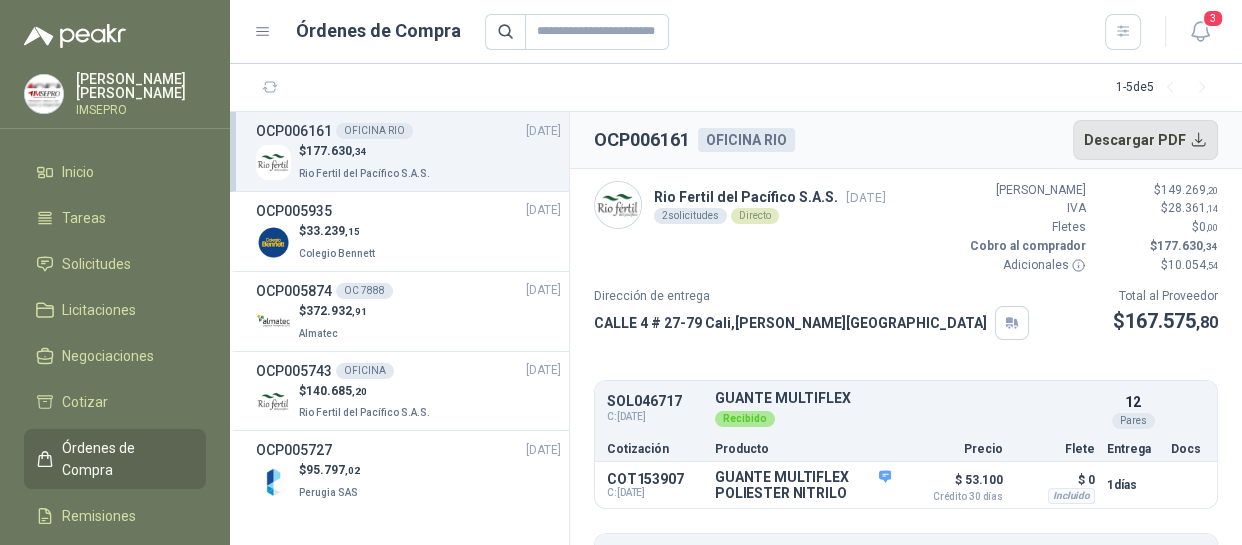 click on "Descargar PDF" at bounding box center (1146, 140) 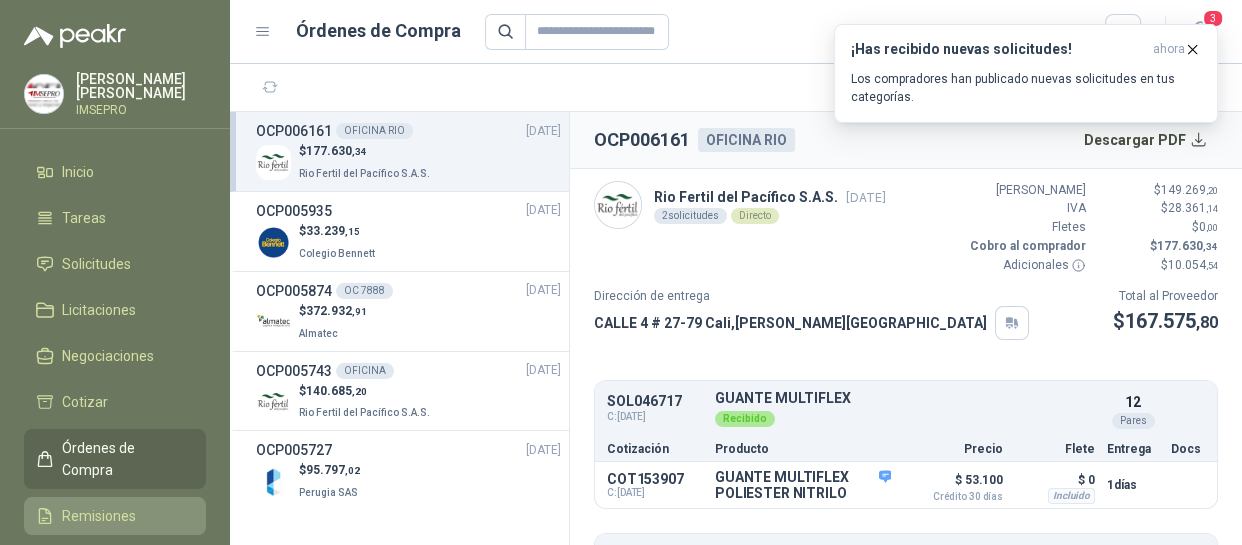 click on "Remisiones" at bounding box center (99, 516) 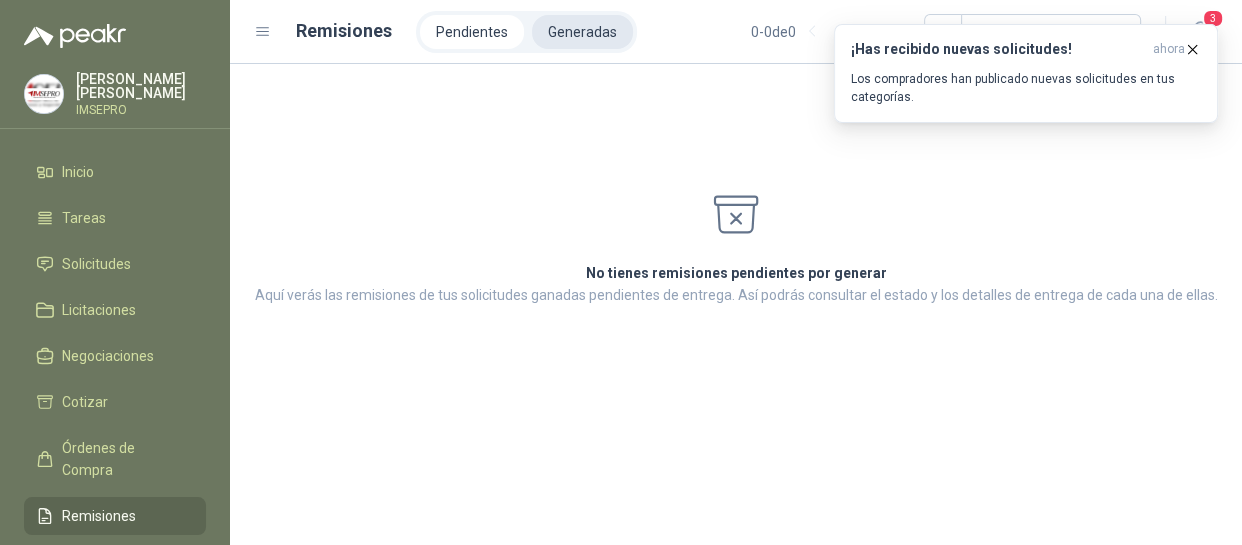 click on "Generadas" at bounding box center [582, 32] 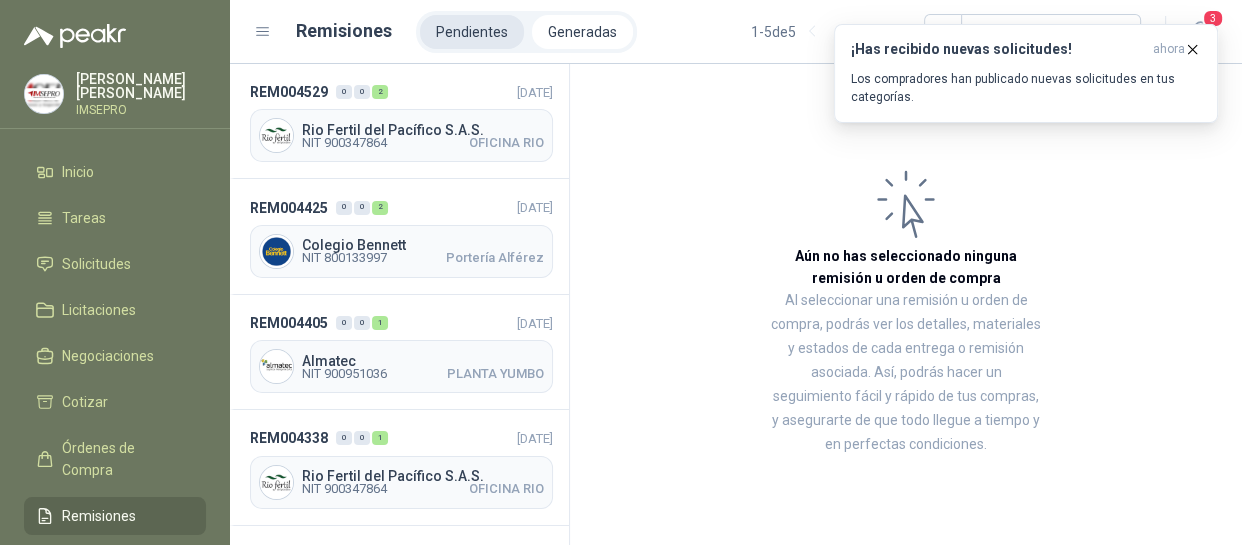 click on "Pendientes" at bounding box center (472, 32) 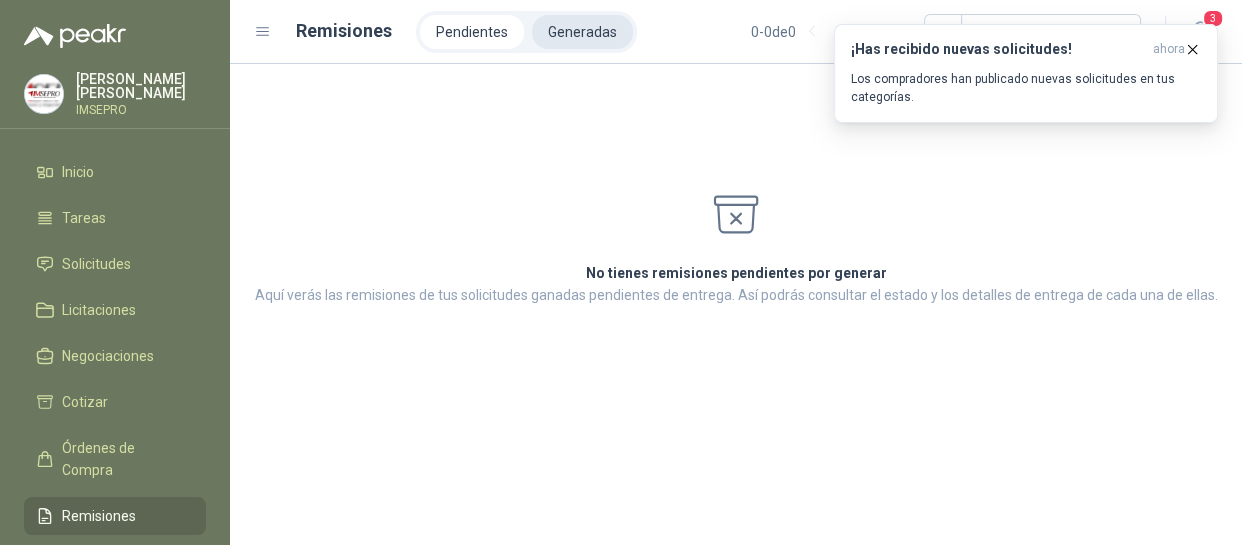 click on "Generadas" at bounding box center (582, 32) 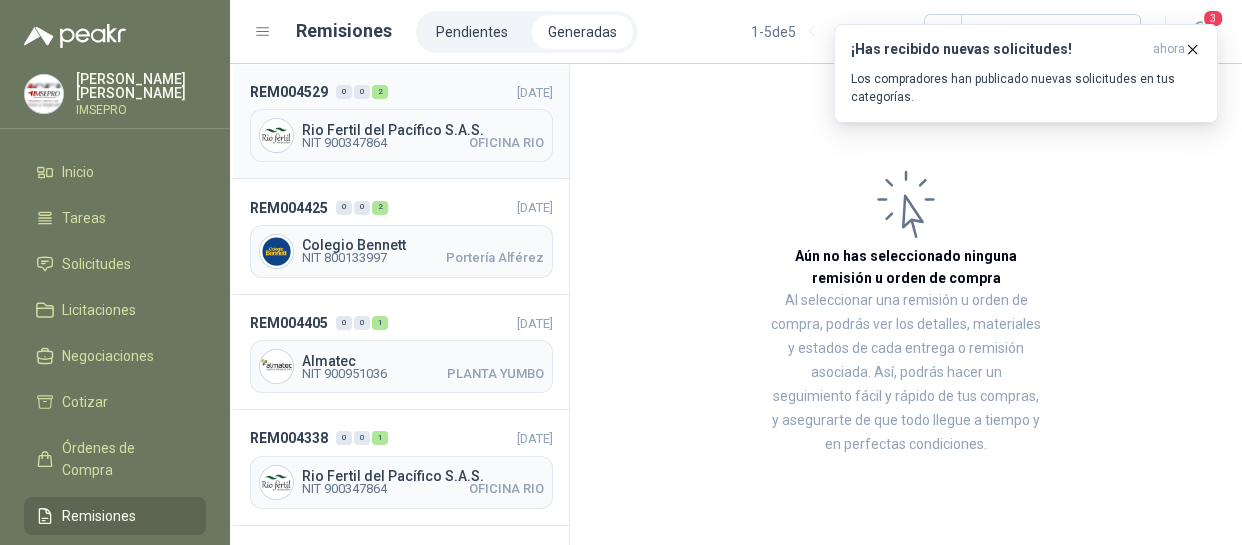 click on "NIT   900347864 OFICINA RIO" at bounding box center [423, 143] 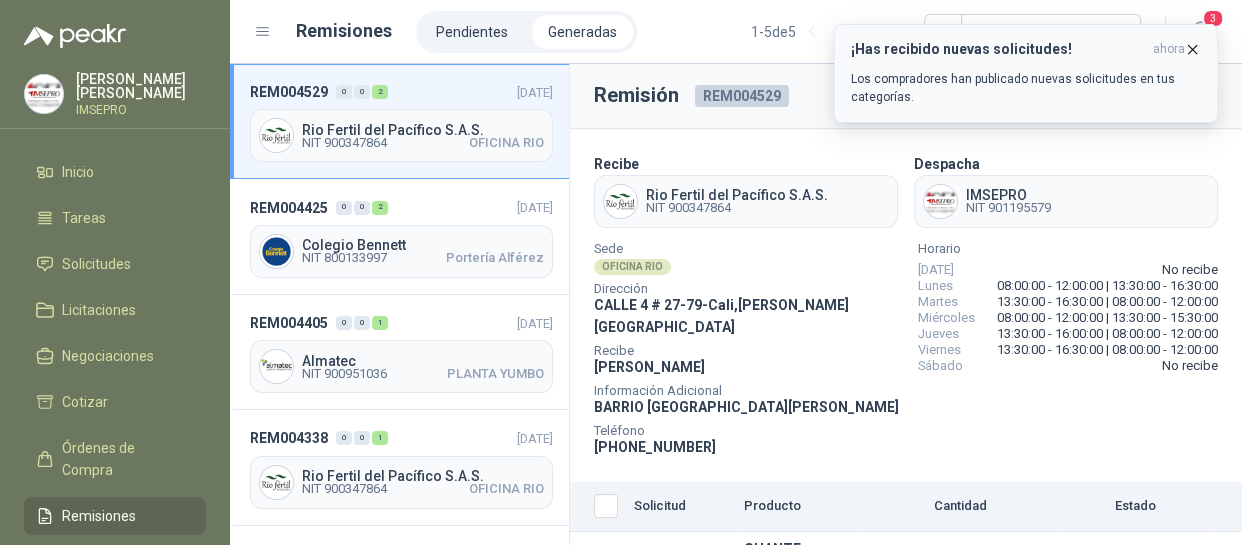 drag, startPoint x: 1192, startPoint y: 51, endPoint x: 1178, endPoint y: 57, distance: 15.231546 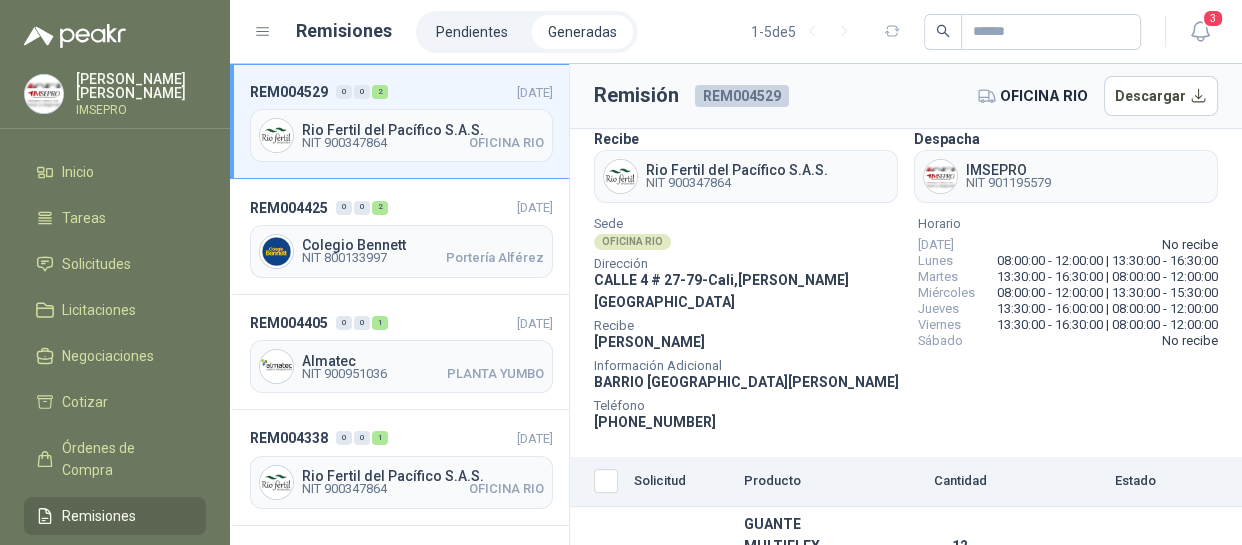 scroll, scrollTop: 0, scrollLeft: 0, axis: both 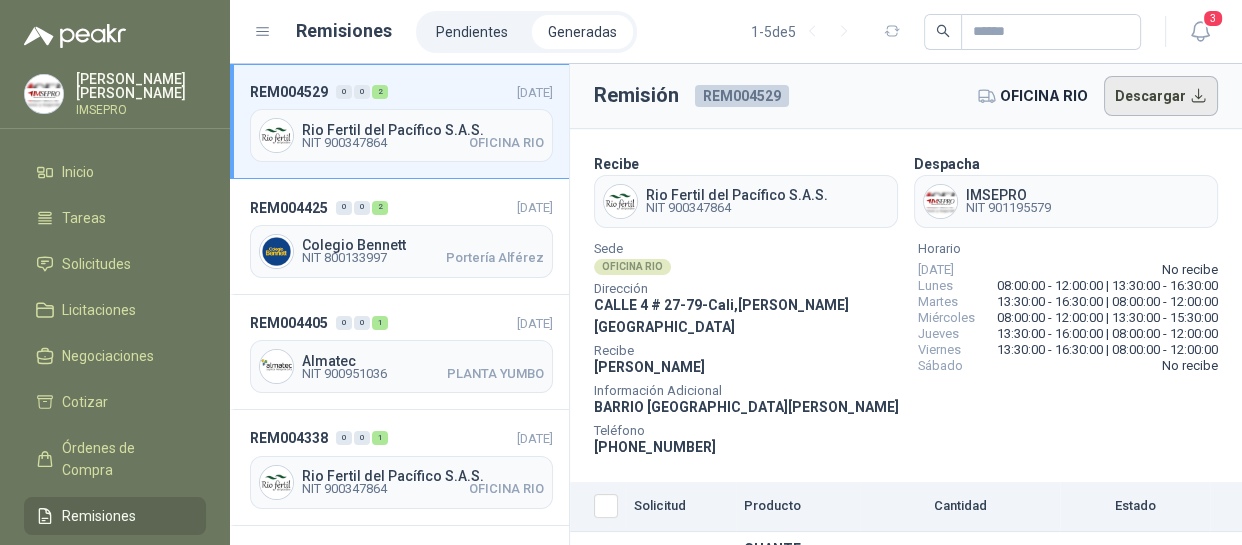 click on "Descargar" at bounding box center (1161, 96) 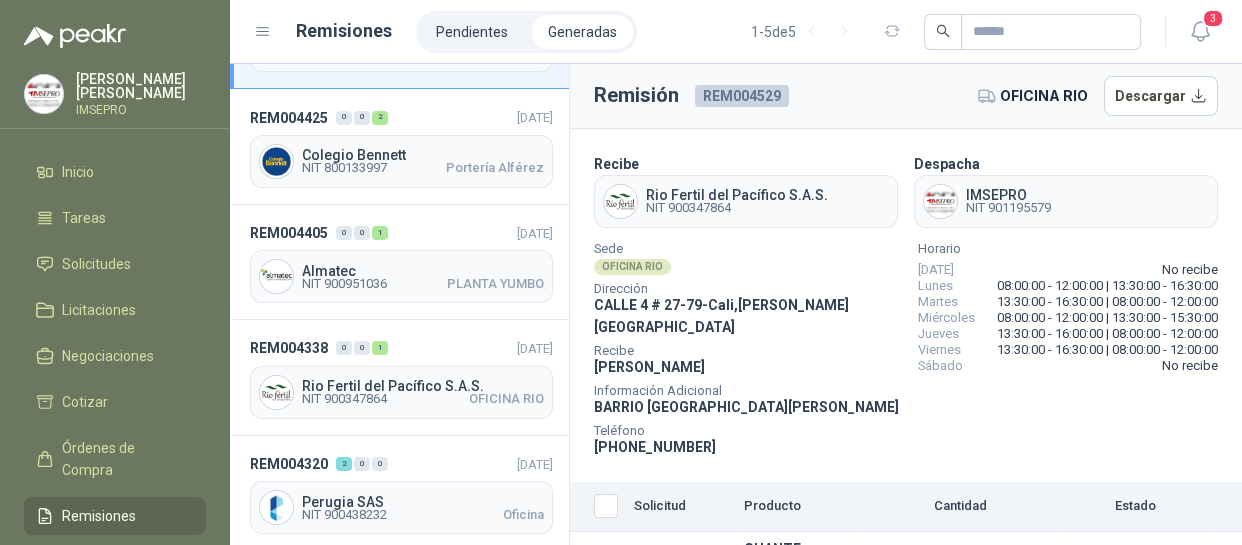scroll, scrollTop: 0, scrollLeft: 0, axis: both 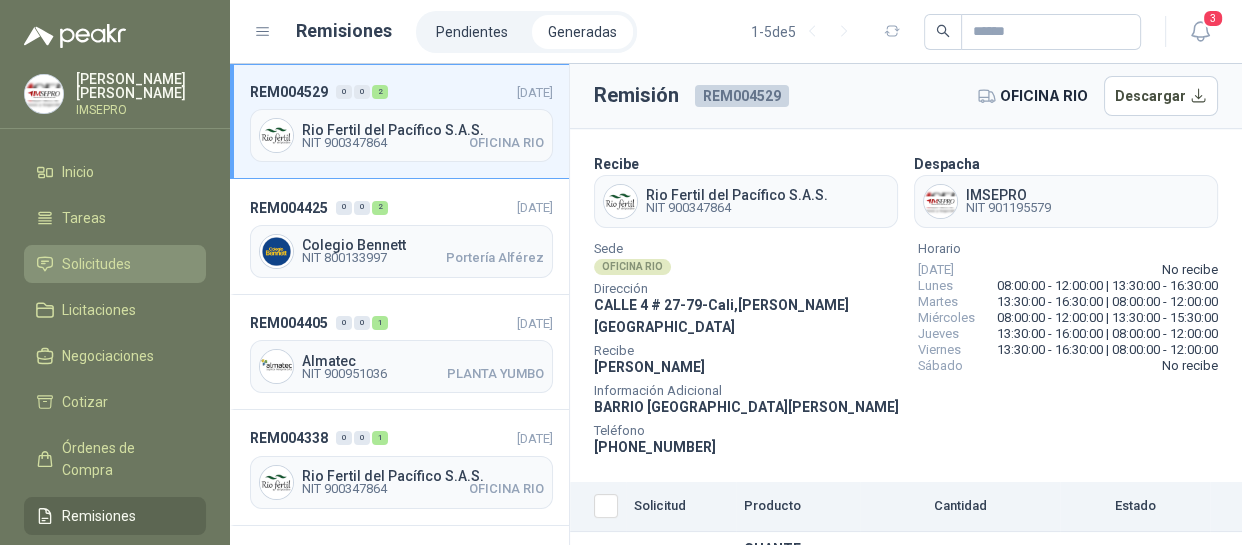 click on "Solicitudes" at bounding box center (96, 264) 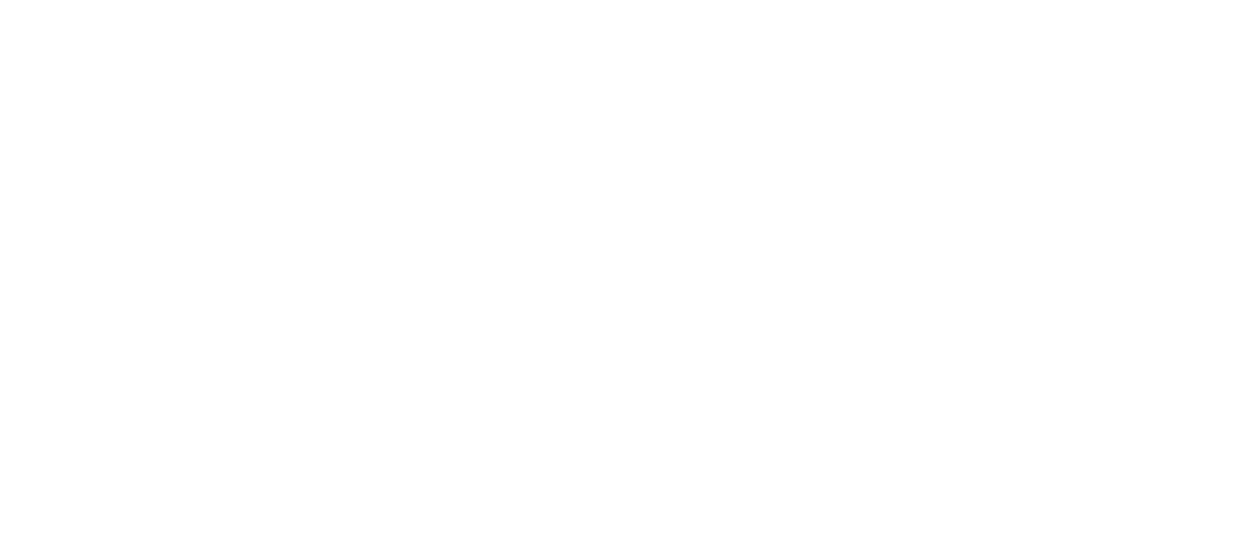 scroll, scrollTop: 0, scrollLeft: 0, axis: both 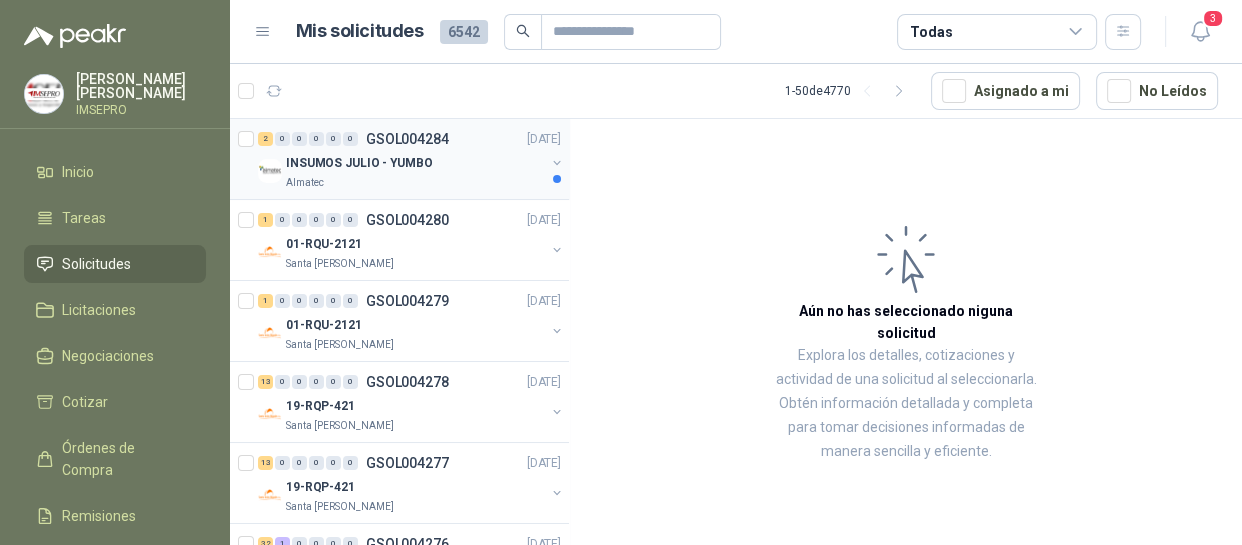 click on "INSUMOS JULIO - YUMBO" at bounding box center (359, 163) 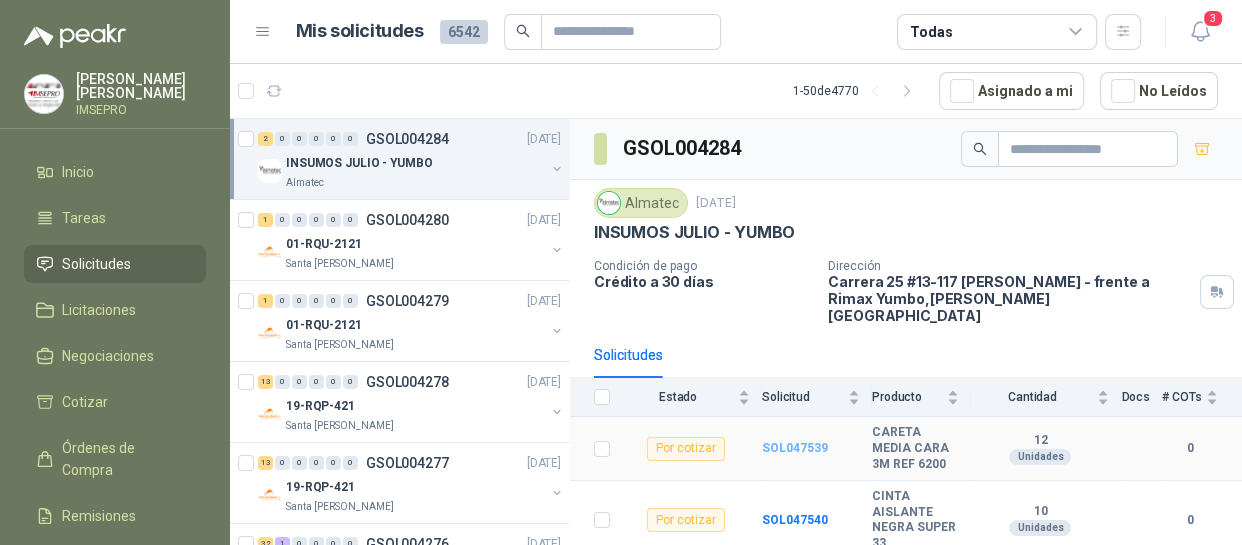 click on "SOL047539" at bounding box center (795, 448) 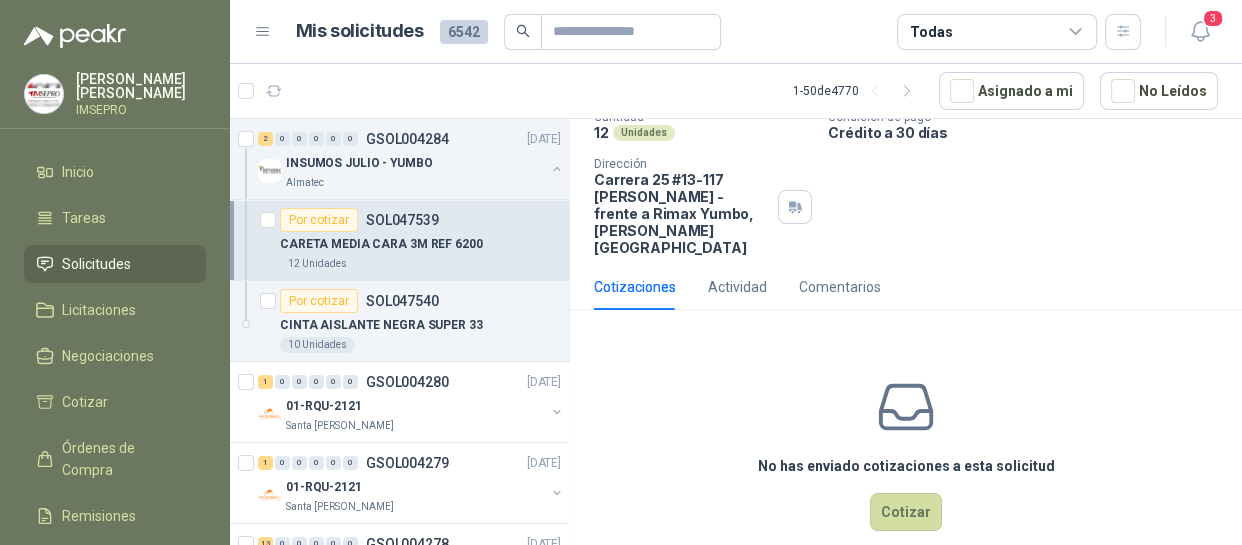 scroll, scrollTop: 160, scrollLeft: 0, axis: vertical 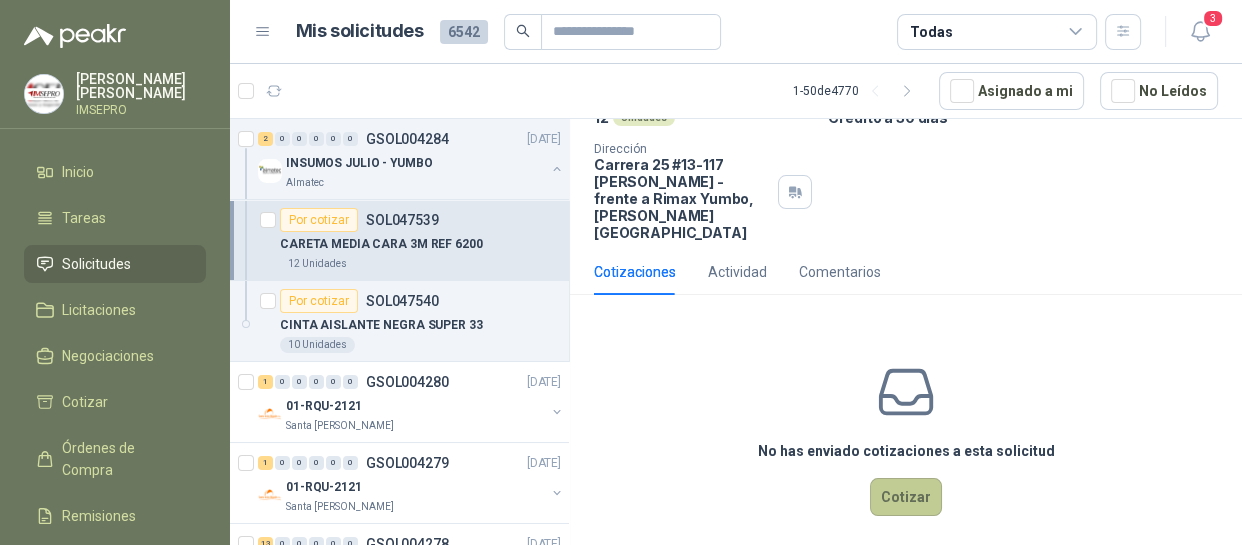 click on "Cotizar" at bounding box center (906, 497) 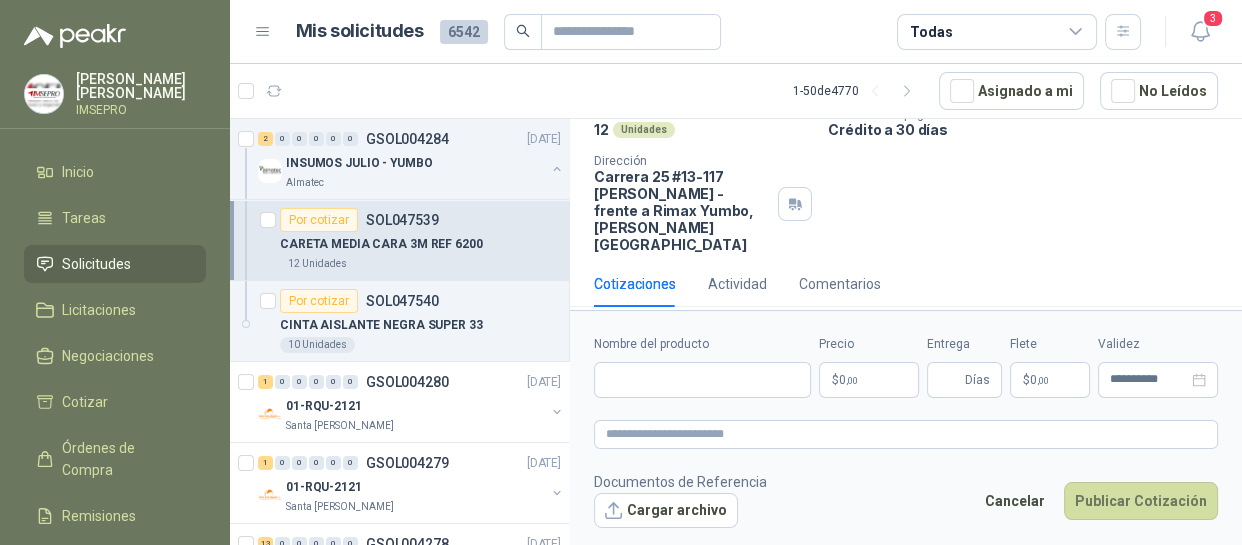 scroll, scrollTop: 146, scrollLeft: 0, axis: vertical 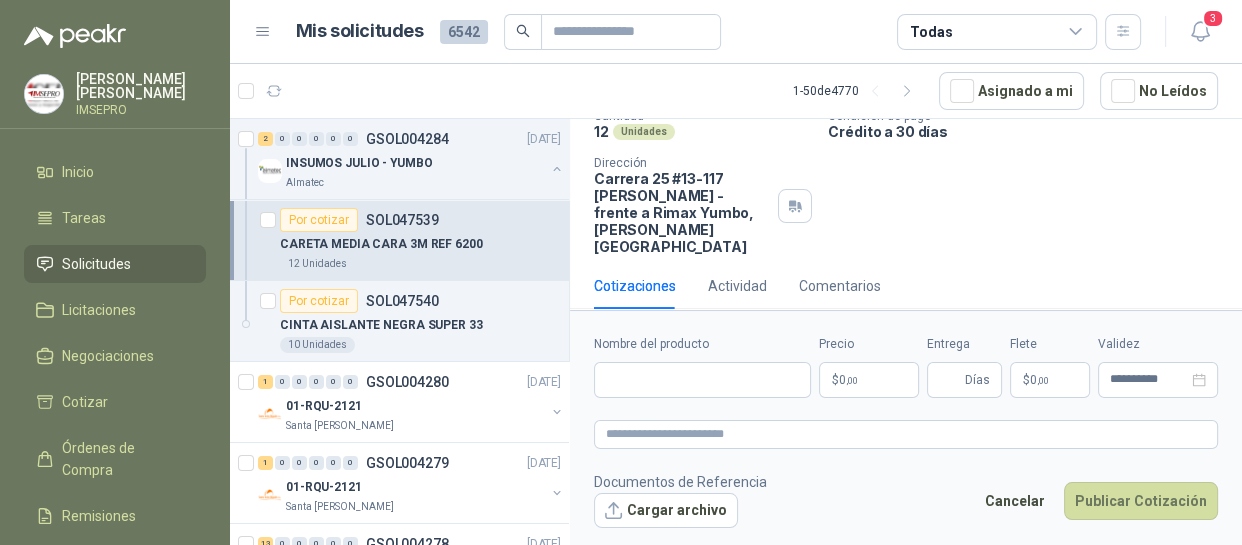 type 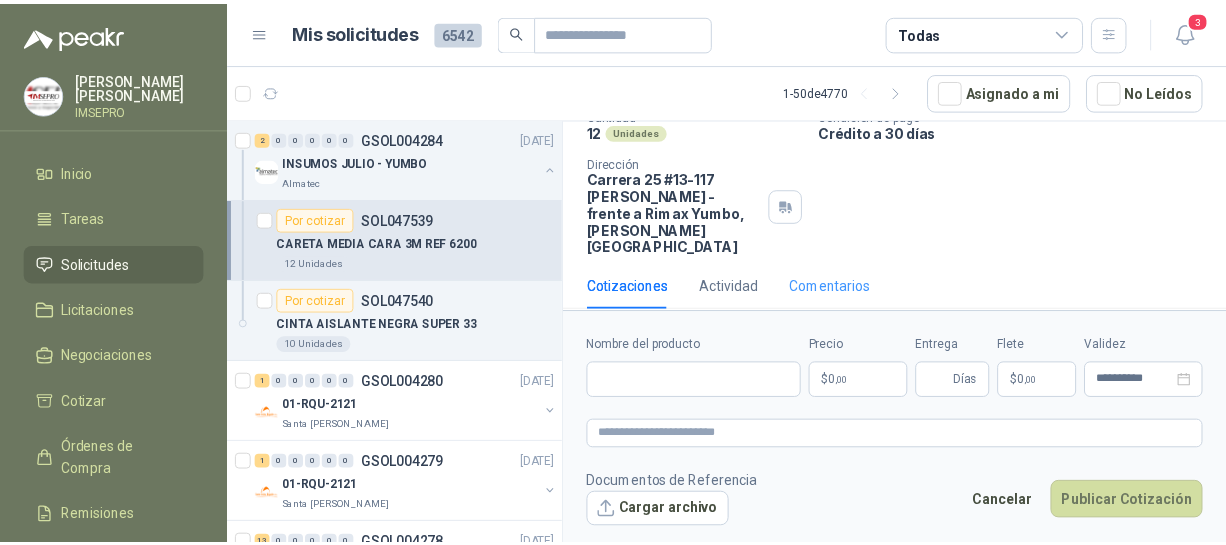 scroll, scrollTop: 0, scrollLeft: 0, axis: both 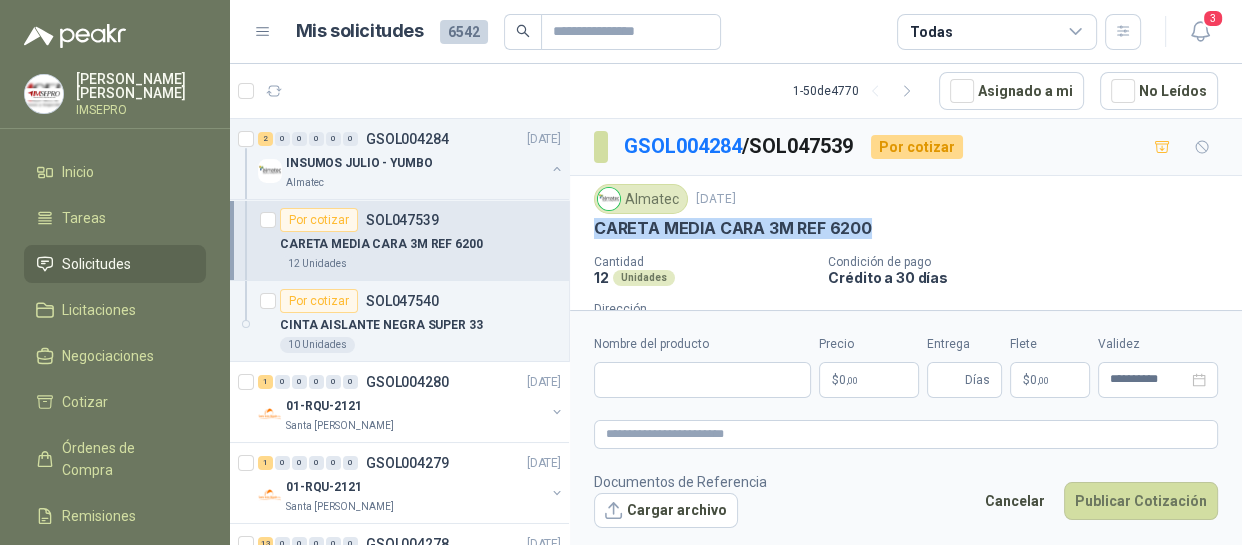 drag, startPoint x: 869, startPoint y: 224, endPoint x: 583, endPoint y: 219, distance: 286.0437 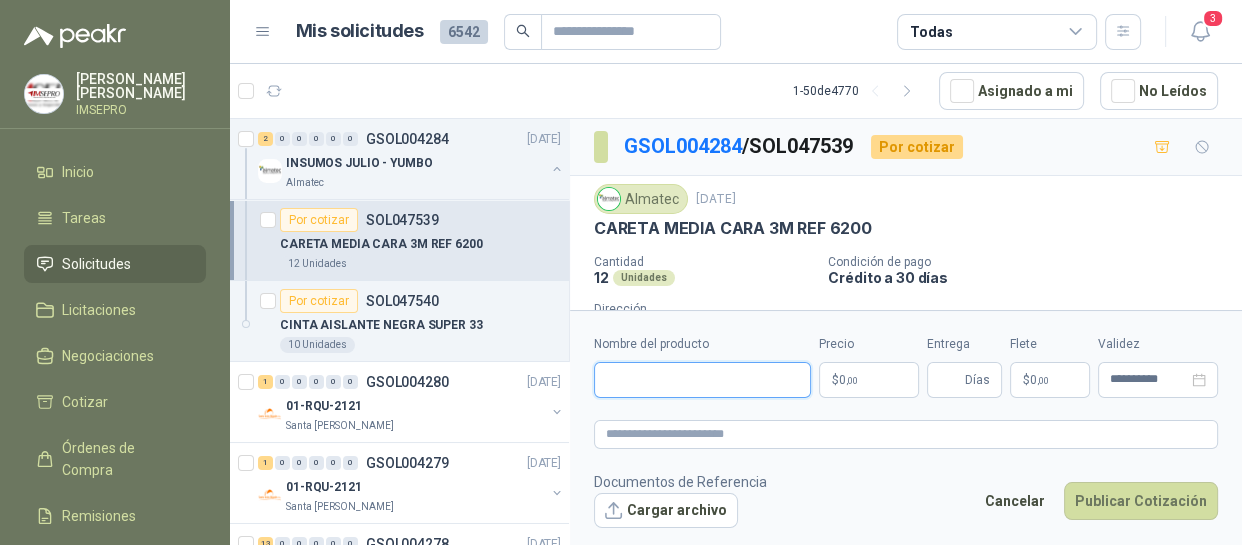 click on "Nombre del producto" at bounding box center [702, 380] 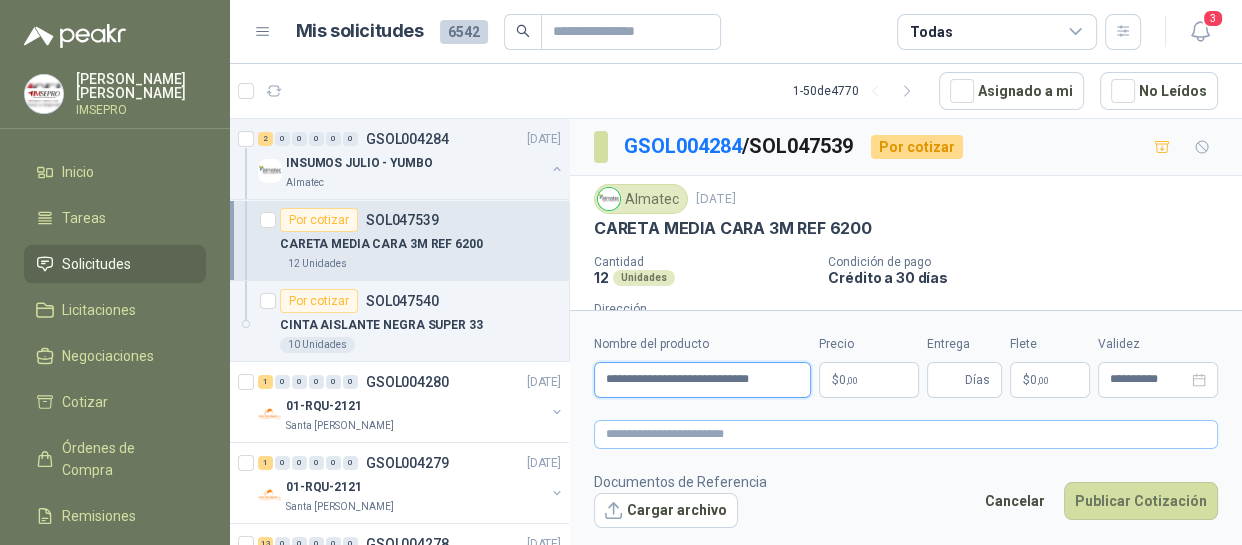type on "**********" 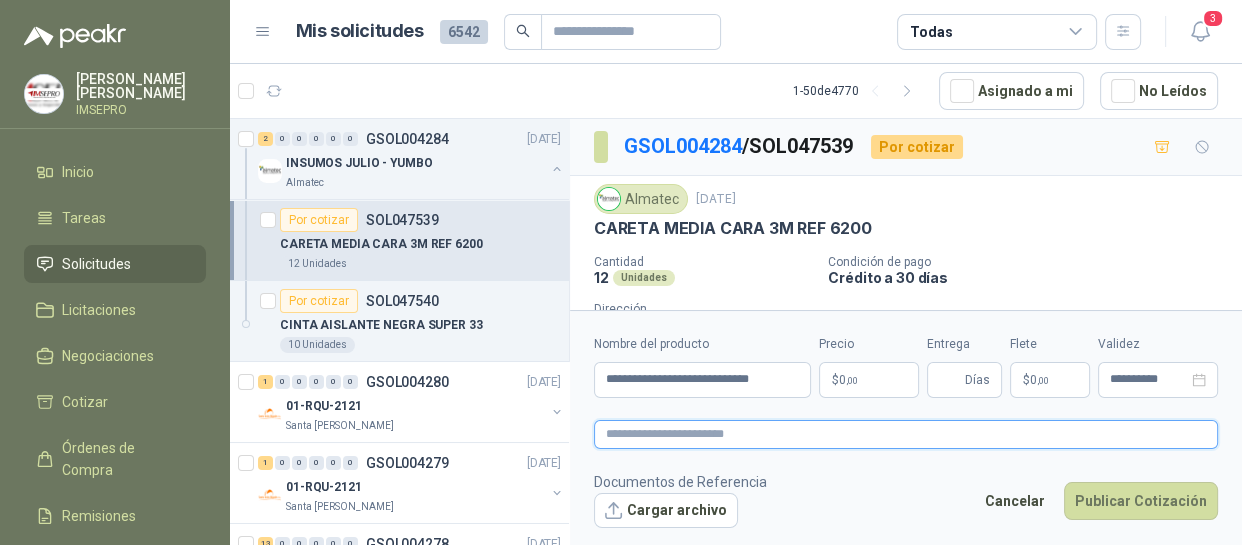 click at bounding box center [906, 434] 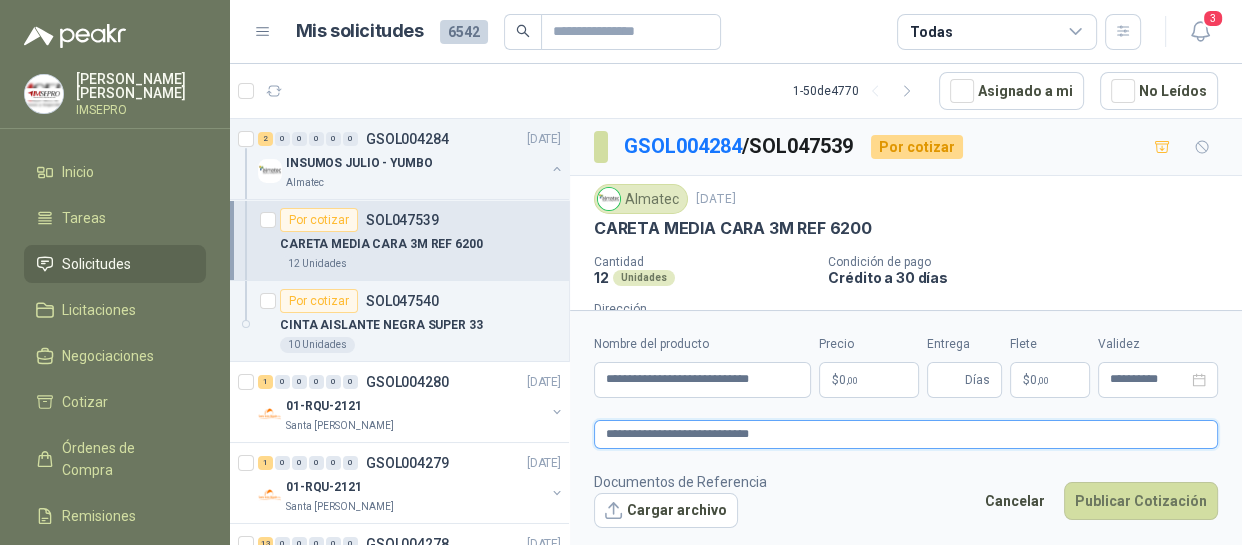 type on "**********" 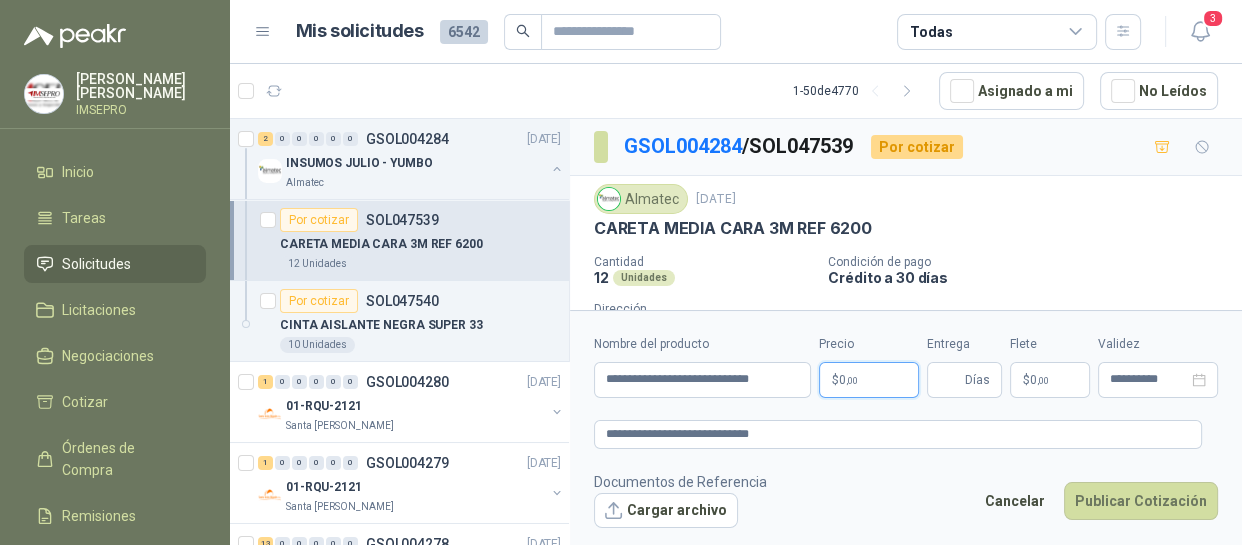click on "[PERSON_NAME] IMSEPRO   Inicio   Tareas   Solicitudes   Licitaciones   Negociaciones   Cotizar   Órdenes de Compra   Remisiones   Configuración   Manuales y ayuda Mis solicitudes 6542 Todas 3 1 - 50  de  4770 Asignado a mi No Leídos 2   0   0   0   0   0   GSOL004284 [DATE]   INSUMOS JULIO - YUMBO Almatec   Por cotizar SOL047539 CARETA MEDIA CARA 3M REF 6200 12   Unidades Por cotizar SOL047540 CINTA AISLANTE NEGRA SUPER 33 10   Unidades 1   0   0   0   0   0   GSOL004280 [DATE]   01-RQU-2121 [GEOGRAPHIC_DATA][PERSON_NAME]   1   0   0   0   0   0   GSOL004279 [DATE]   01-RQU-2121 Santa [PERSON_NAME]   13   0   0   0   0   0   GSOL004278 [DATE]   19-RQP-421 Santa [PERSON_NAME]   13   0   0   0   0   0   GSOL004277 [DATE]   19-RQP-421 Santa [PERSON_NAME]   32   1   0   0   0   0   GSOL004276 [DATE]   19-RQP-420 Santa [PERSON_NAME]   32   0   0   0   0   0   GSOL004275 [DATE]   19-RQP-420 Santa [PERSON_NAME]   21   0   0   0   0   0   GSOL004274 [DATE]   12-RQP-693 Santa [PERSON_NAME]" at bounding box center (621, 272) 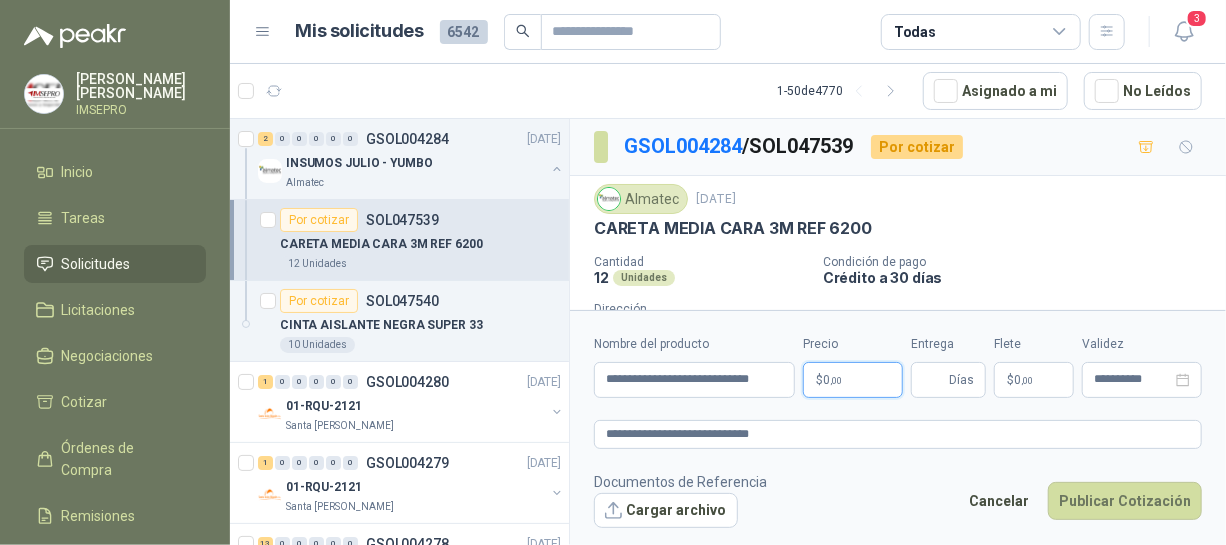 type 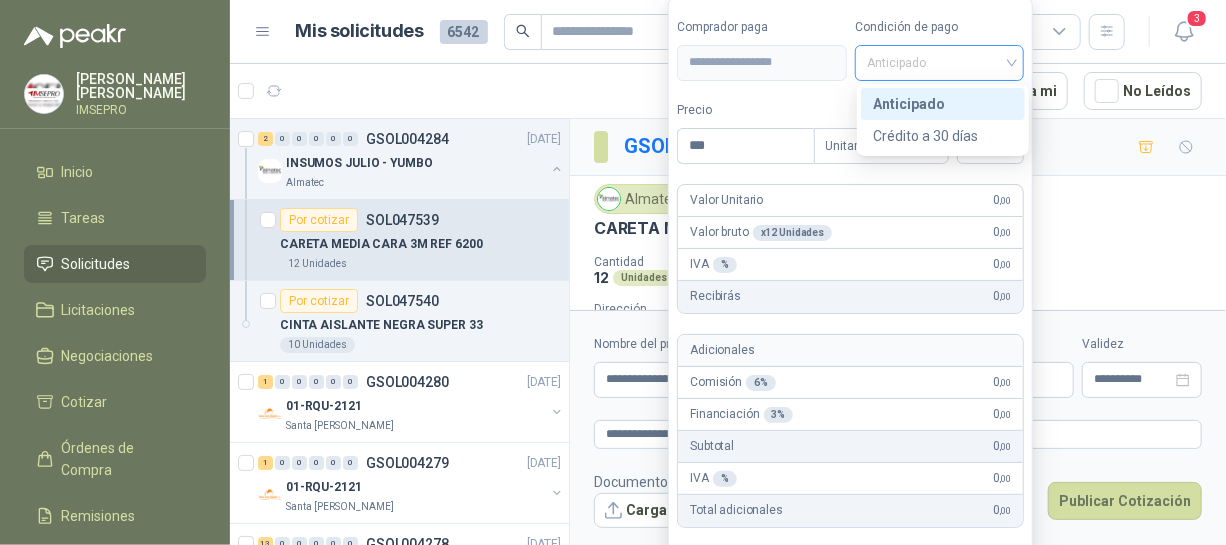 click on "Anticipado" at bounding box center (940, 63) 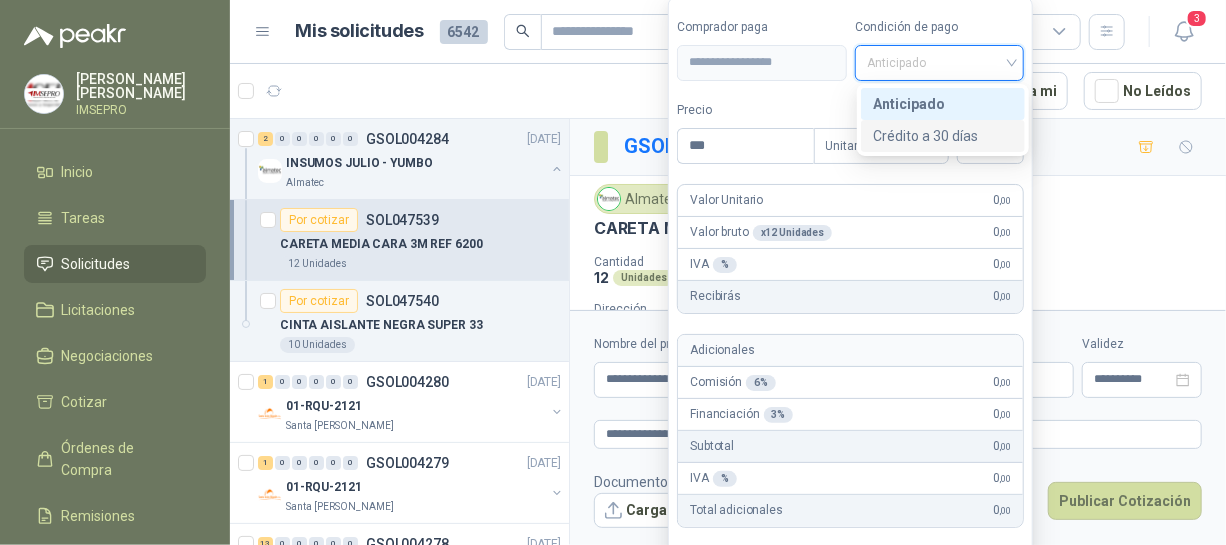 click on "Crédito a 30 días" at bounding box center (943, 136) 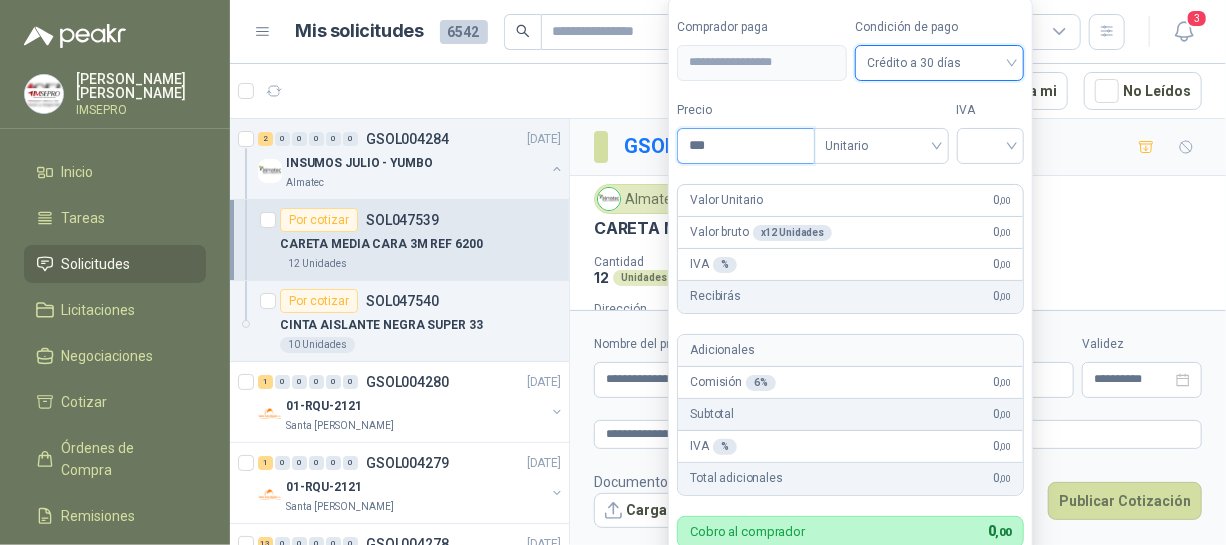 click on "***" at bounding box center [745, 146] 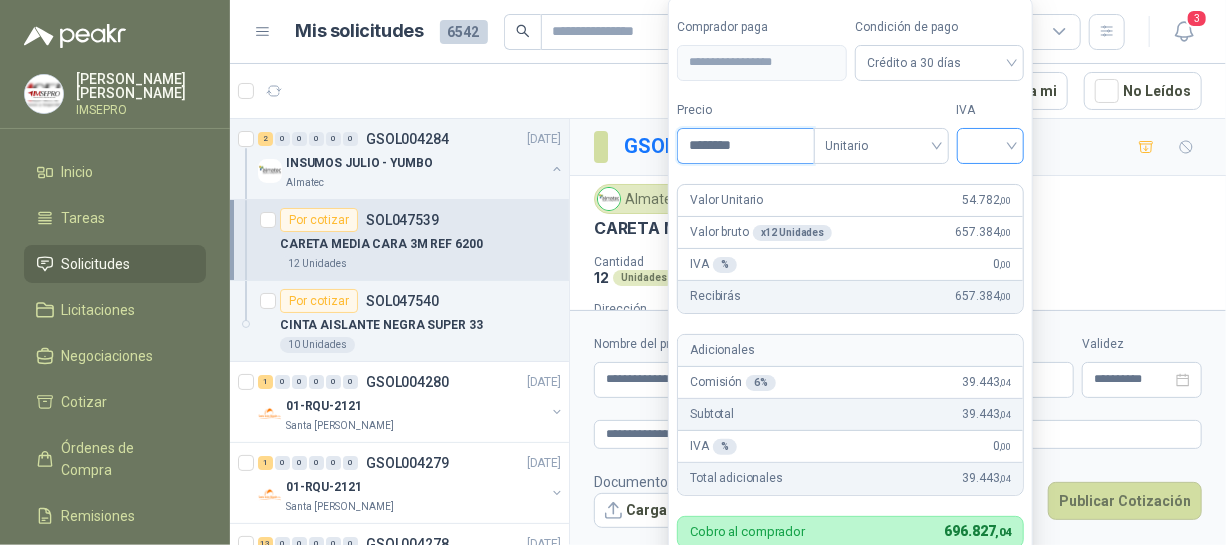 type on "********" 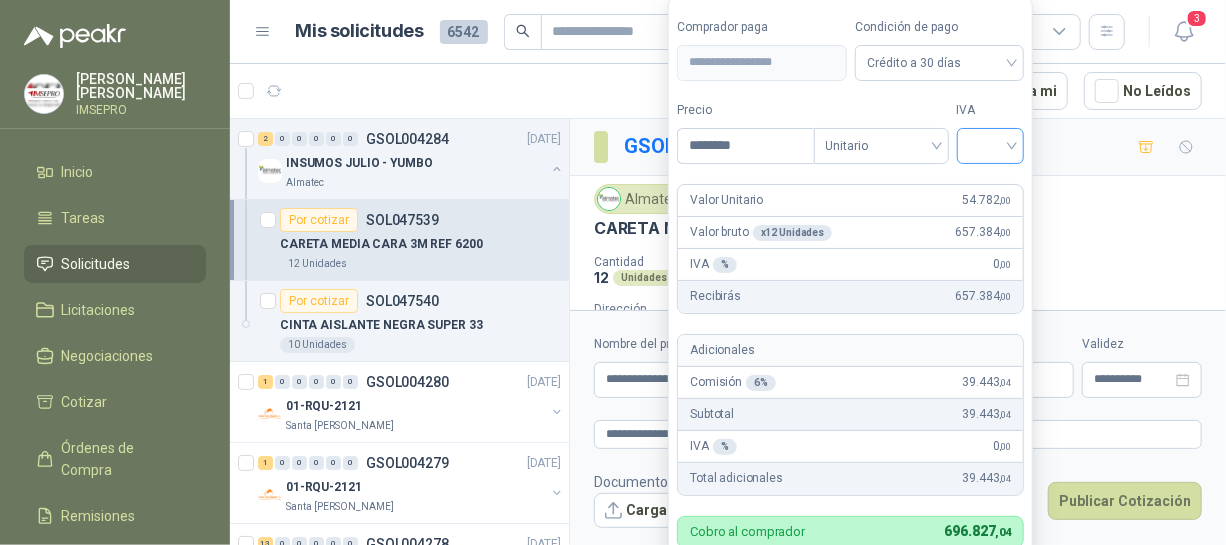 click at bounding box center [991, 144] 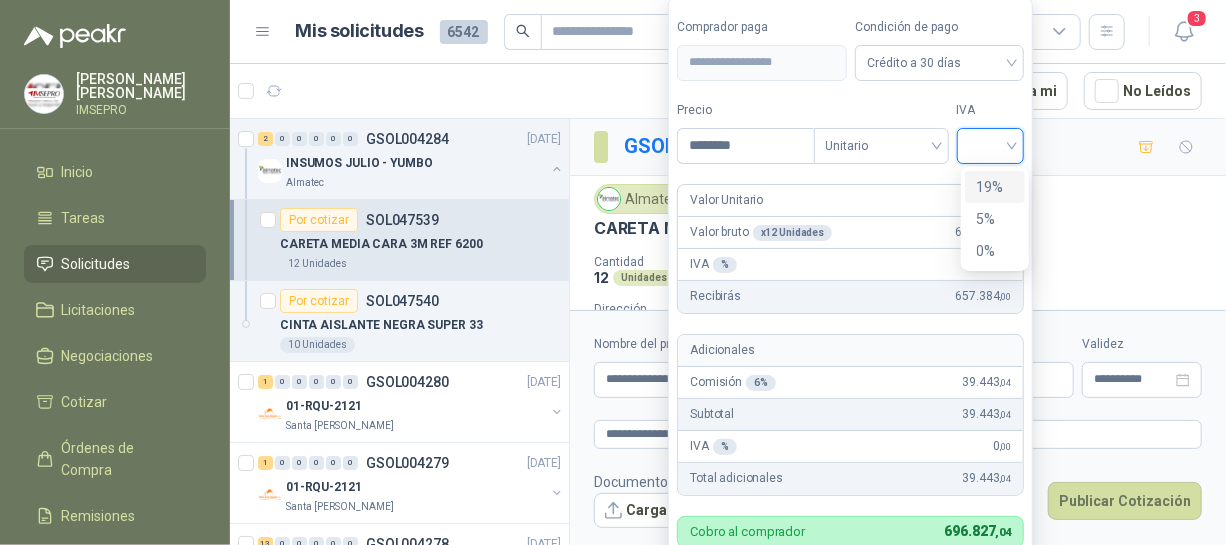 click on "19%" at bounding box center (995, 187) 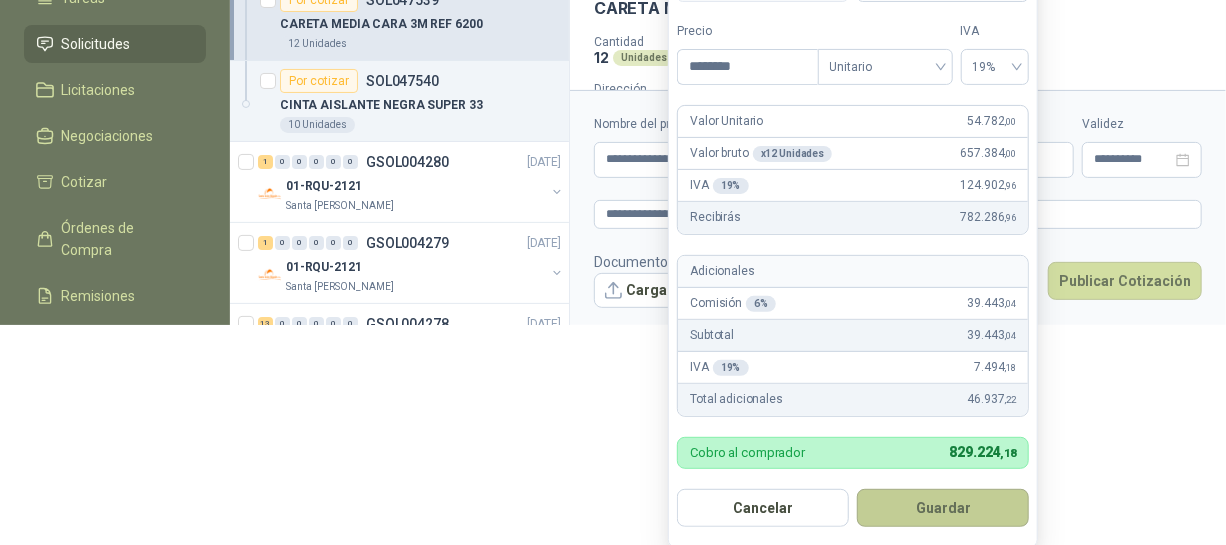 click on "Guardar" at bounding box center [943, 508] 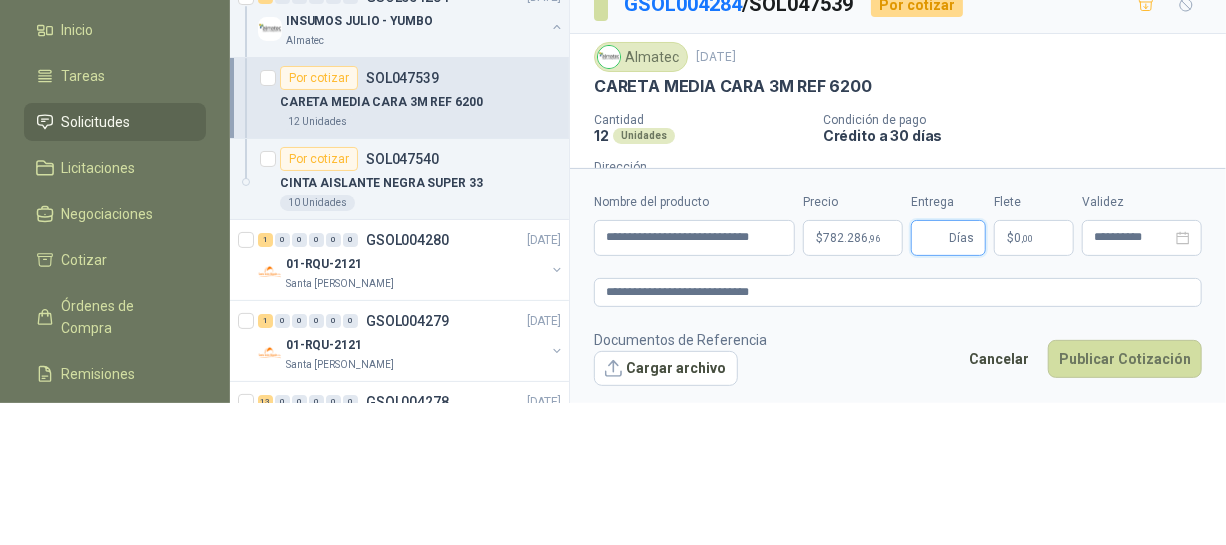 scroll, scrollTop: 146, scrollLeft: 0, axis: vertical 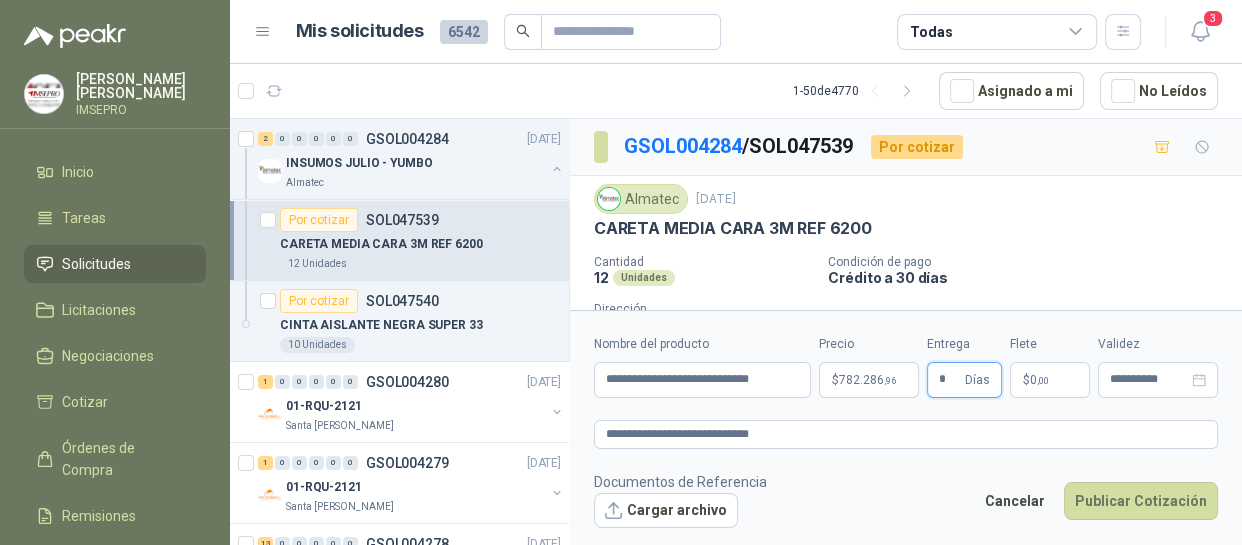 type on "*" 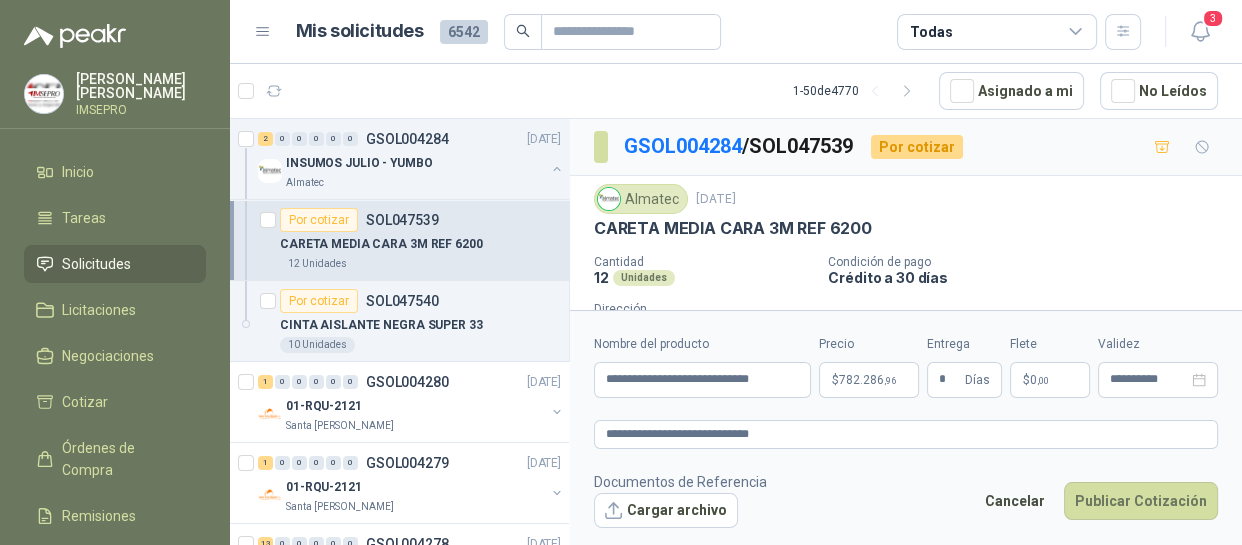 click on "$    0 ,00" at bounding box center (1050, 380) 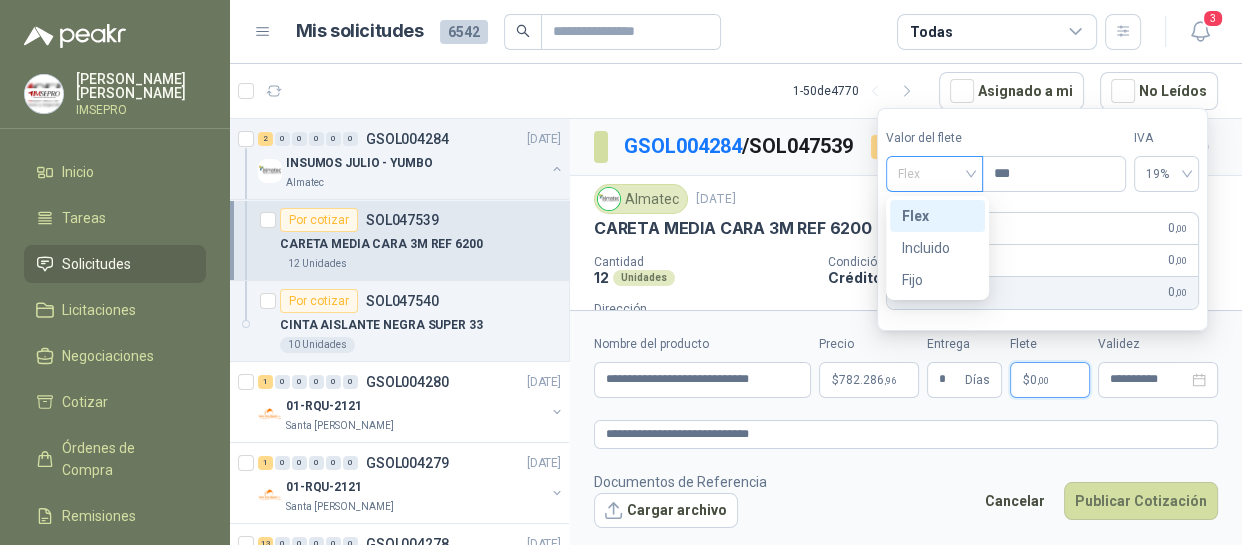 click on "Flex" at bounding box center (934, 174) 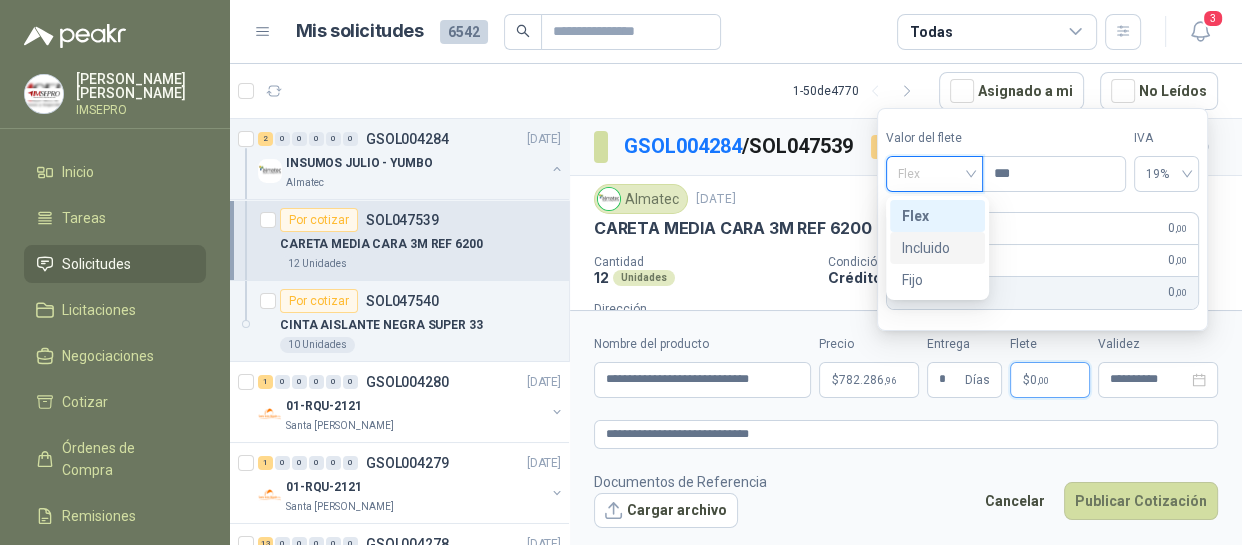 click on "Incluido" at bounding box center [937, 248] 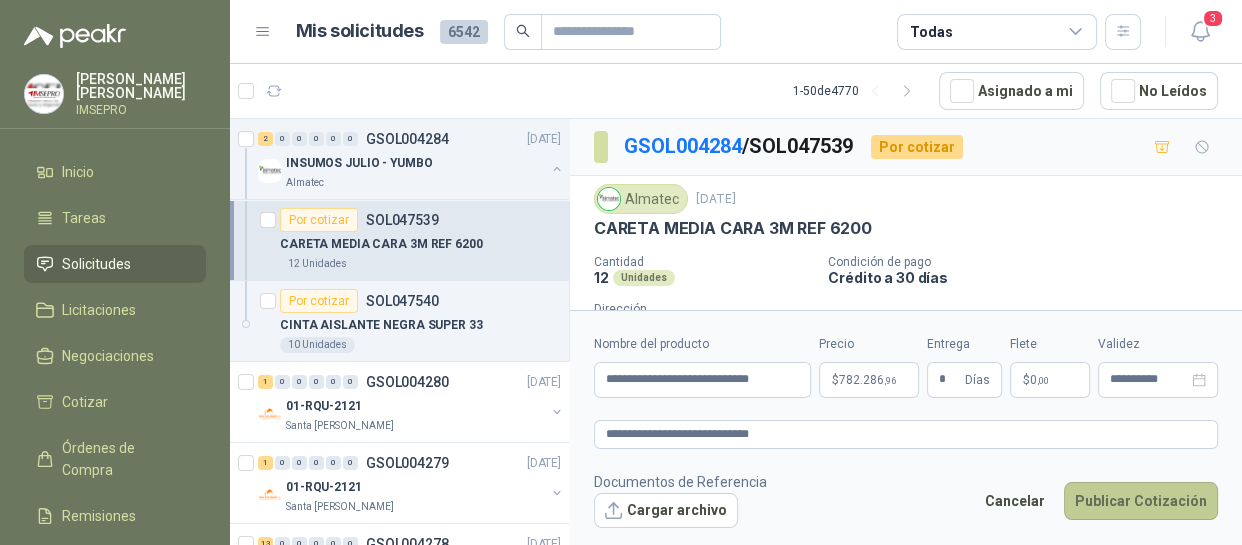 click on "Publicar Cotización" at bounding box center (1141, 501) 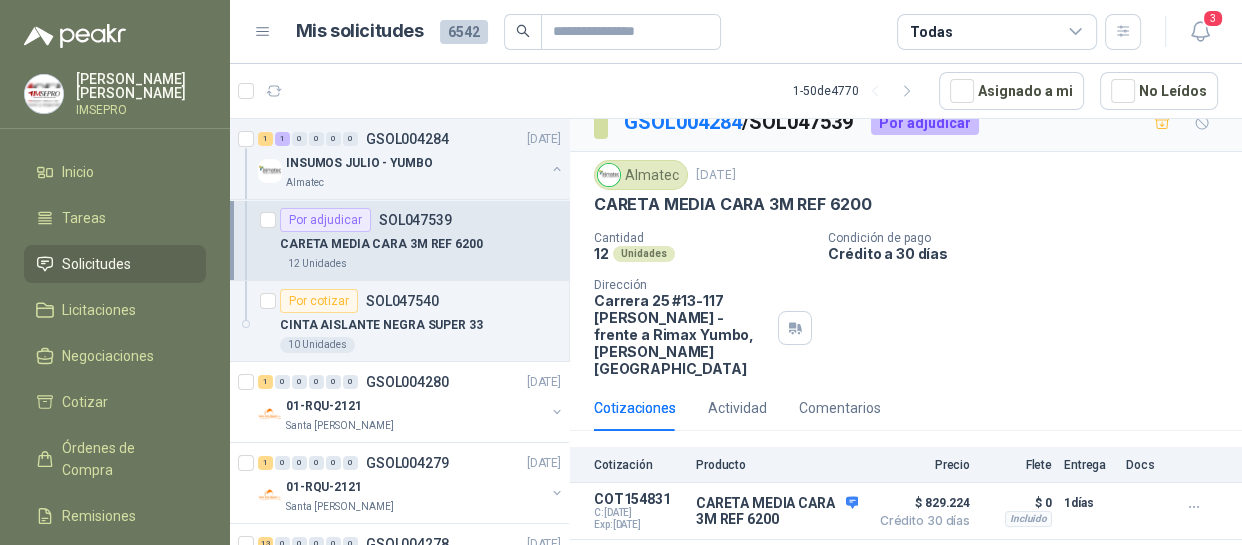 scroll, scrollTop: 38, scrollLeft: 0, axis: vertical 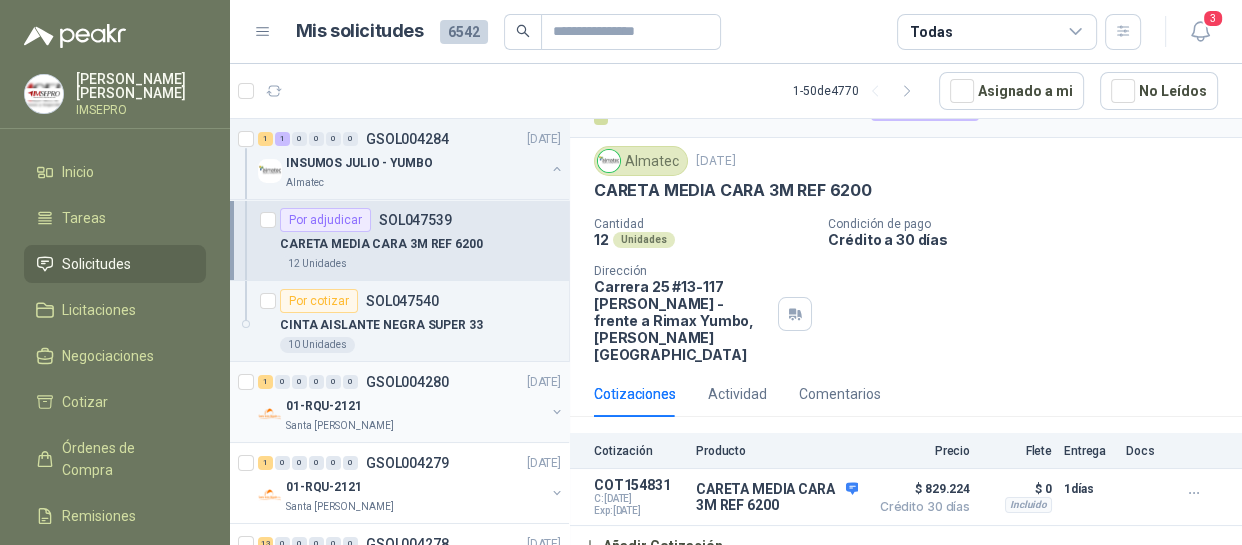 click on "01-RQU-2121" at bounding box center [415, 406] 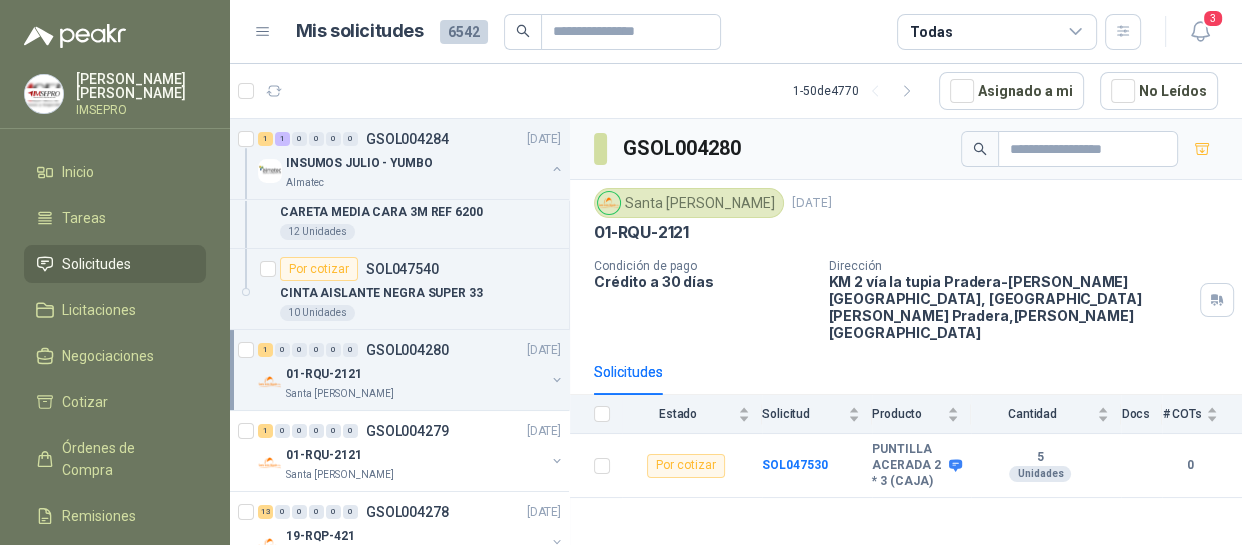 scroll, scrollTop: 0, scrollLeft: 0, axis: both 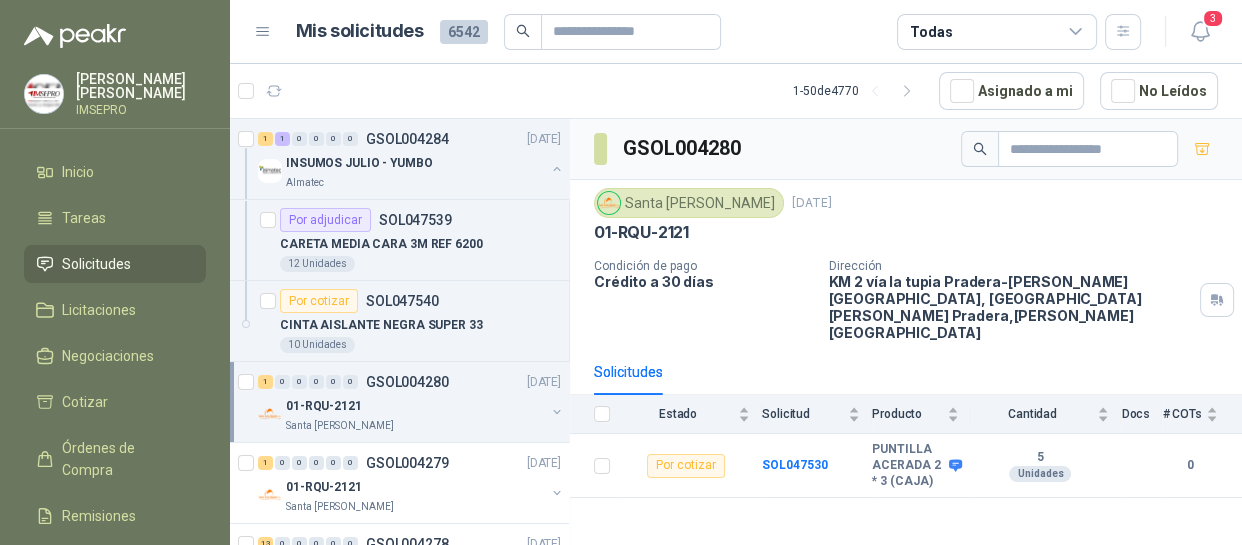 click on "Santa [PERSON_NAME]" at bounding box center (415, 426) 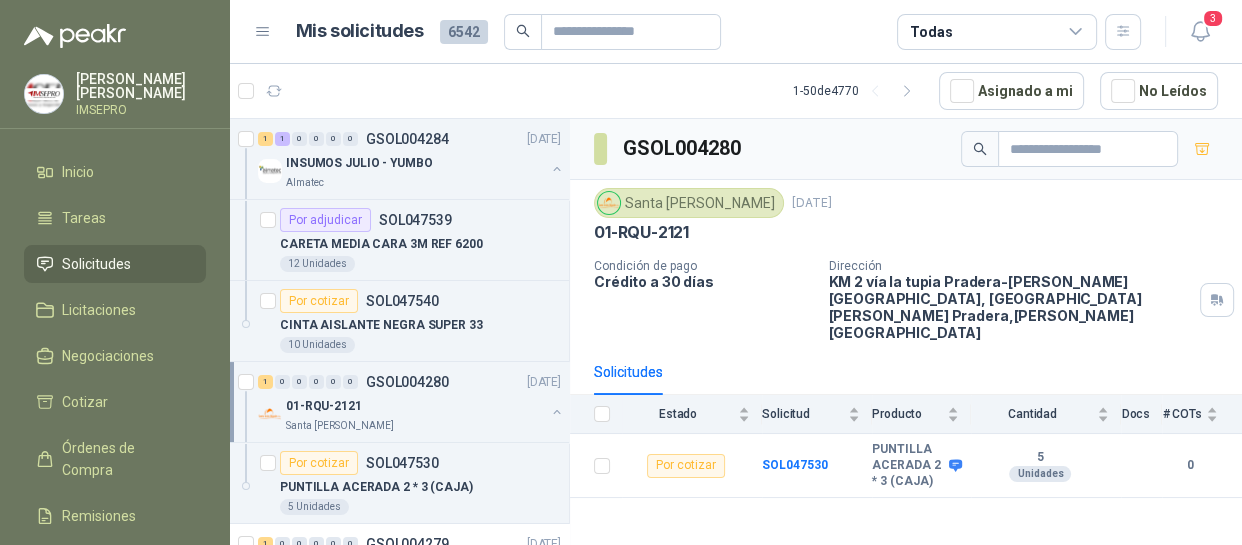 scroll, scrollTop: 90, scrollLeft: 0, axis: vertical 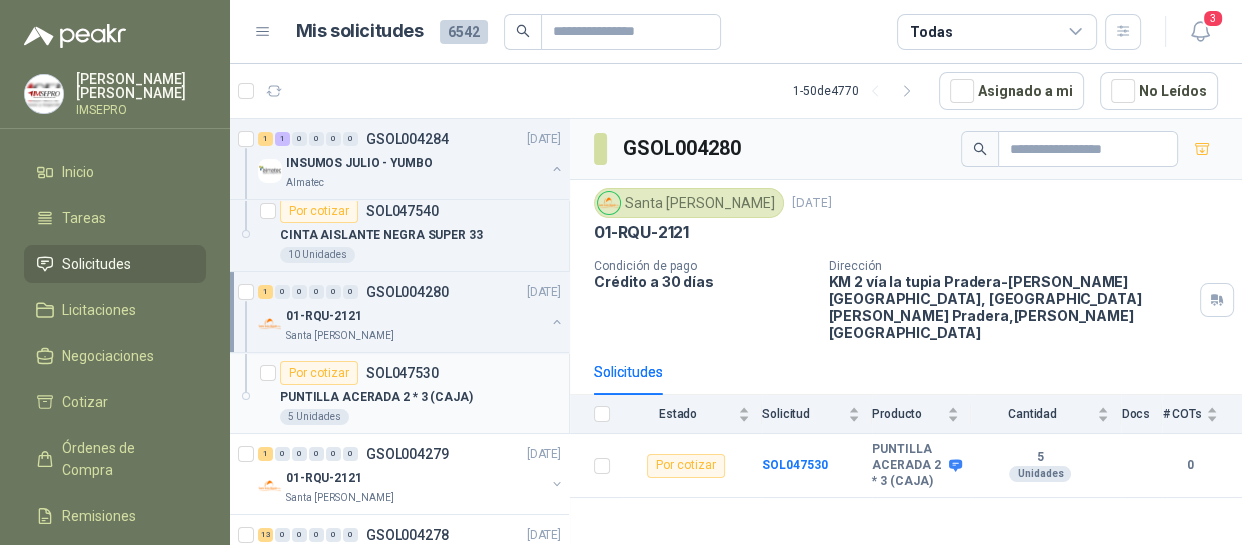 click on "5   Unidades" at bounding box center (420, 417) 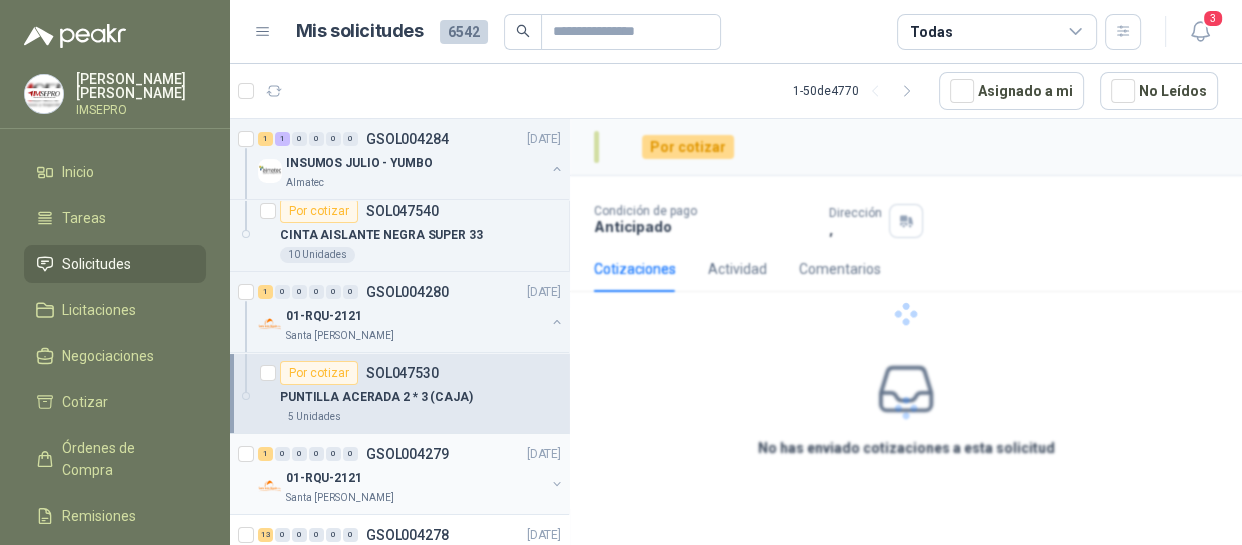 scroll, scrollTop: 181, scrollLeft: 0, axis: vertical 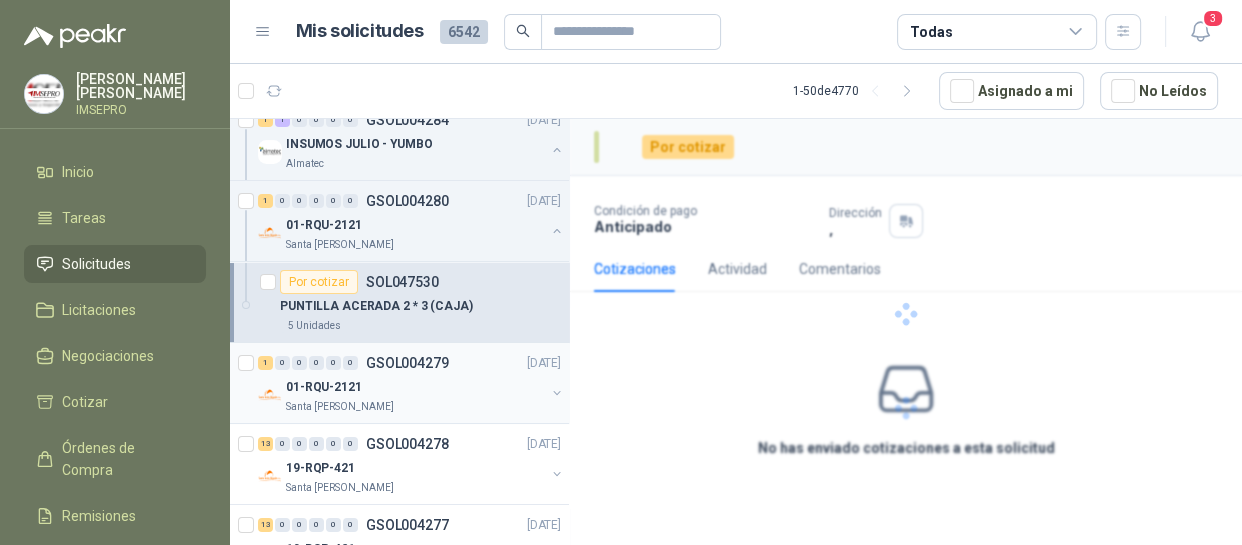 click on "01-RQU-2121" at bounding box center (415, 387) 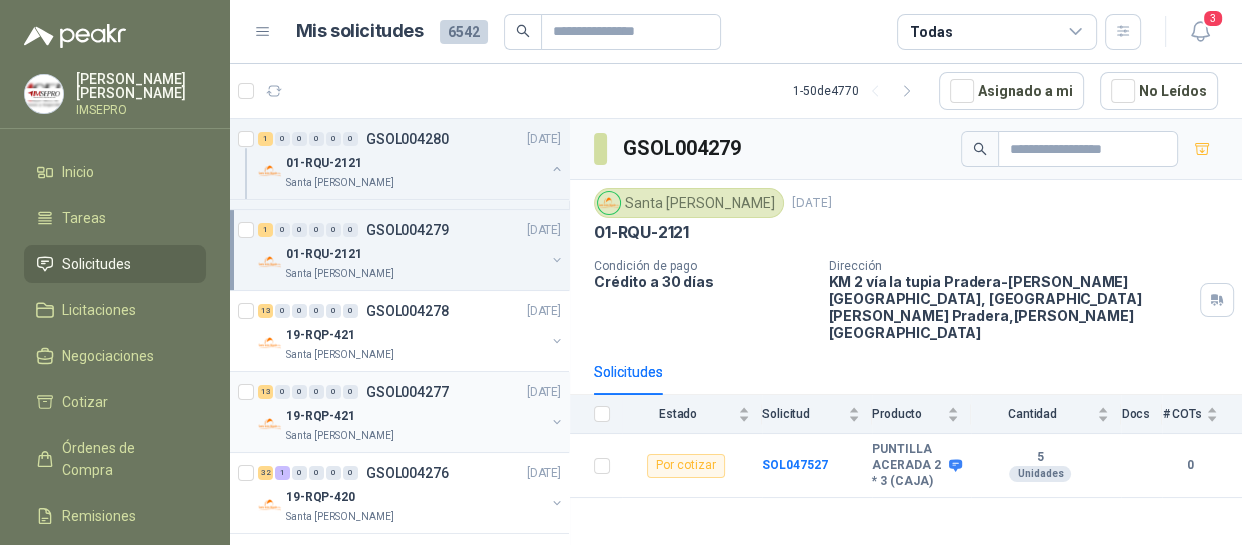 scroll, scrollTop: 363, scrollLeft: 0, axis: vertical 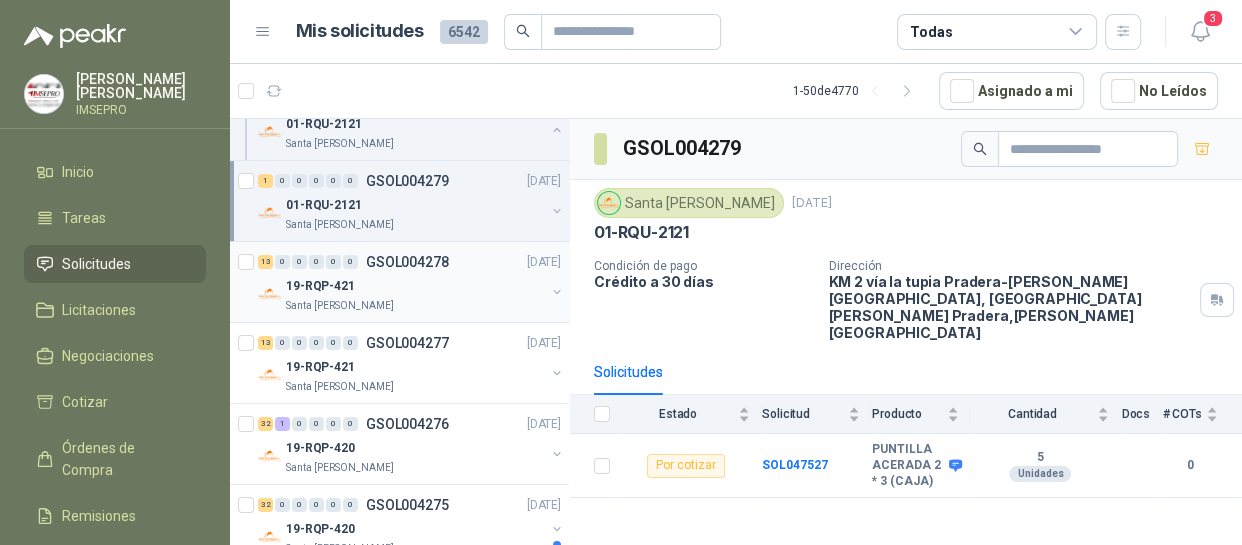 click on "19-RQP-421" at bounding box center [415, 286] 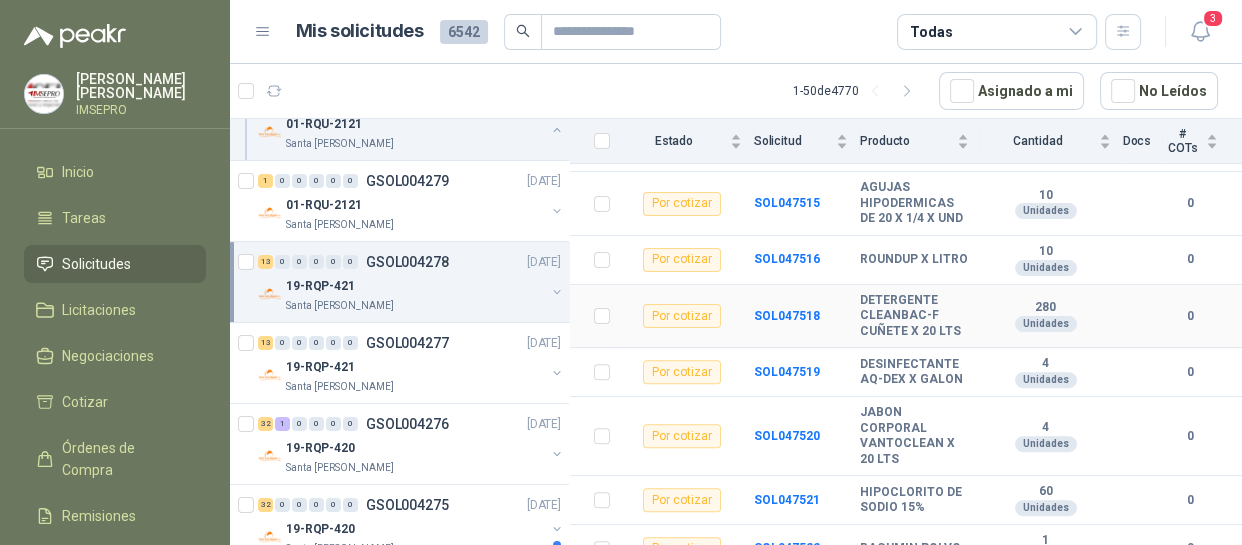 scroll, scrollTop: 638, scrollLeft: 0, axis: vertical 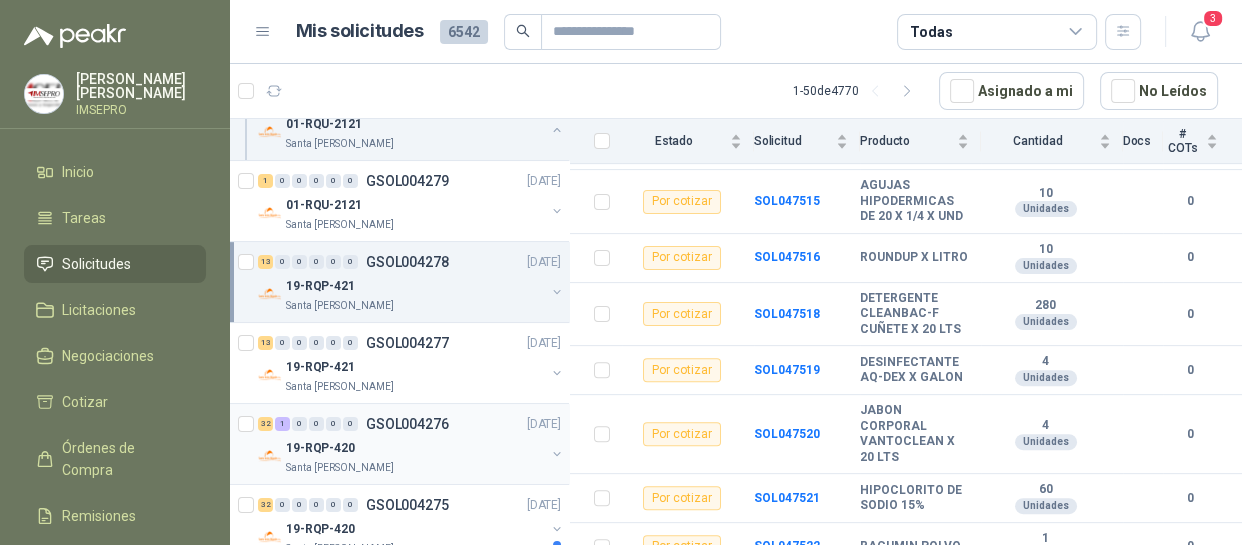 click on "GSOL004276" at bounding box center (407, 424) 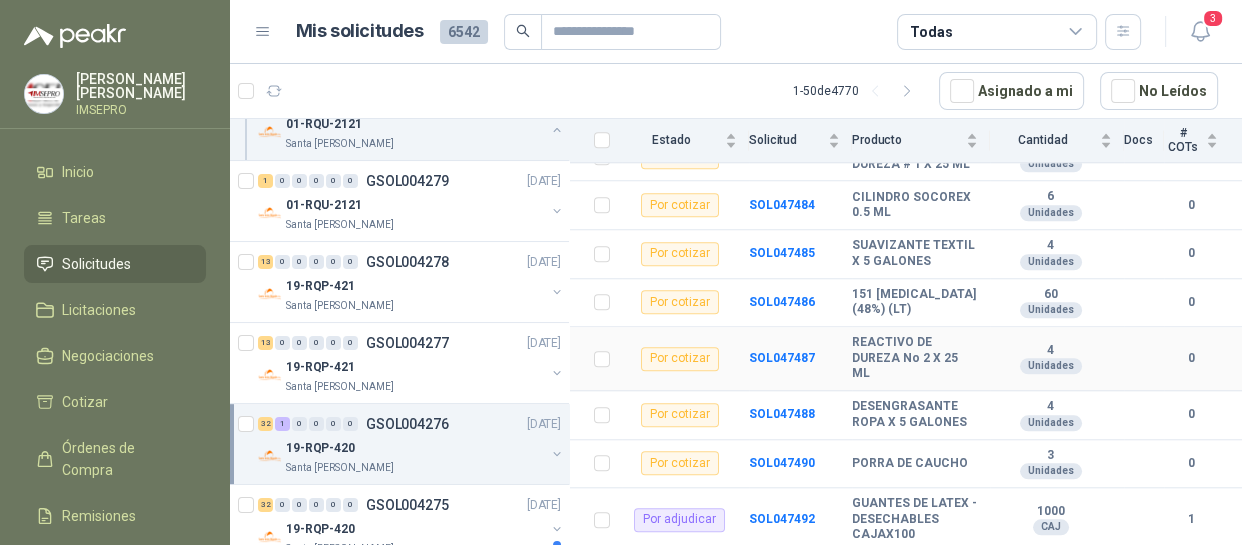 scroll, scrollTop: 1774, scrollLeft: 0, axis: vertical 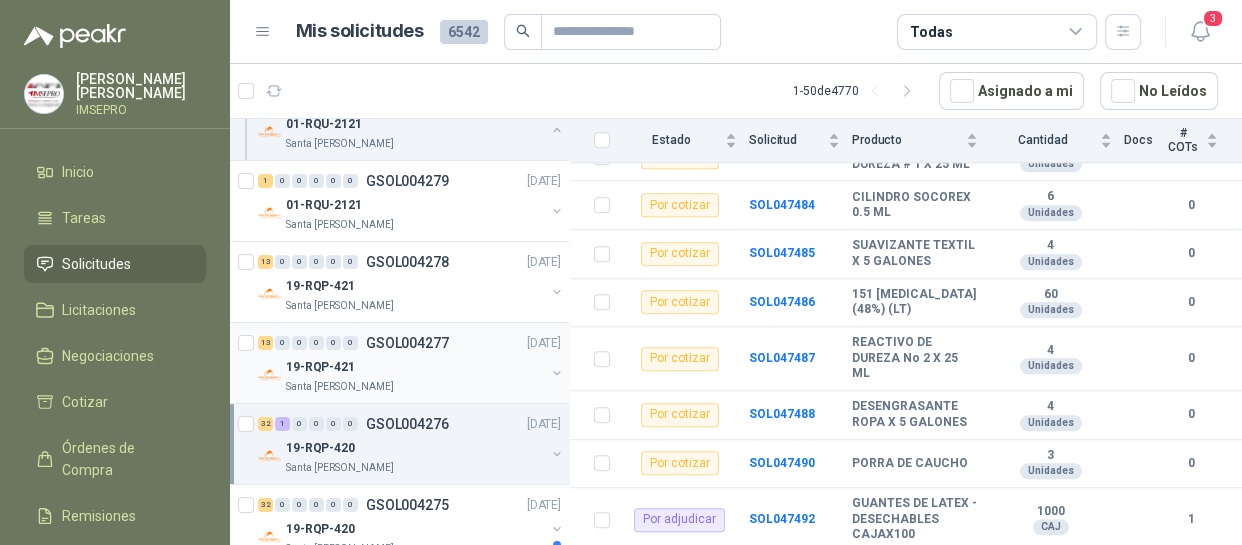 click on "19-RQP-421" at bounding box center [415, 367] 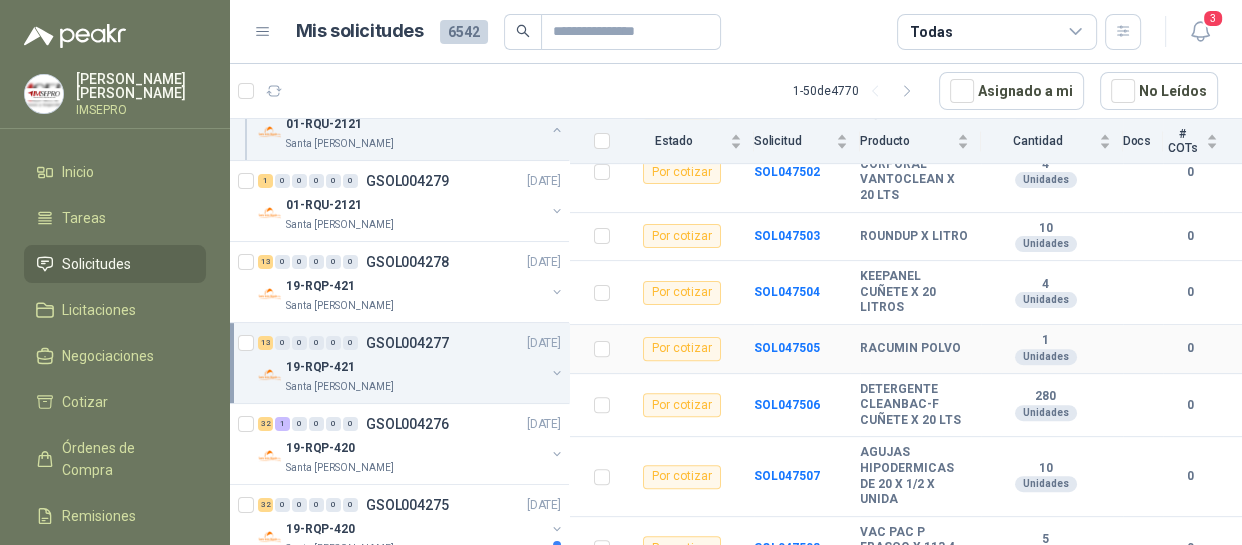 scroll, scrollTop: 638, scrollLeft: 0, axis: vertical 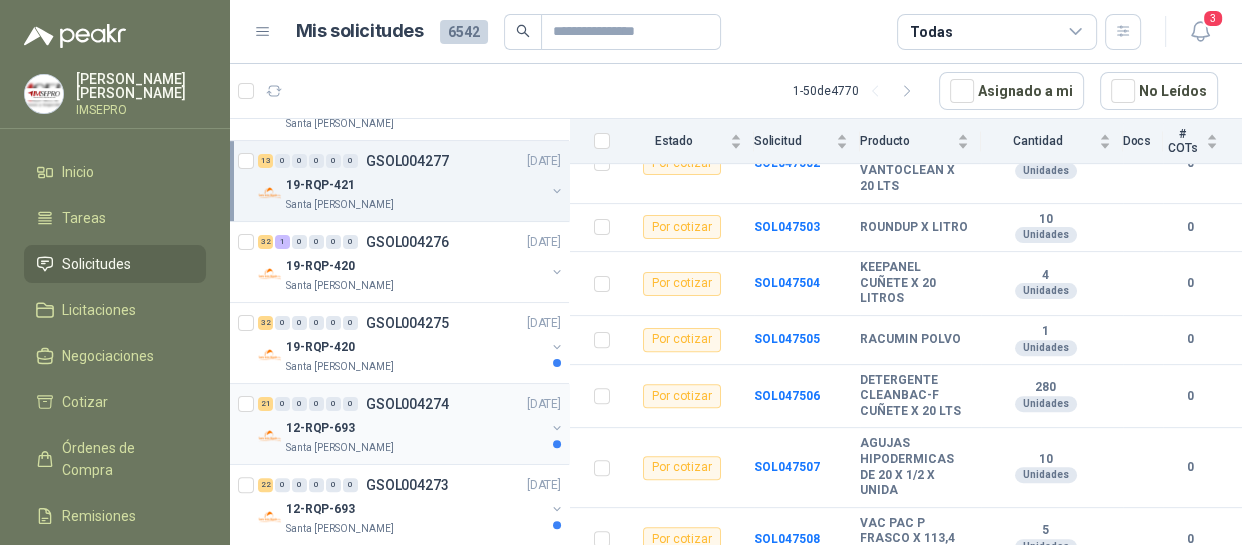 click on "12-RQP-693" at bounding box center (415, 428) 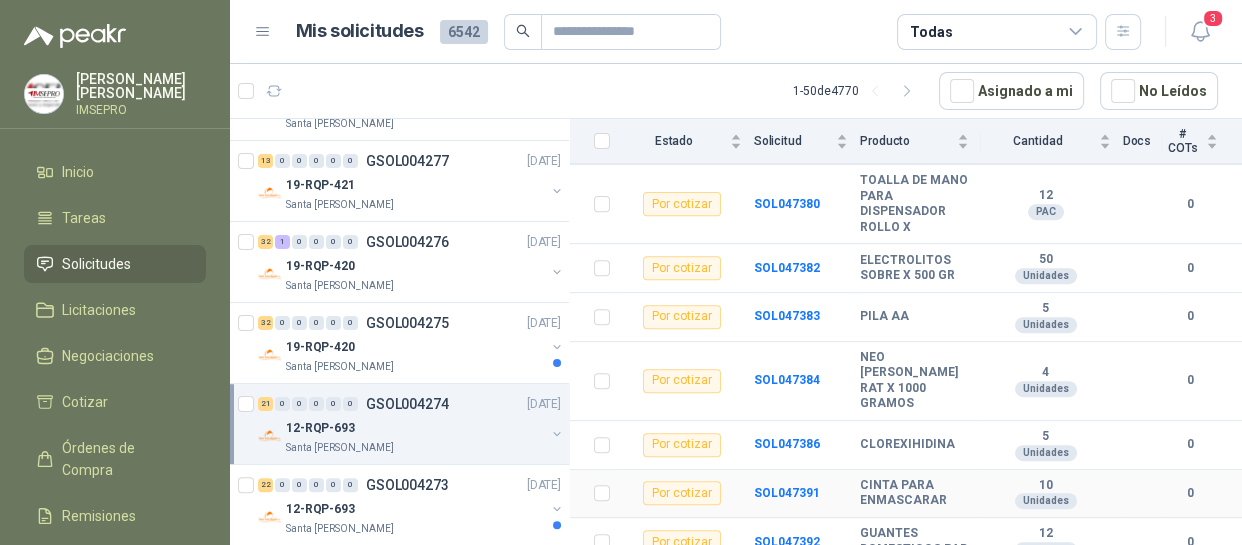 scroll, scrollTop: 1045, scrollLeft: 0, axis: vertical 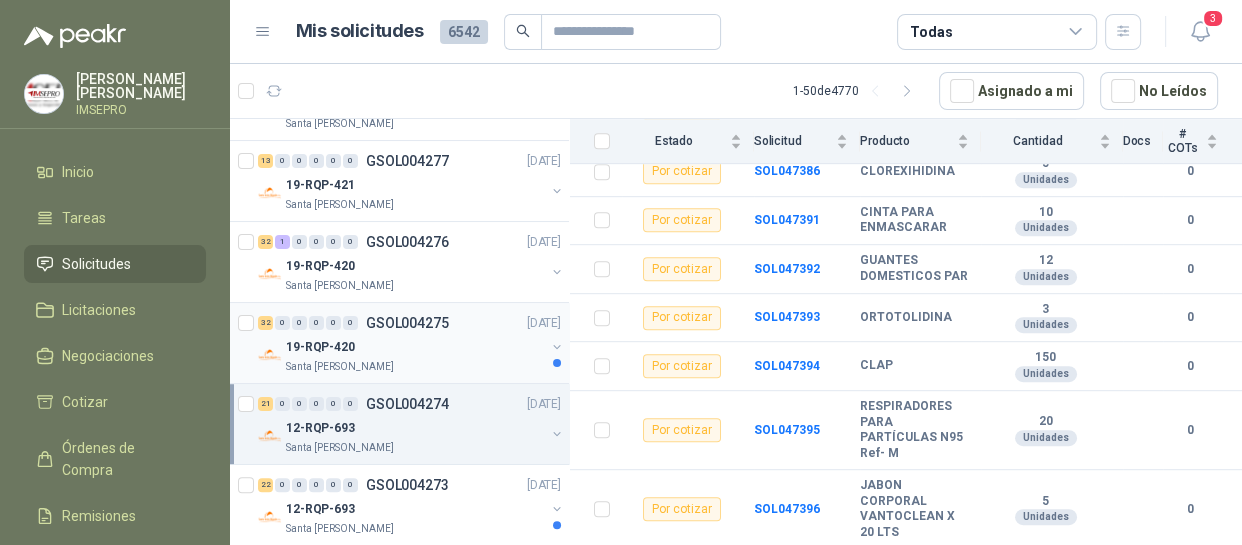click on "19-RQP-420" at bounding box center (415, 347) 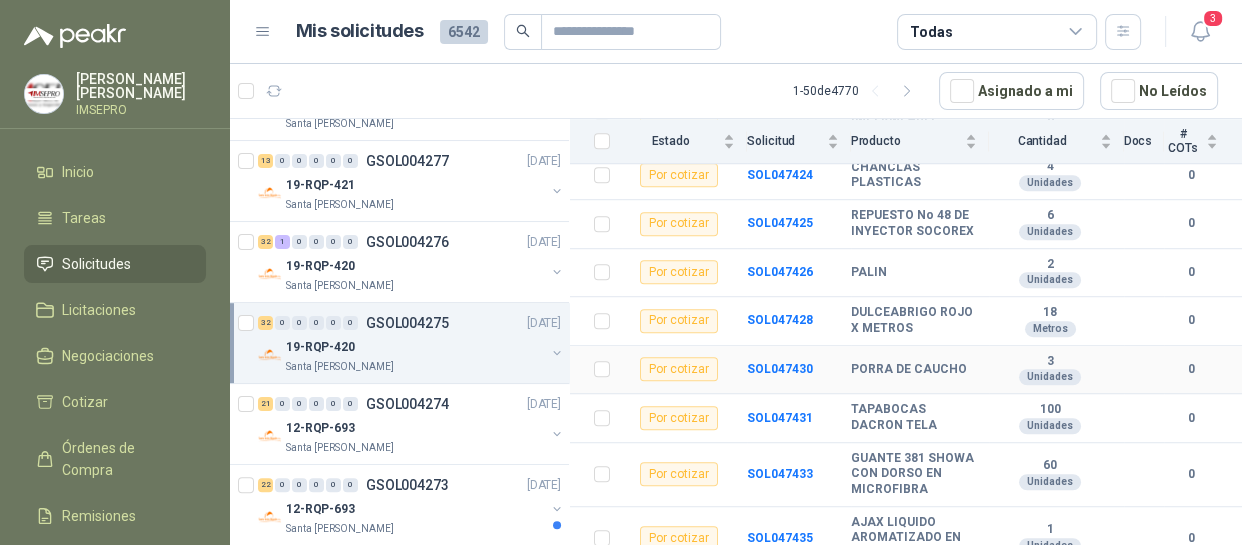 scroll, scrollTop: 1363, scrollLeft: 0, axis: vertical 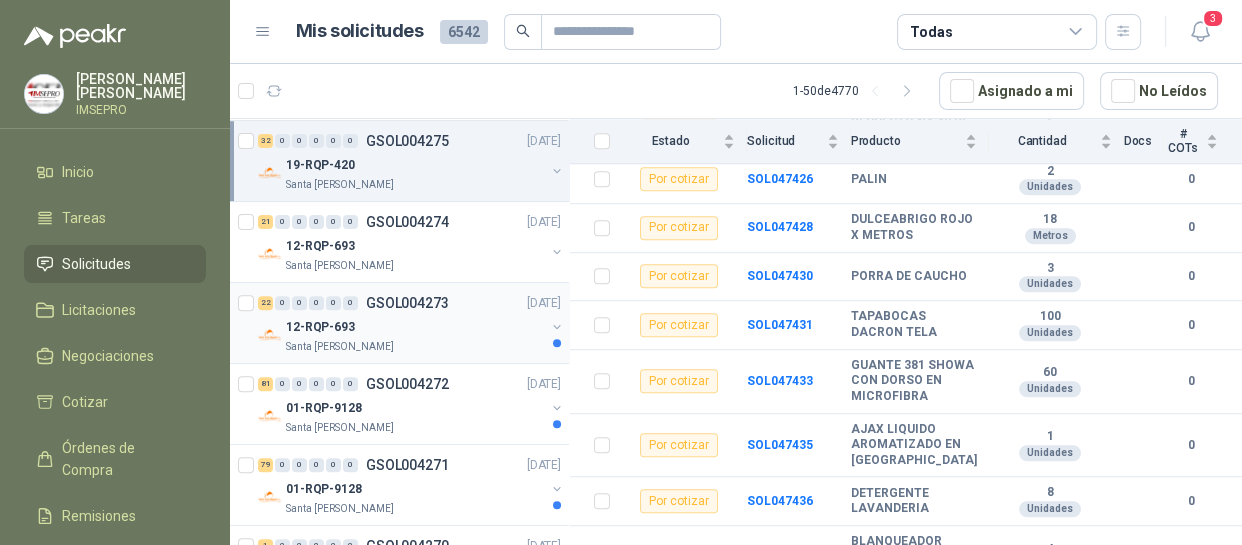 click on "Santa [PERSON_NAME]" at bounding box center [415, 347] 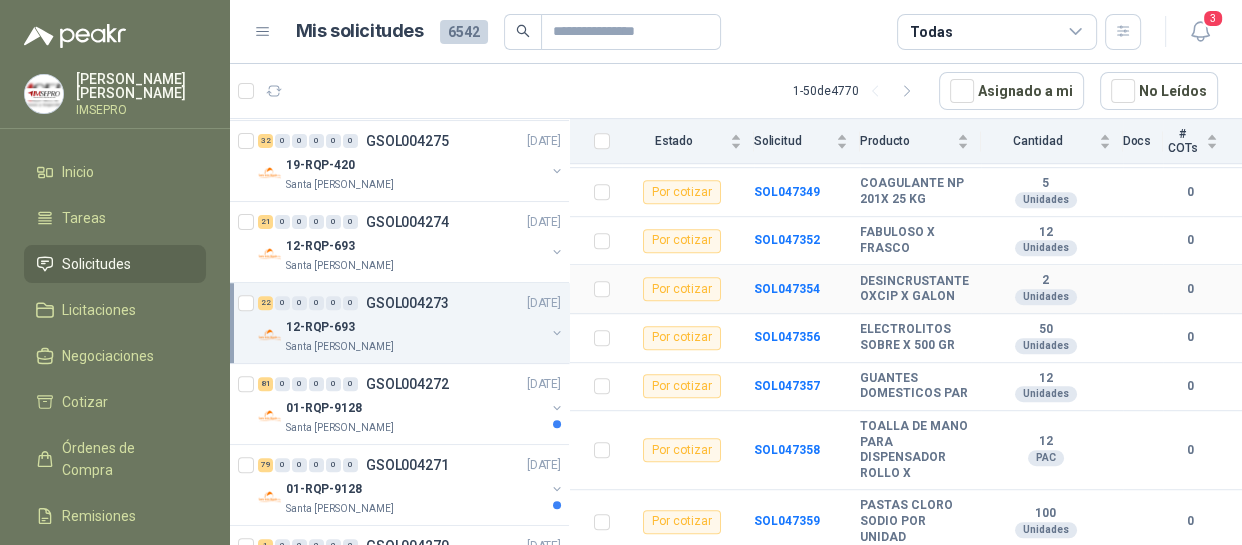 scroll, scrollTop: 1090, scrollLeft: 0, axis: vertical 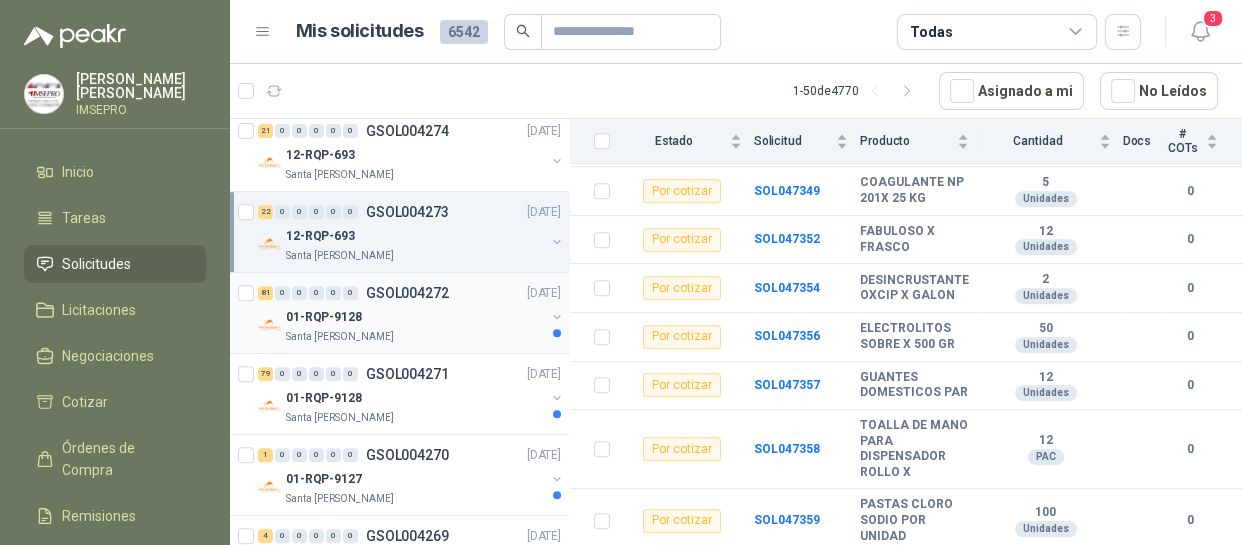click on "Santa [PERSON_NAME]" at bounding box center [415, 337] 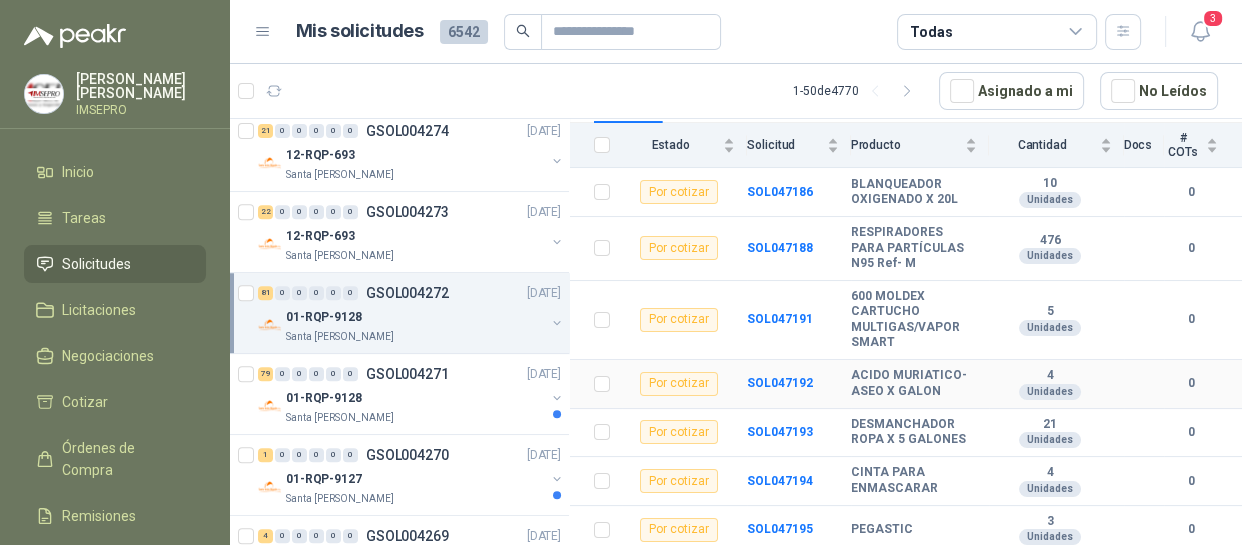 scroll, scrollTop: 181, scrollLeft: 0, axis: vertical 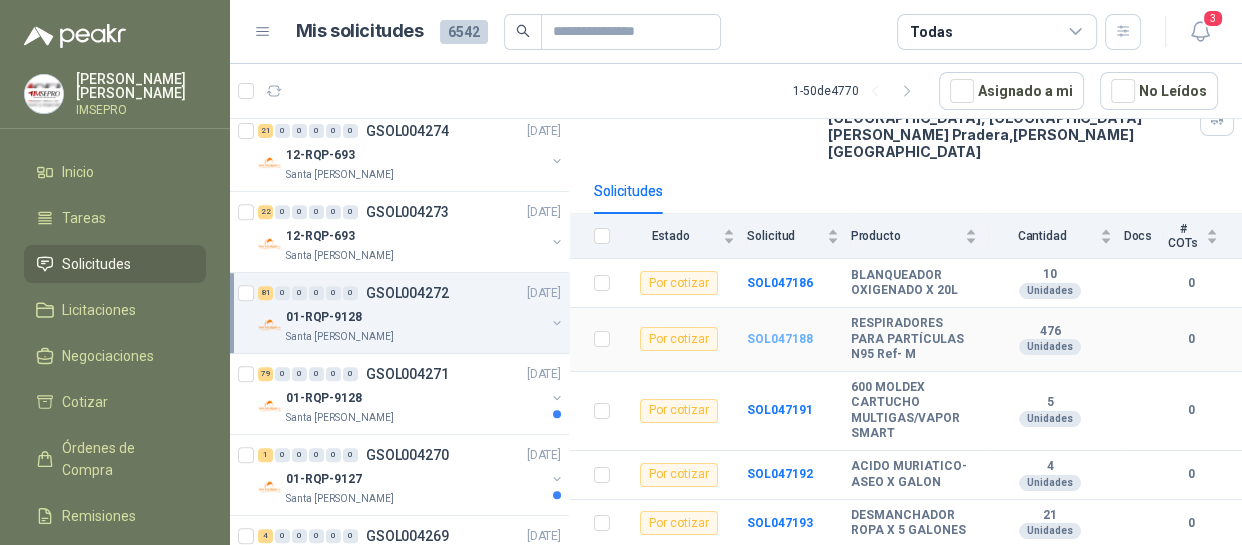 click on "SOL047188" at bounding box center (780, 339) 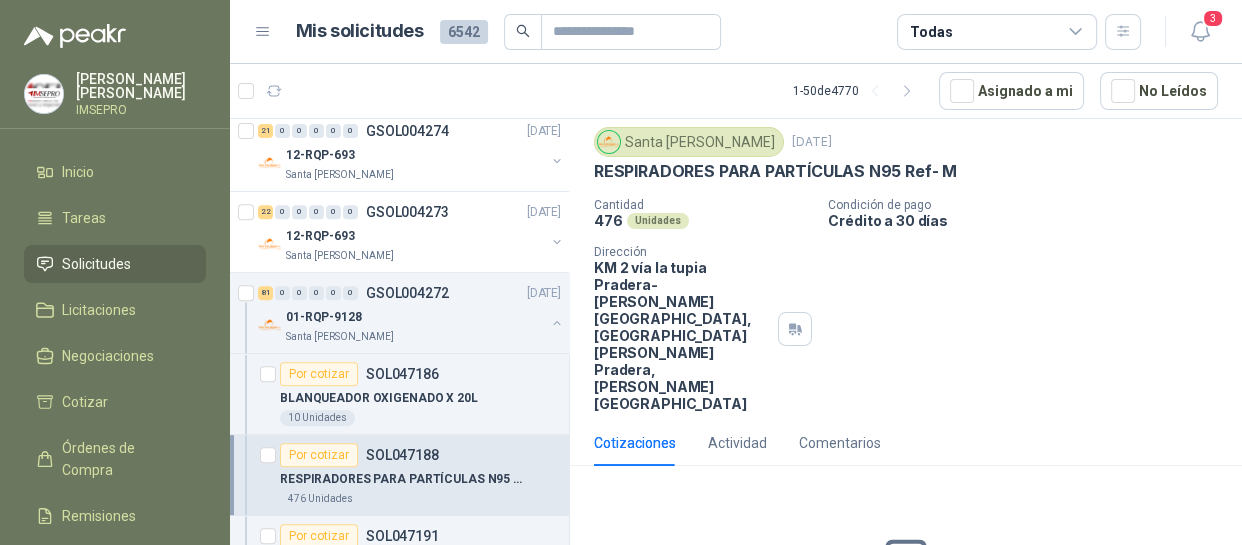 scroll, scrollTop: 0, scrollLeft: 0, axis: both 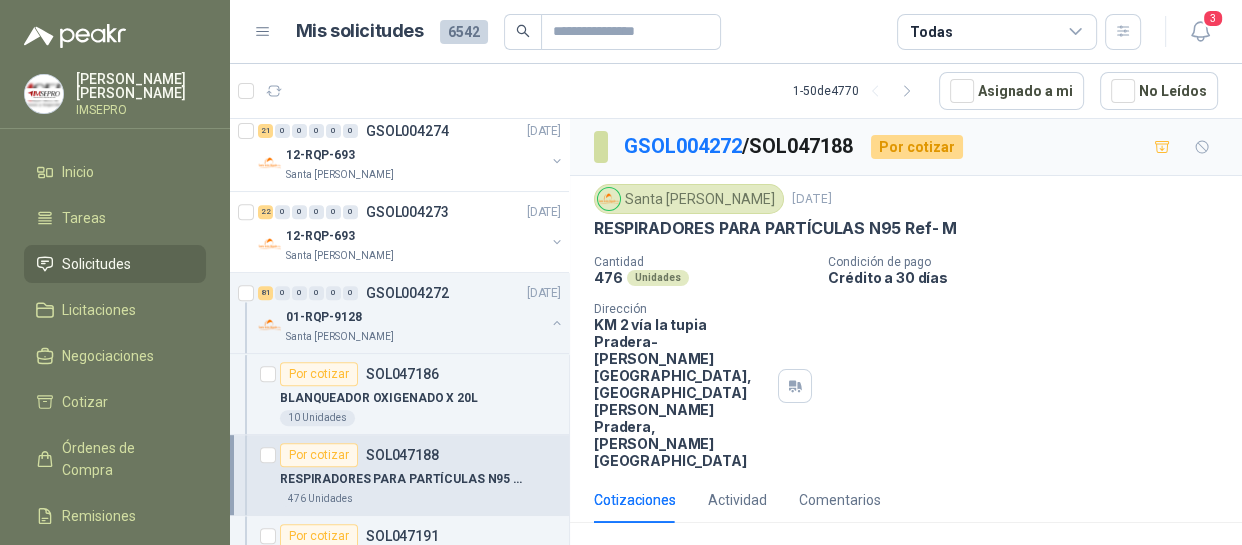click on "RESPIRADORES PARA PARTÍCULAS N95 Ref- M" at bounding box center (906, 228) 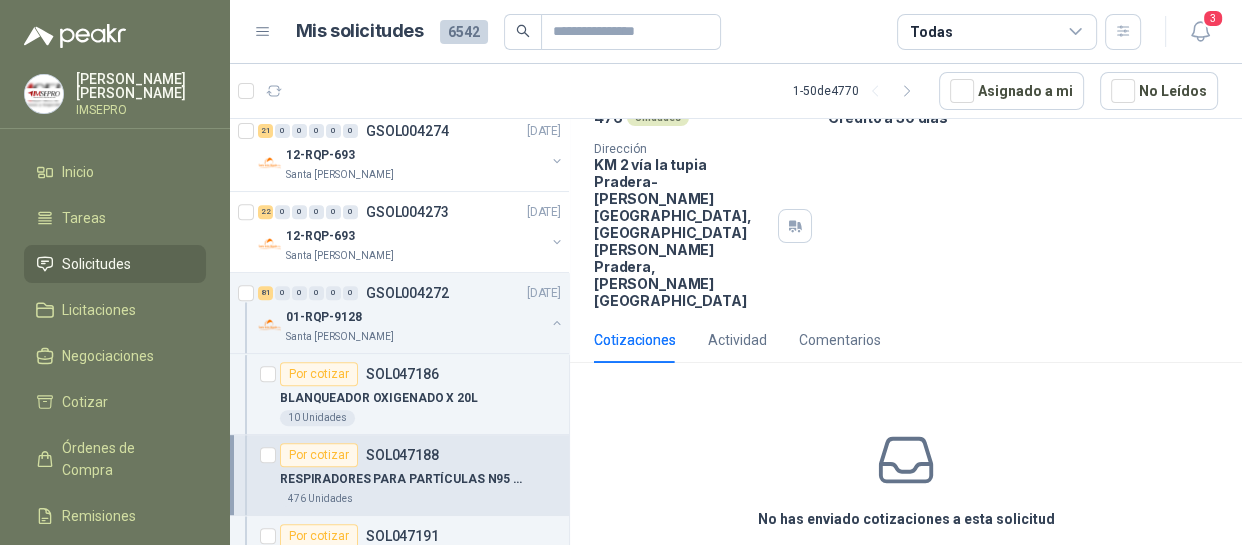 scroll, scrollTop: 0, scrollLeft: 0, axis: both 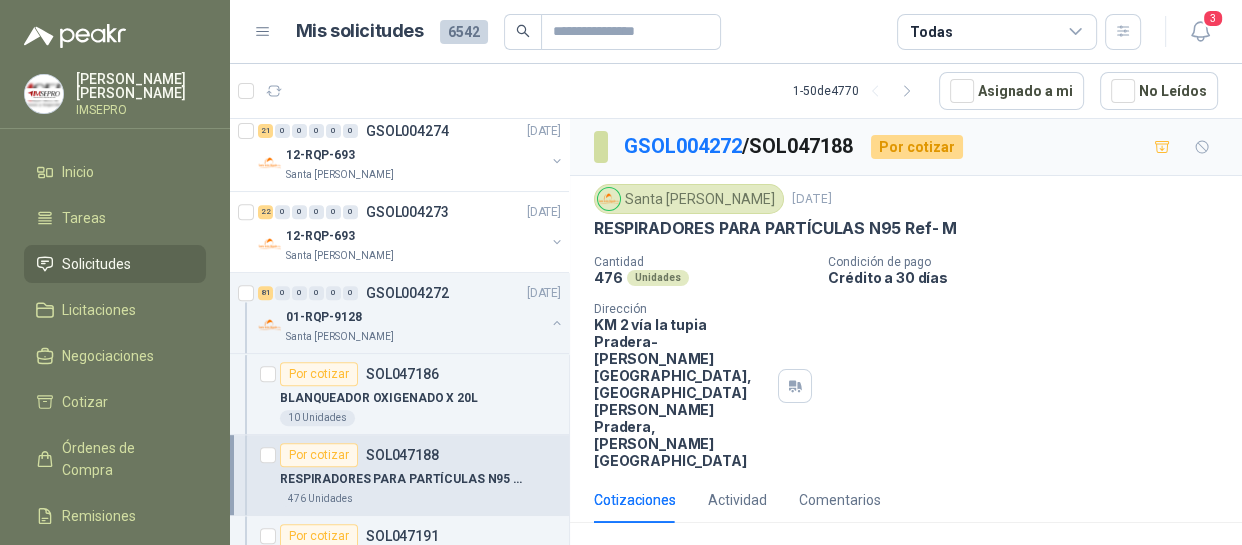click on "1 - 50  de  4770 Asignado a mi No Leídos" at bounding box center [736, 91] 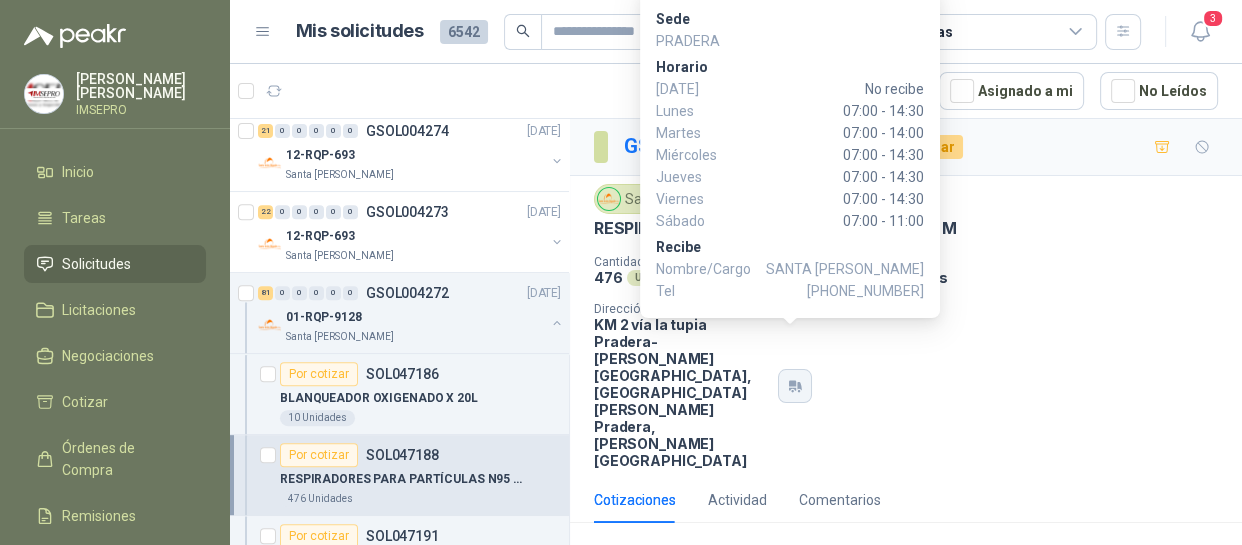 click 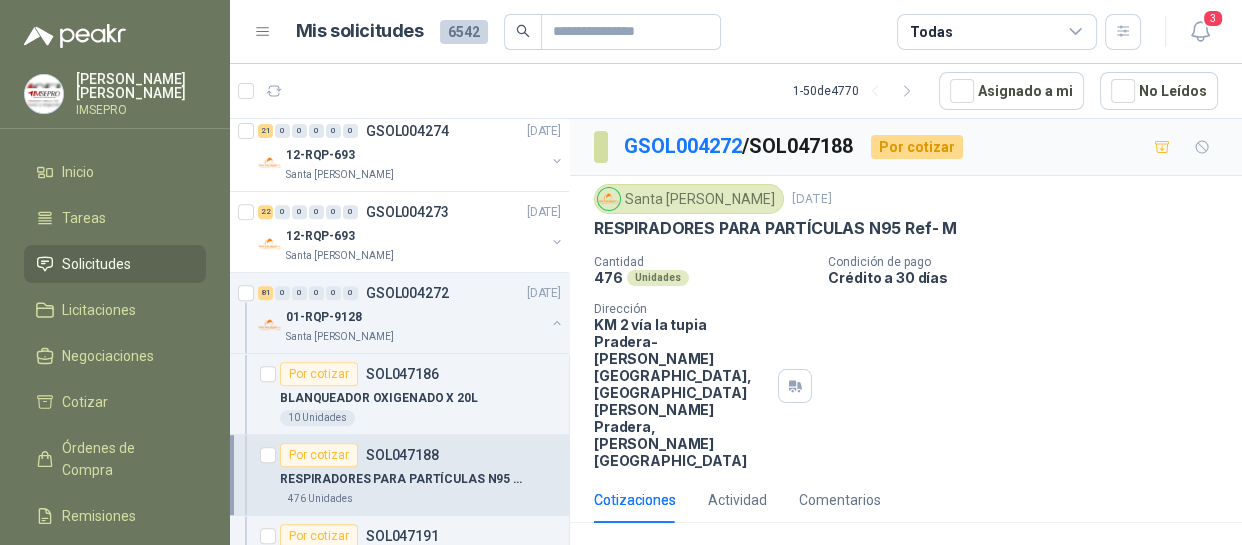 click on "Cotizaciones Actividad Comentarios" at bounding box center [906, 500] 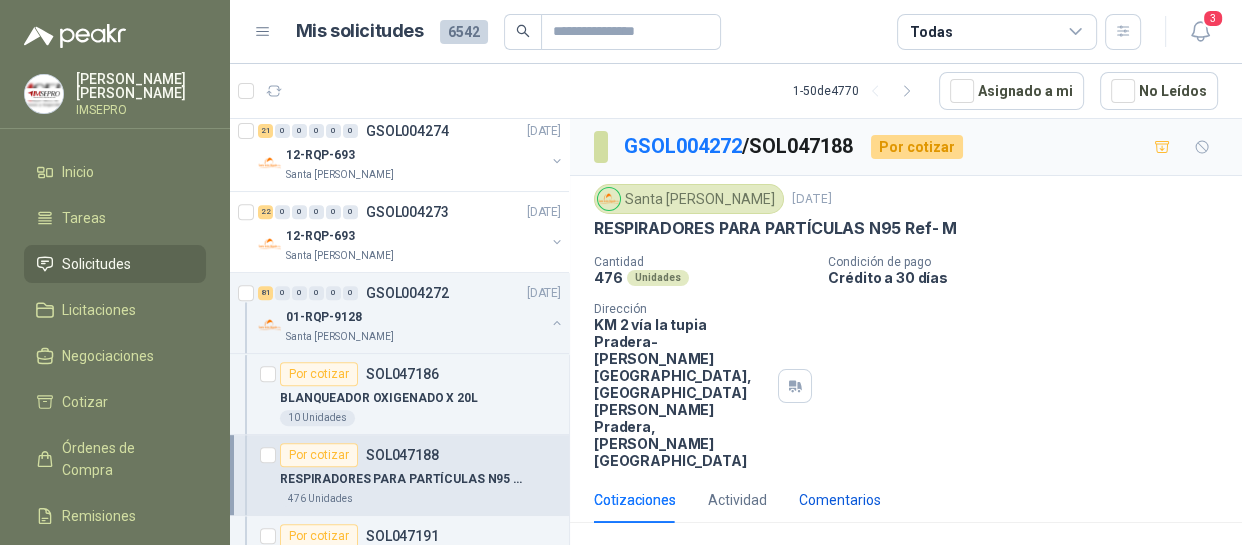 click on "Comentarios" at bounding box center (840, 500) 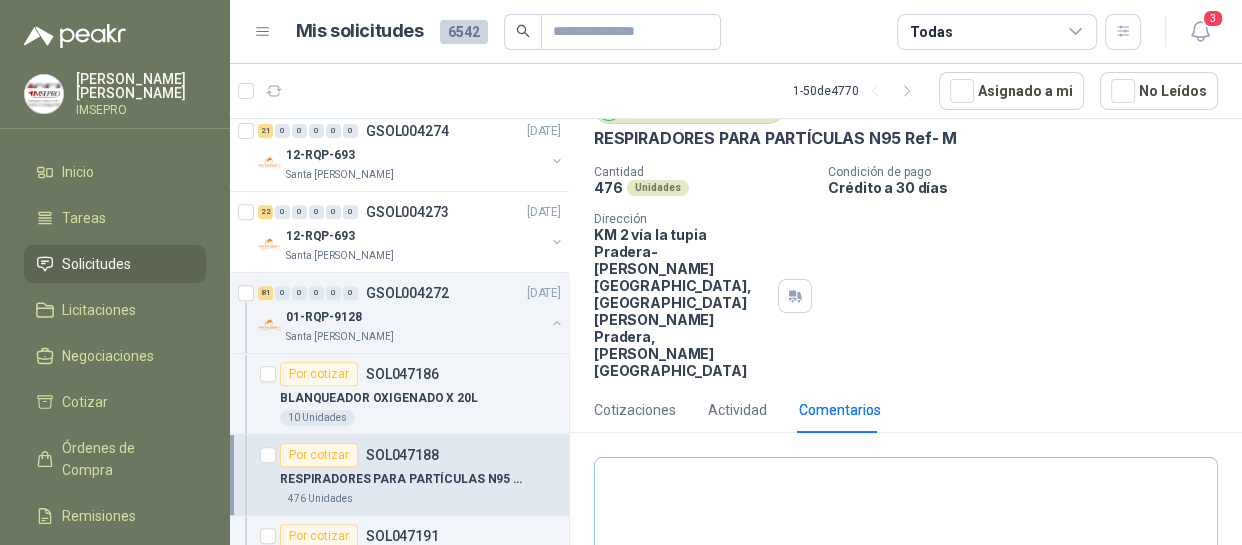 scroll, scrollTop: 259, scrollLeft: 0, axis: vertical 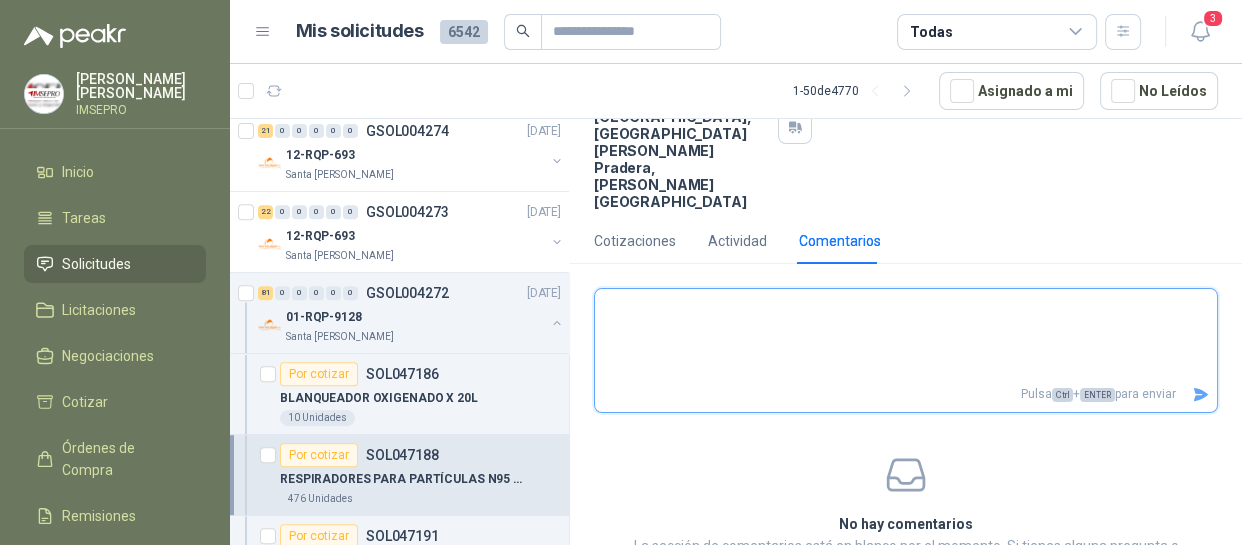 click at bounding box center [906, 335] 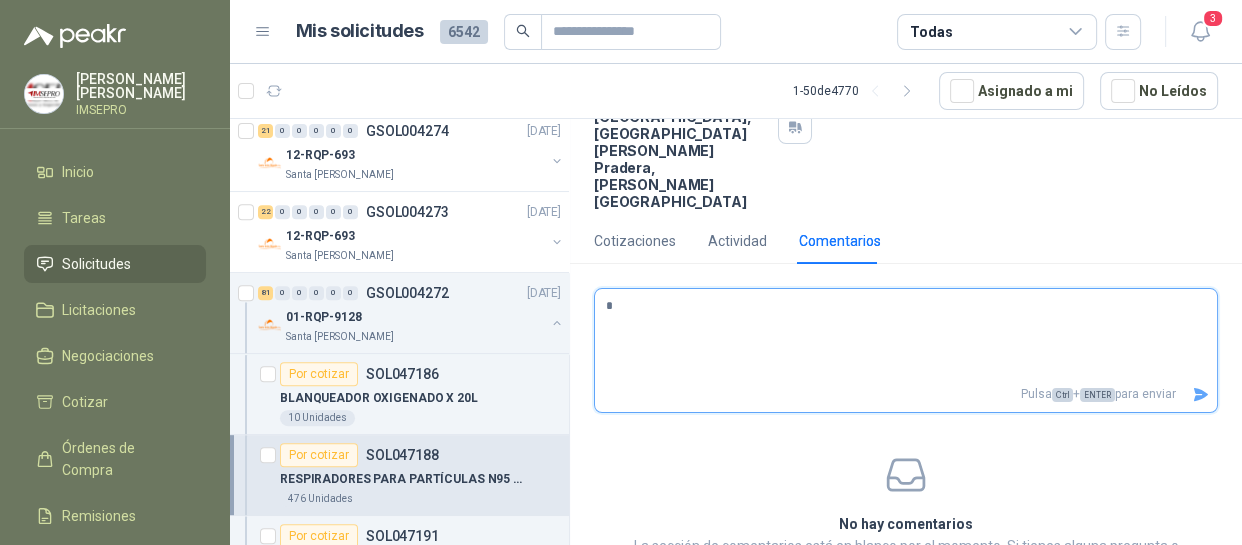 type 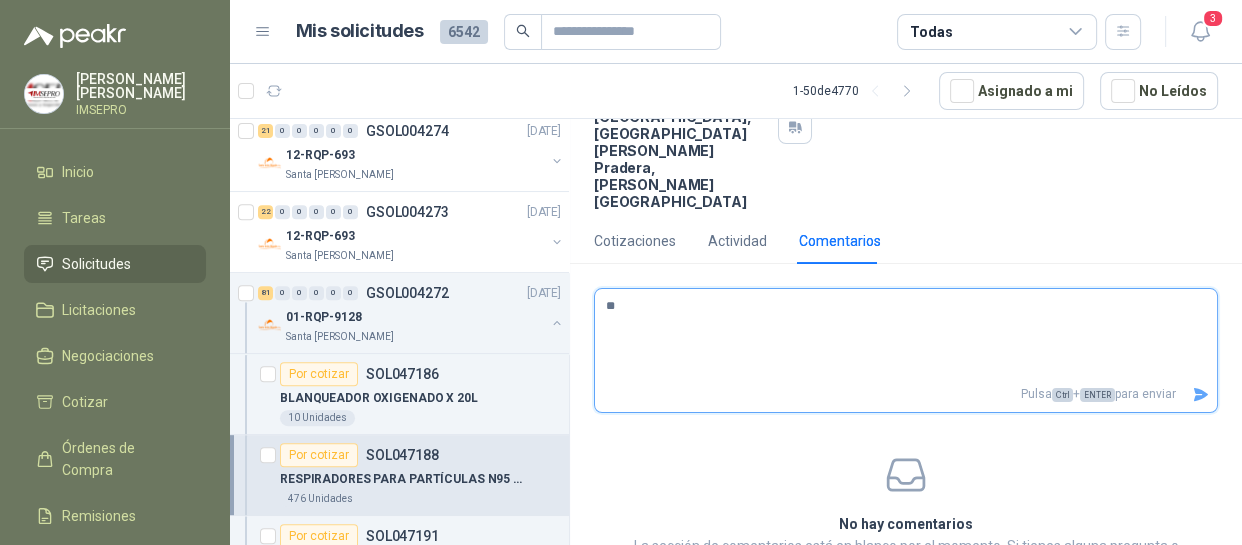 type 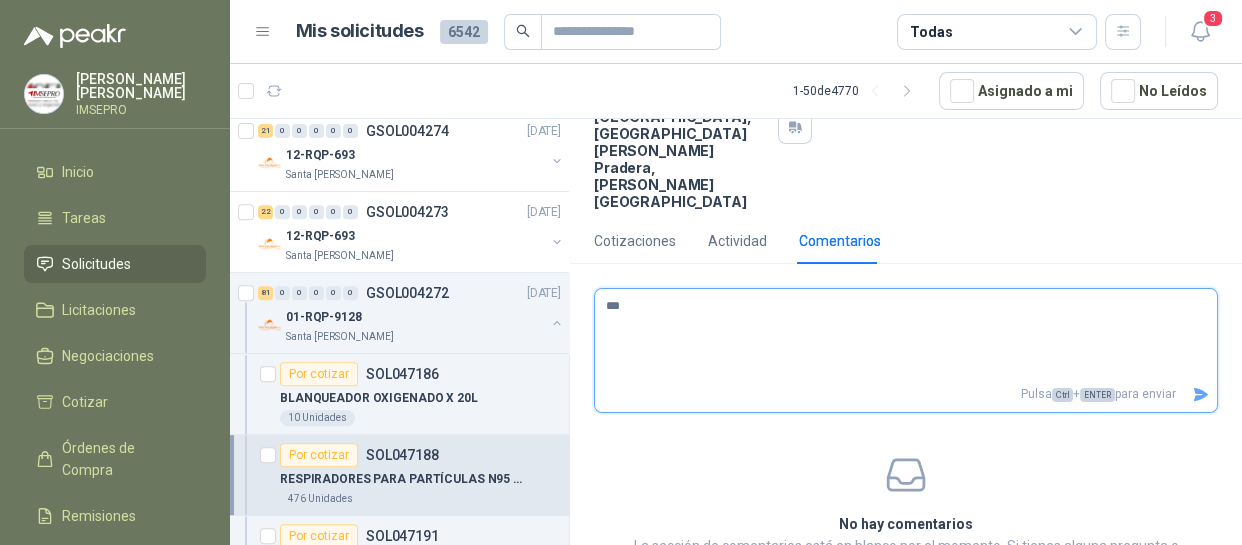 type 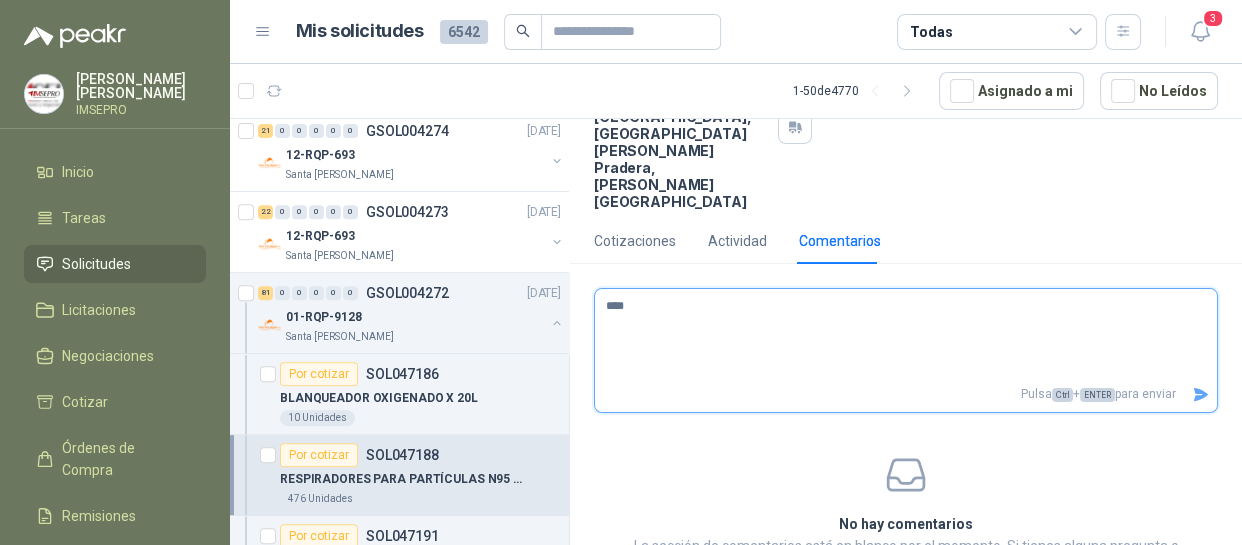 type 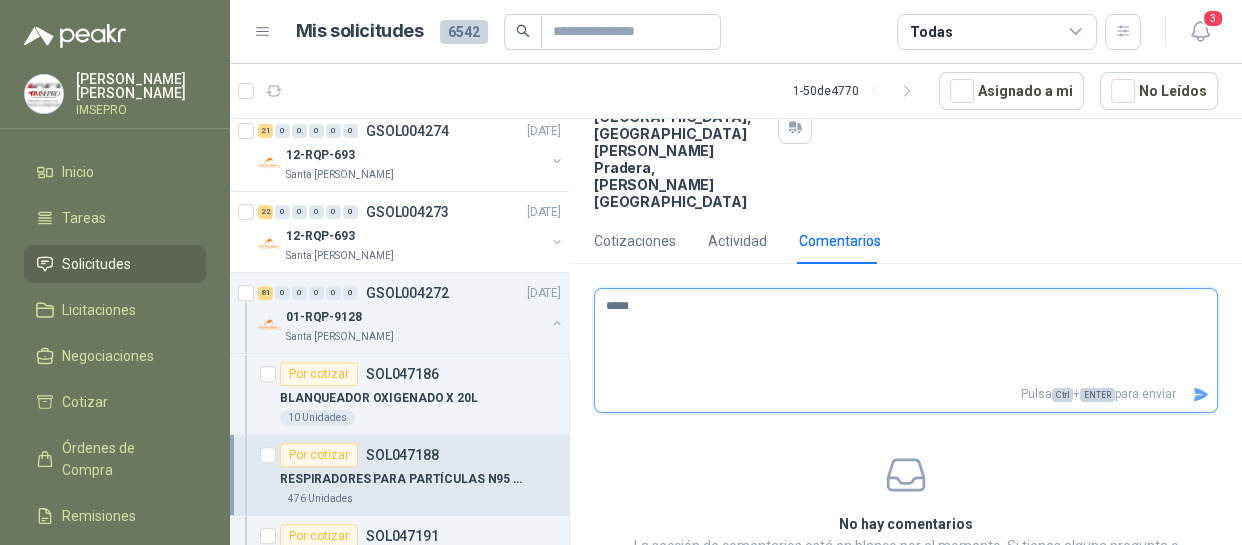 type 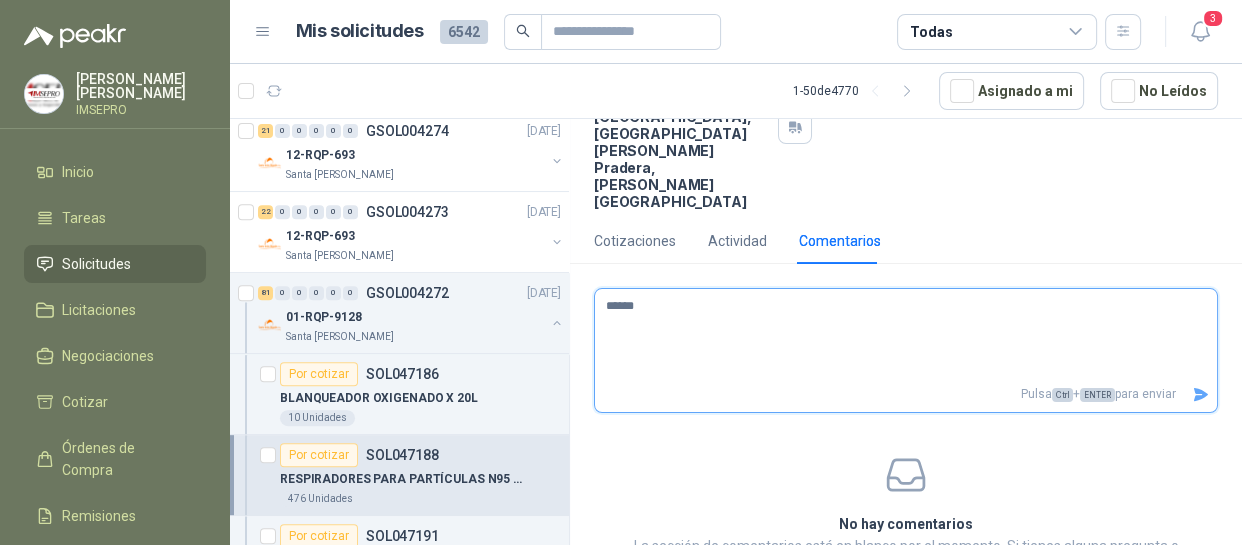 type 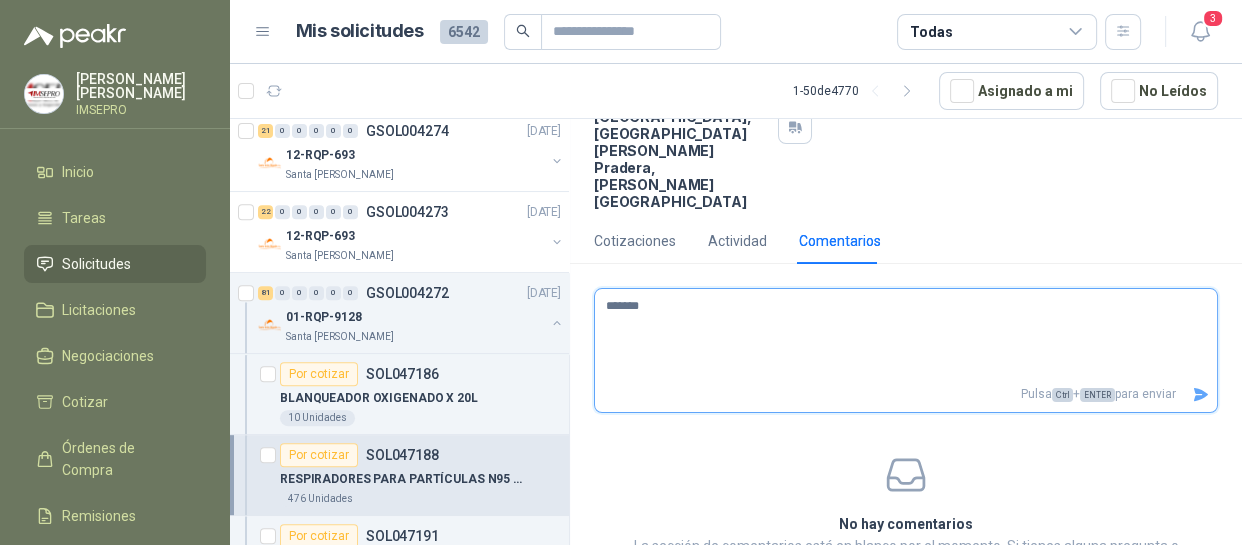 type 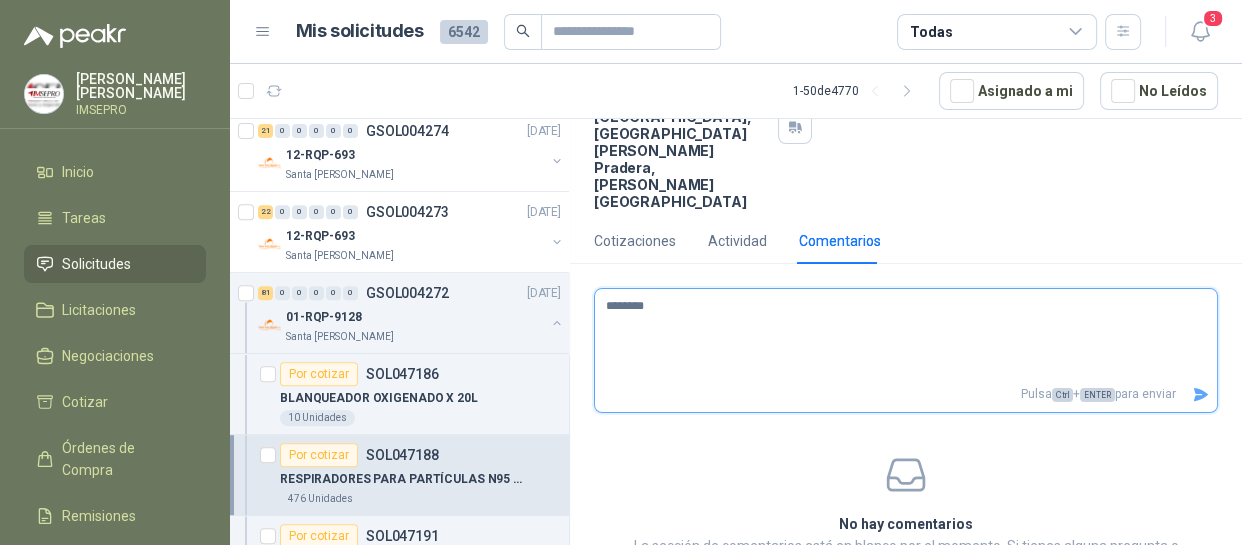 type 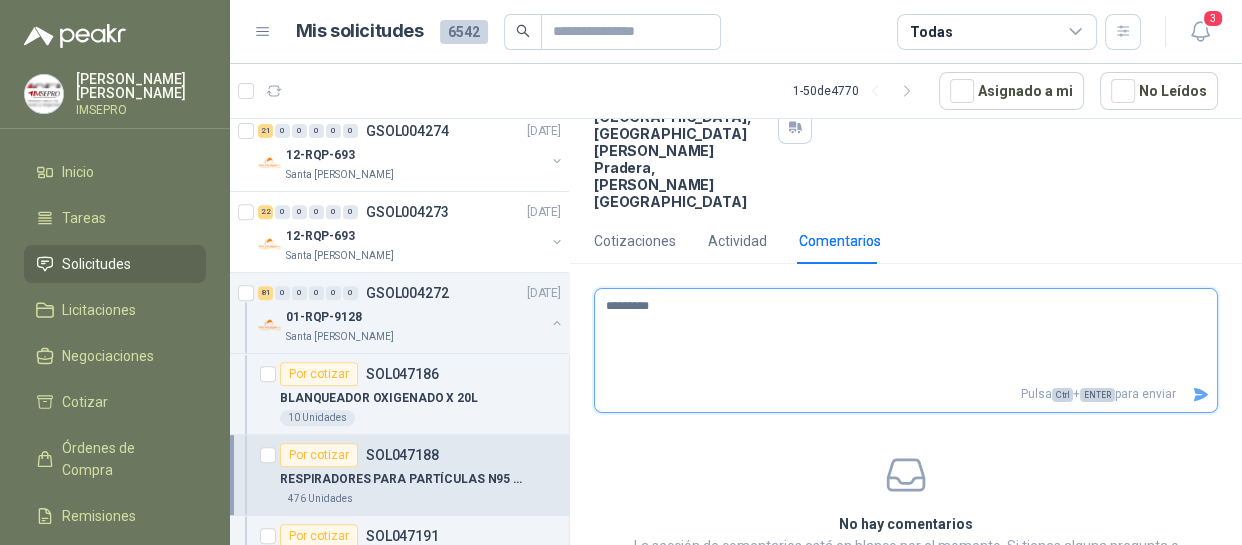 type 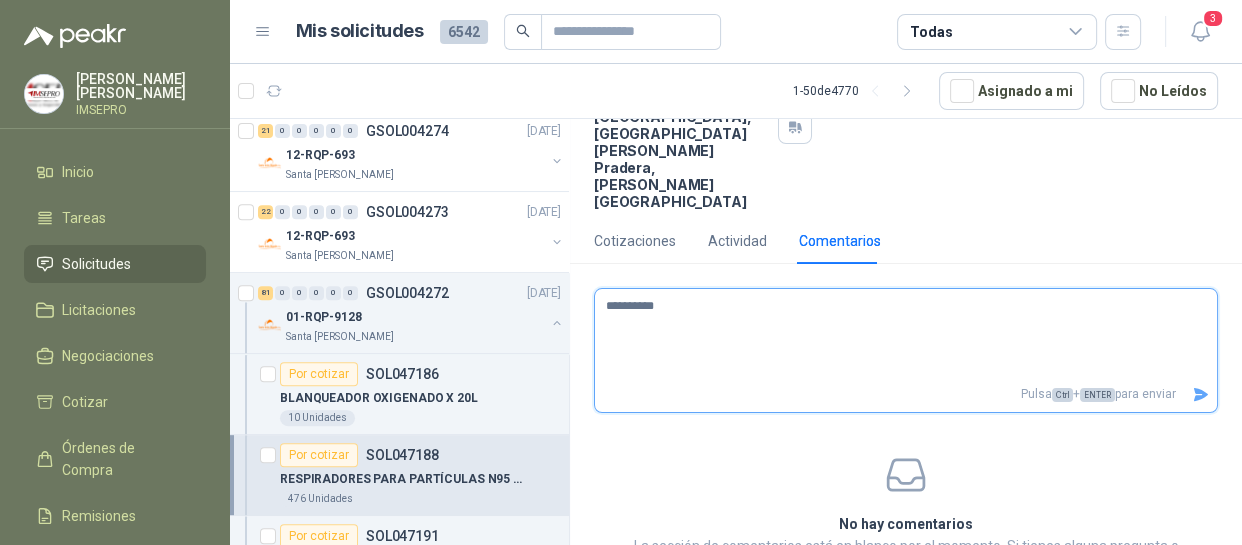 type 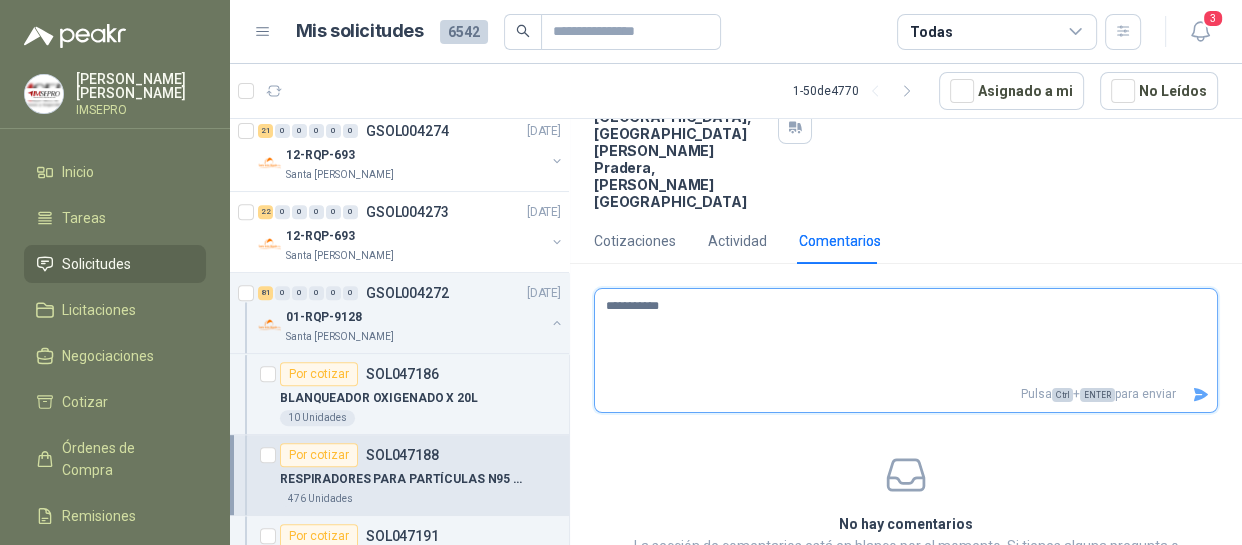 type 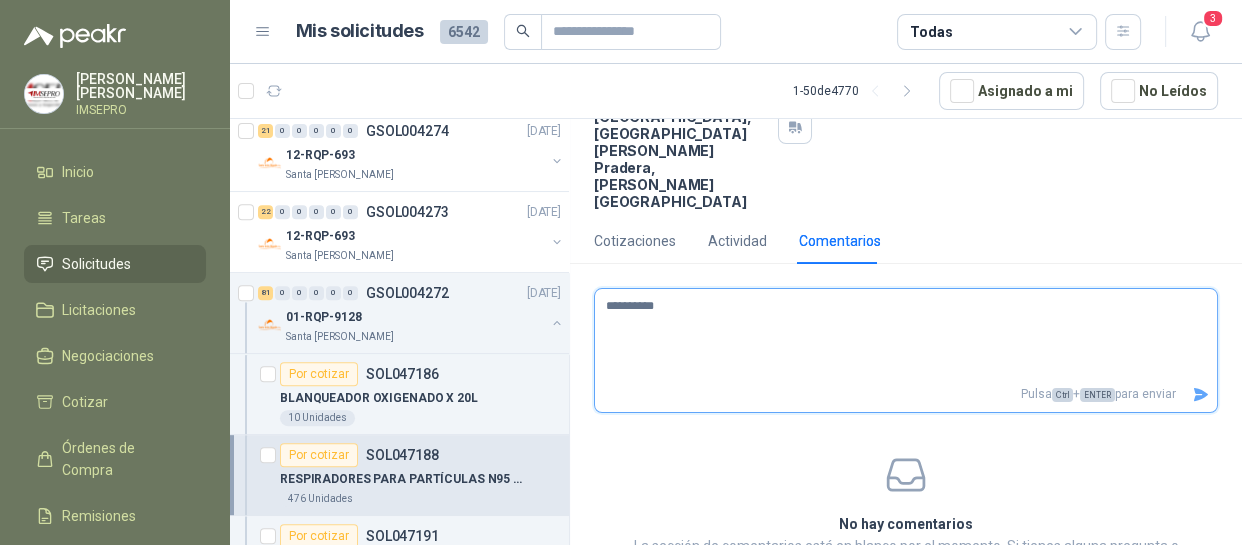 type 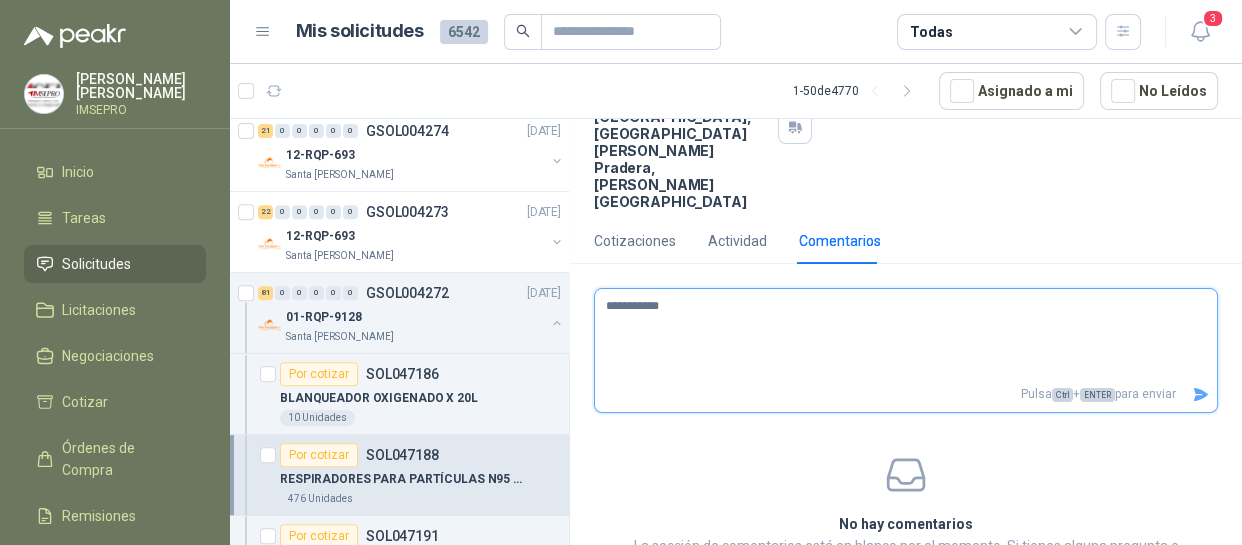 type 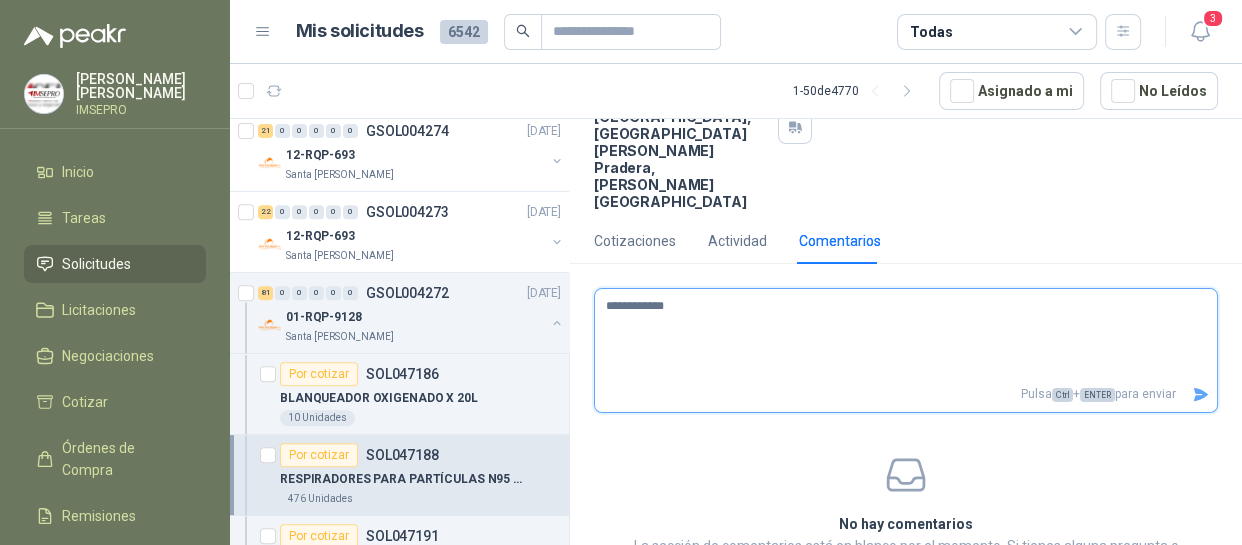 type 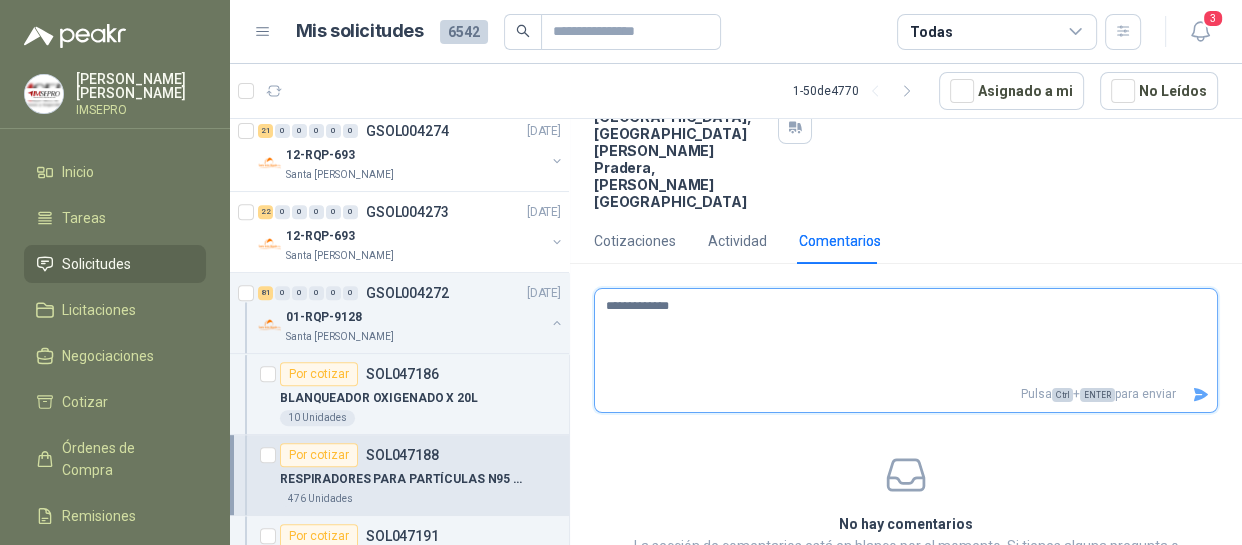 type 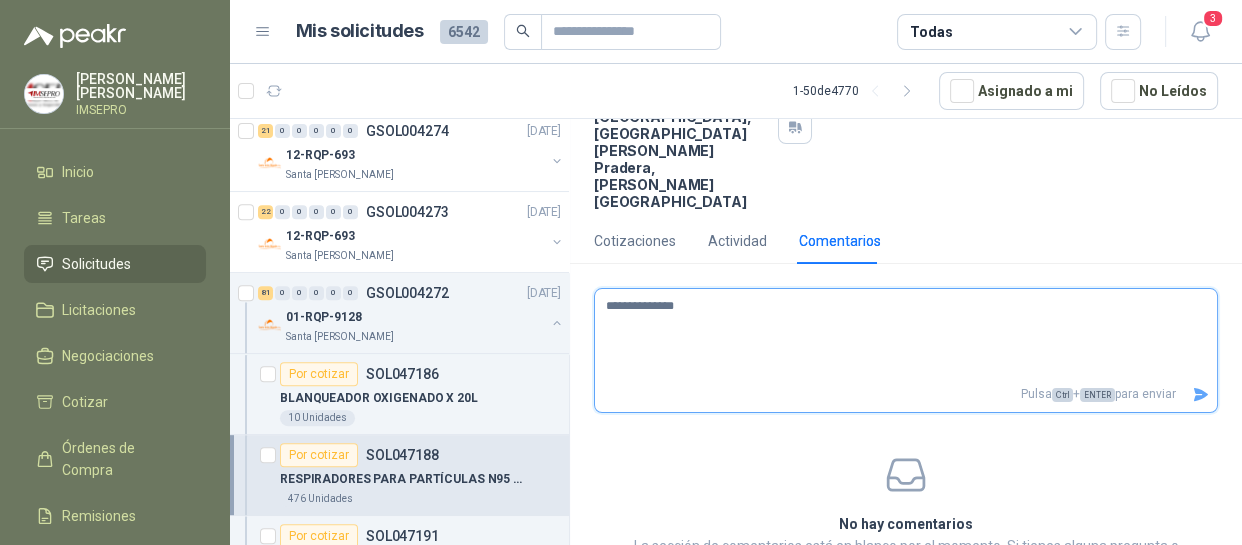 type 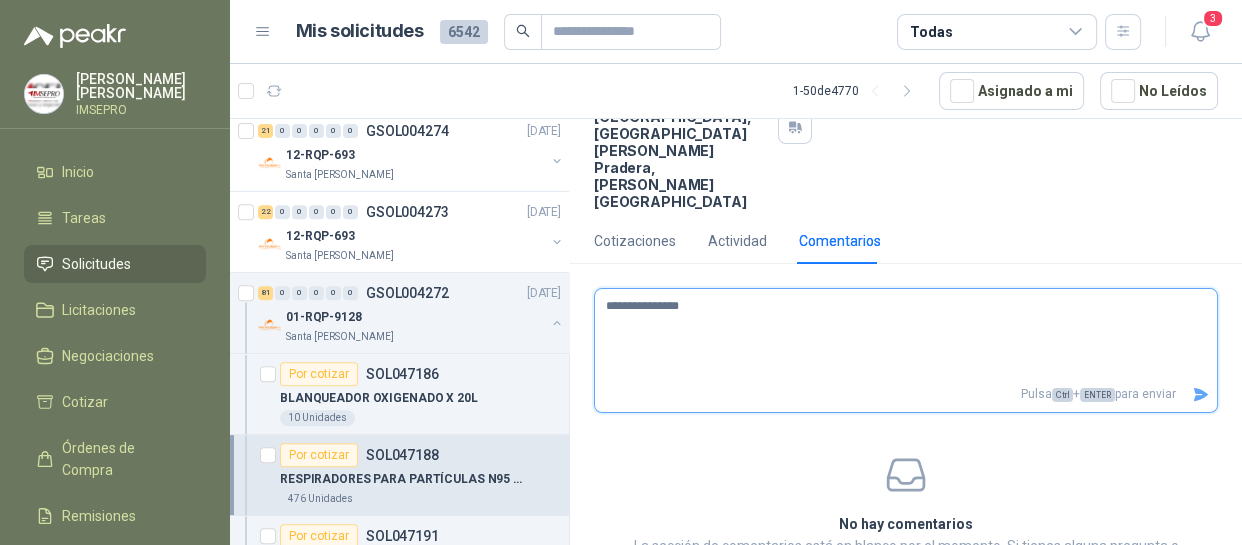 type 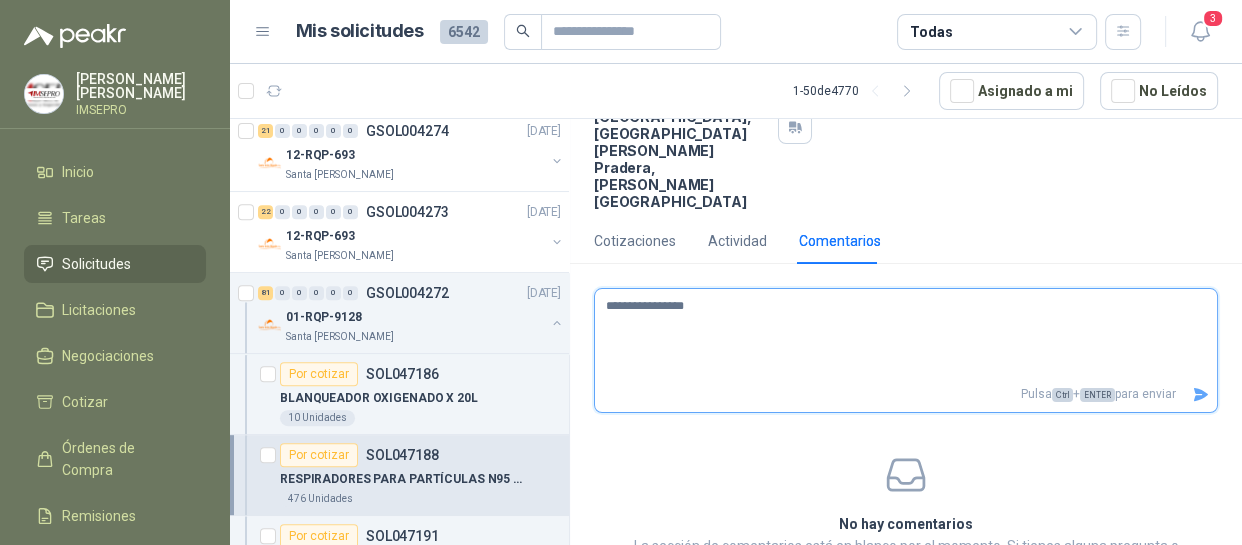 type 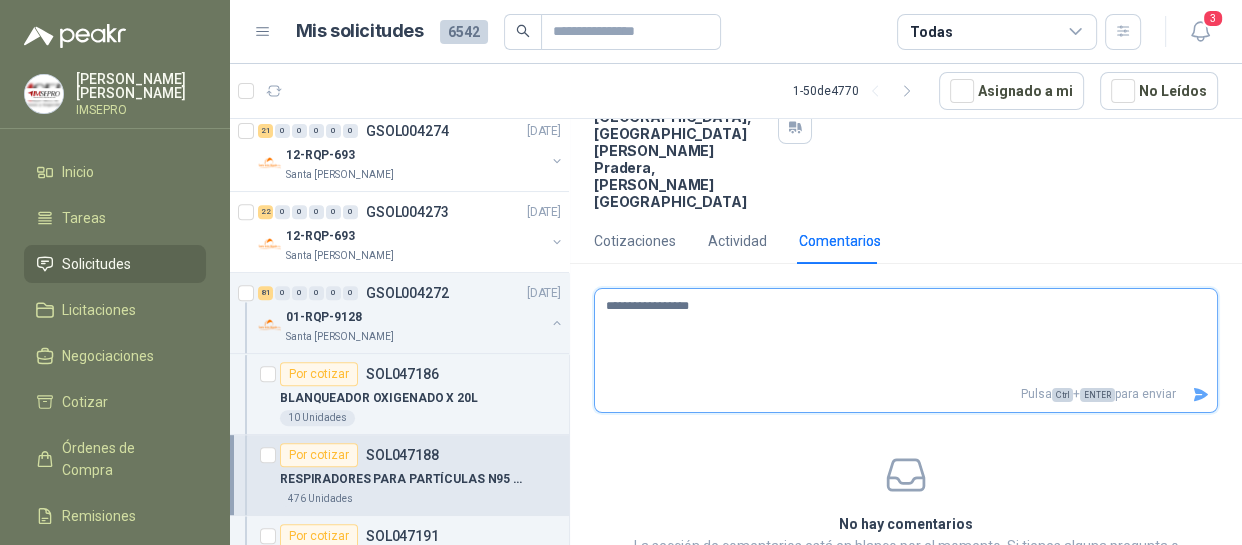 type 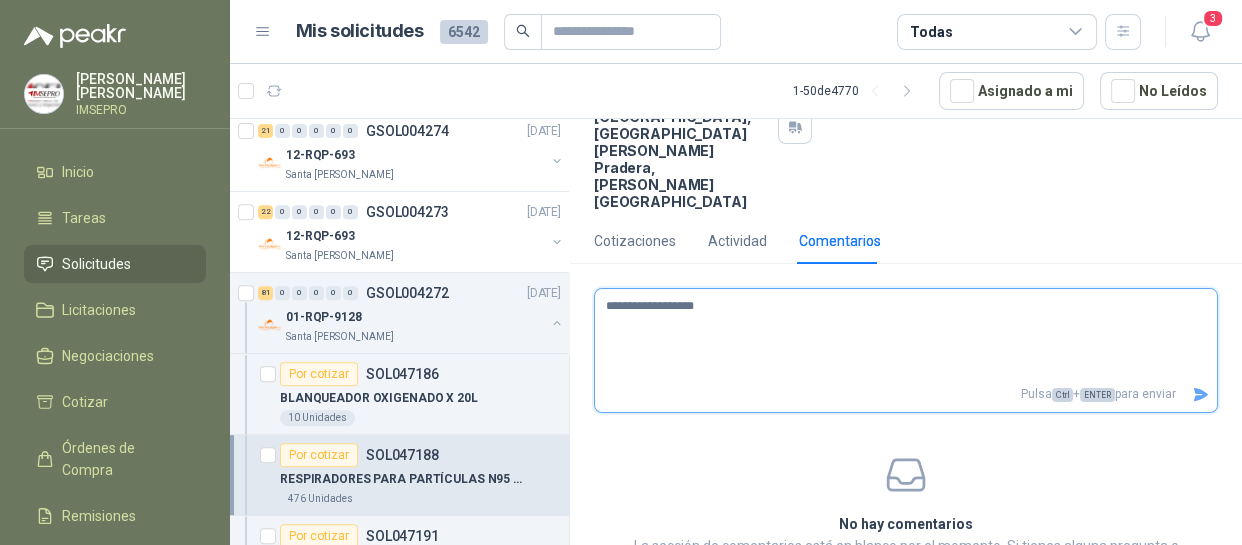 type on "**********" 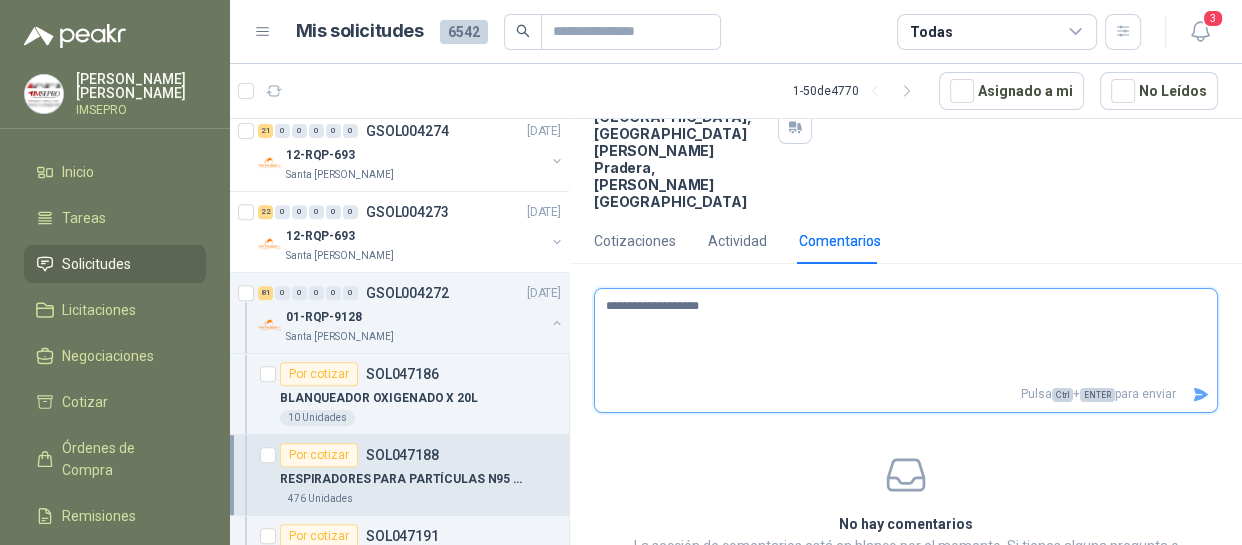type 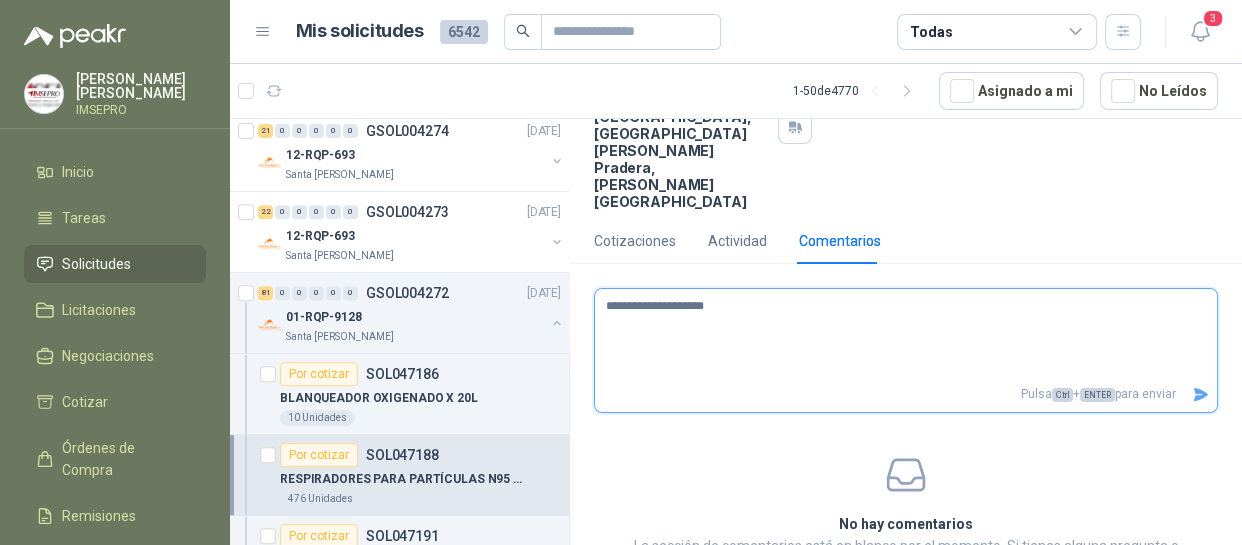 type 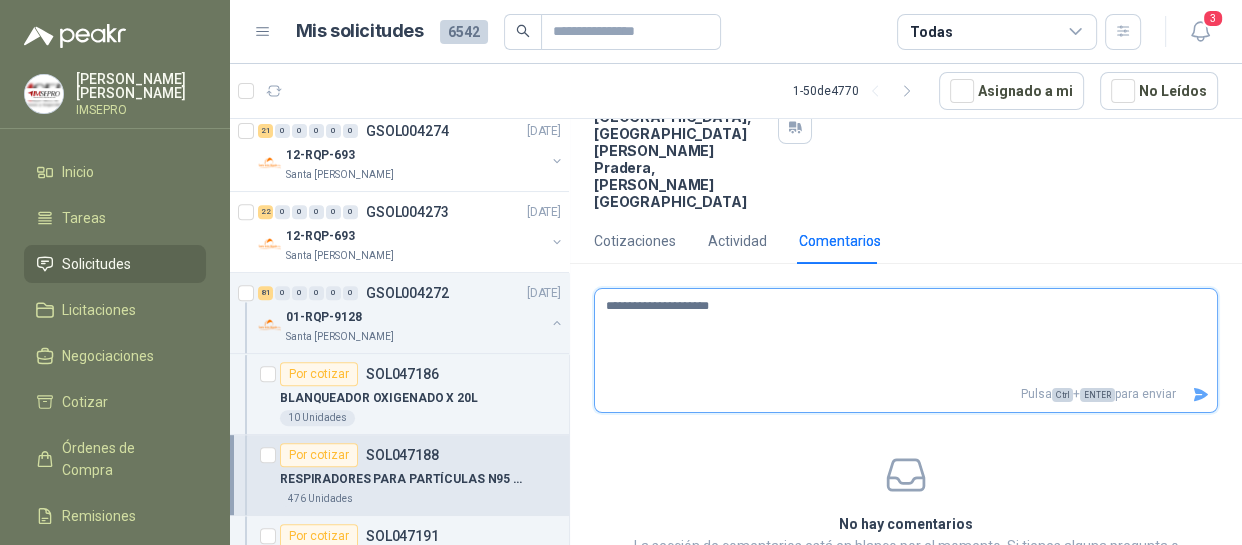 type 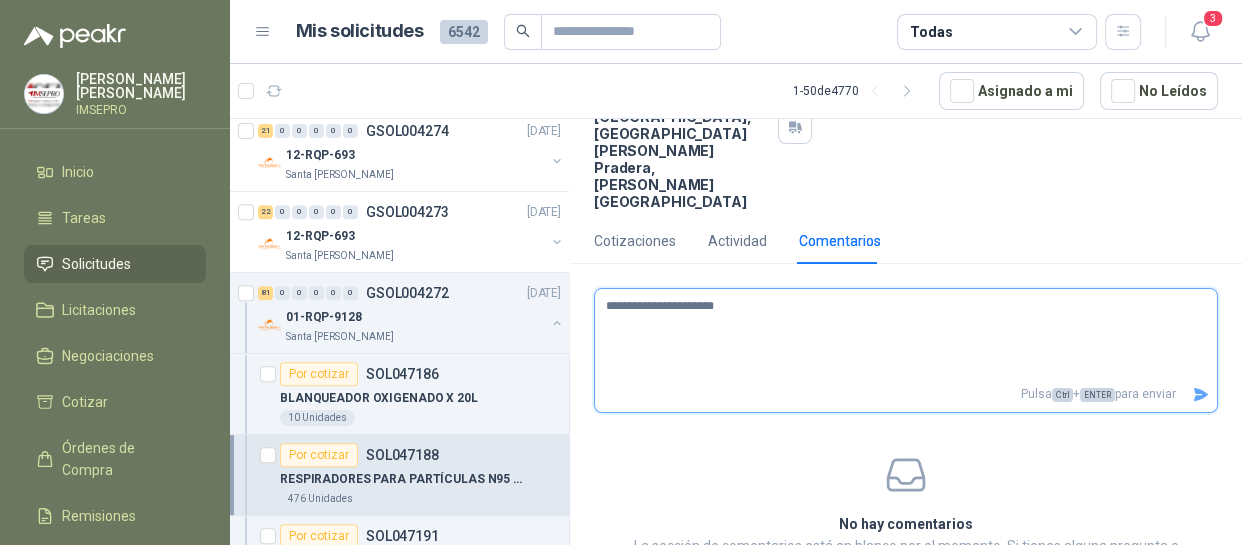 type 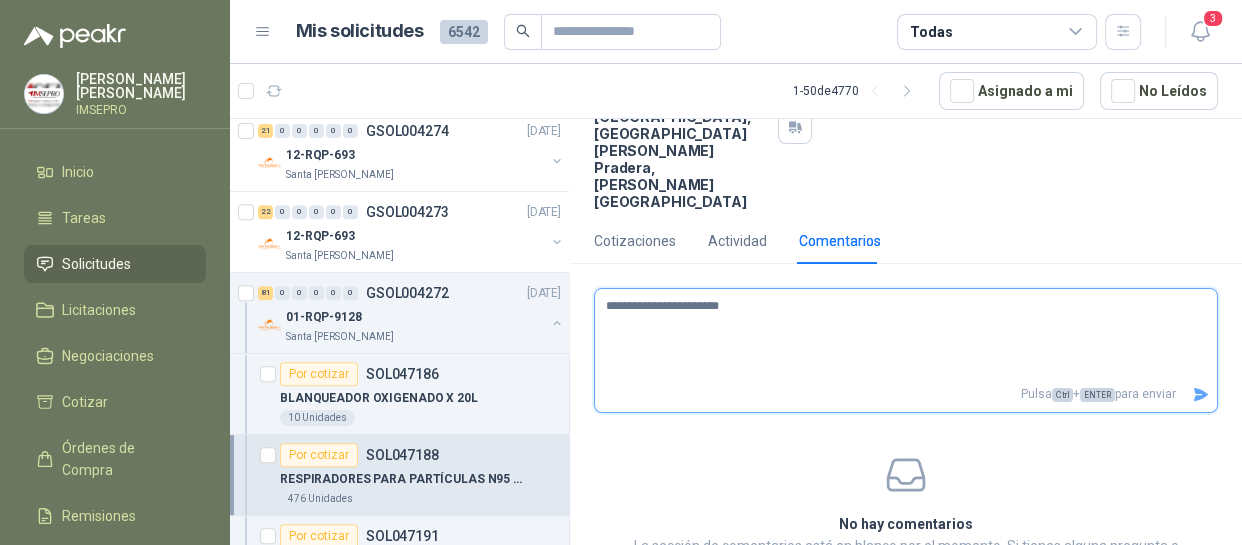 type 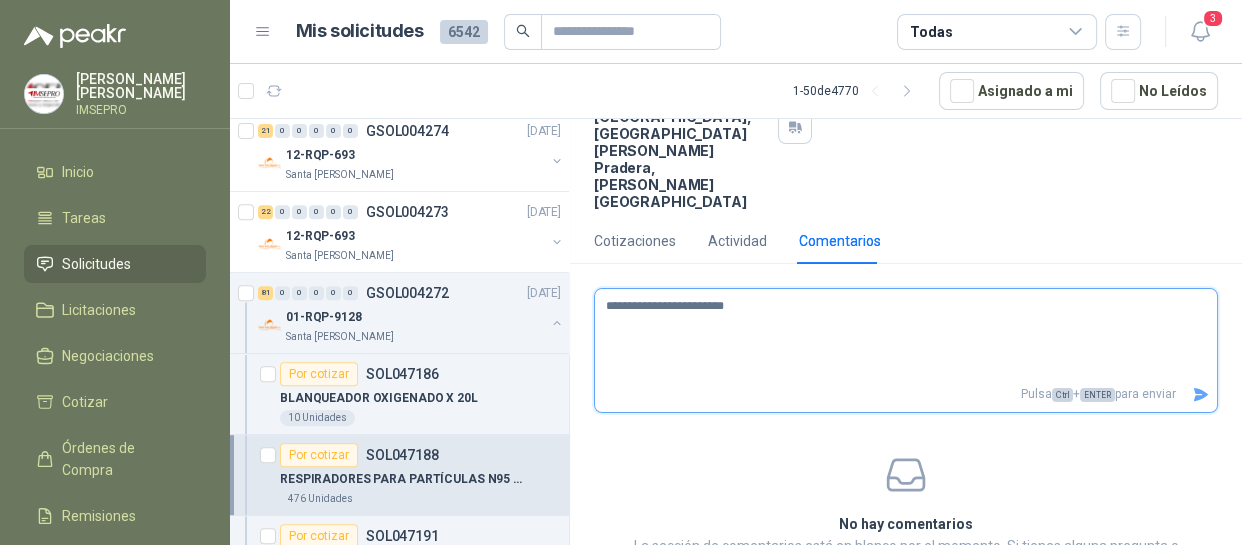 type 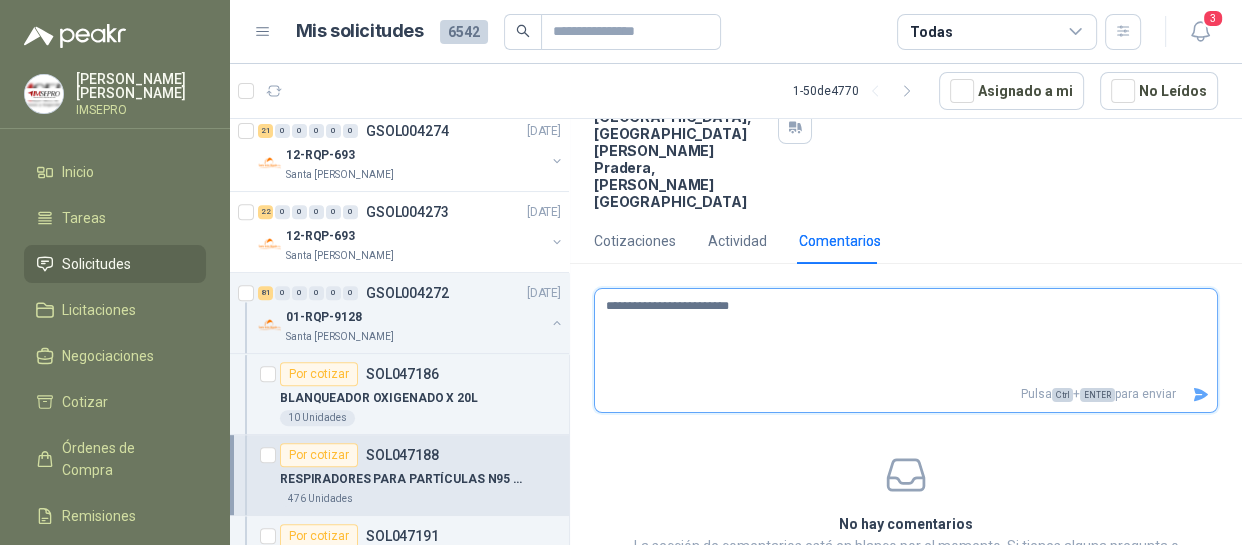 type 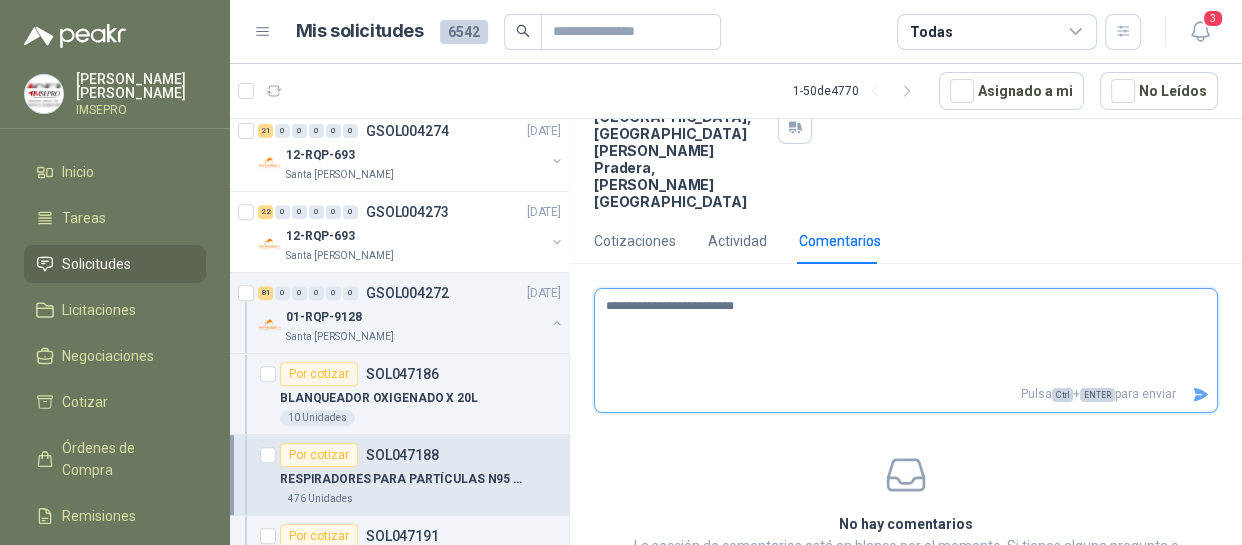 type 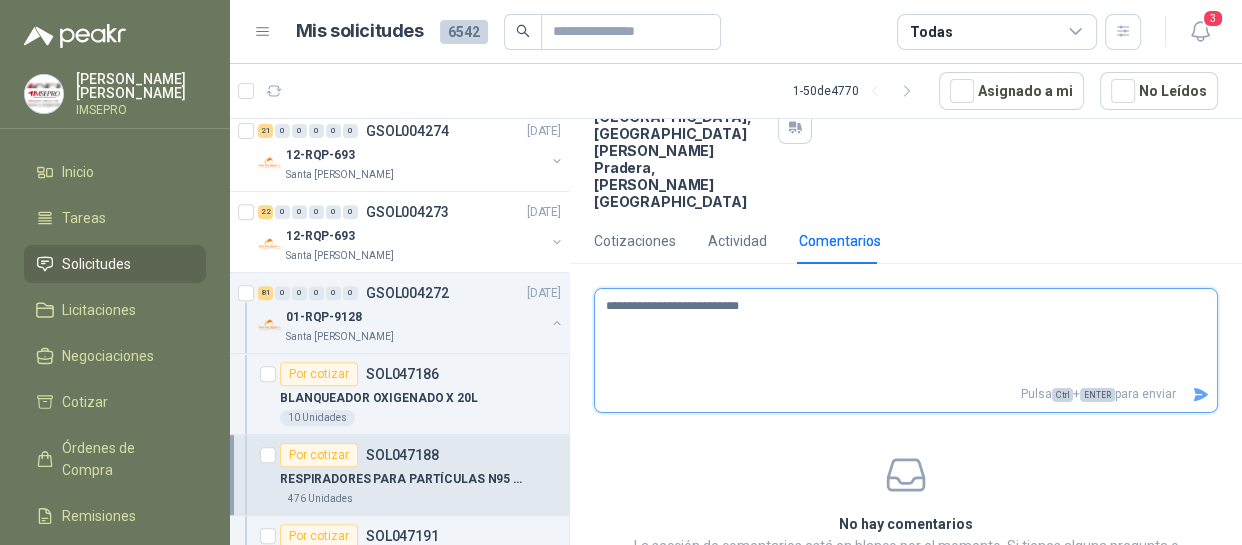 type 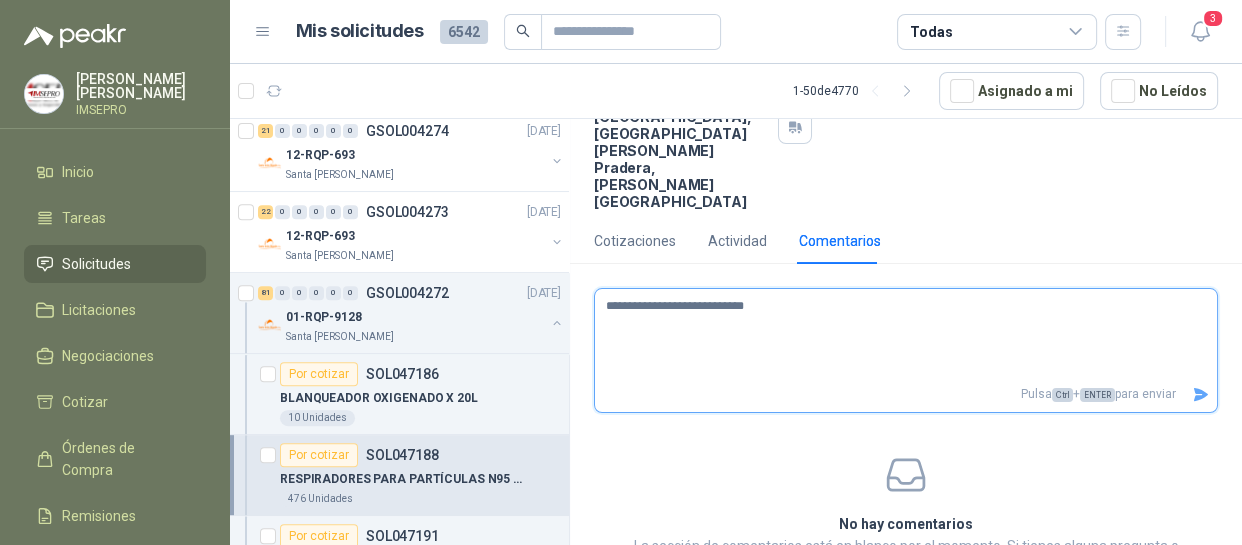 type 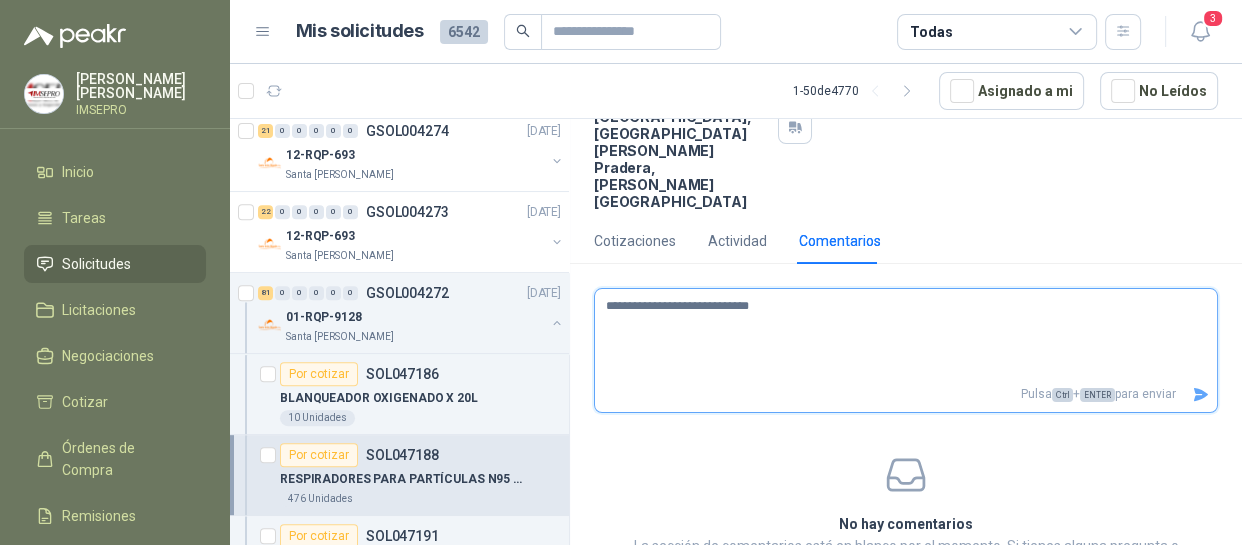 type 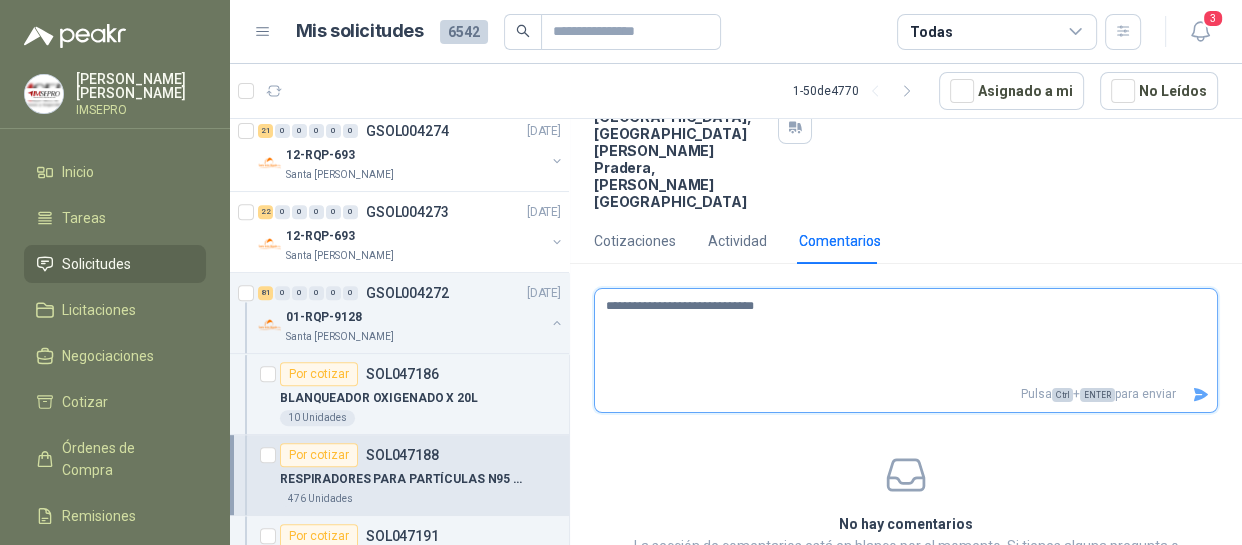 type 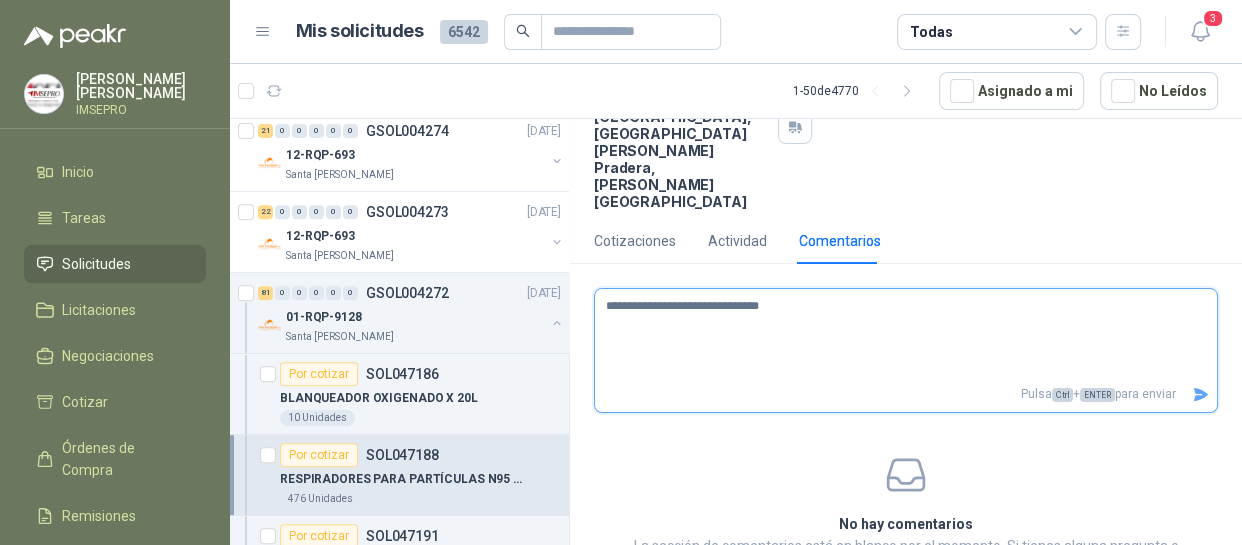 type 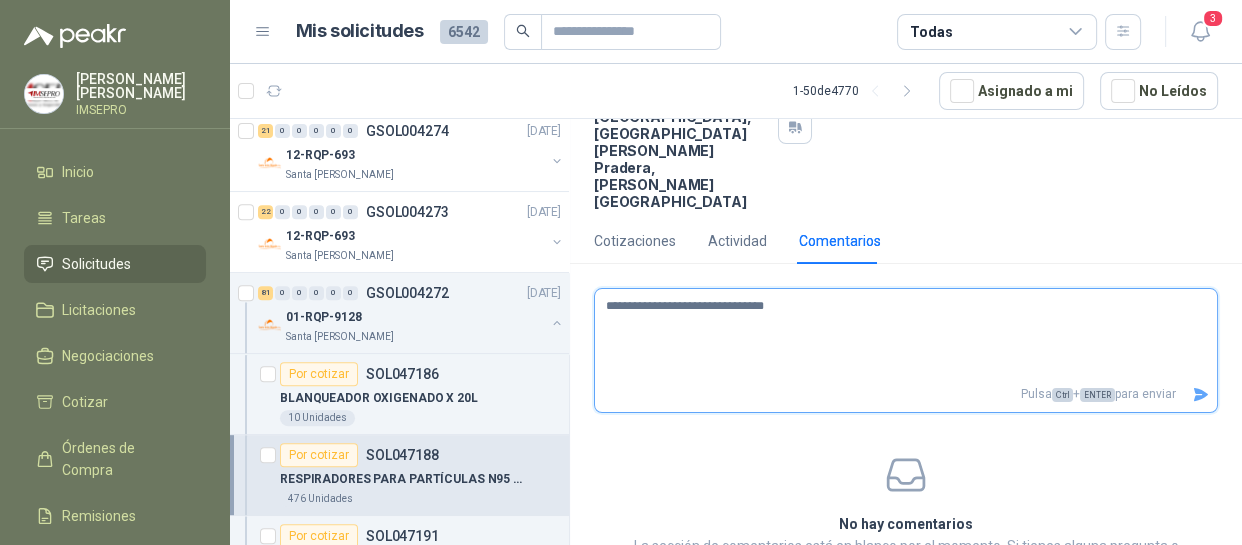 type on "**********" 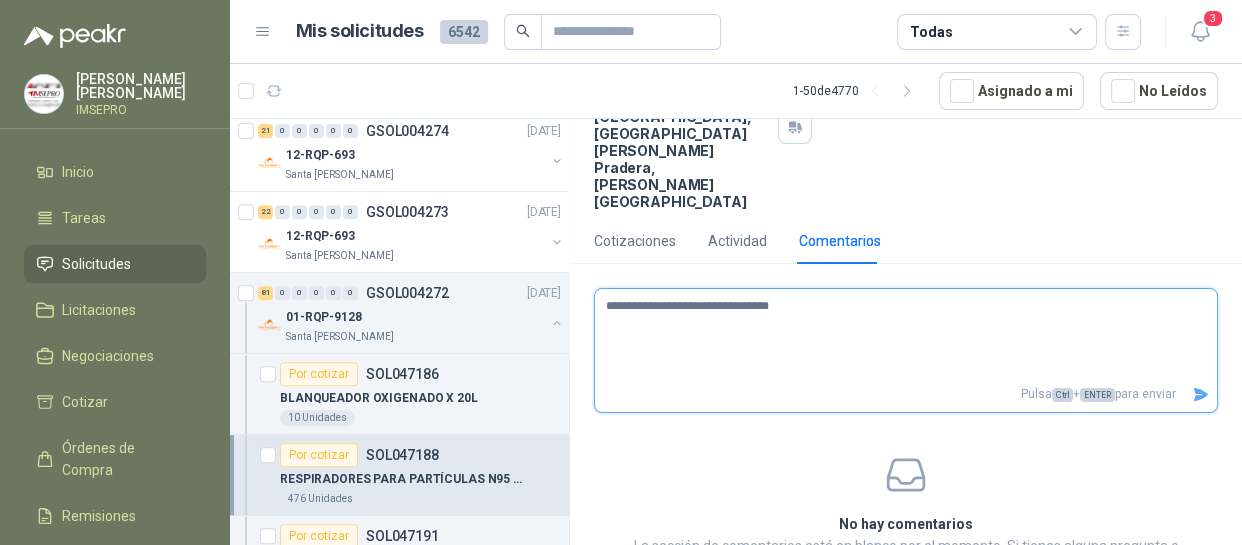 type 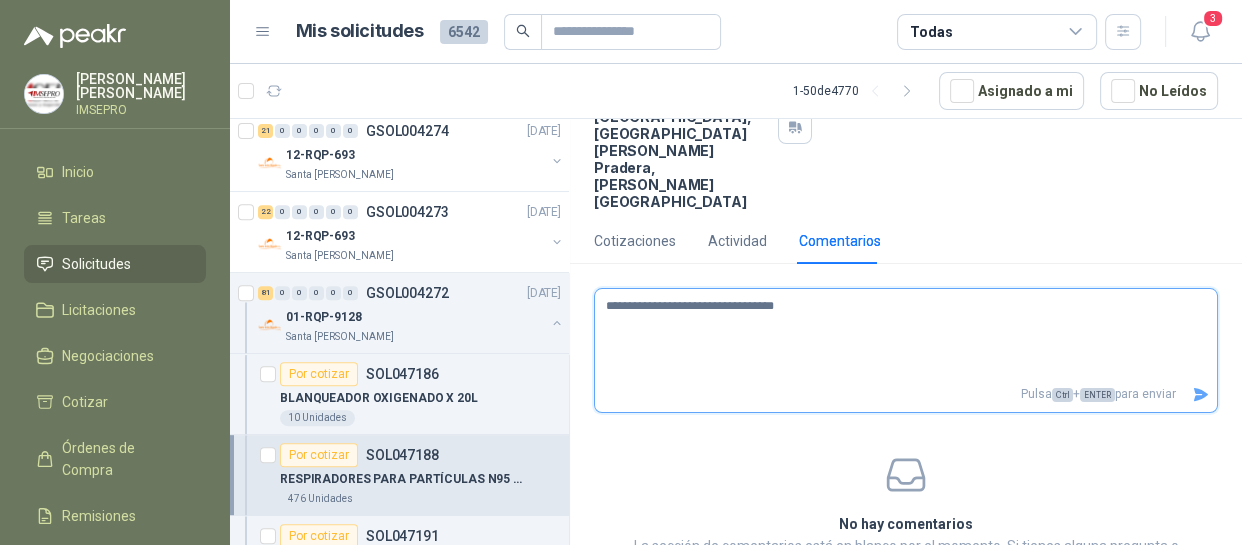 type 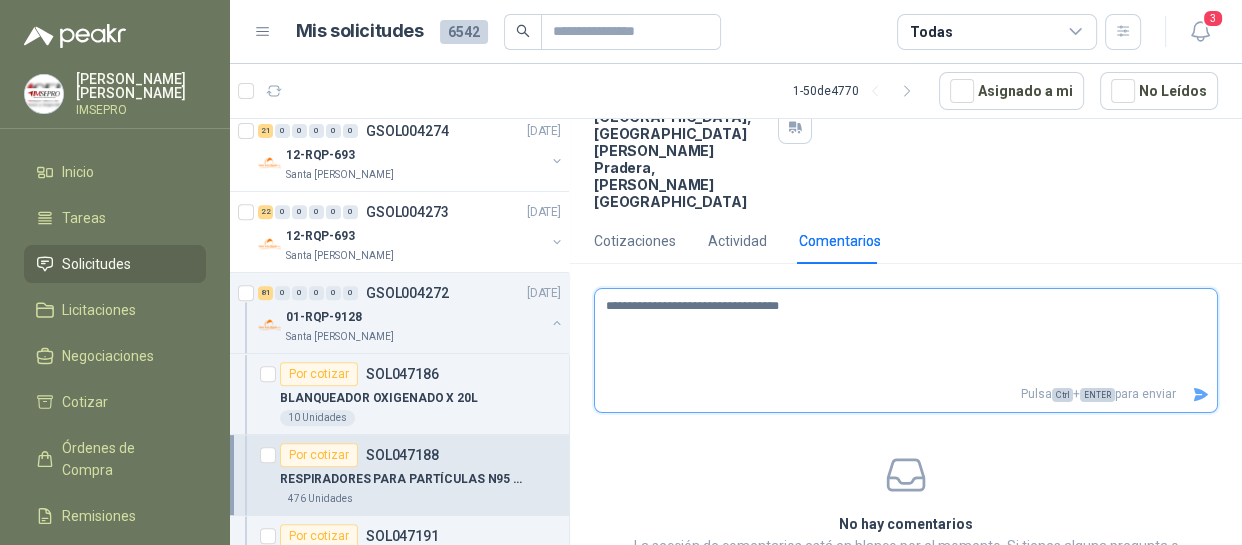 type 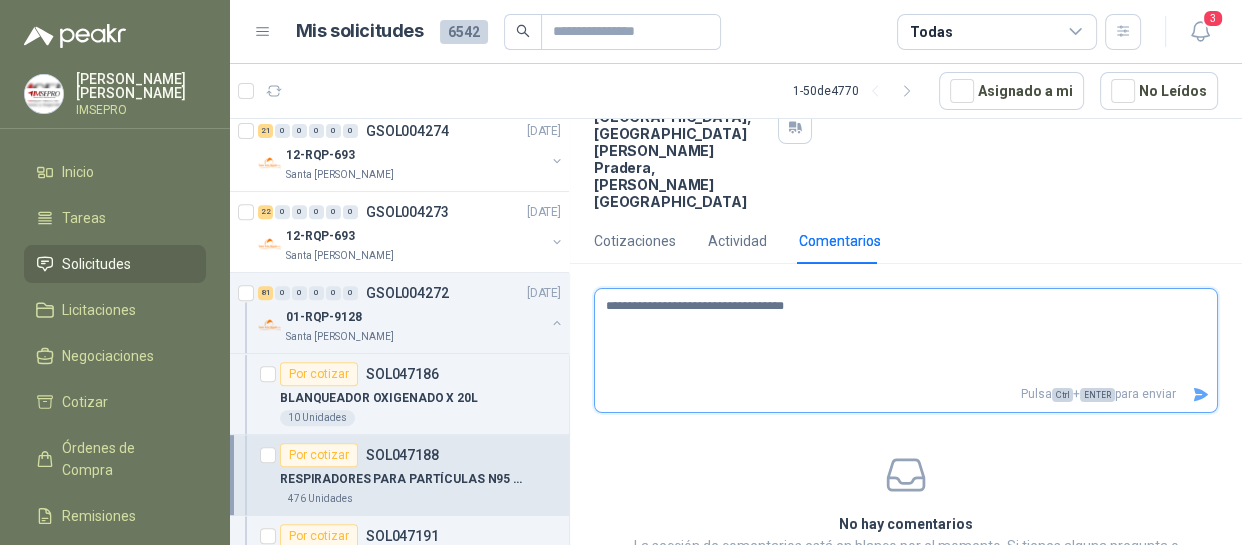 type on "**********" 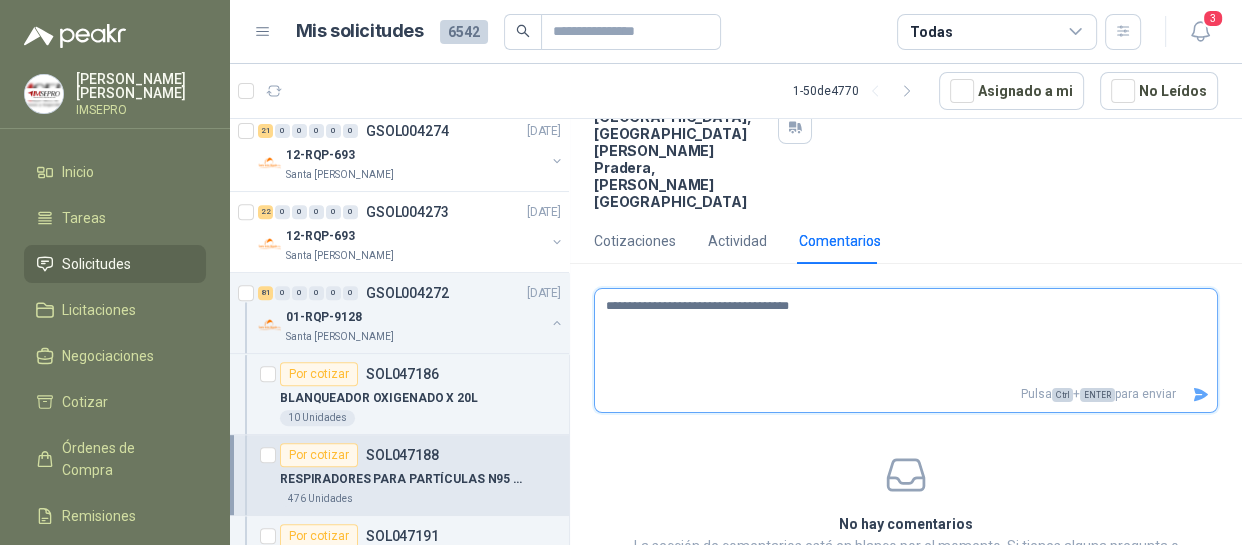 type 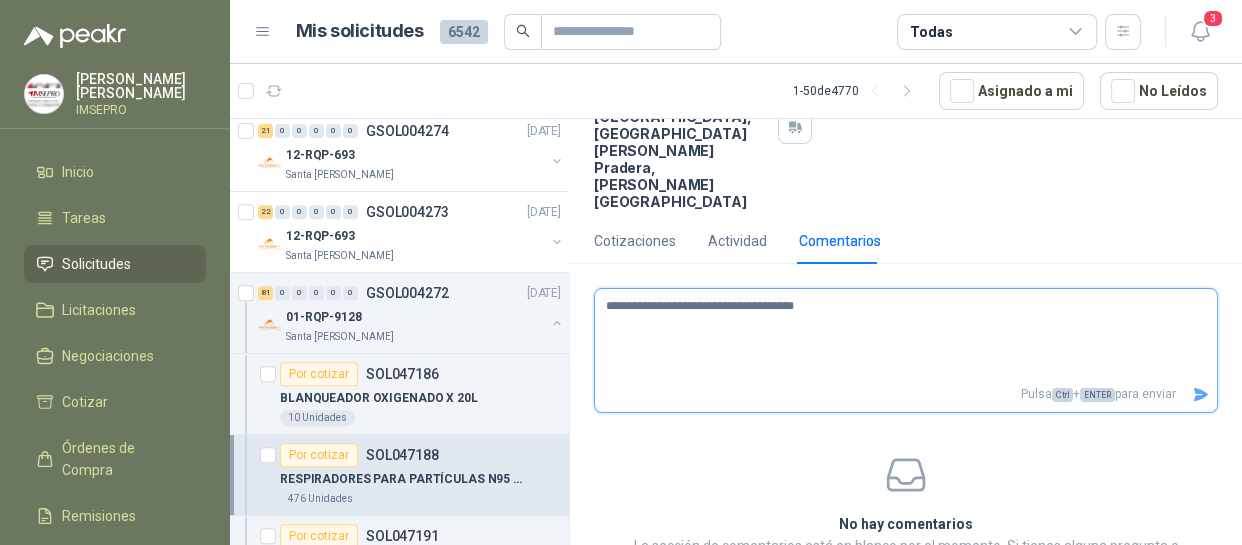 type 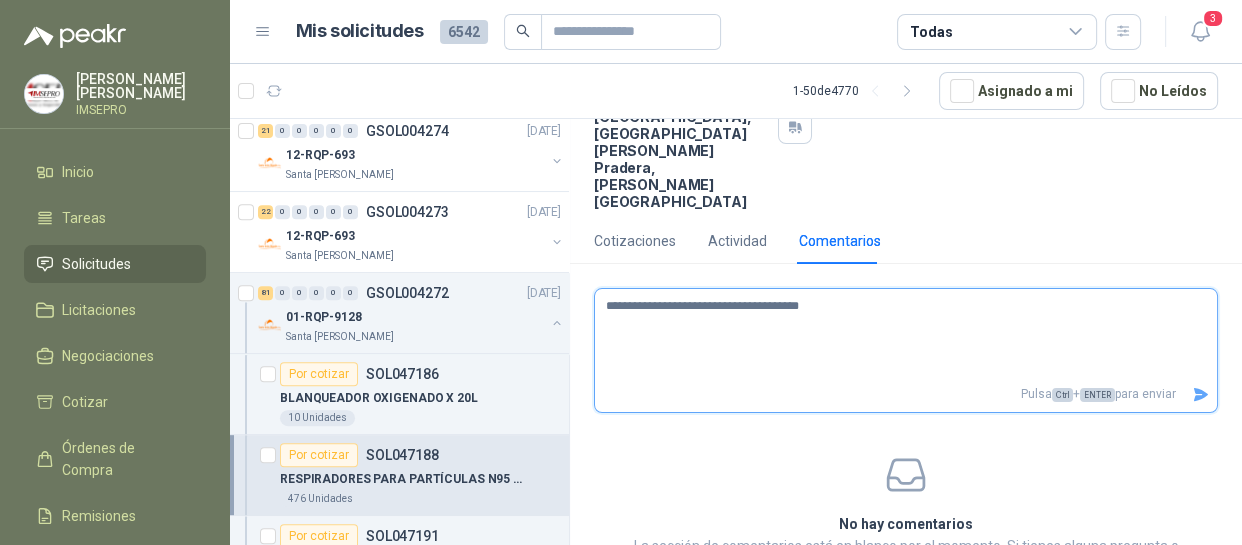 type 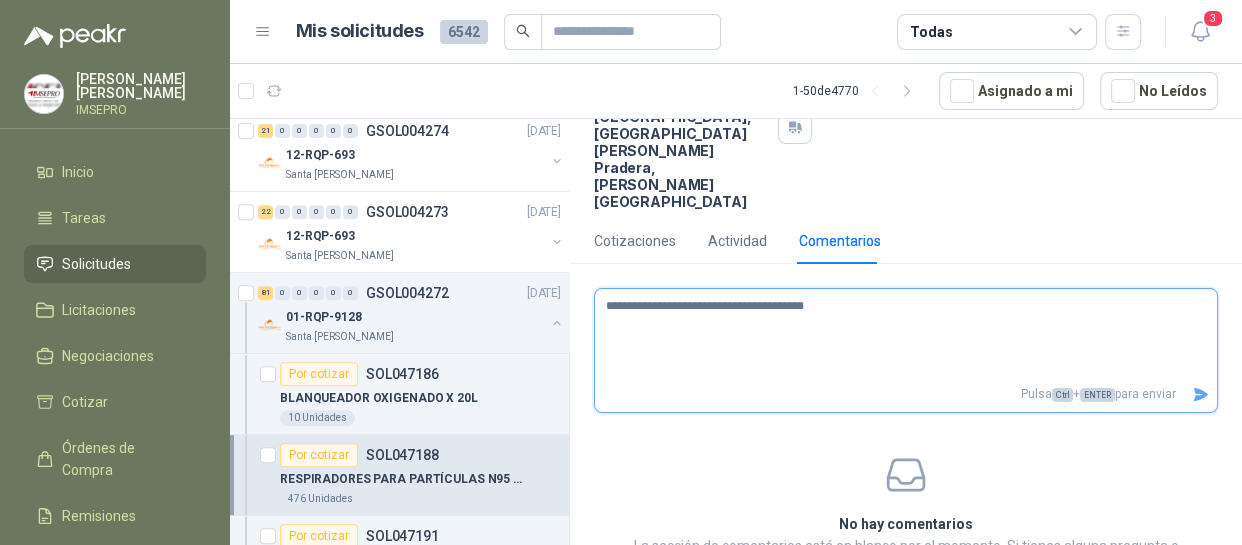 type 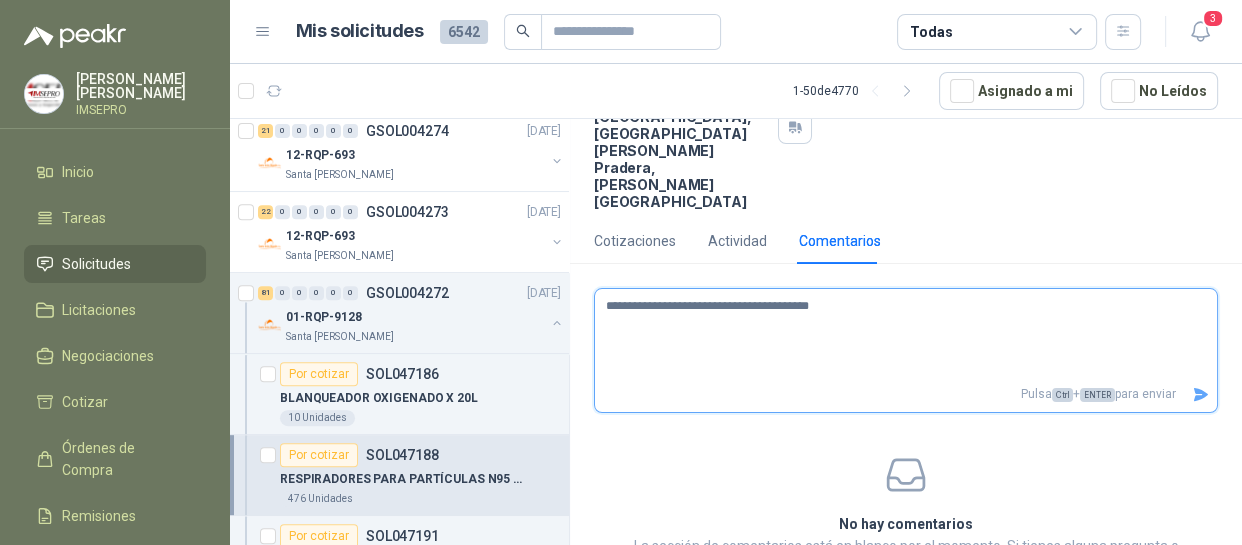 type 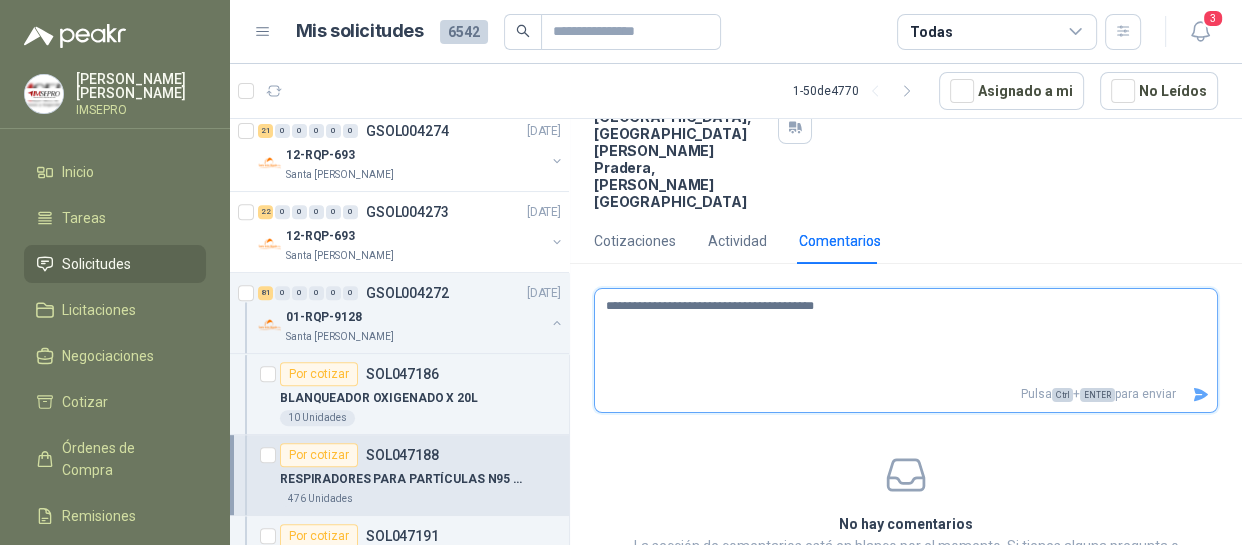 type 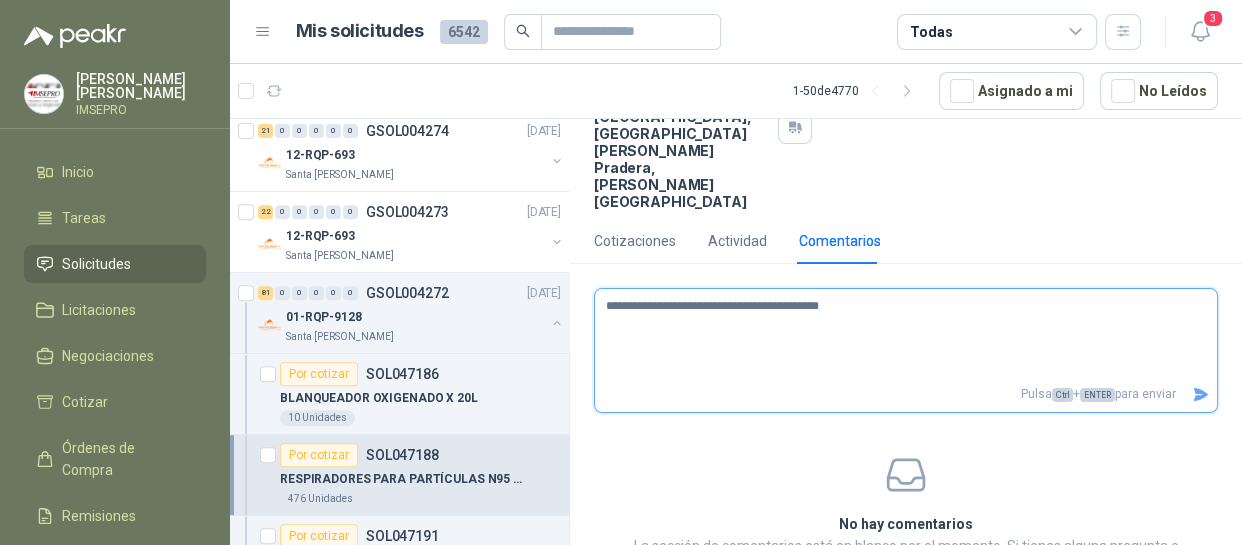 type 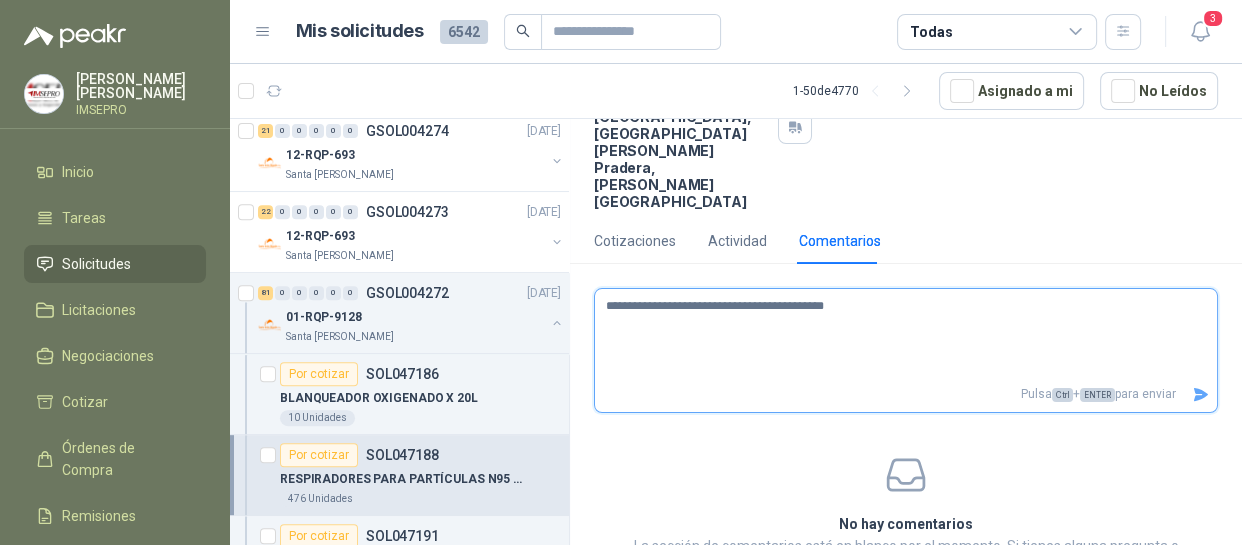 type 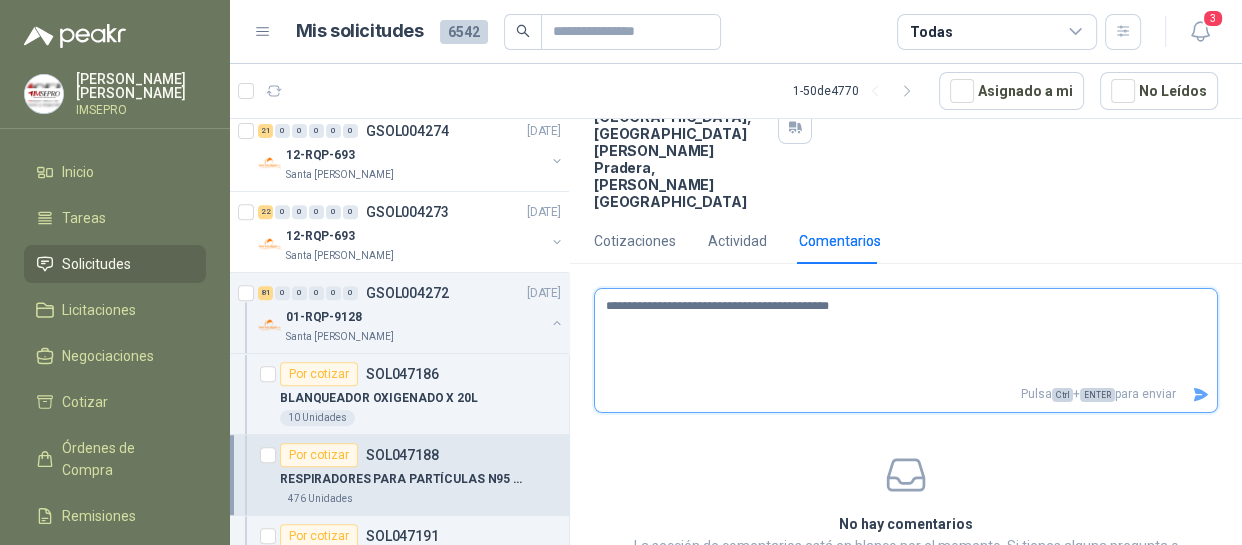 type 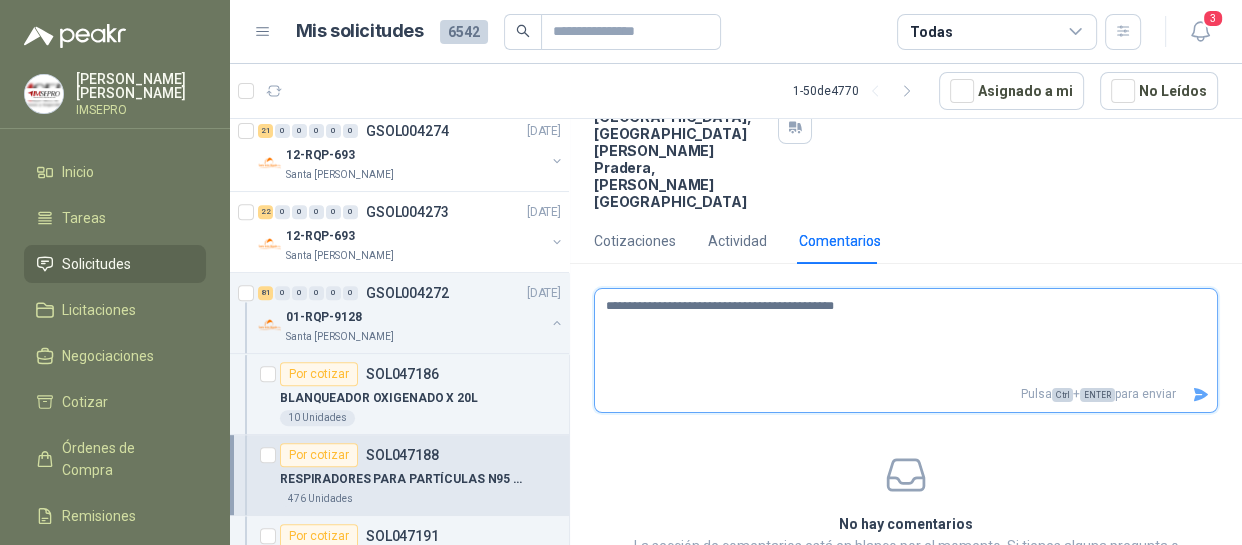 type 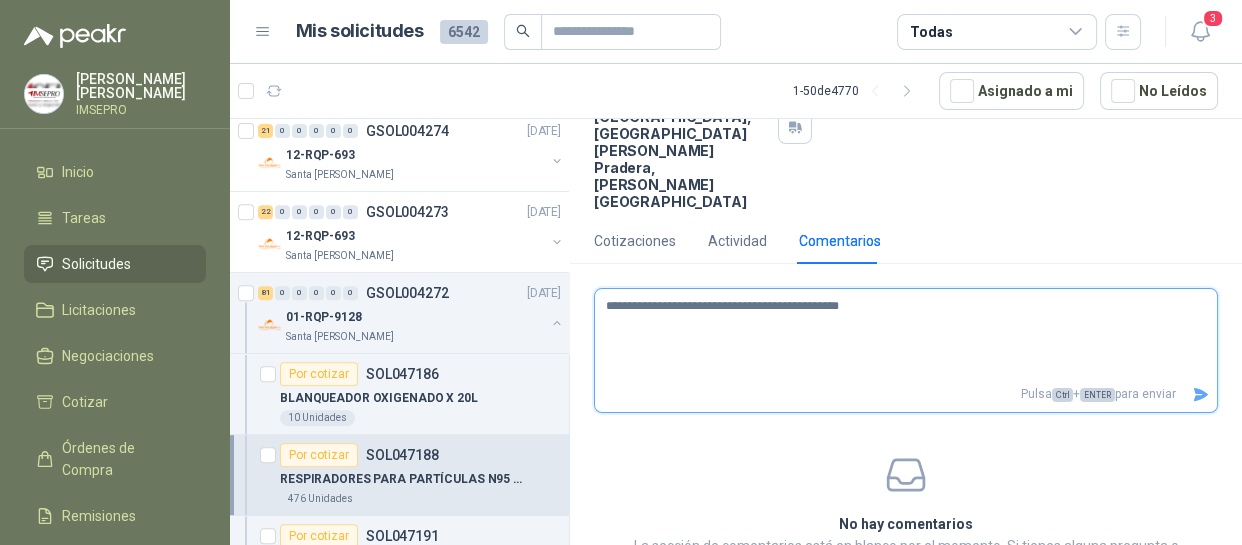type 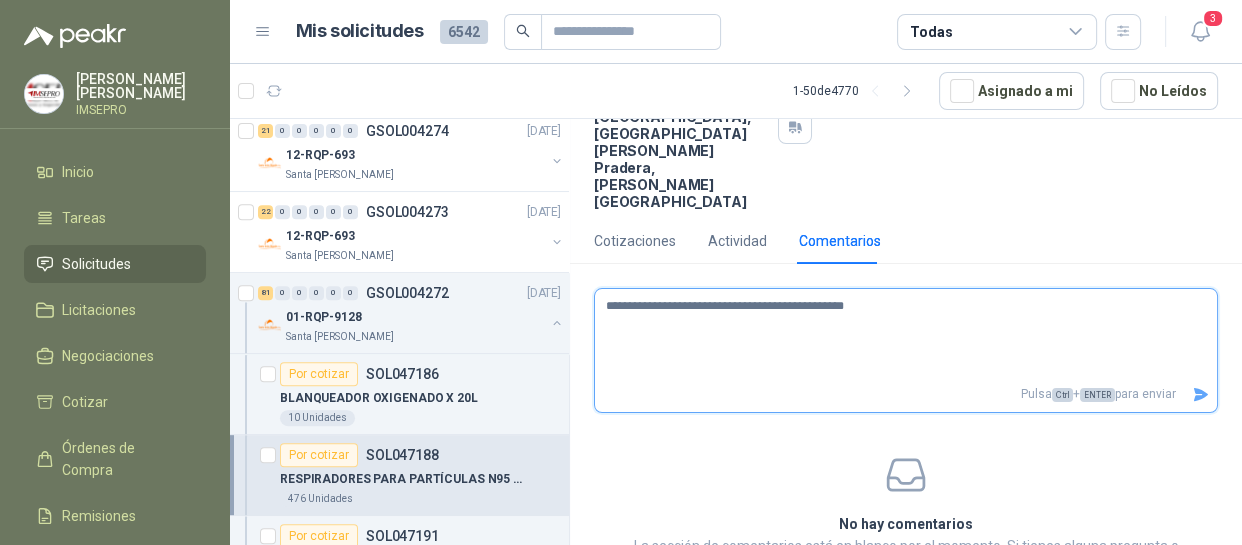 type 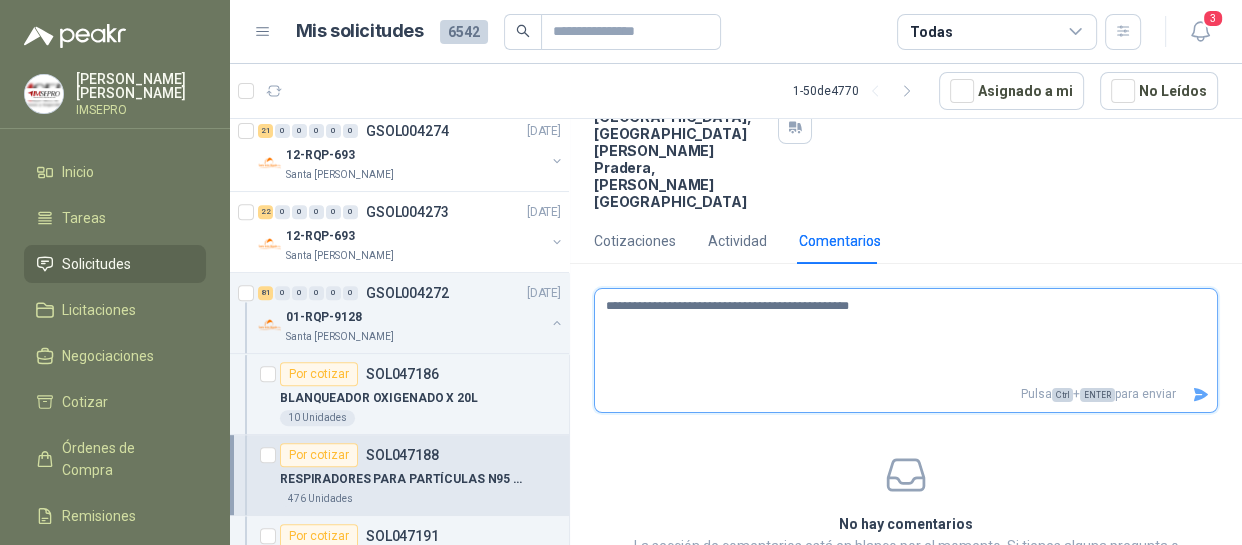 type 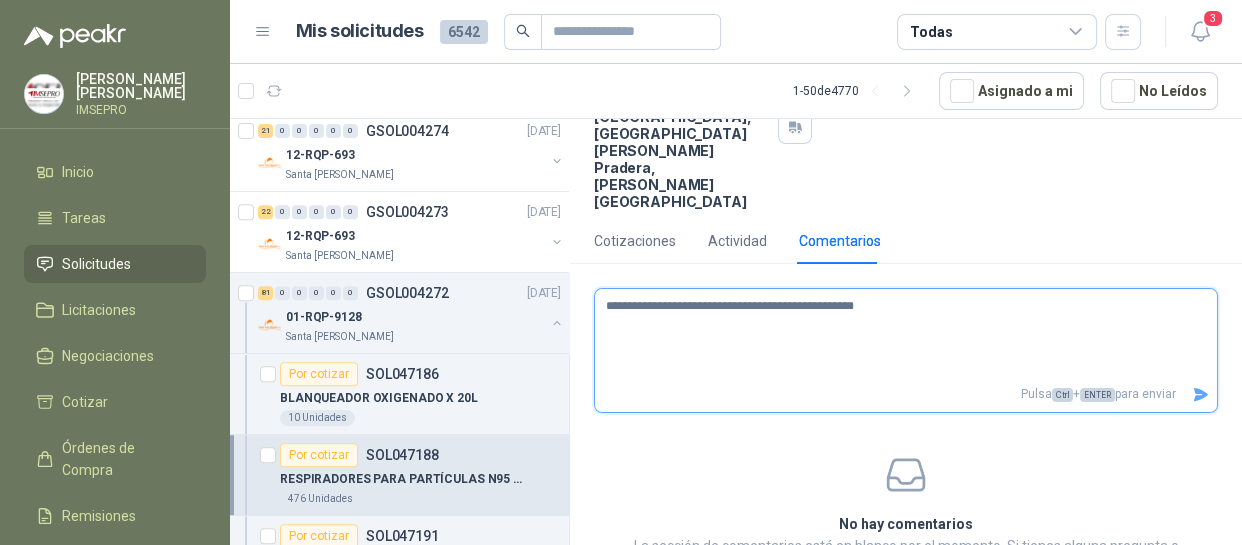type 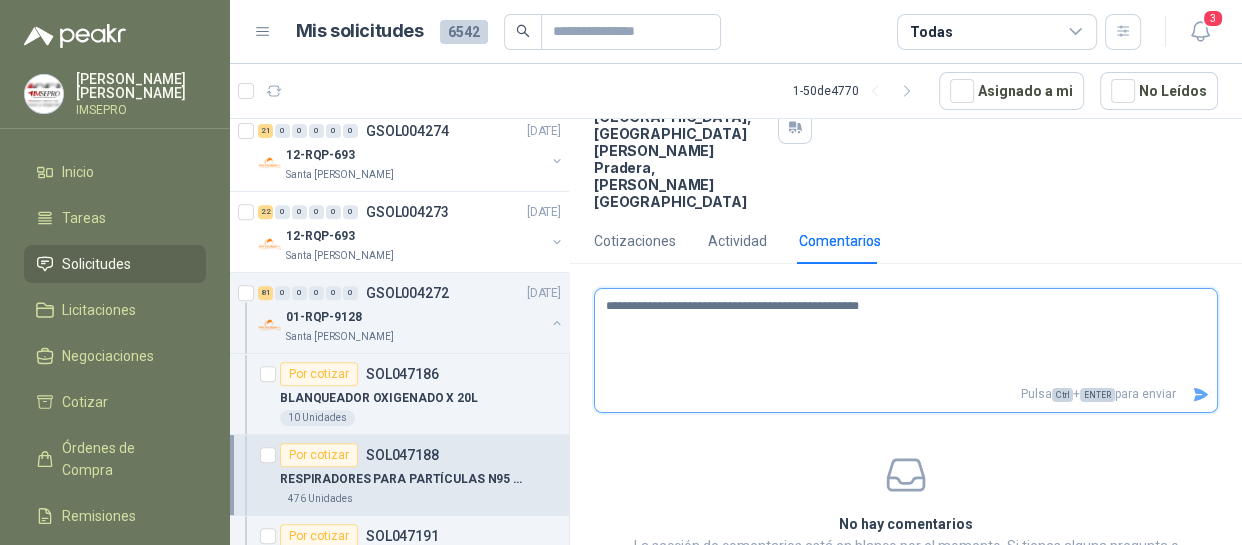 type 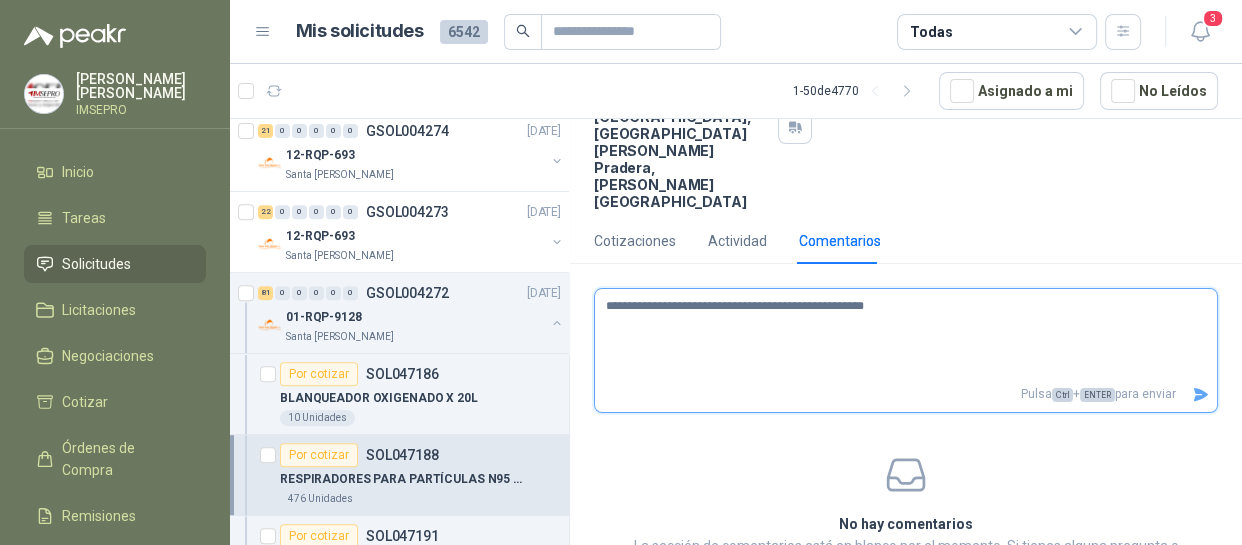 type 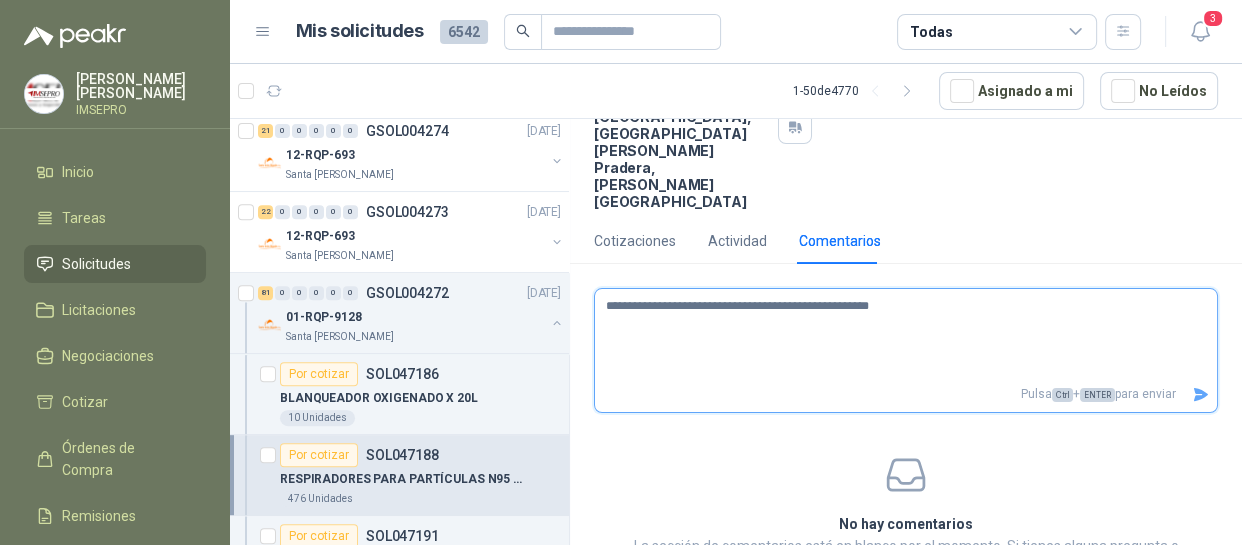 type 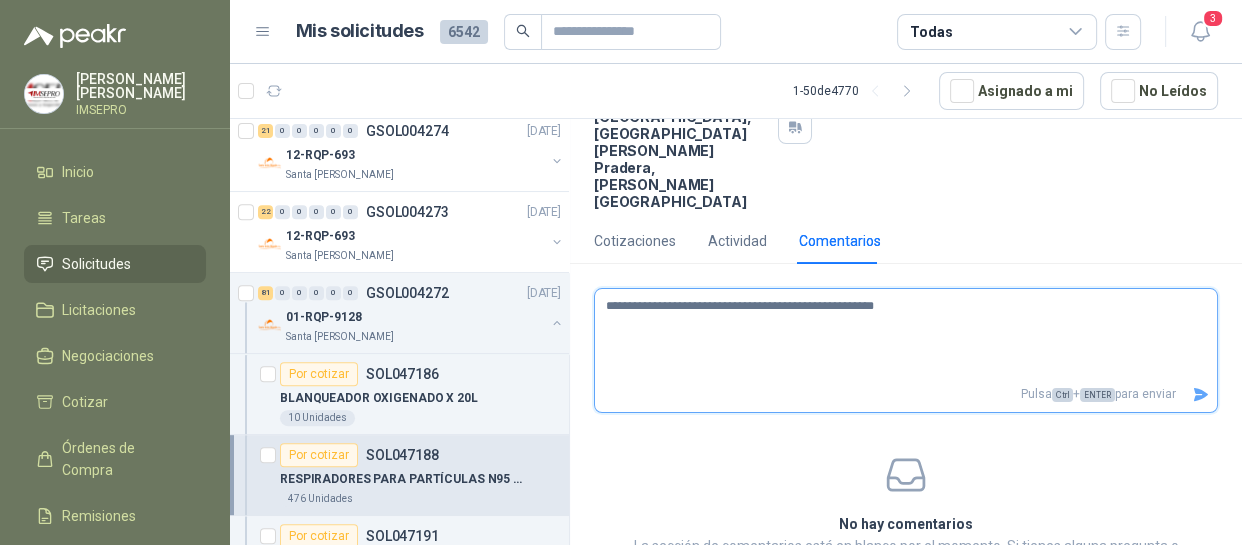 type 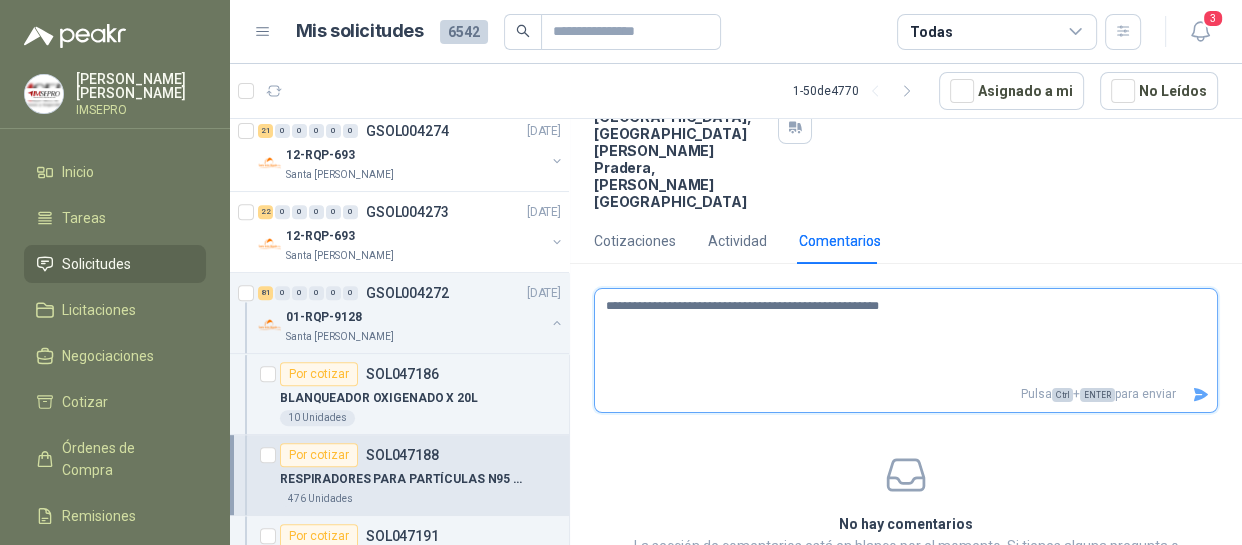 type 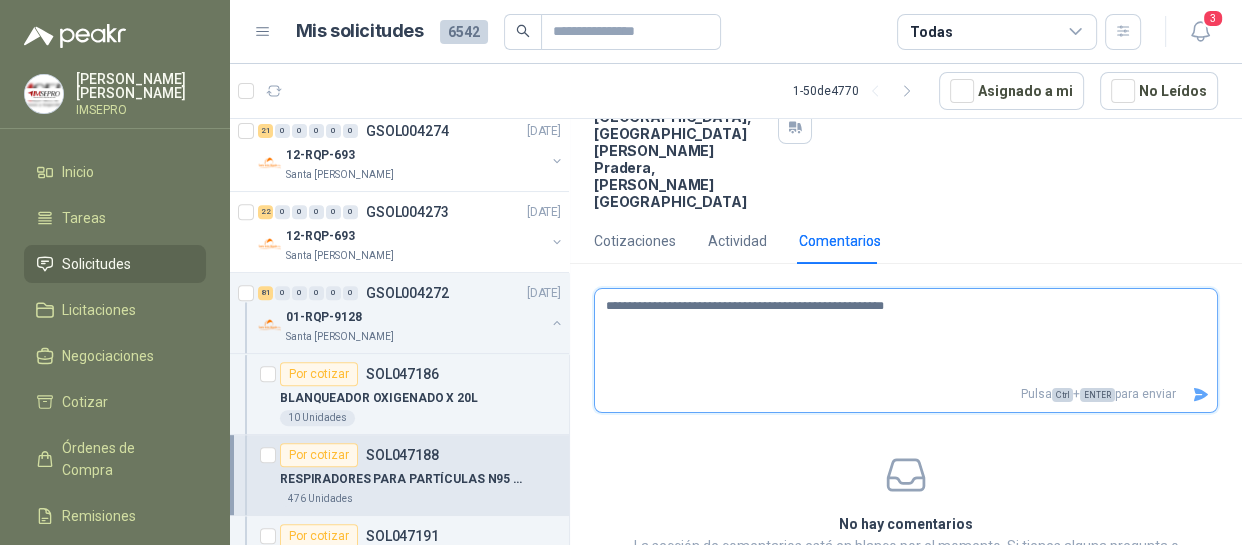 type 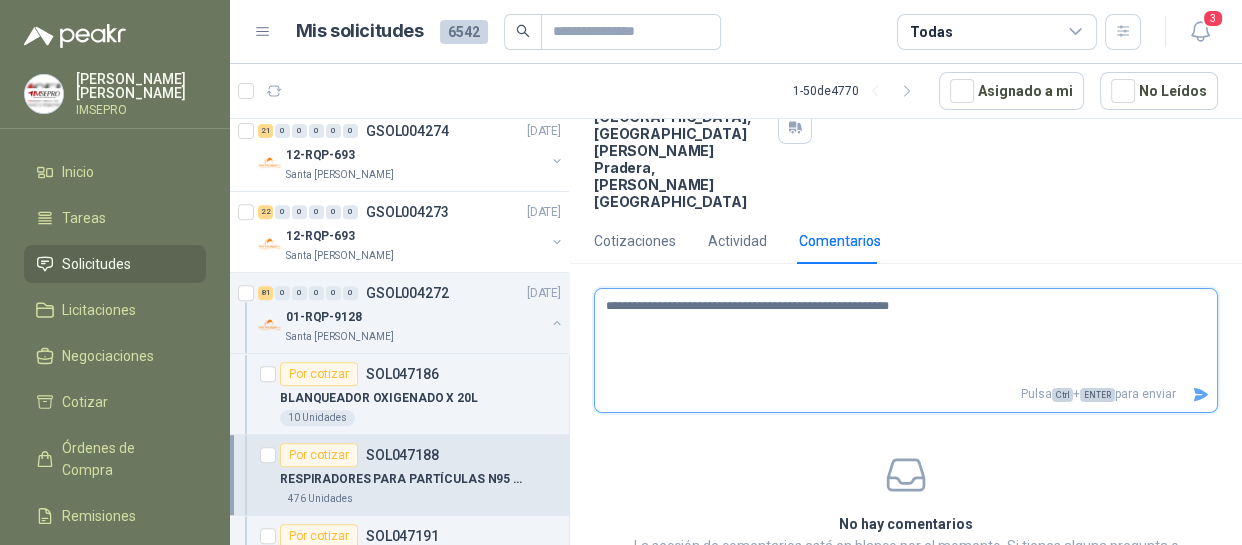 type 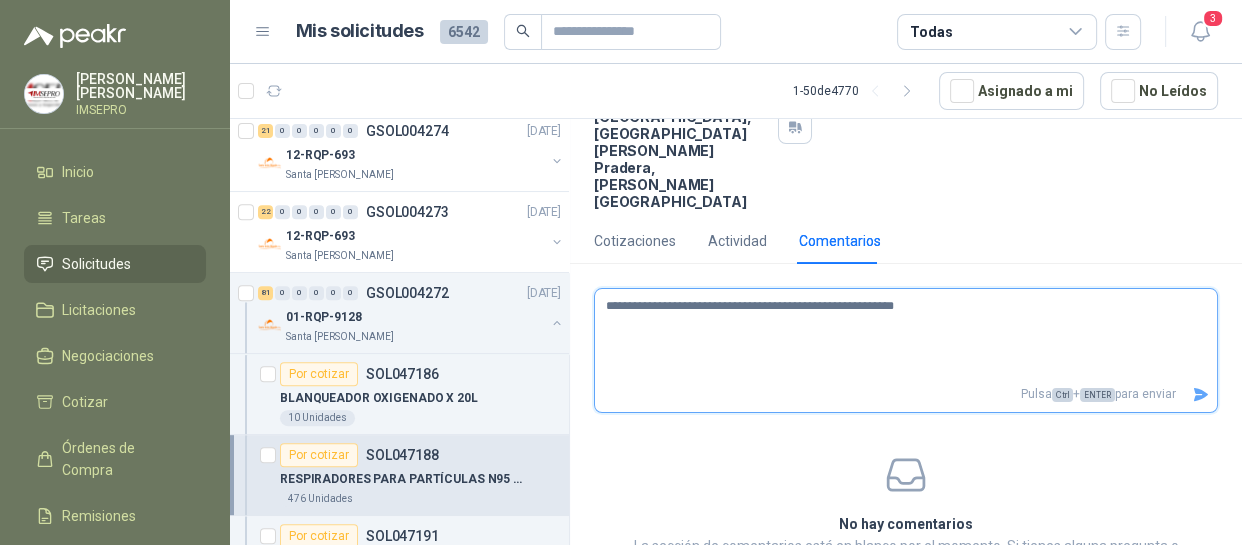 type 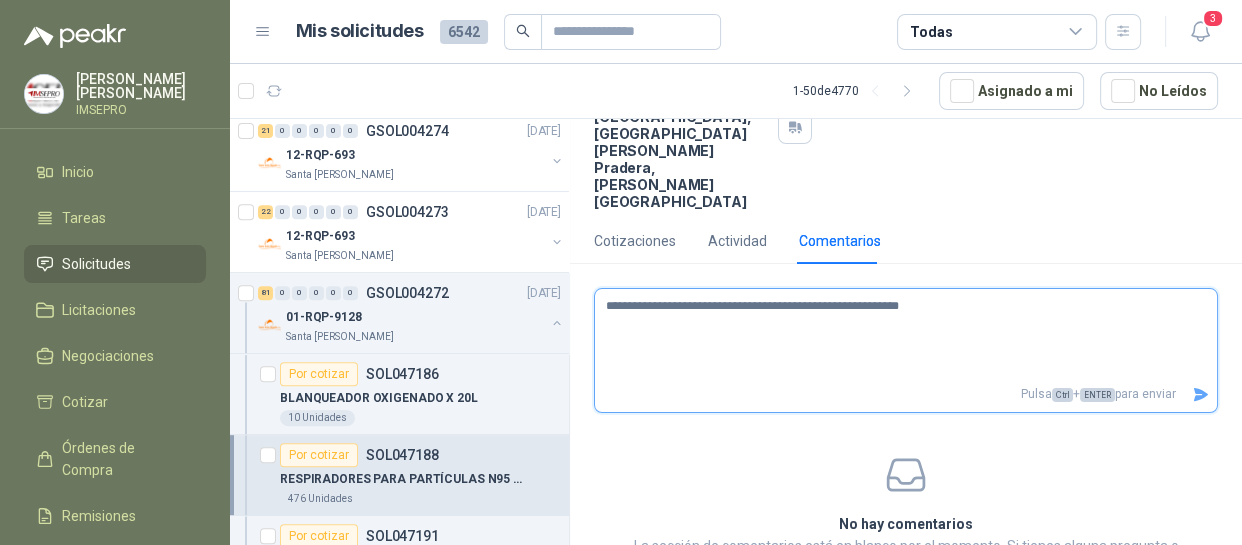 type 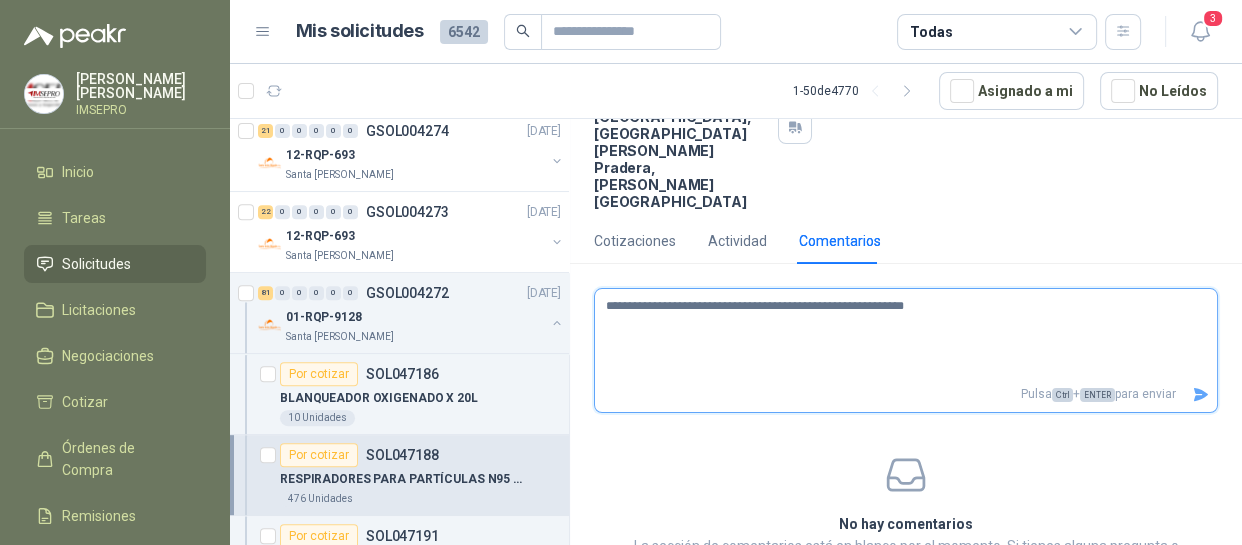 type 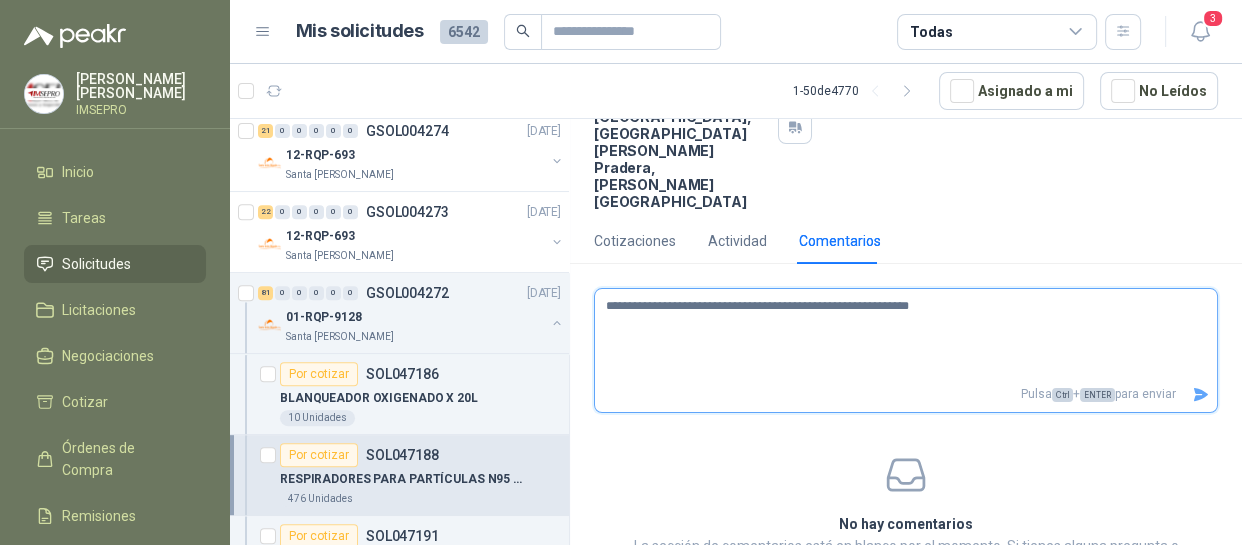 type 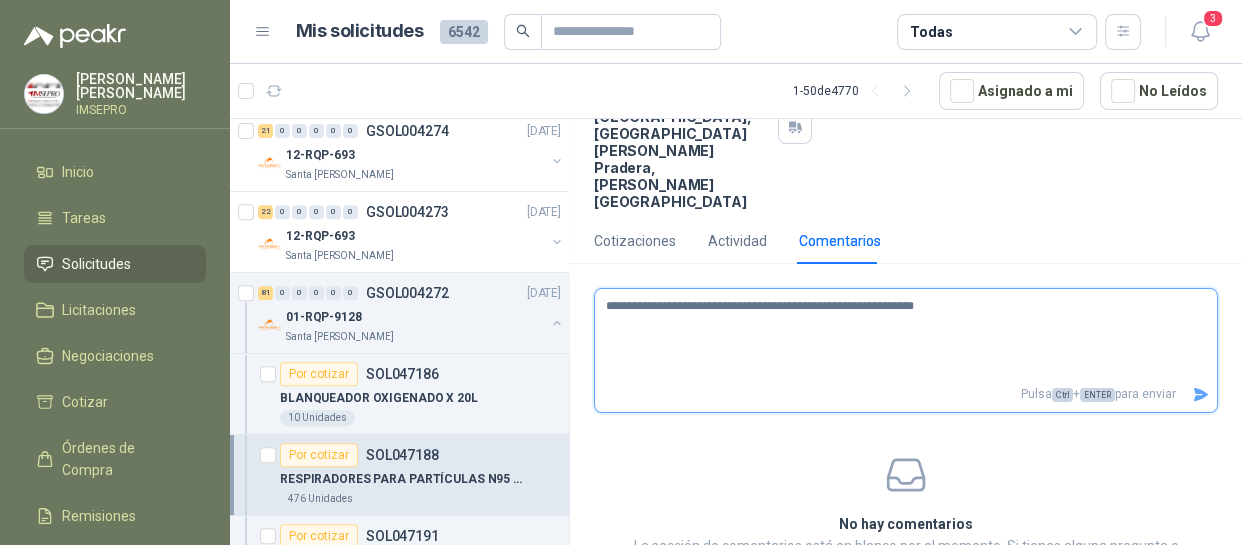 type 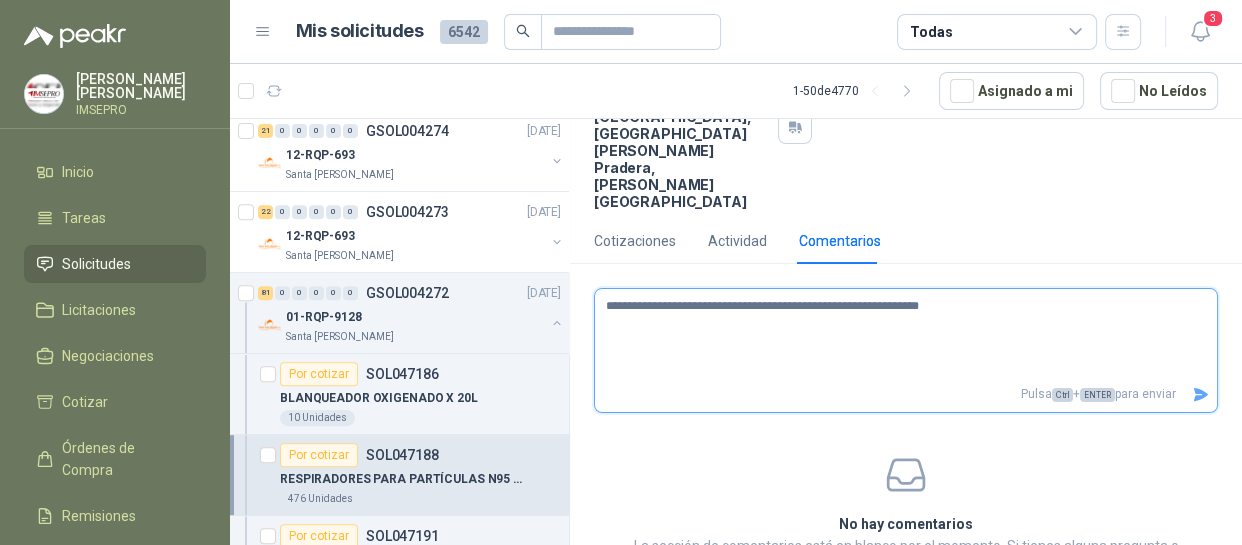 type 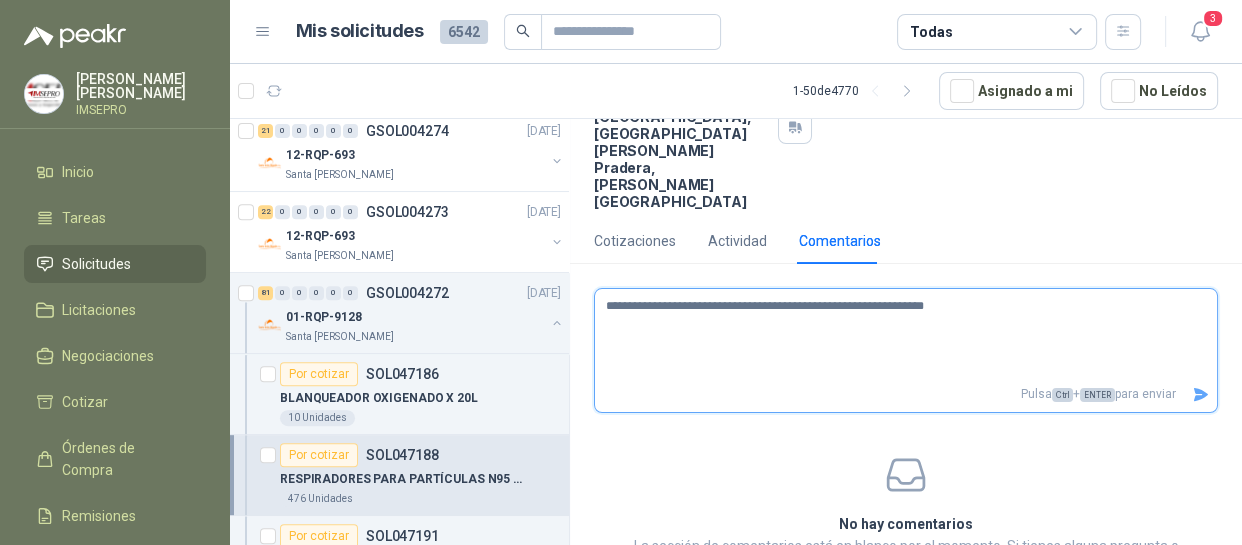 type 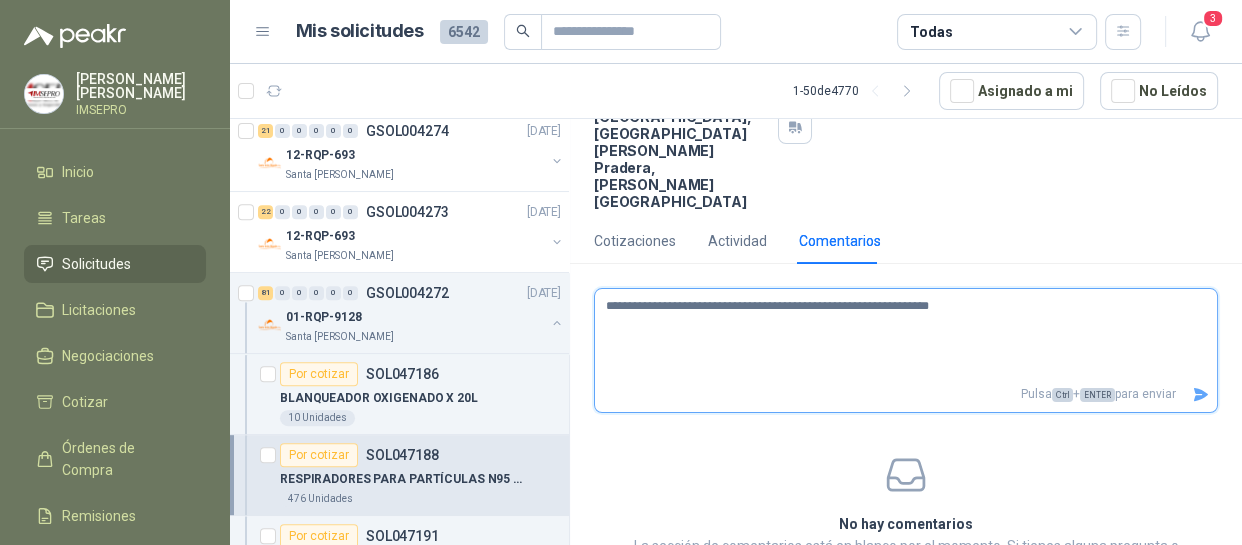 type 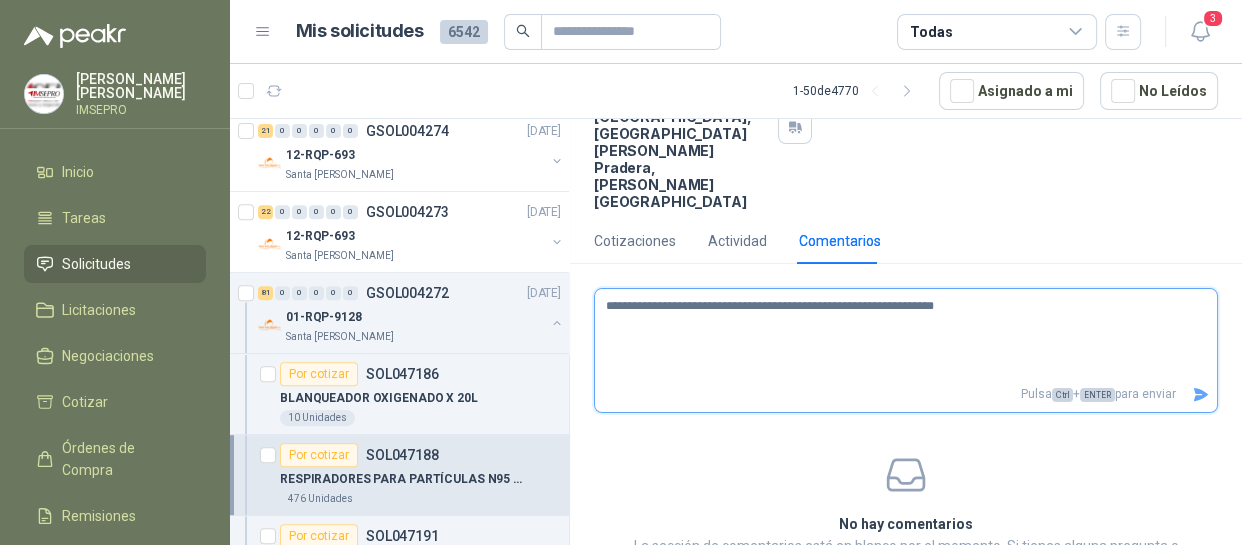 type 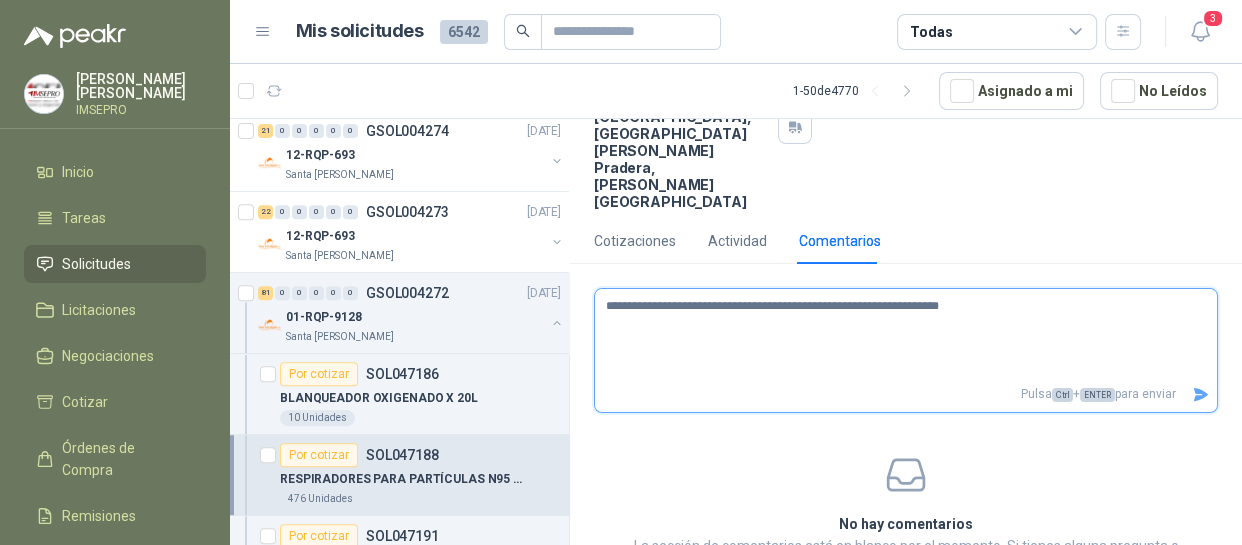 type 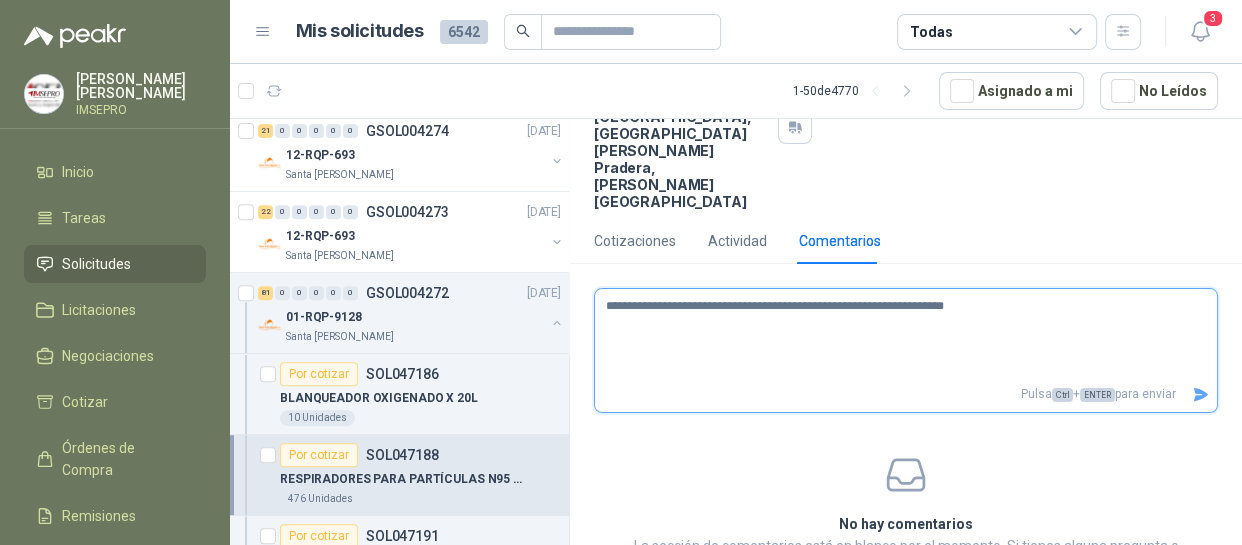 type 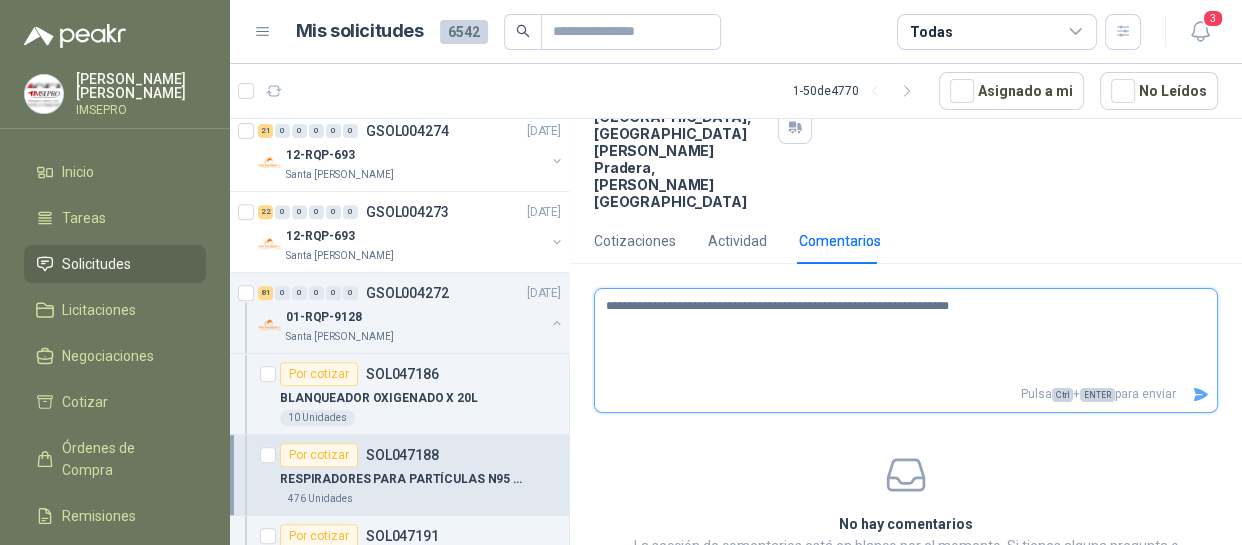 type 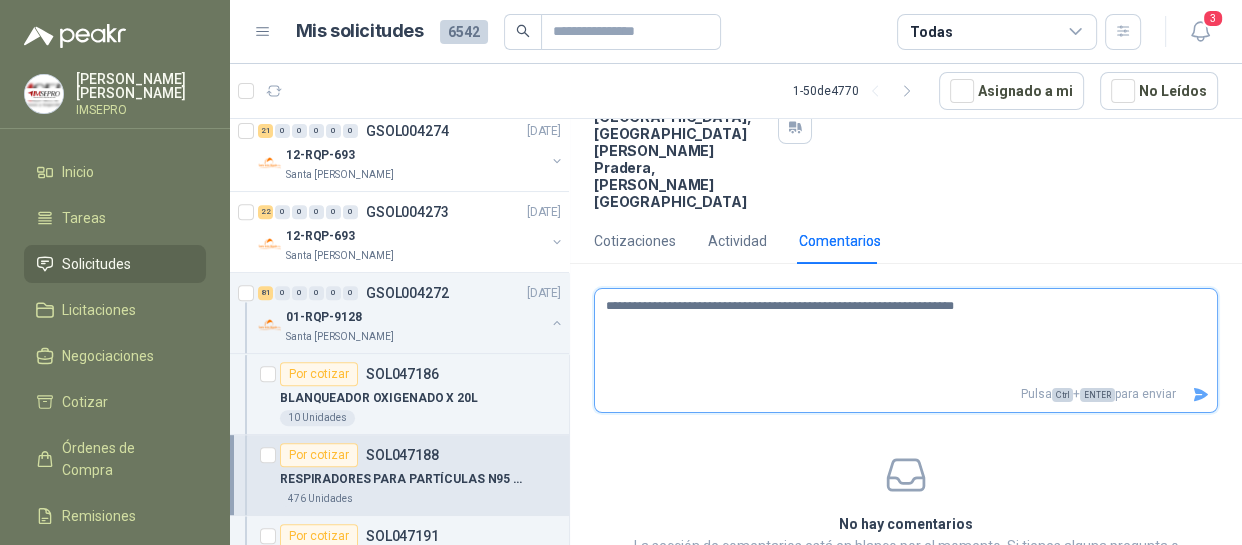 type 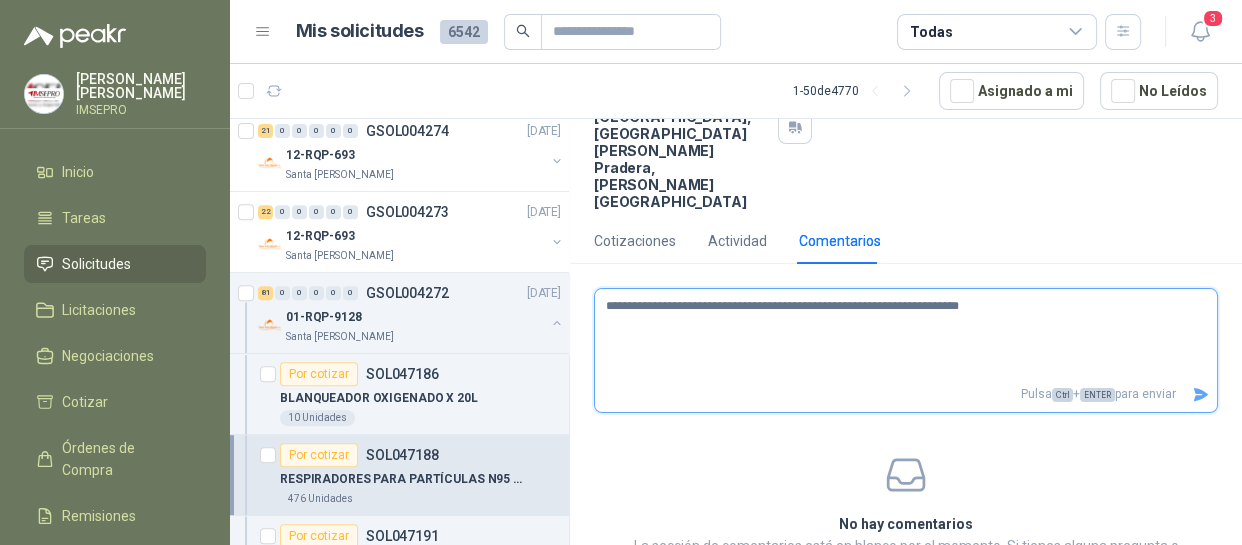 type 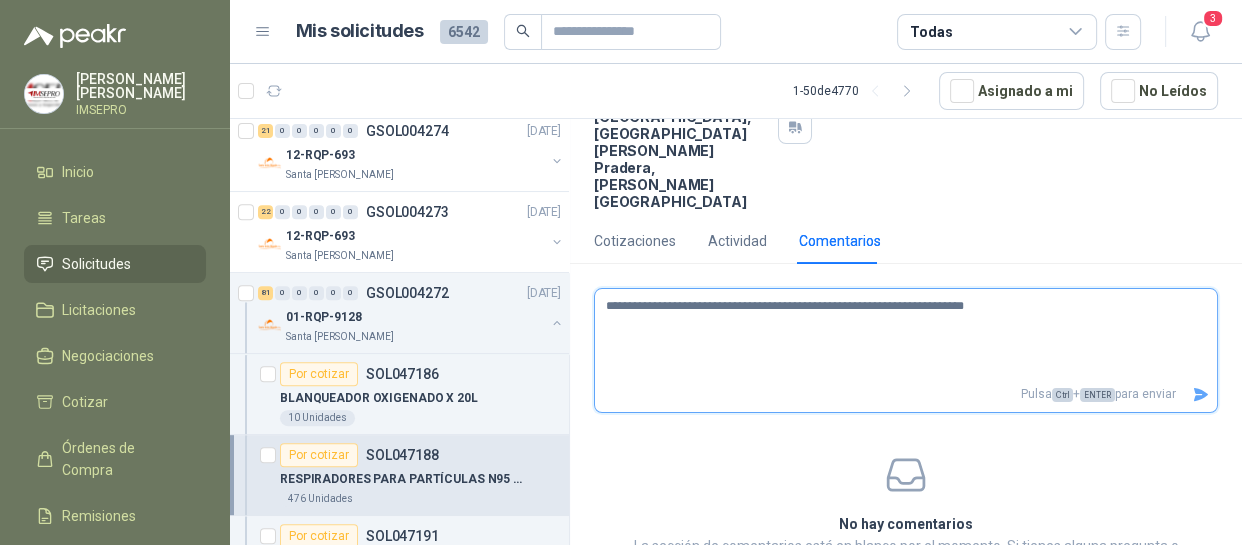type 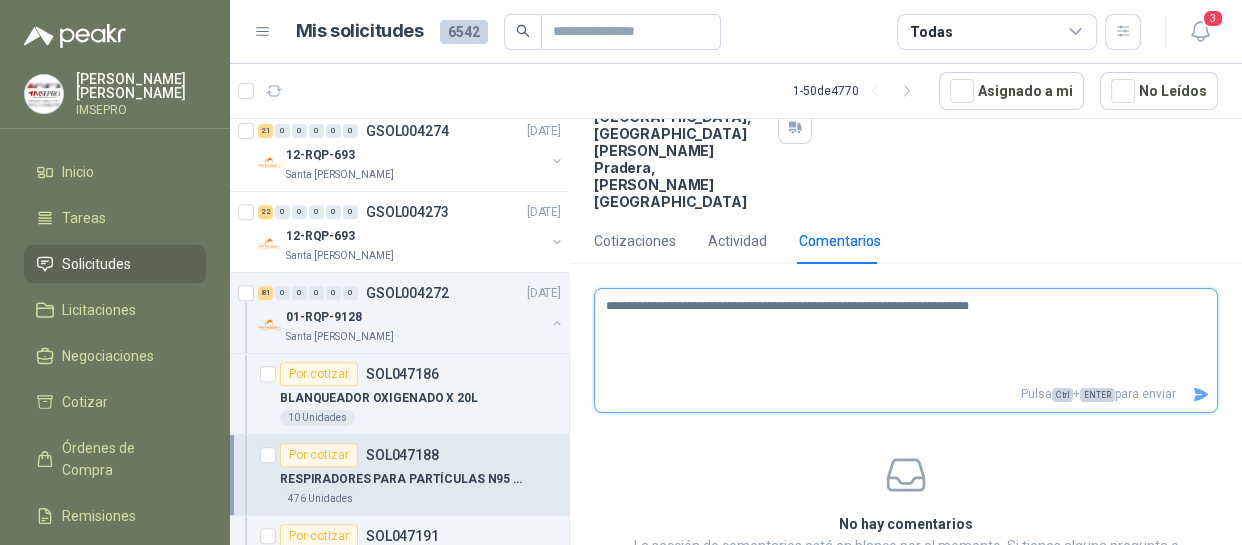 type 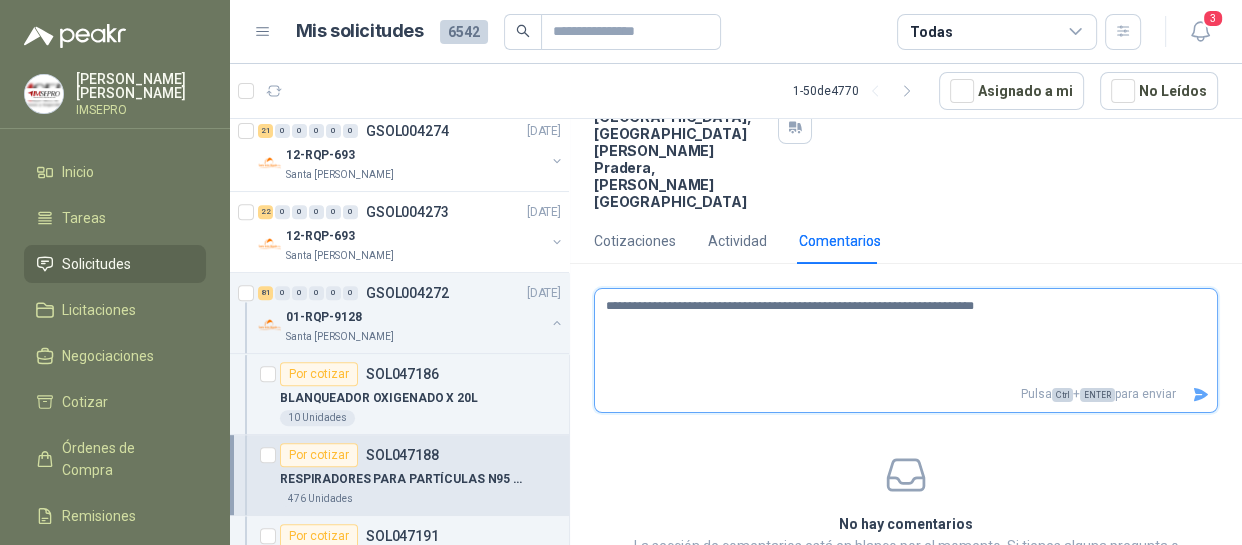 type 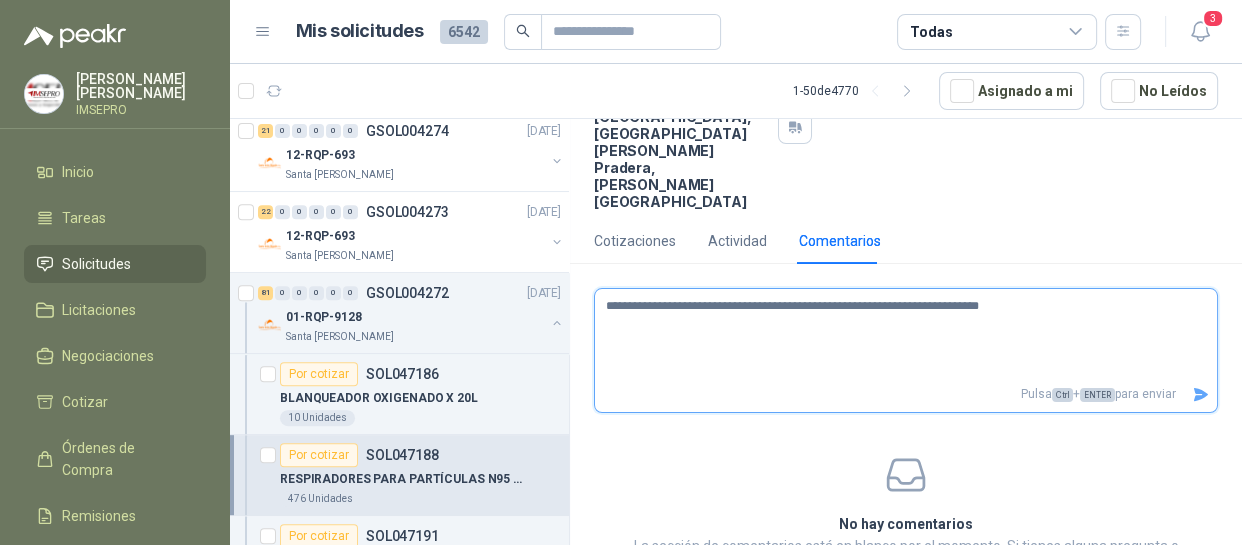 type 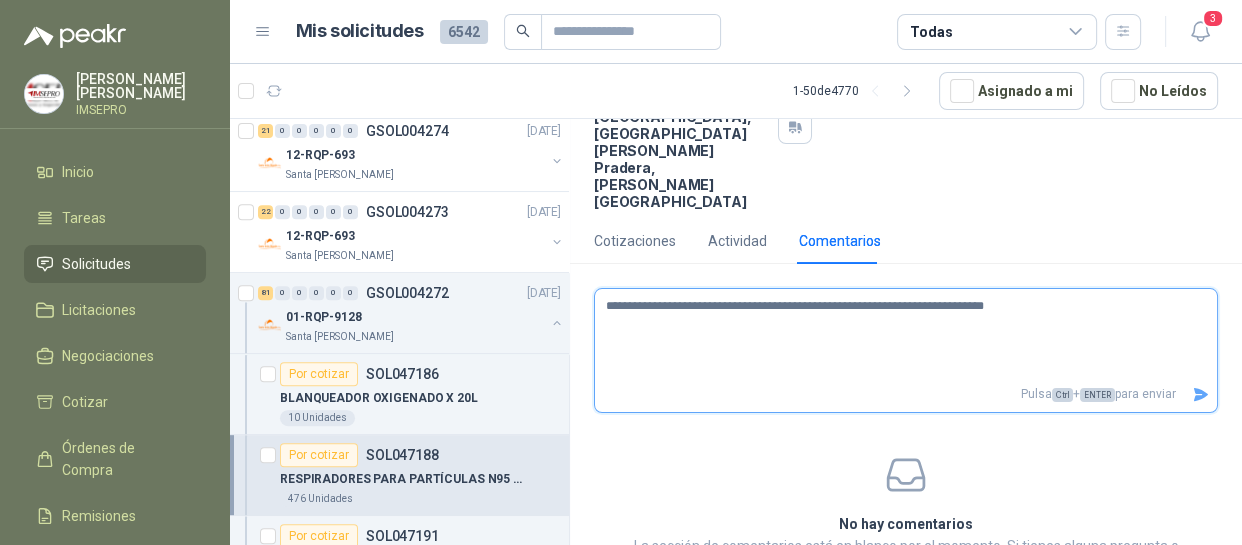 type on "**********" 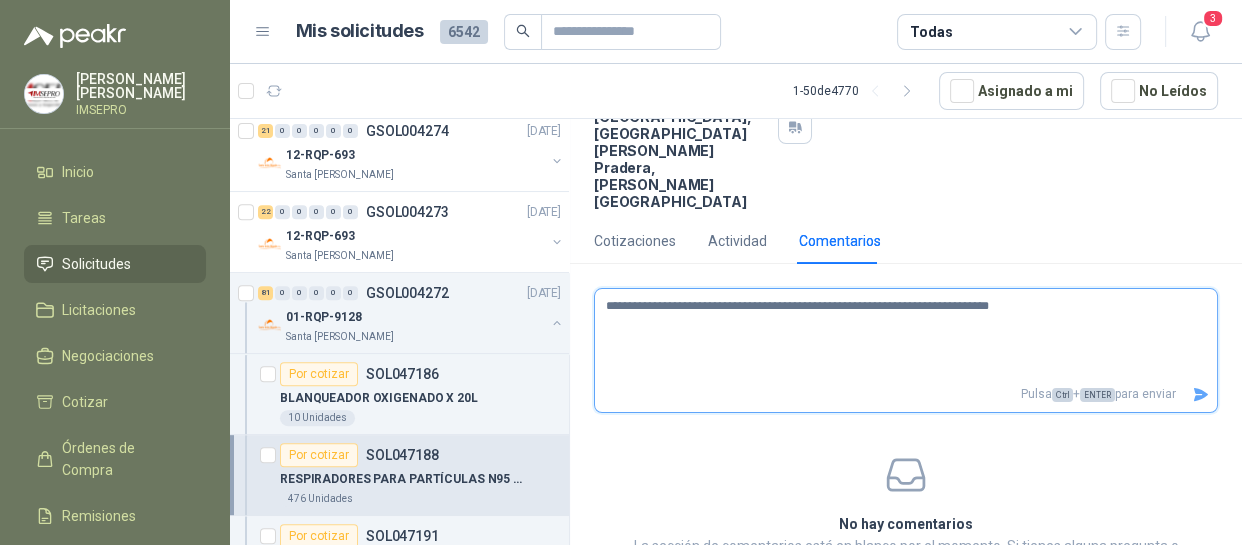 type 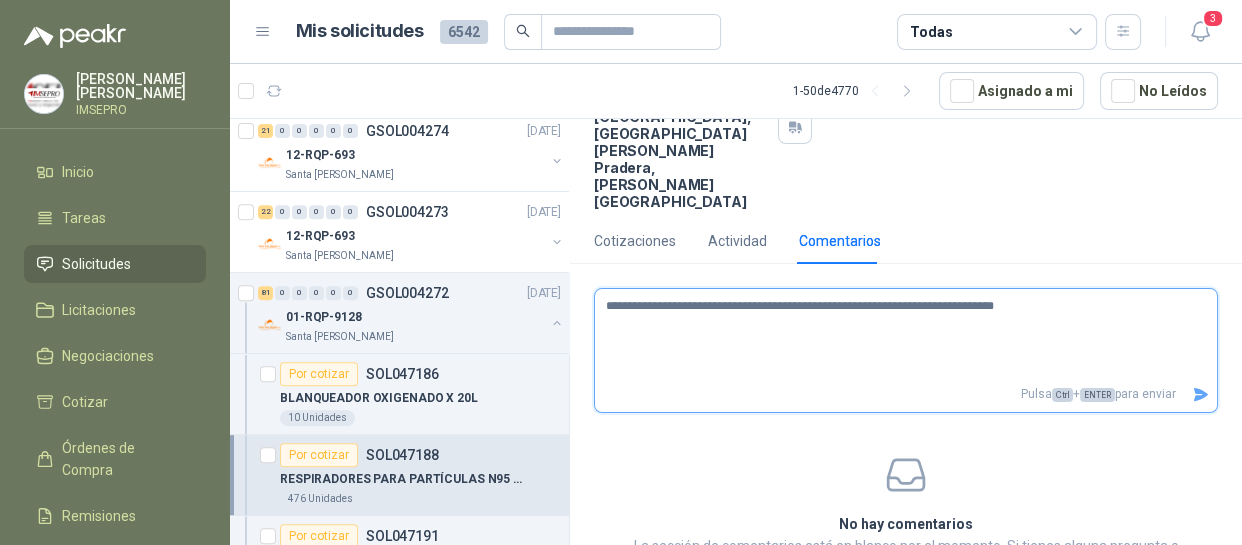 type 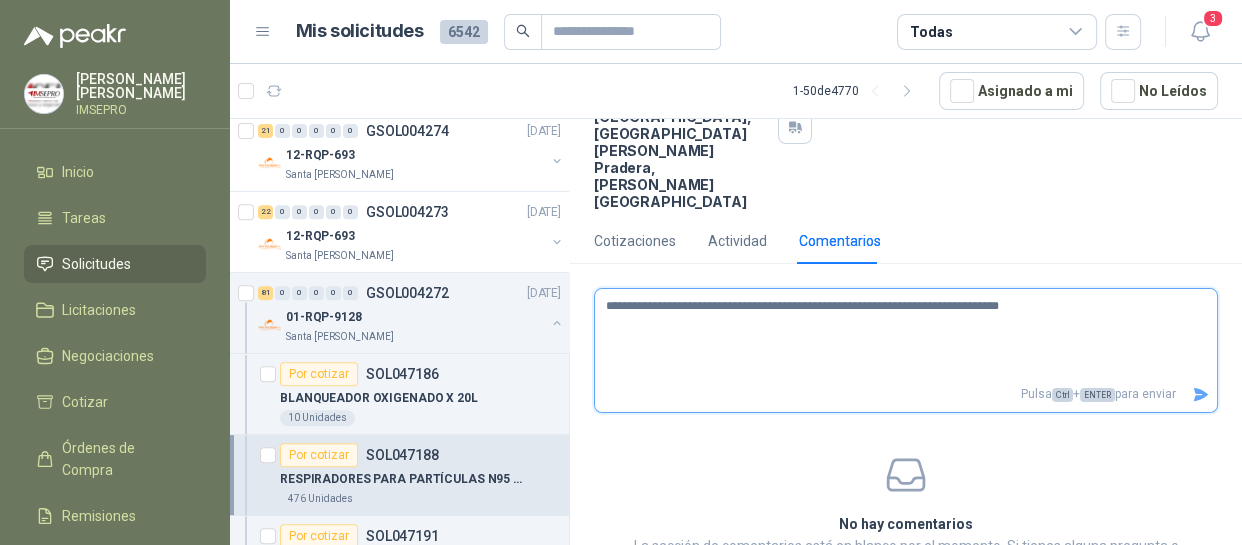 type 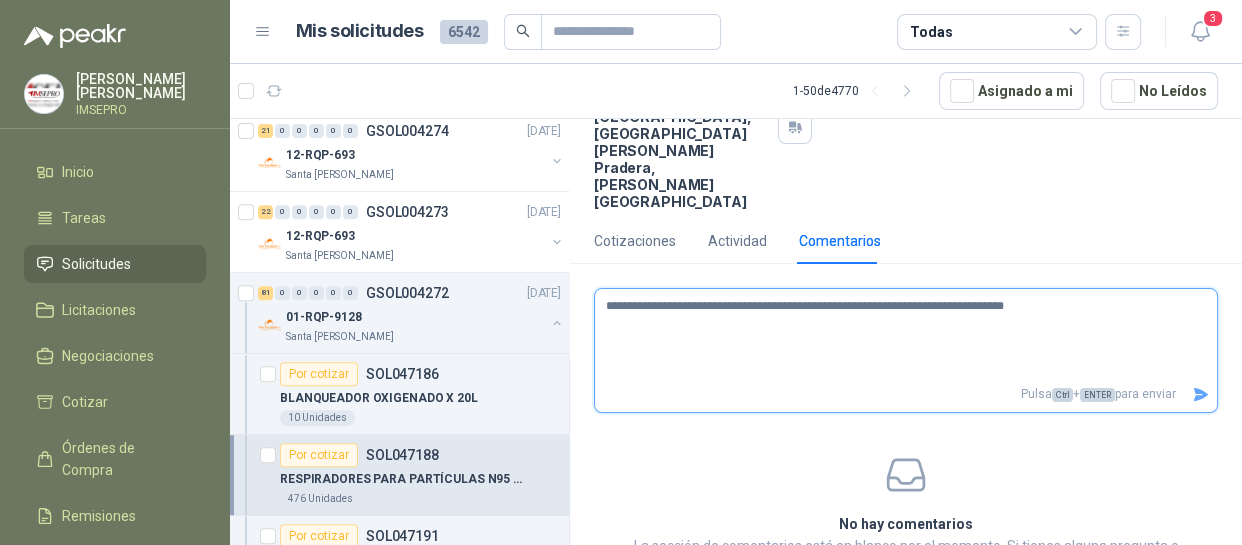 type 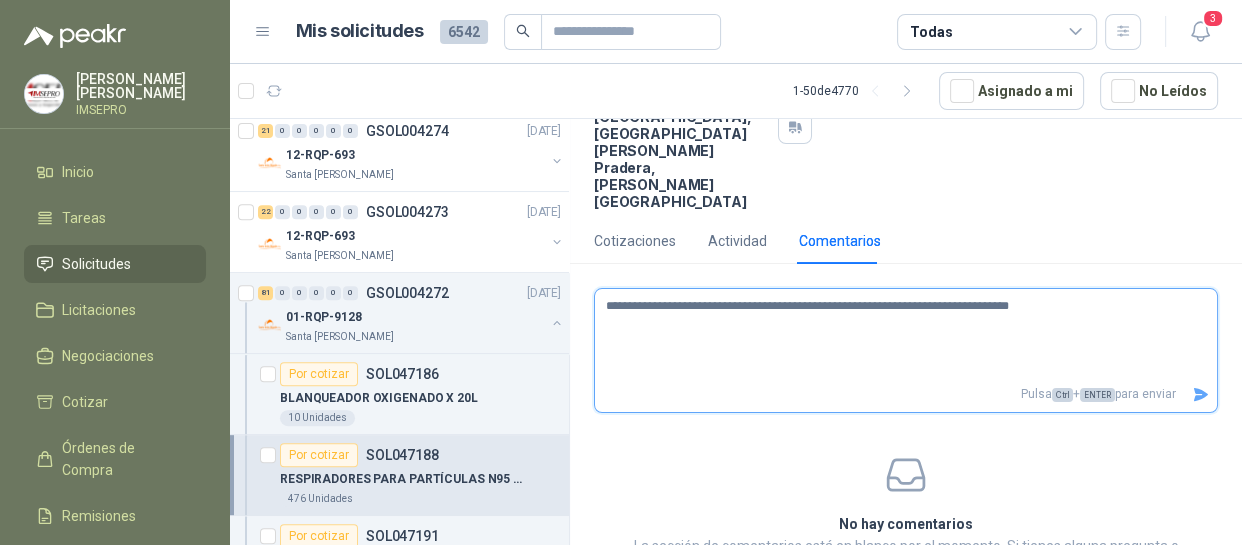 type 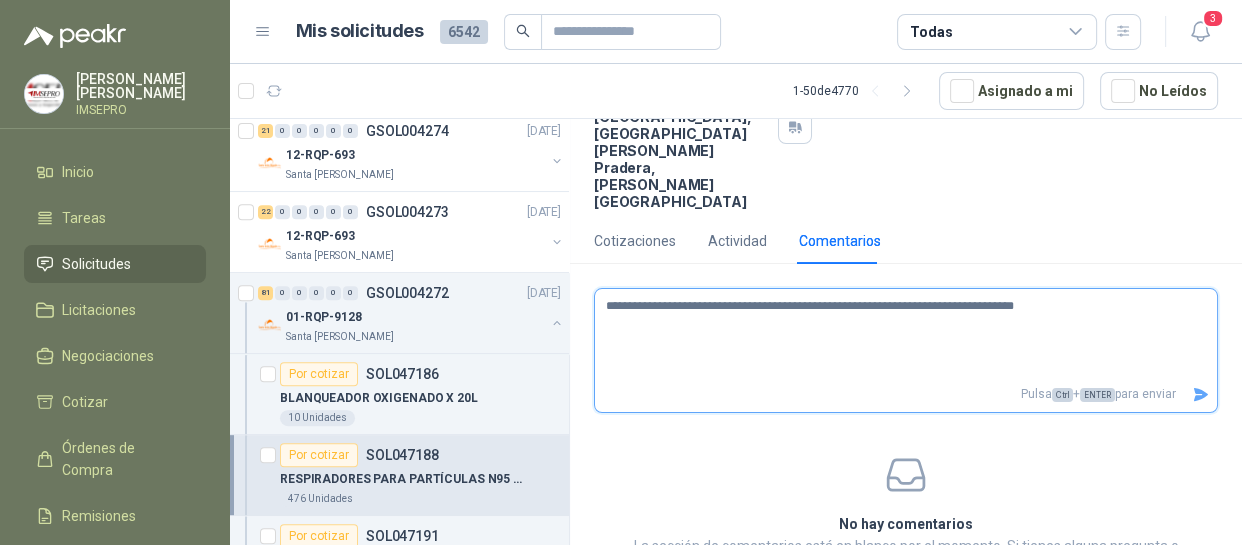 type 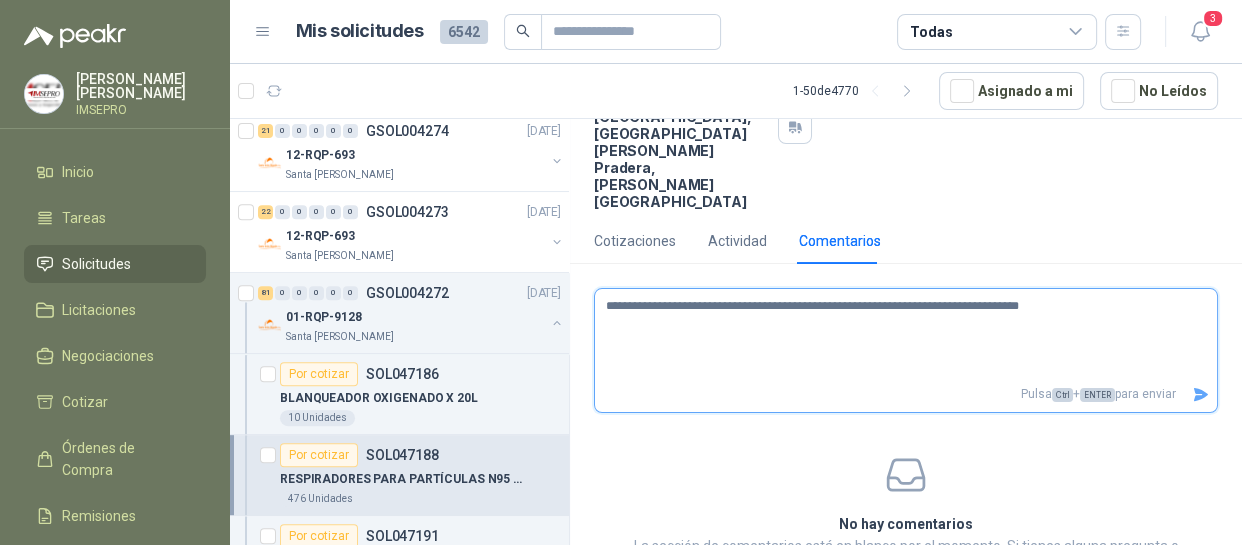 type 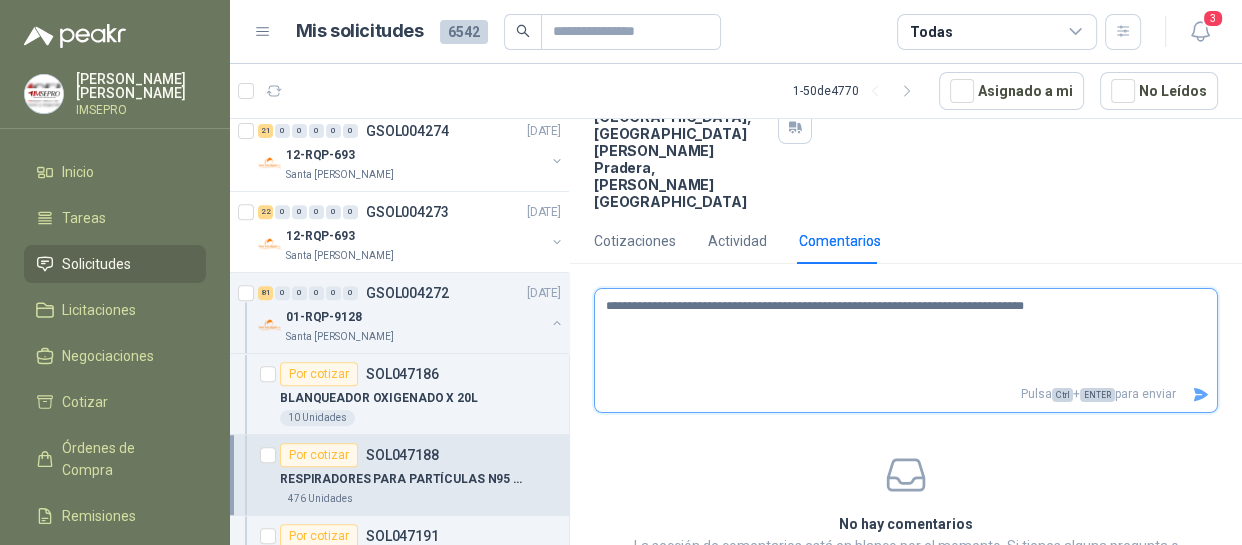 type 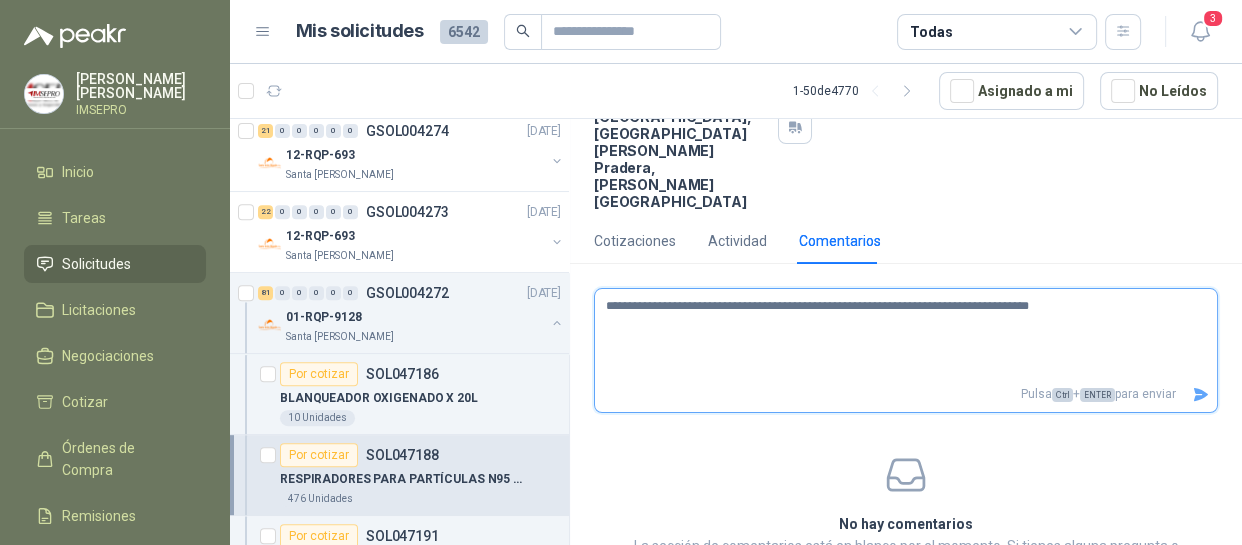 type 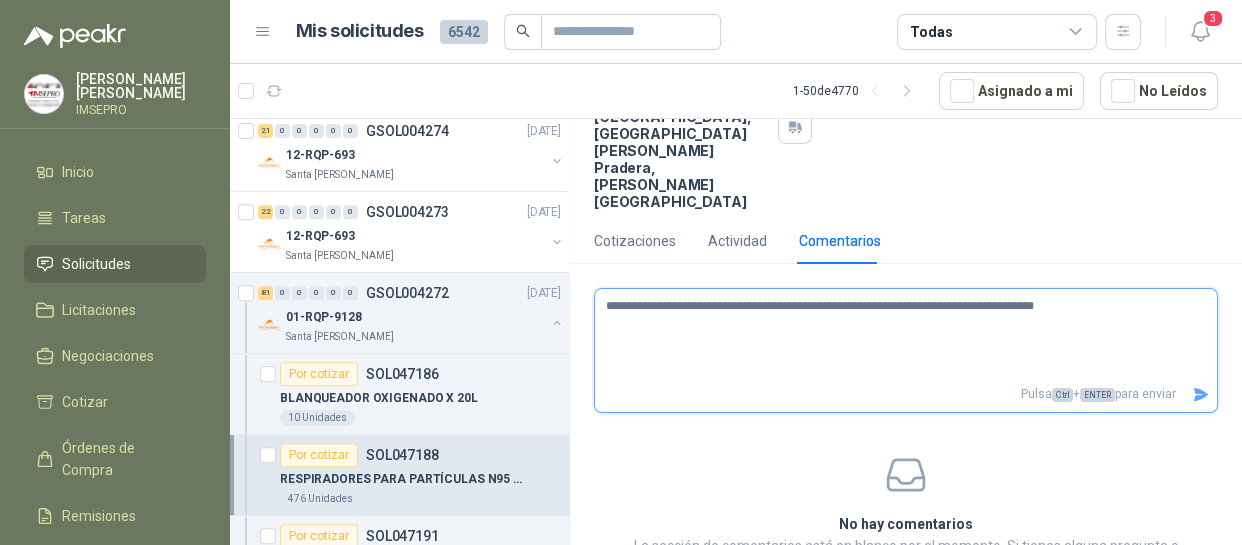 type on "**********" 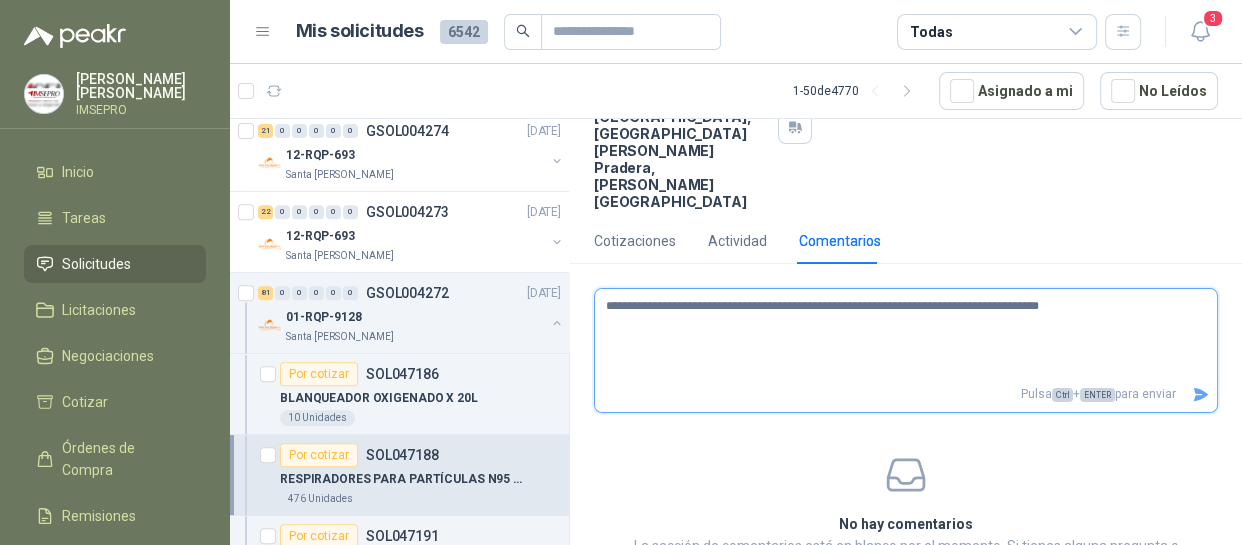 type 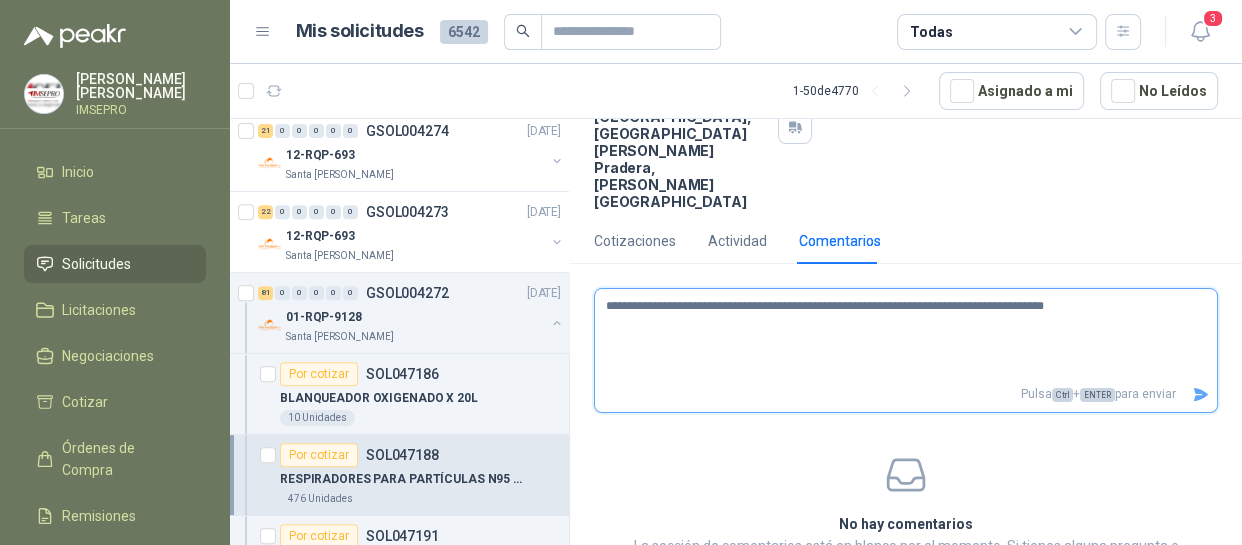 type 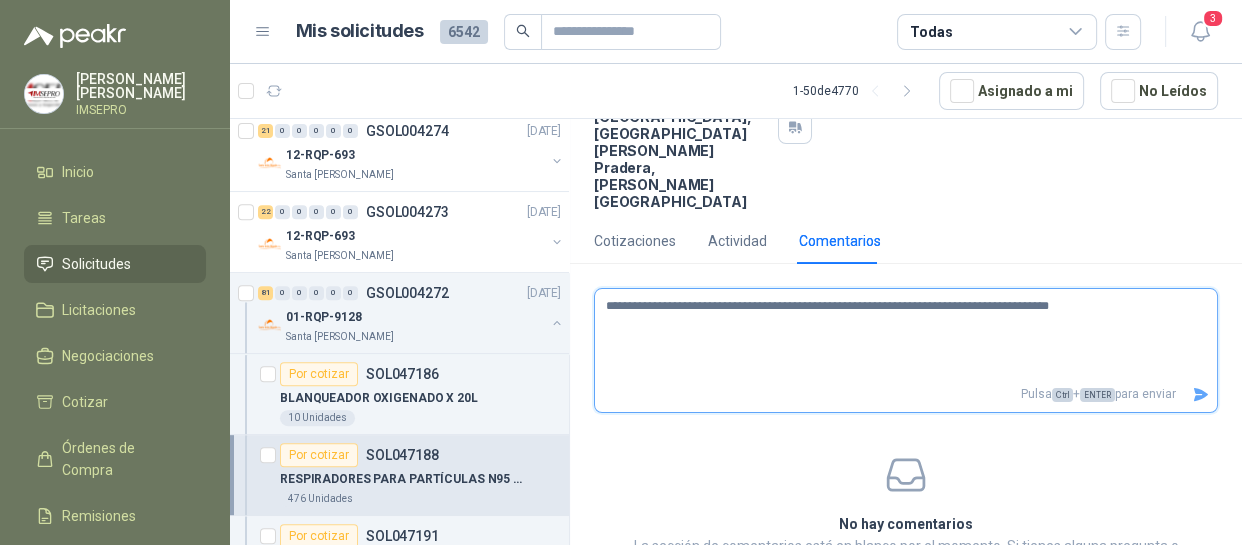 type 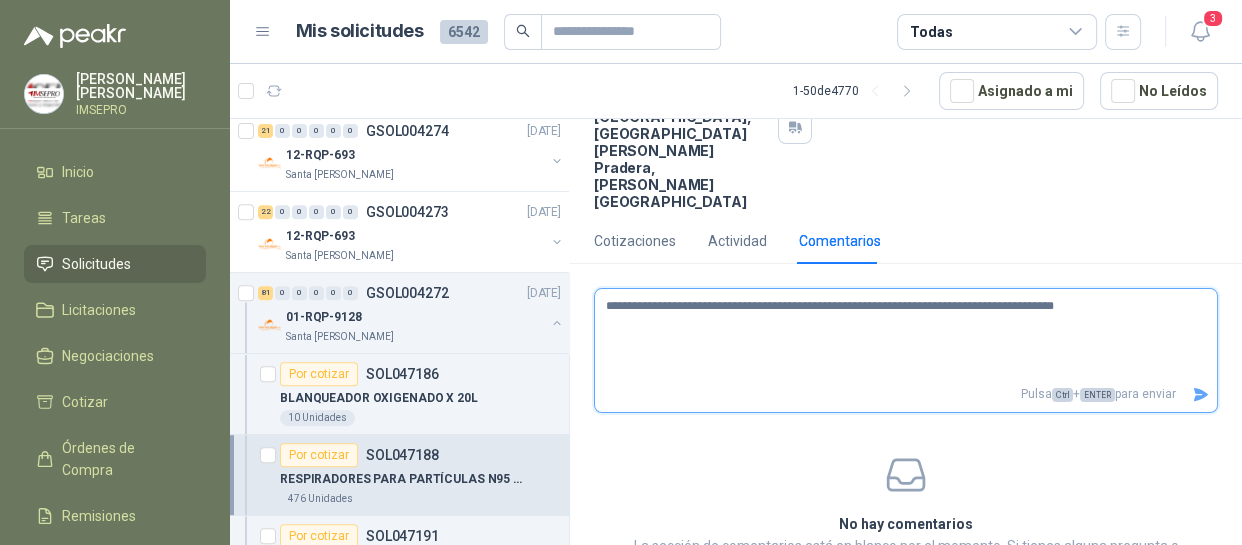 type 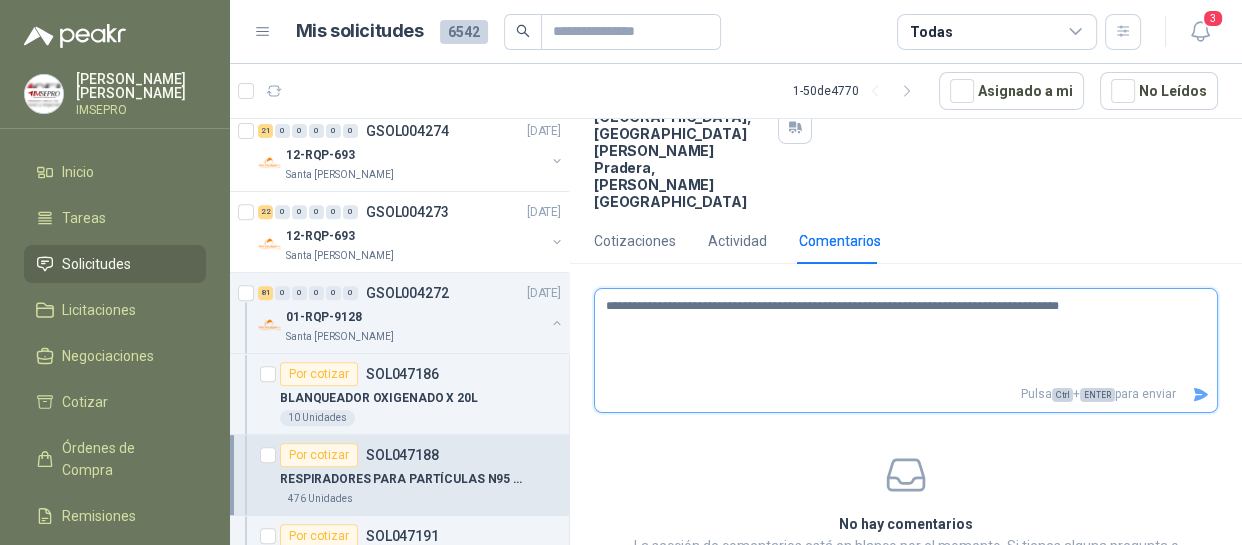 type 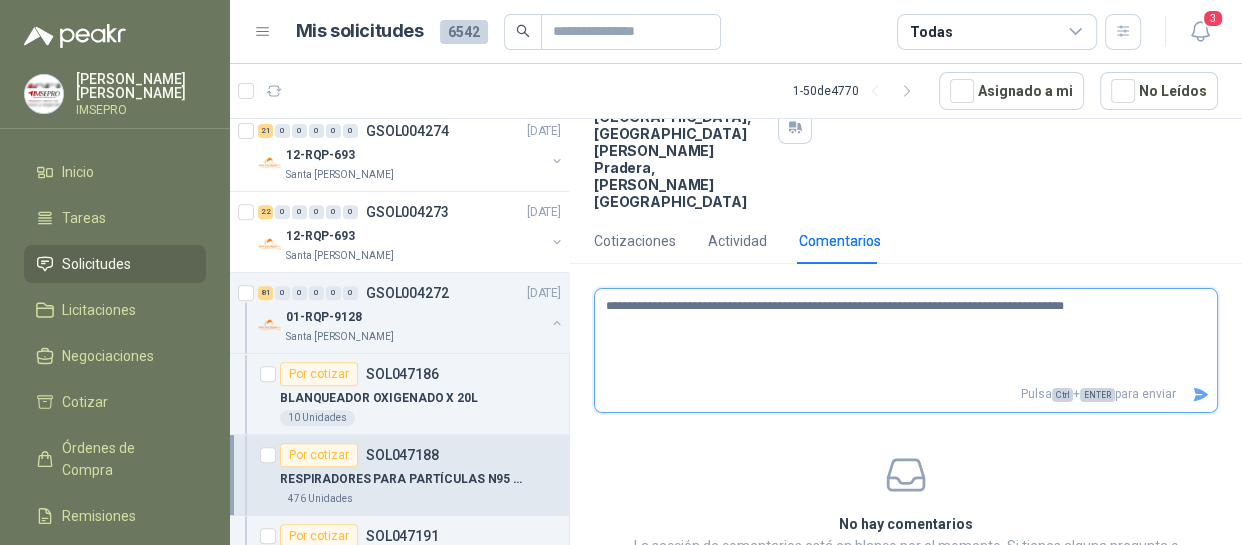 type 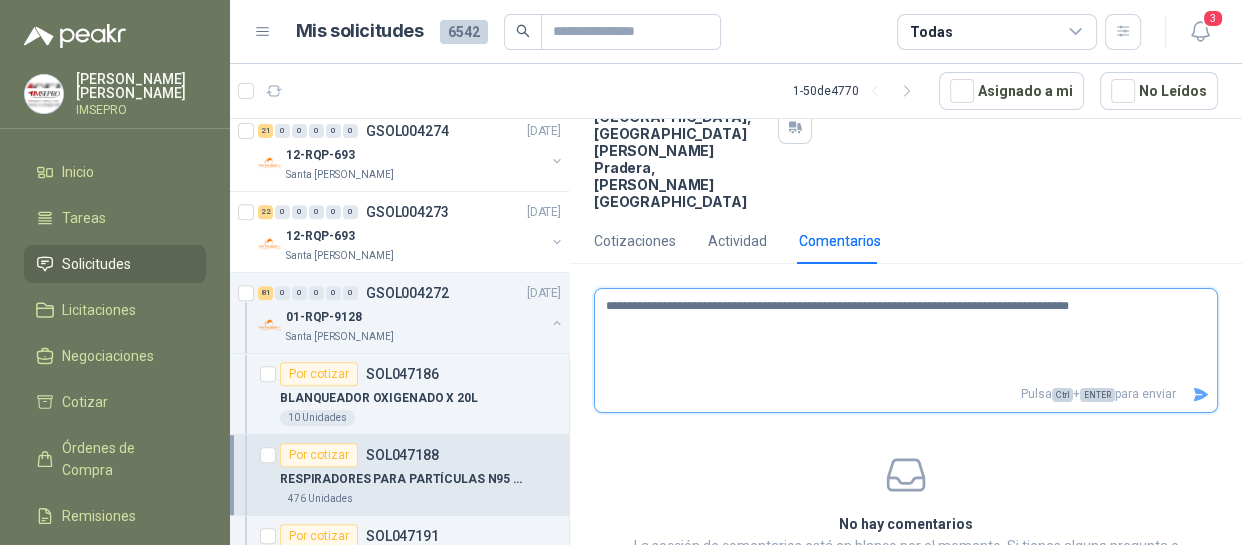 type 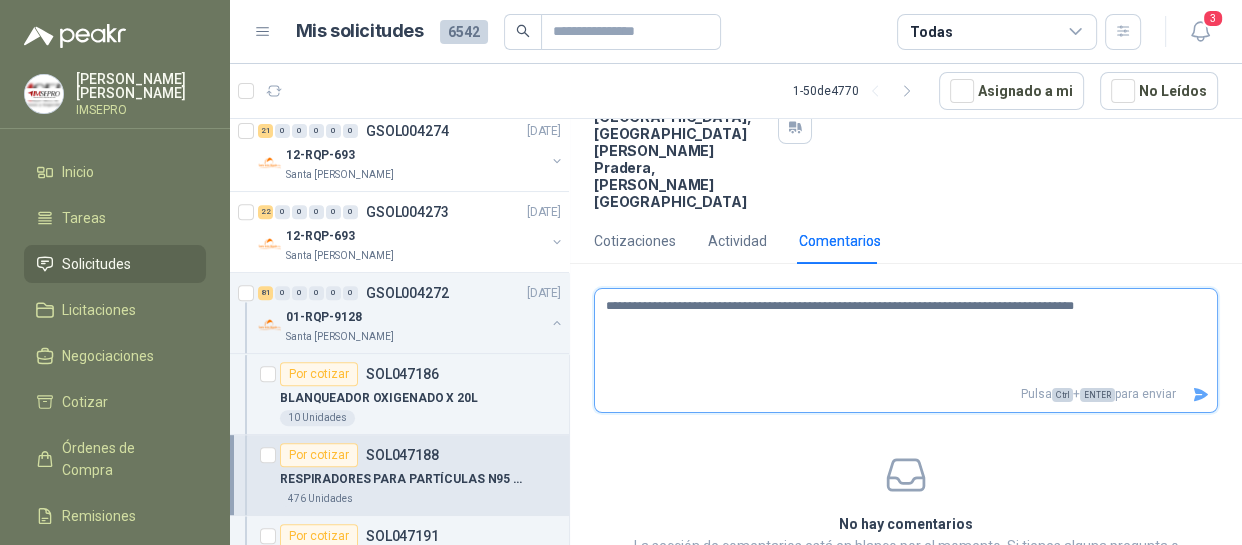 type 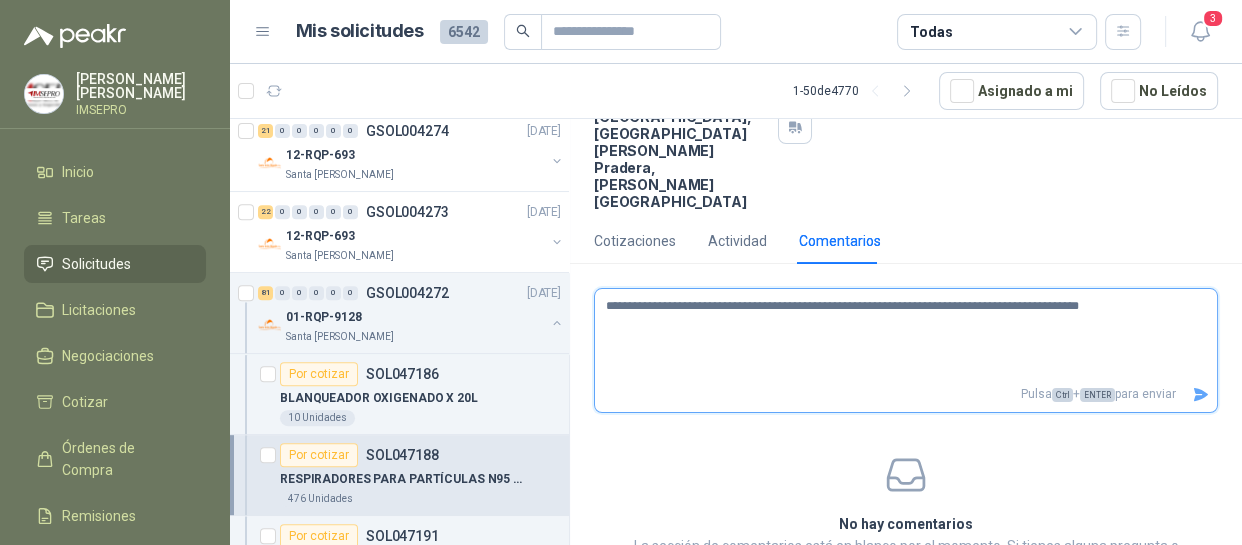 type 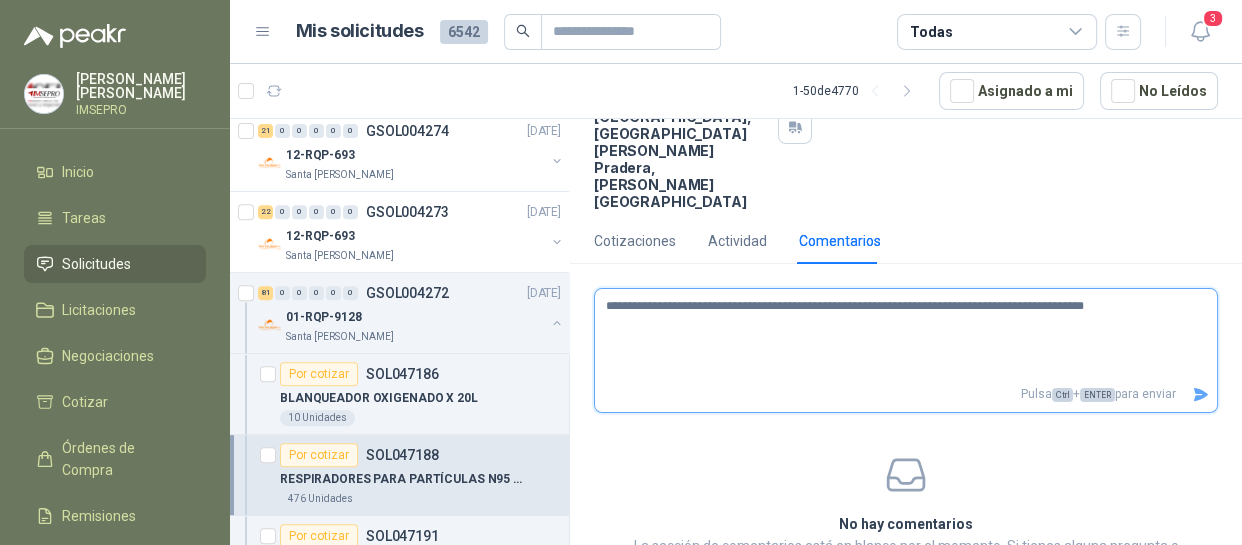 type 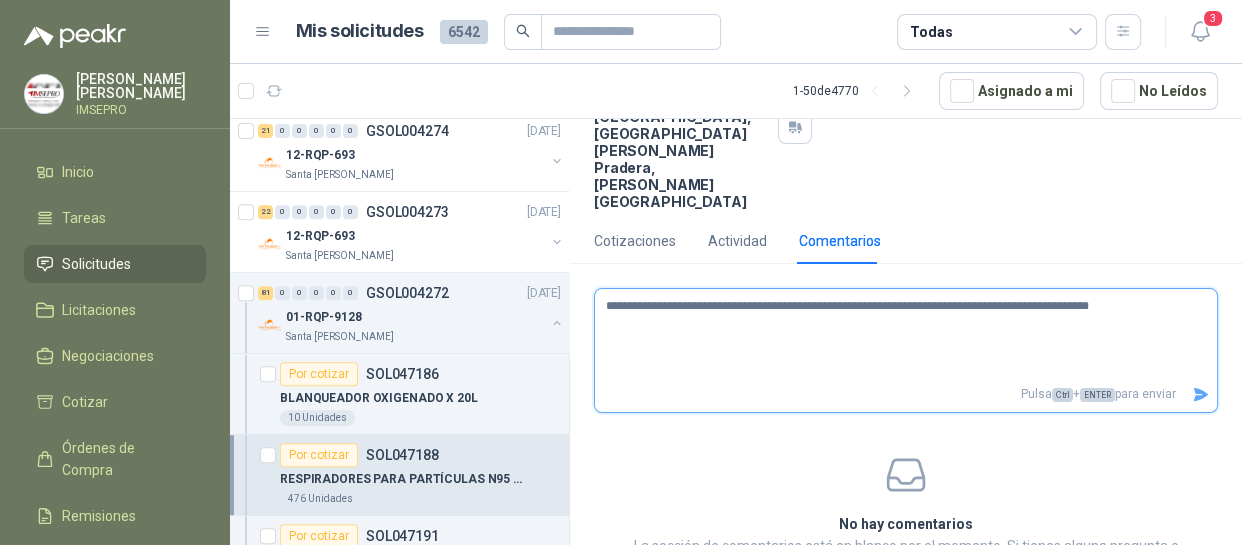 type 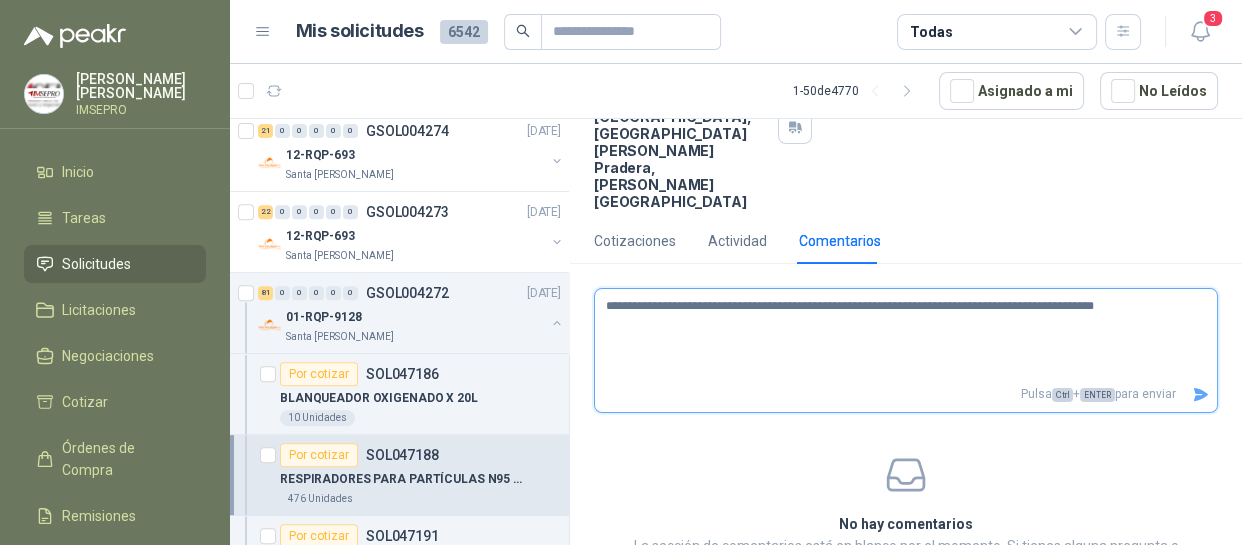 type 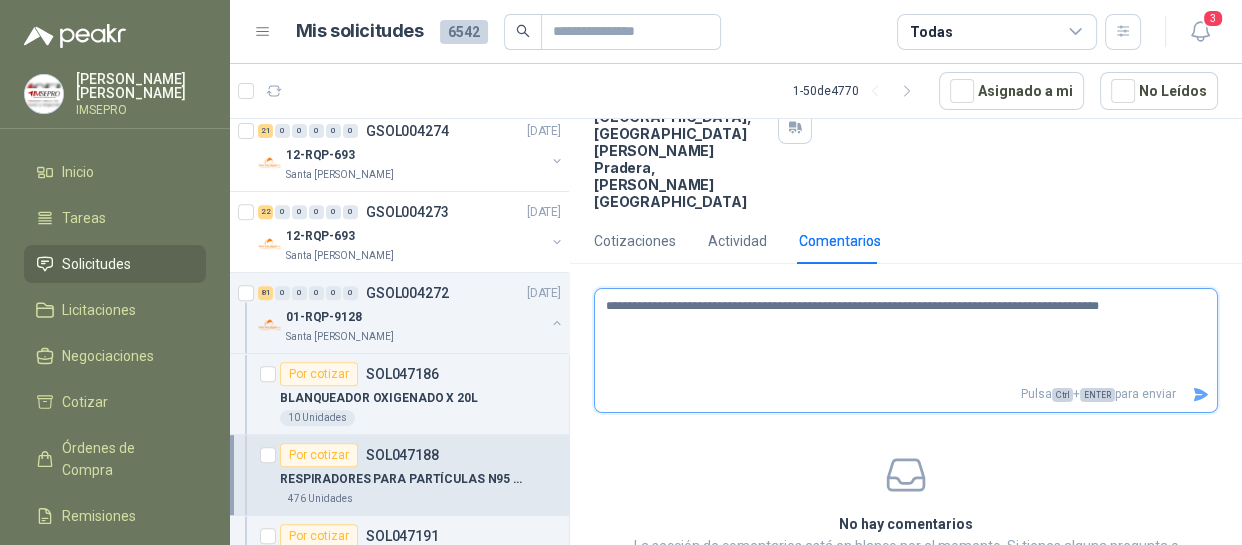 type 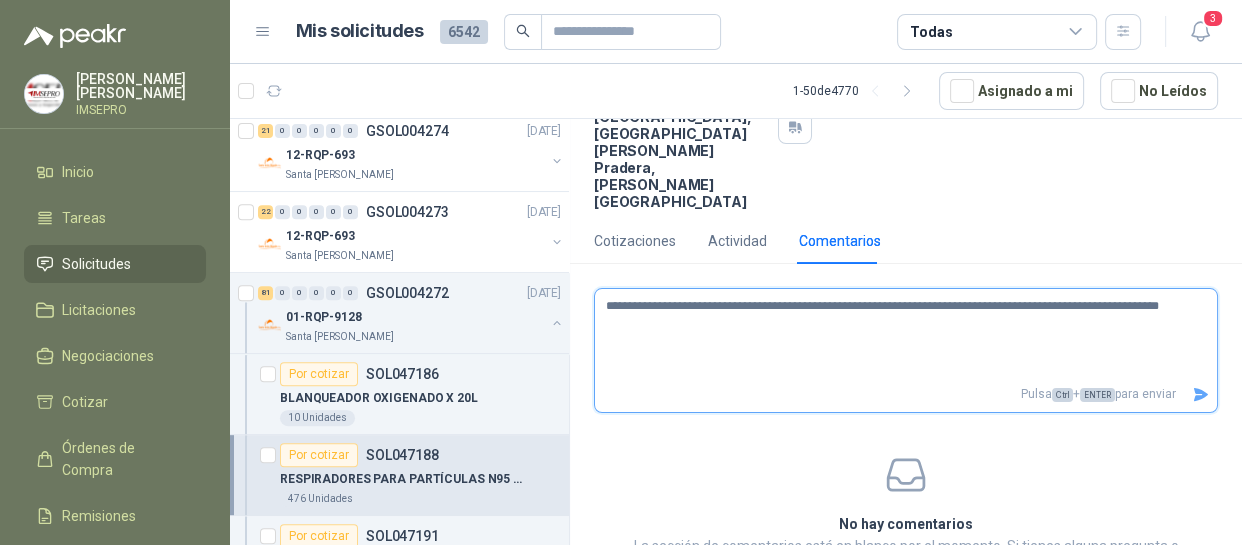 click on "**********" at bounding box center (898, 335) 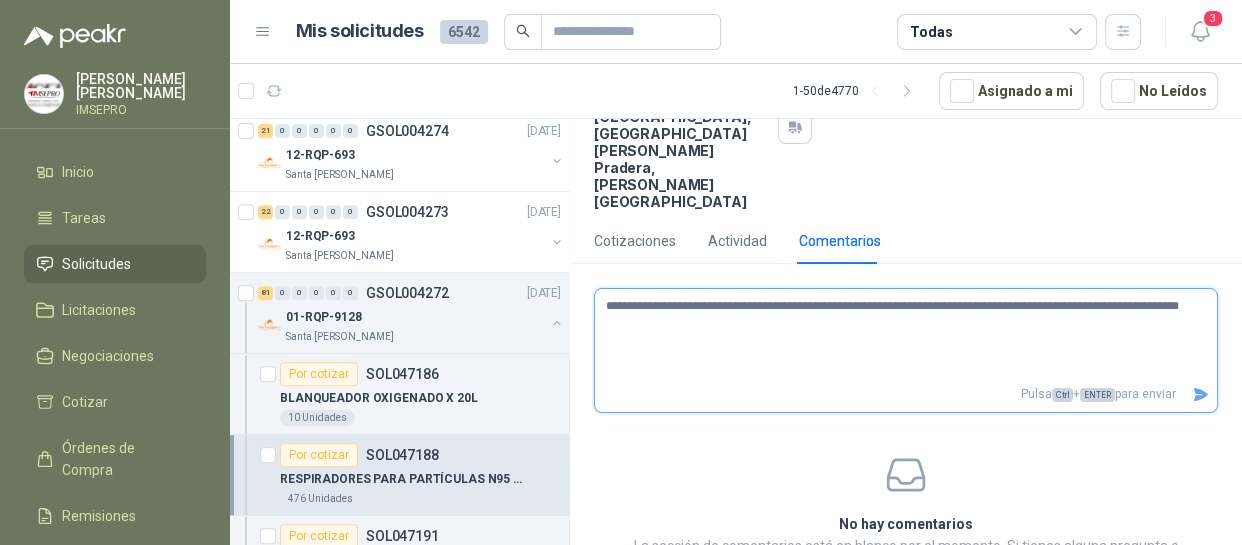 click on "**********" at bounding box center (898, 335) 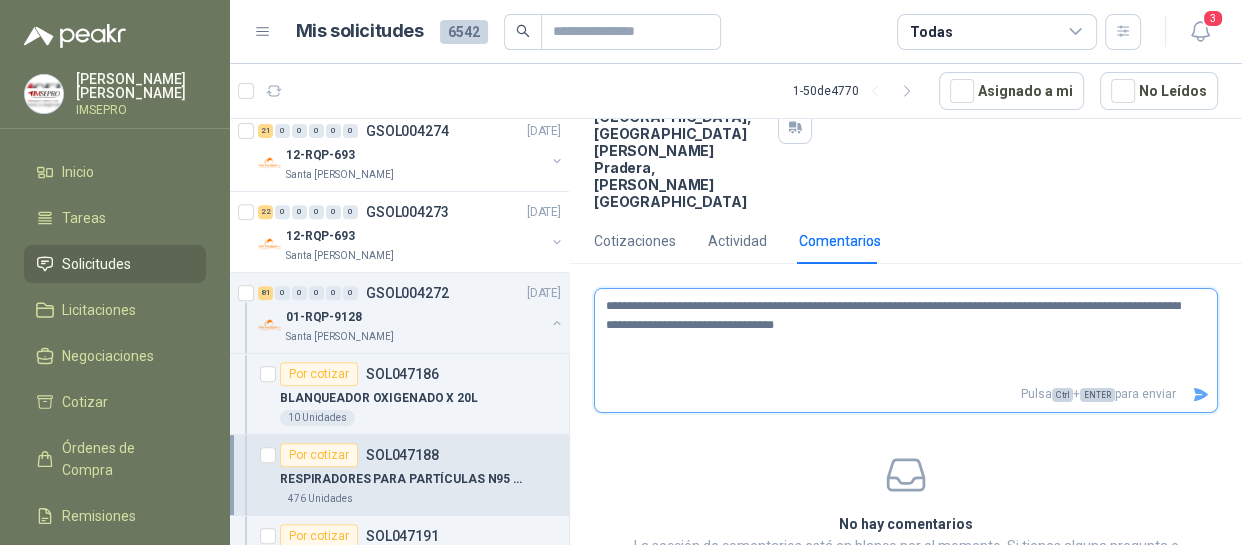 click 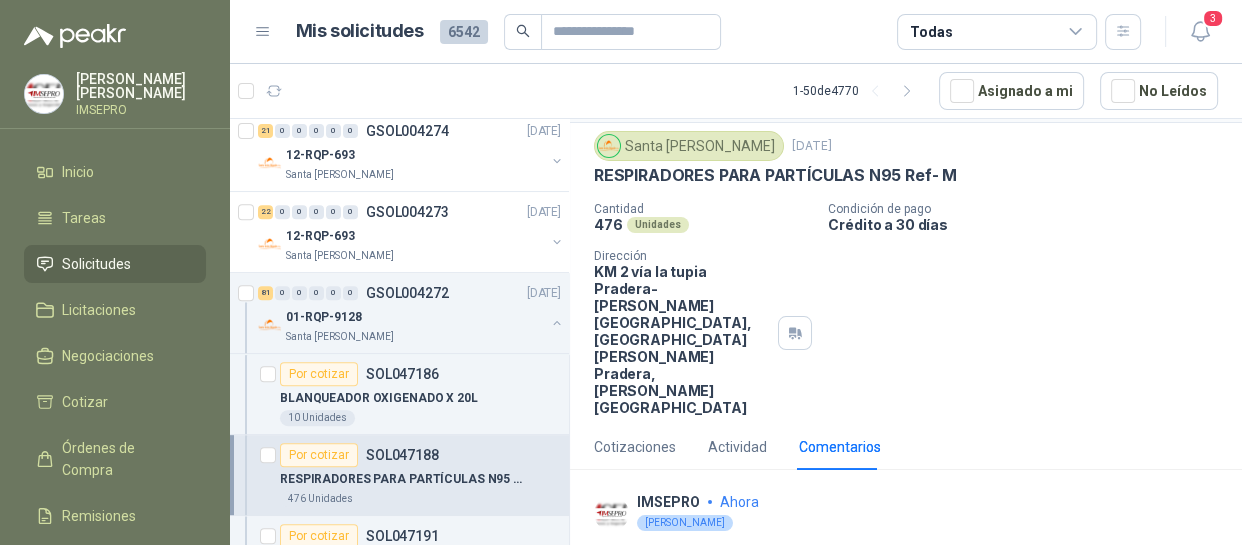 scroll, scrollTop: 55, scrollLeft: 0, axis: vertical 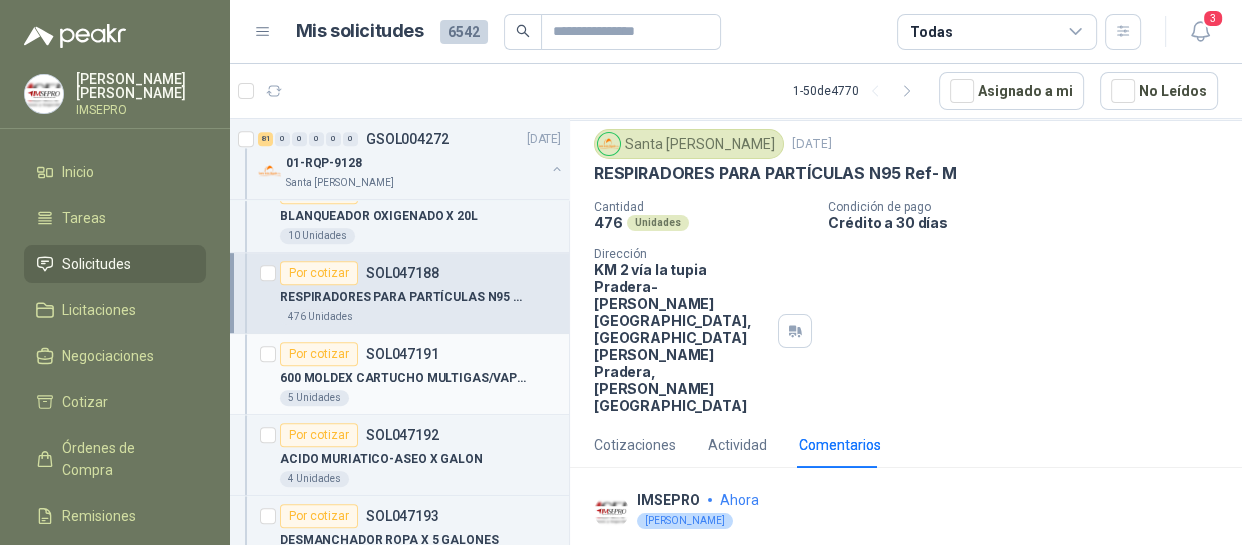 click on "600 MOLDEX CARTUCHO MULTIGAS/VAPOR SMART" at bounding box center (404, 378) 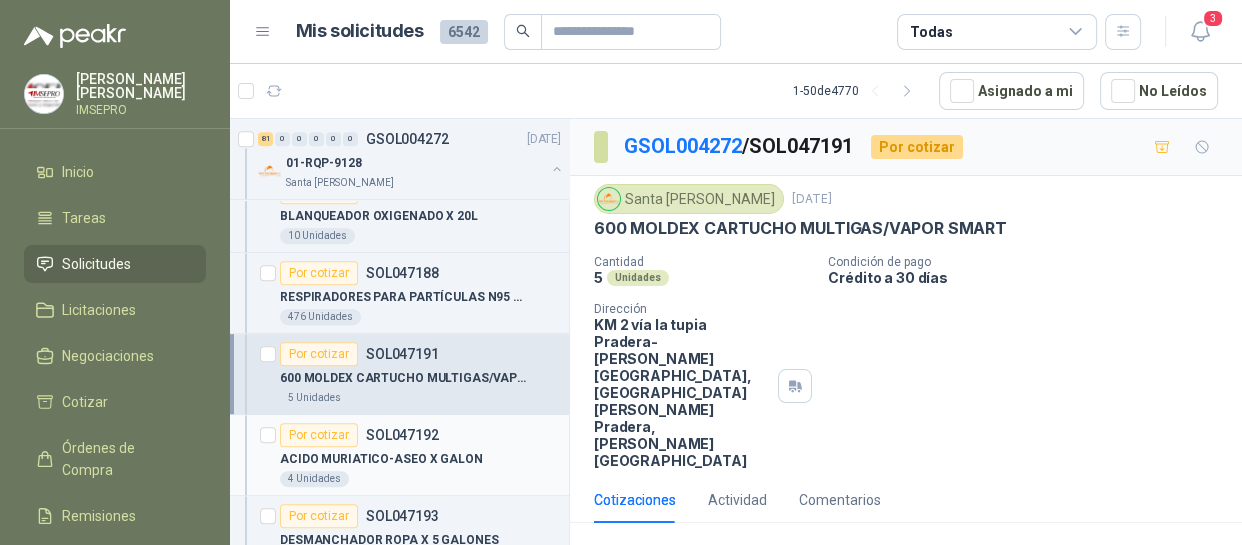 scroll, scrollTop: 1000, scrollLeft: 0, axis: vertical 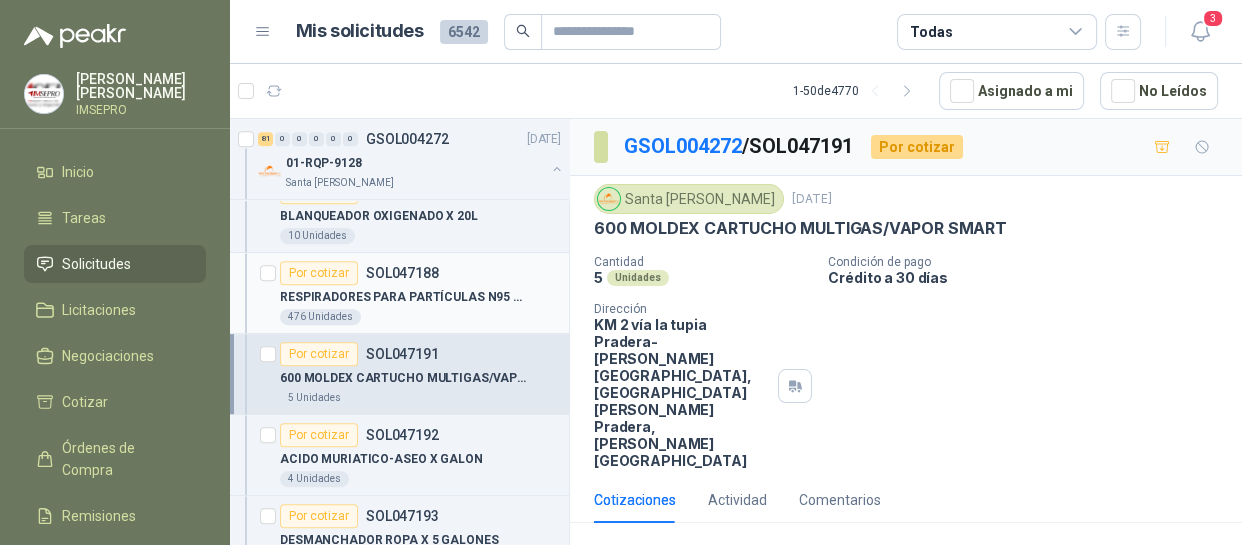 click on "RESPIRADORES PARA PARTÍCULAS N95 Ref- M" at bounding box center [404, 297] 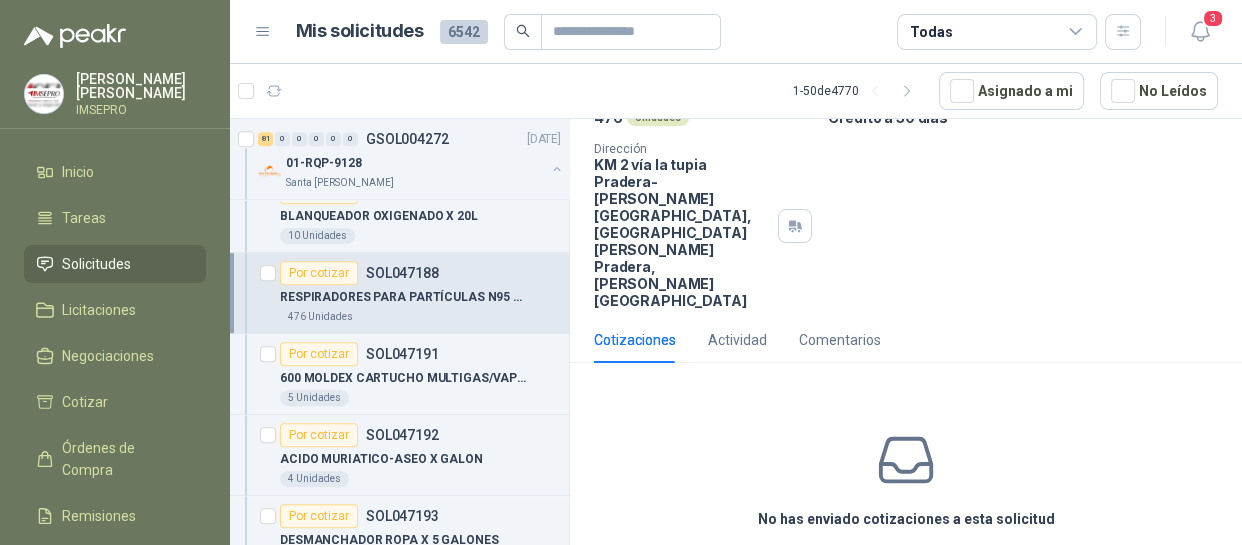 click on "Cotizar" at bounding box center (906, 565) 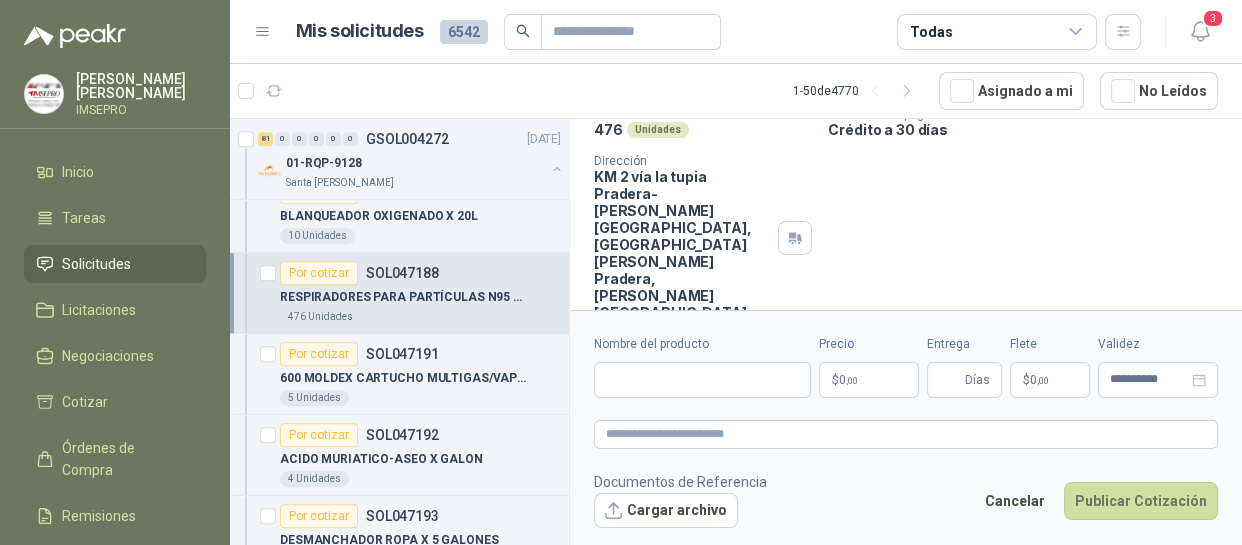 scroll, scrollTop: 146, scrollLeft: 0, axis: vertical 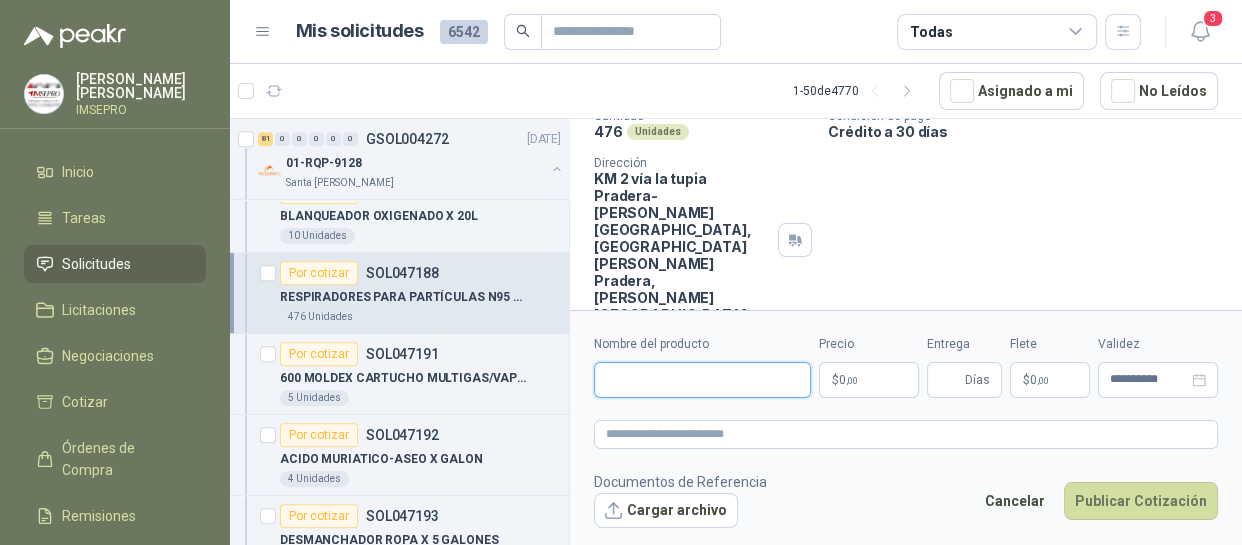 click on "Nombre del producto" at bounding box center [702, 380] 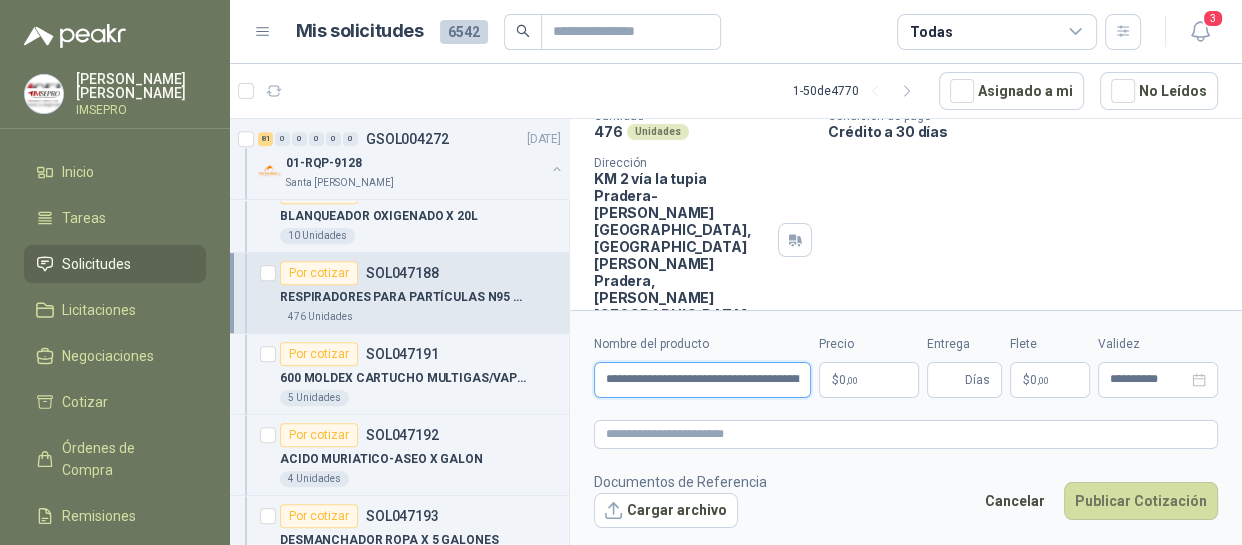 click on "**********" at bounding box center [702, 380] 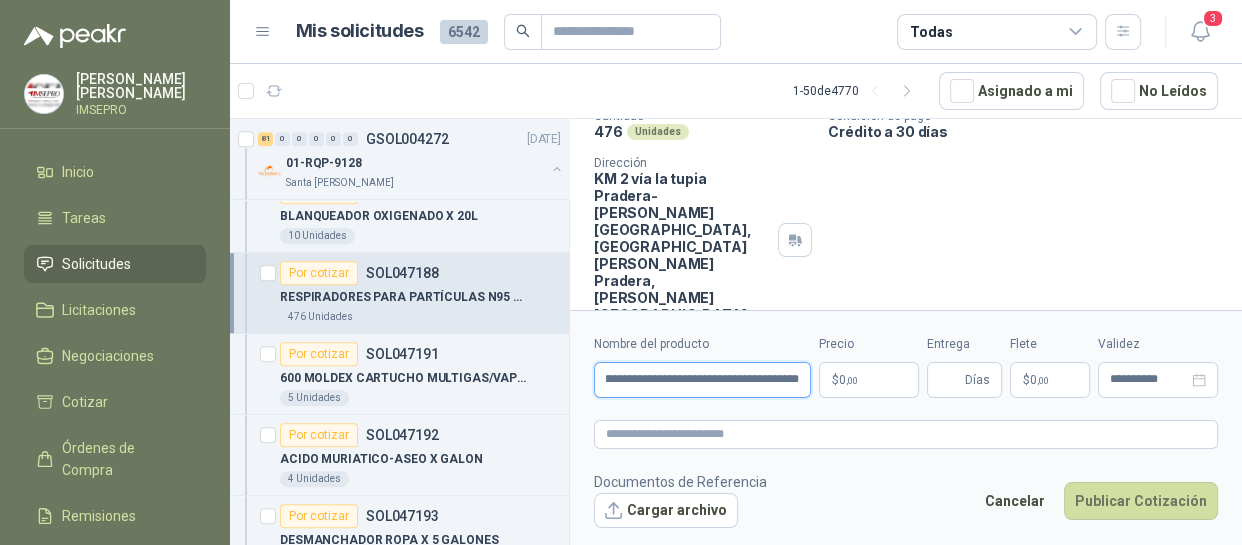 scroll, scrollTop: 0, scrollLeft: 112, axis: horizontal 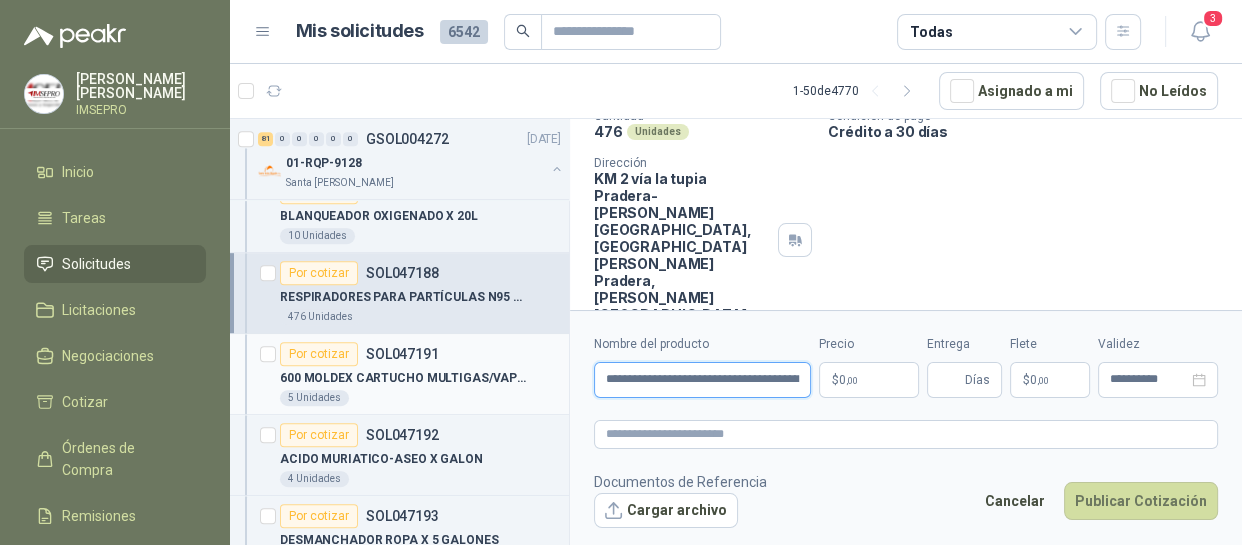 drag, startPoint x: 798, startPoint y: 381, endPoint x: 528, endPoint y: 381, distance: 270 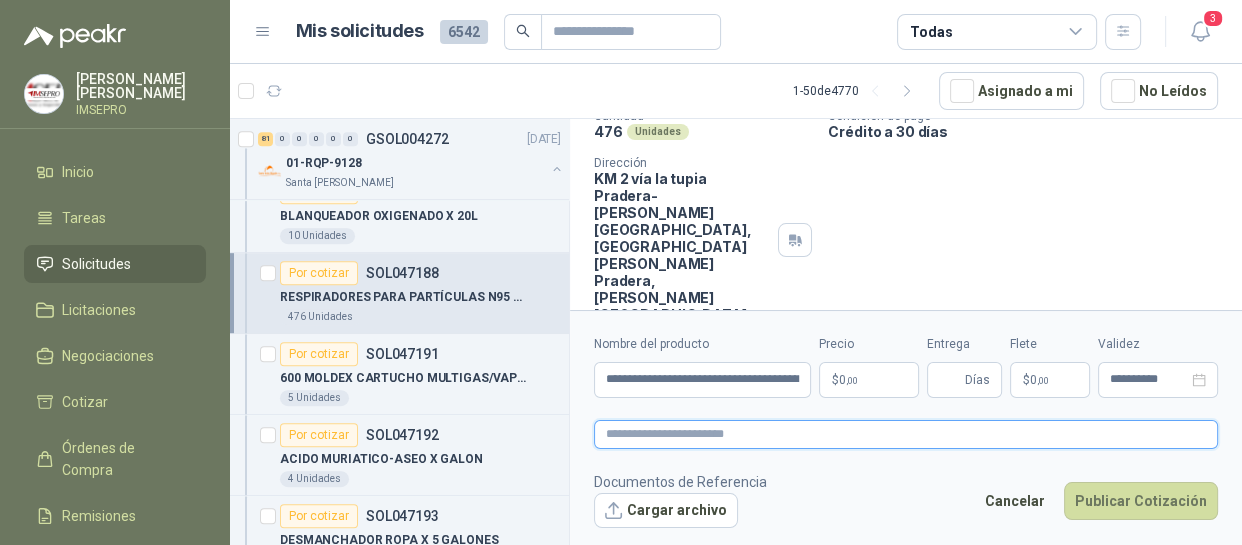 click at bounding box center (906, 434) 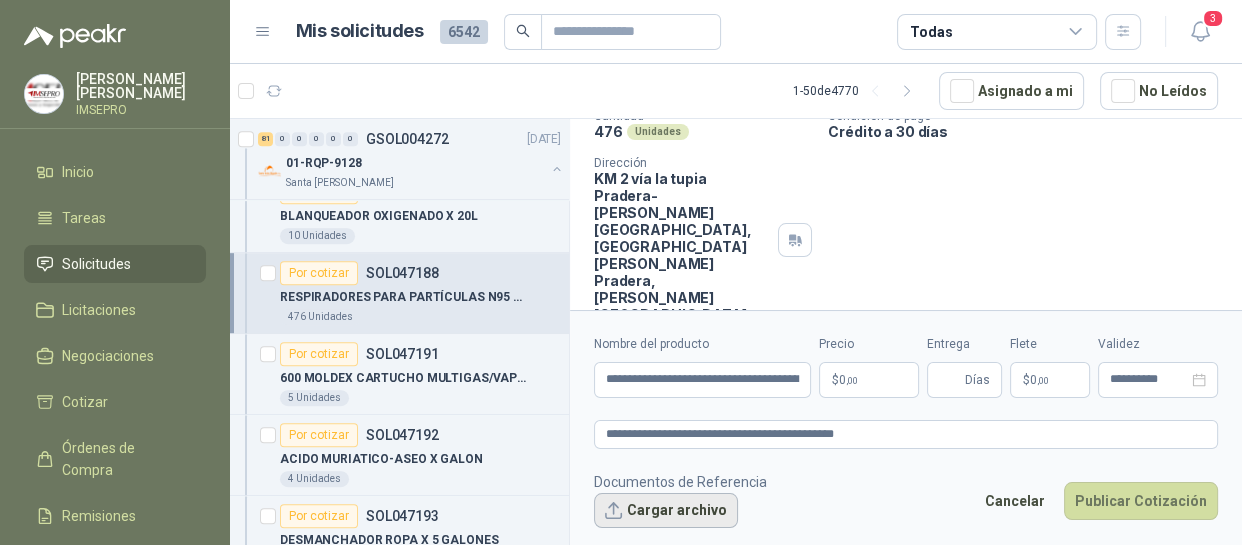 click on "Cargar archivo" at bounding box center (666, 511) 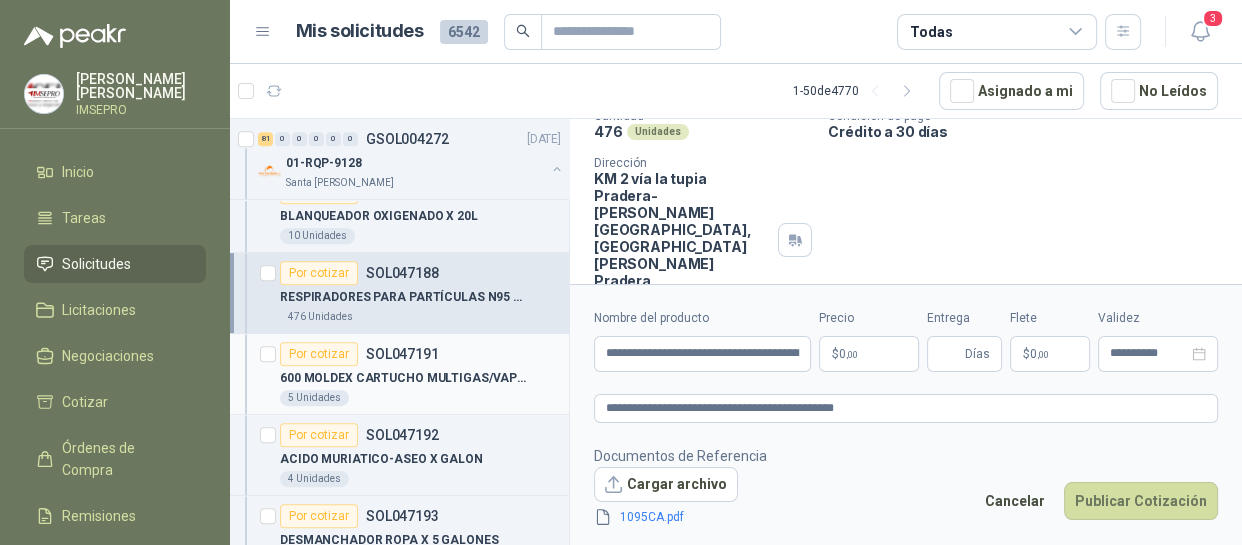 scroll, scrollTop: 160, scrollLeft: 0, axis: vertical 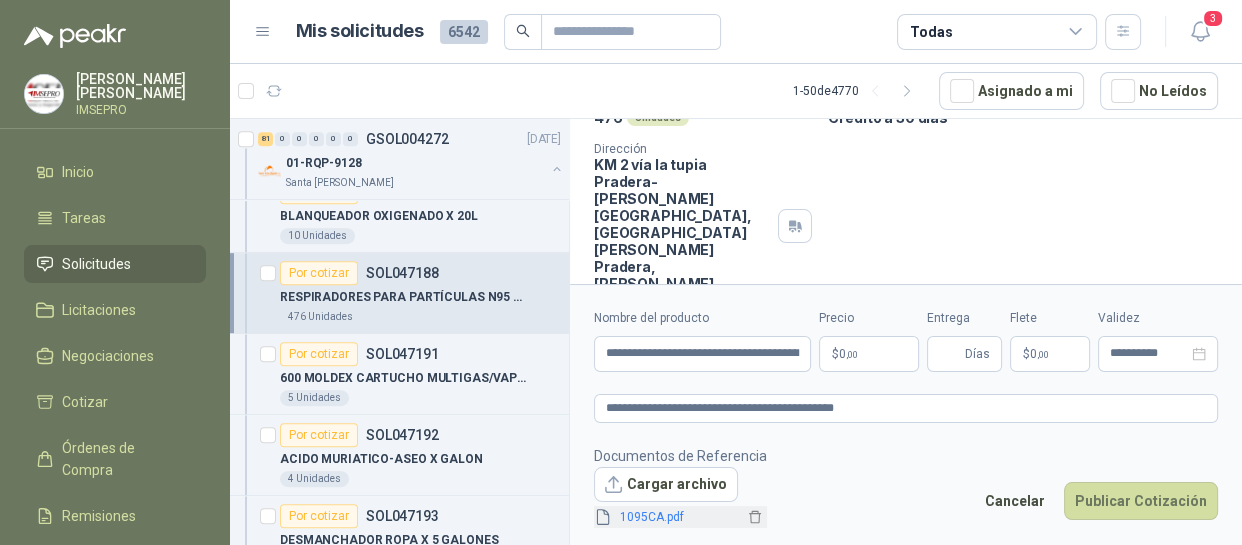 click on "1095CA.pdf" at bounding box center [678, 517] 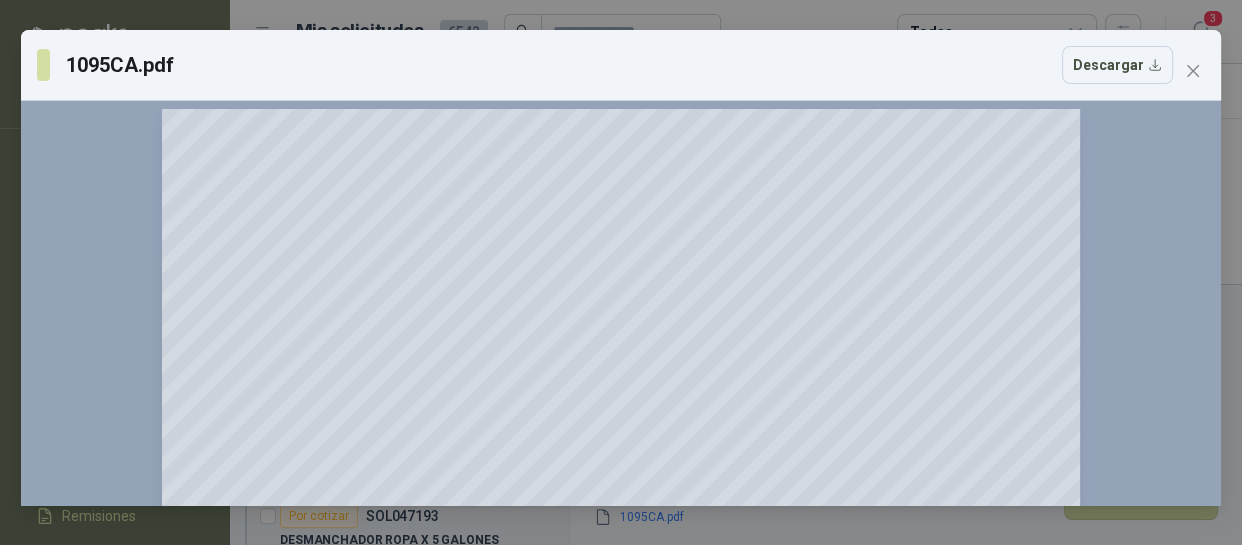 scroll, scrollTop: 0, scrollLeft: 0, axis: both 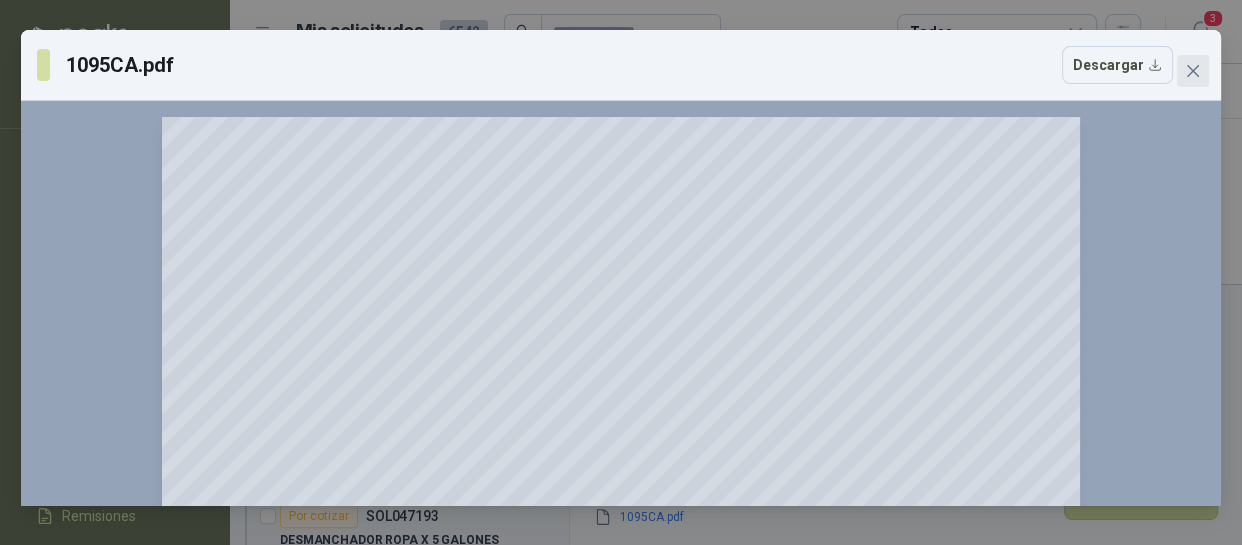 click 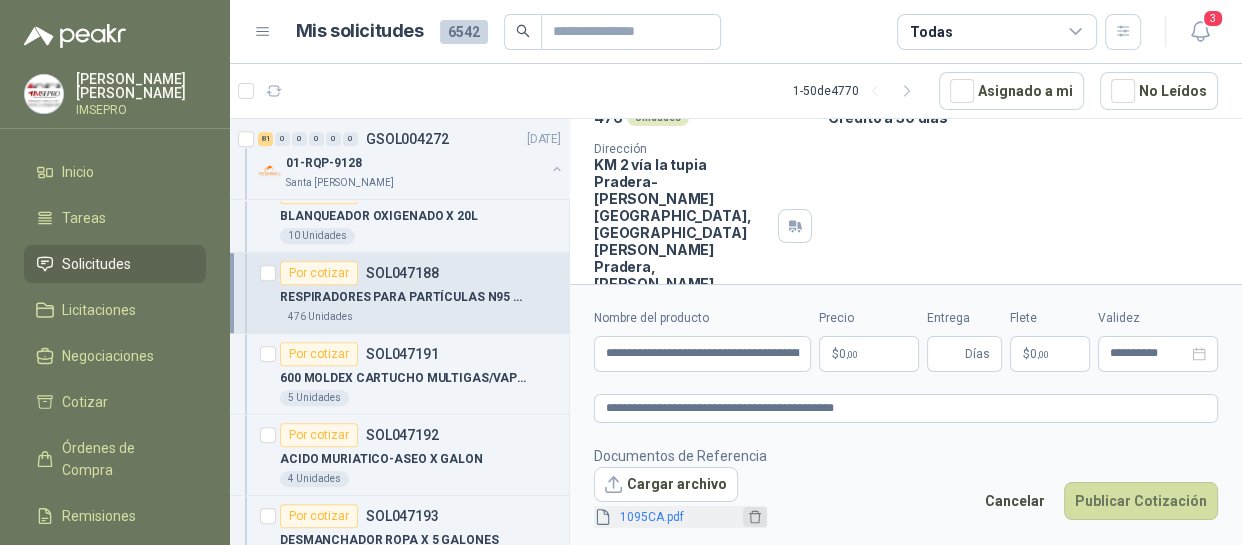 click 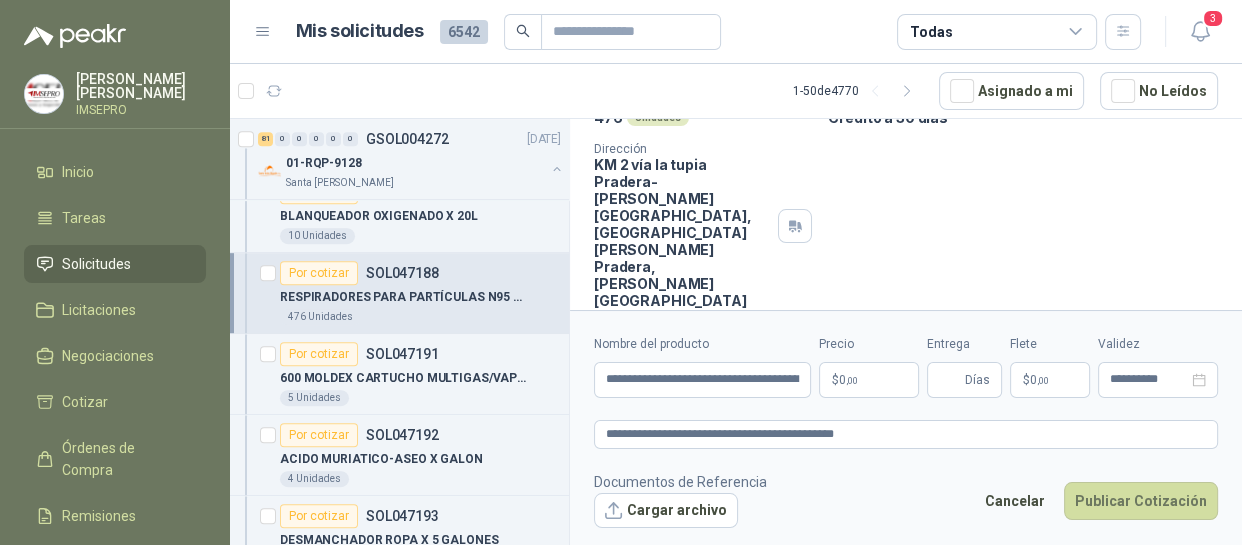 scroll, scrollTop: 146, scrollLeft: 0, axis: vertical 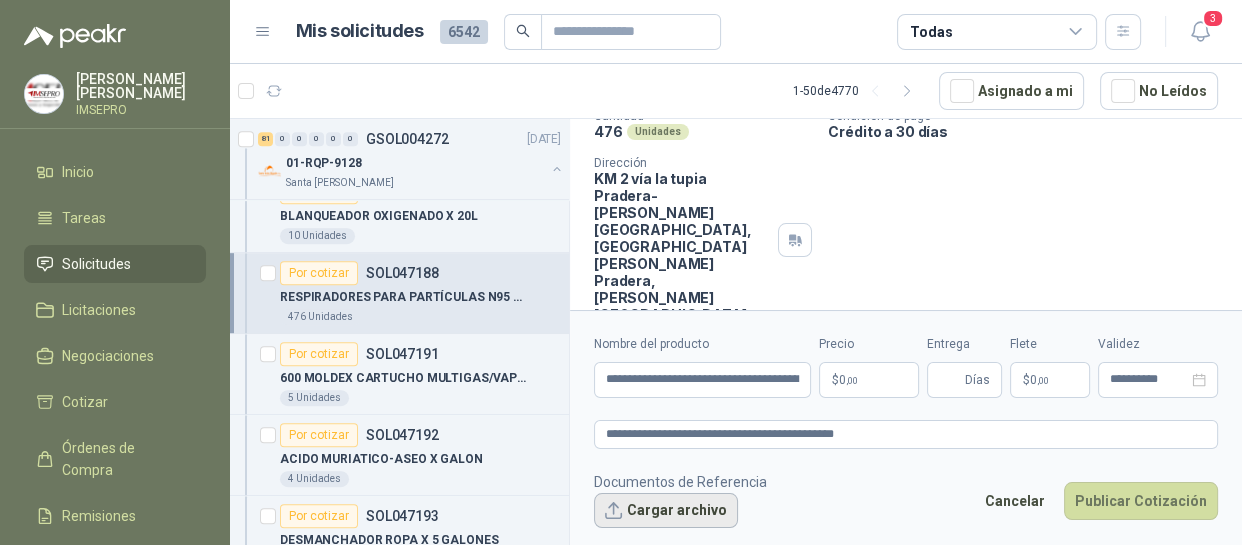 click on "Cargar archivo" at bounding box center (666, 511) 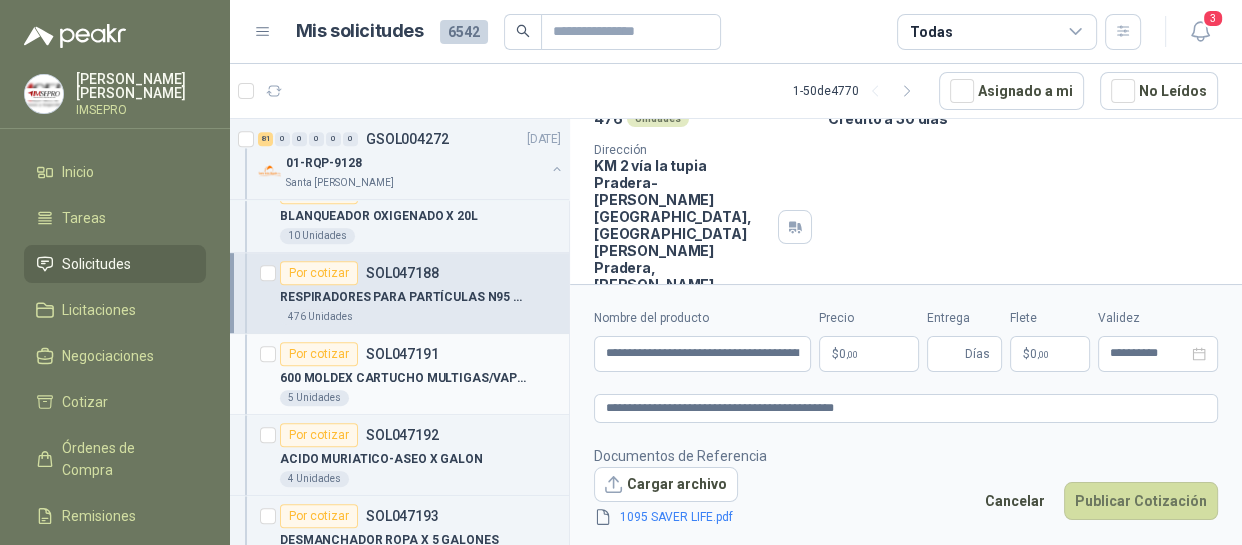 scroll, scrollTop: 160, scrollLeft: 0, axis: vertical 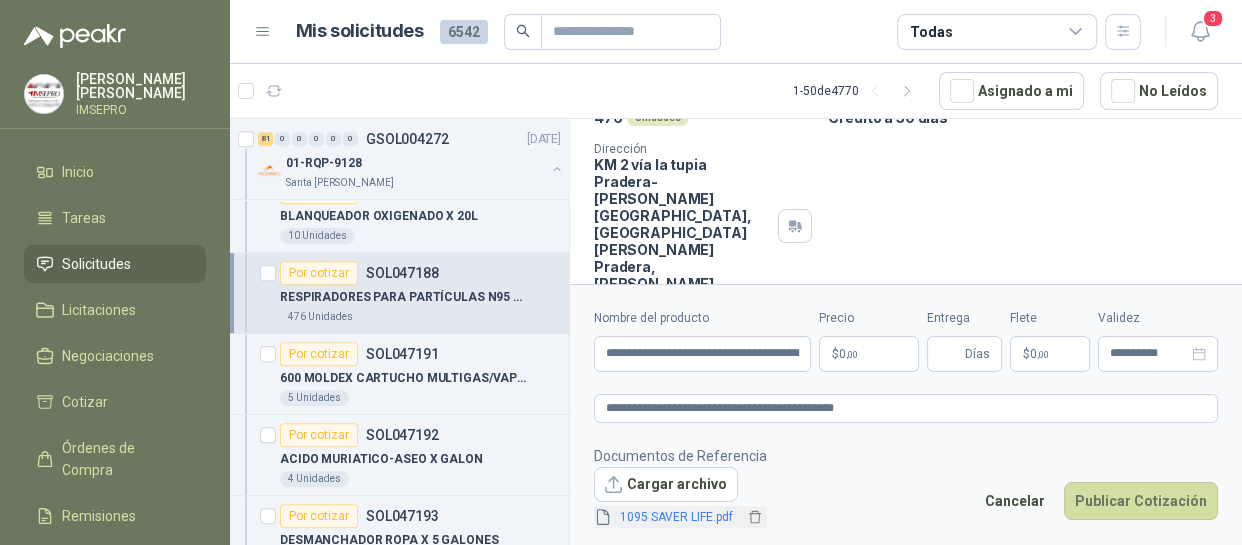 click on "1095 SAVER LIFE.pdf" at bounding box center [678, 517] 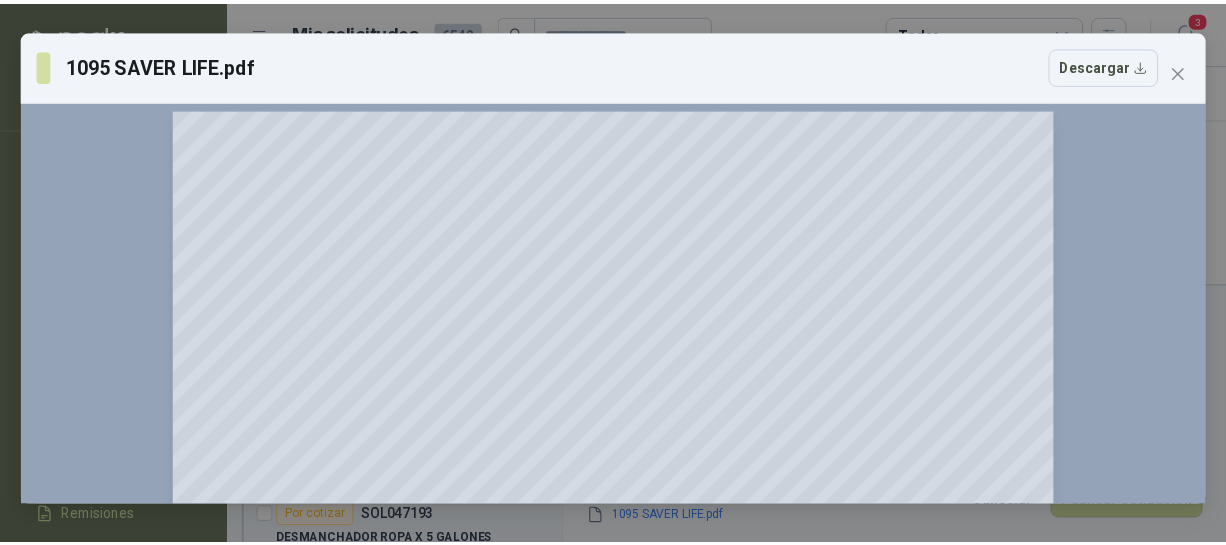 scroll, scrollTop: 0, scrollLeft: 0, axis: both 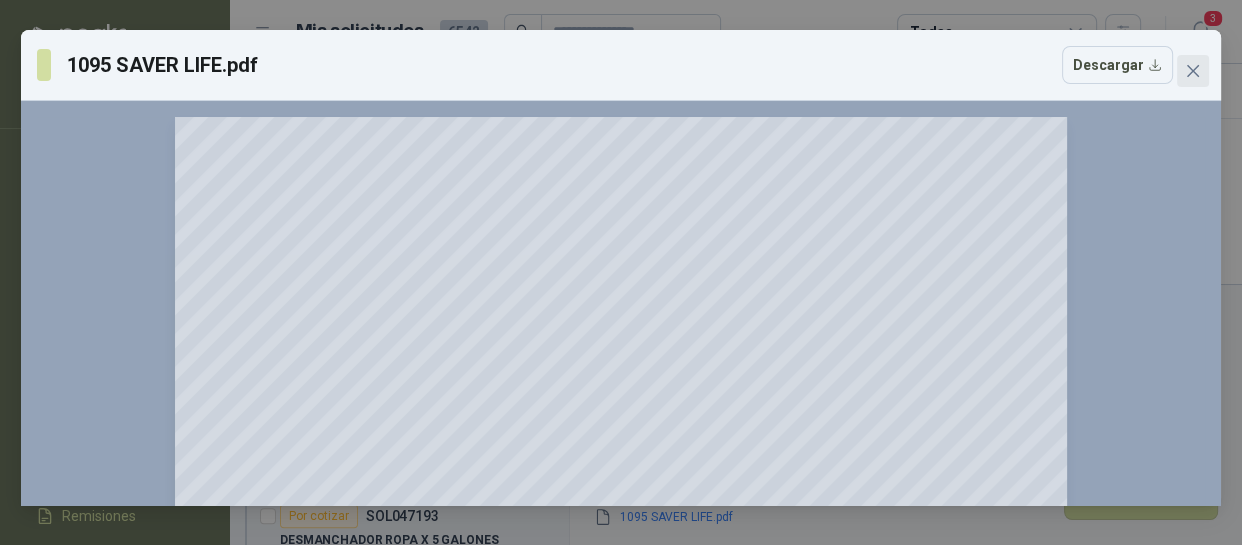 click 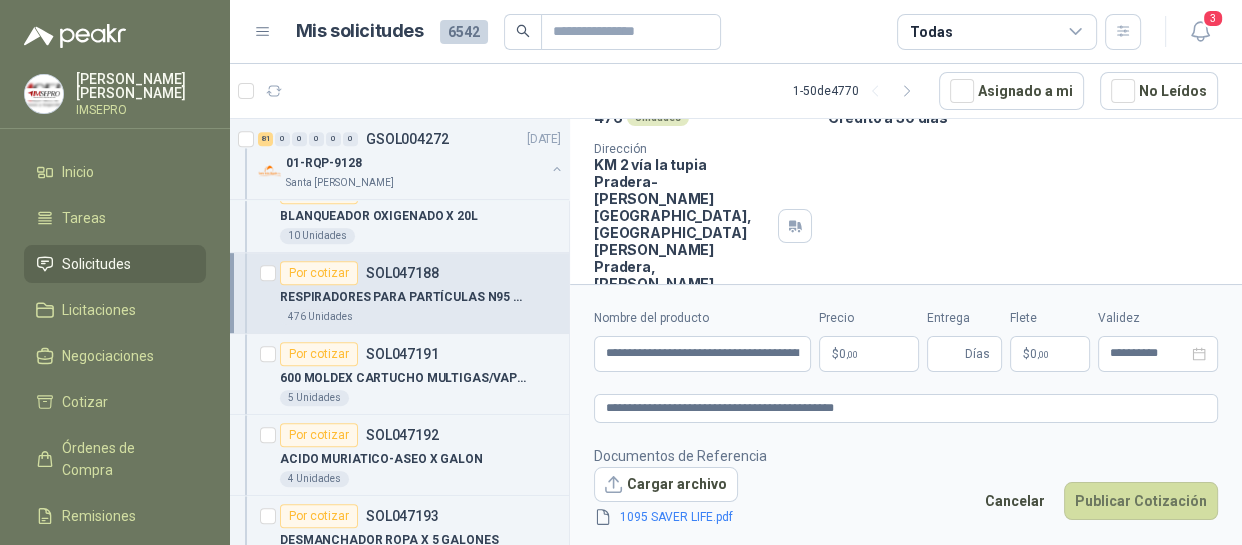 click on "[PERSON_NAME] IMSEPRO   Inicio   Tareas   Solicitudes   Licitaciones   Negociaciones   Cotizar   Órdenes de Compra   Remisiones   Configuración   Manuales y ayuda Mis solicitudes 6542 Todas 3 1 - 50  de  4770 Asignado a mi No Leídos 1   1   0   0   0   0   GSOL004284 [DATE]   INSUMOS JULIO - YUMBO Almatec   Por adjudicar SOL047539 CARETA MEDIA CARA 3M REF 6200 12   Unidades Por cotizar SOL047540 CINTA AISLANTE NEGRA SUPER 33 10   Unidades 1   0   0   0   0   0   GSOL004280 [DATE]   01-RQU-2121 Santa [PERSON_NAME]   Por cotizar SOL047530 PUNTILLA ACERADA 2  * 3 (CAJA) 5   Unidades 1   0   0   0   0   0   GSOL004279 [DATE]   01-RQU-2121 Santa [PERSON_NAME]   13   0   0   0   0   0   GSOL004278 [DATE]   19-RQP-421 Santa [PERSON_NAME]   13   0   0   0   0   0   GSOL004277 [DATE]   19-RQP-421 [GEOGRAPHIC_DATA][PERSON_NAME]   32   1   0   0   0   0   GSOL004276 [DATE]   19-RQP-420 Santa [PERSON_NAME]   32   0   0   0   0   0   GSOL004275 [DATE]   19-RQP-420 [GEOGRAPHIC_DATA][PERSON_NAME]   21   0   0" at bounding box center [621, 272] 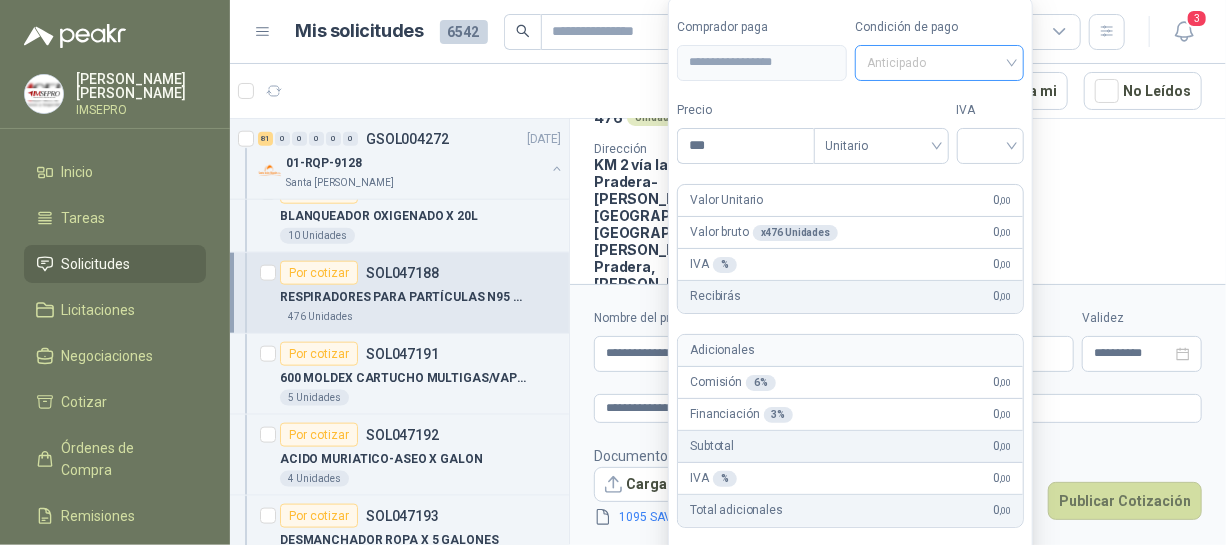 click on "Anticipado" at bounding box center [940, 63] 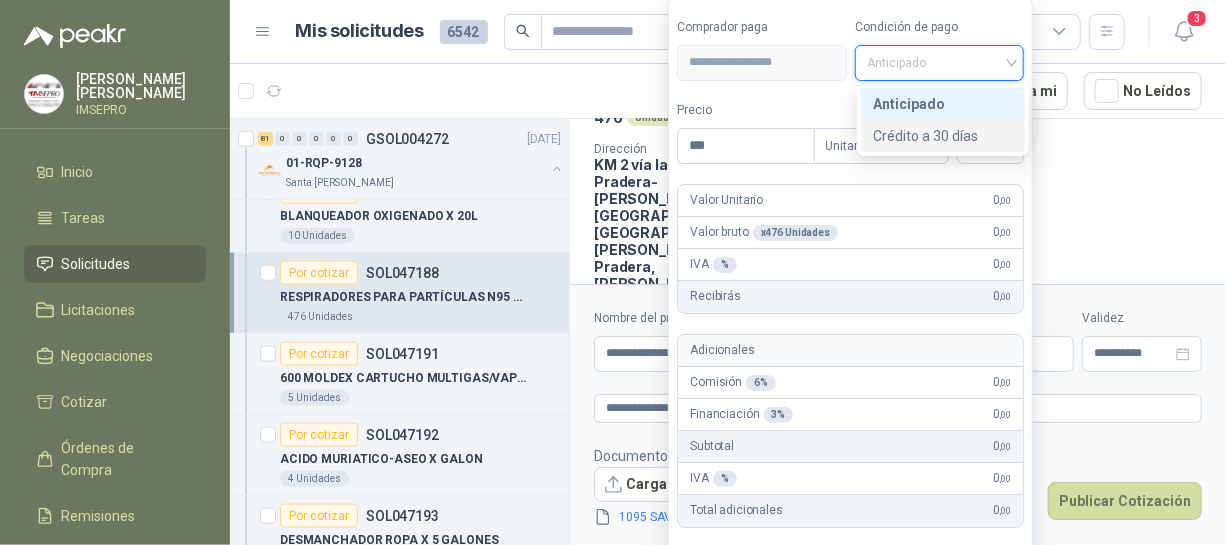 click on "Crédito a 30 días" at bounding box center [943, 136] 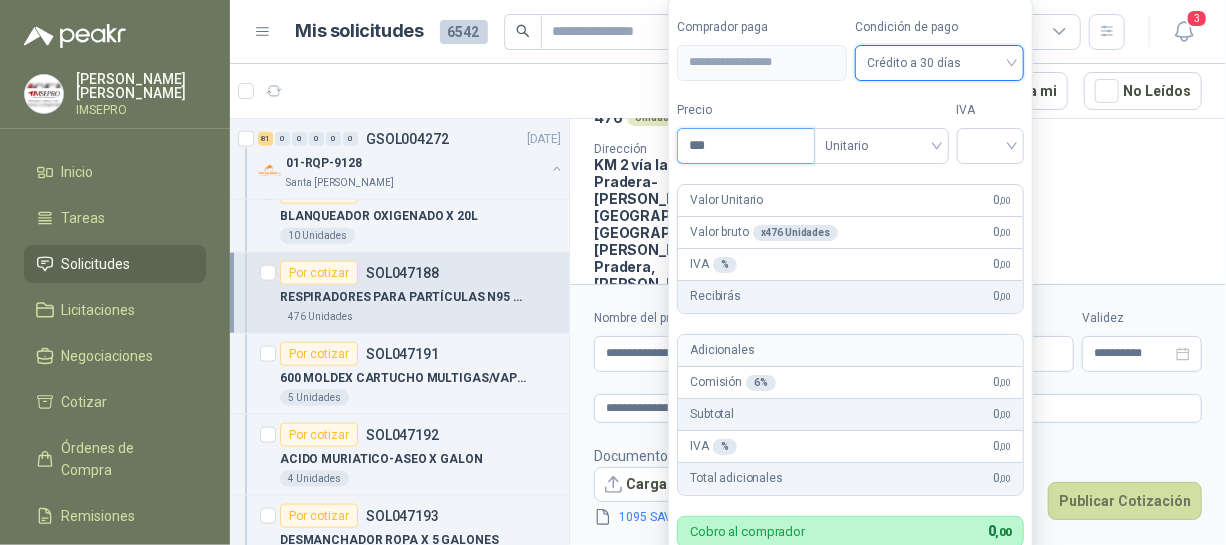 click on "***" at bounding box center (745, 146) 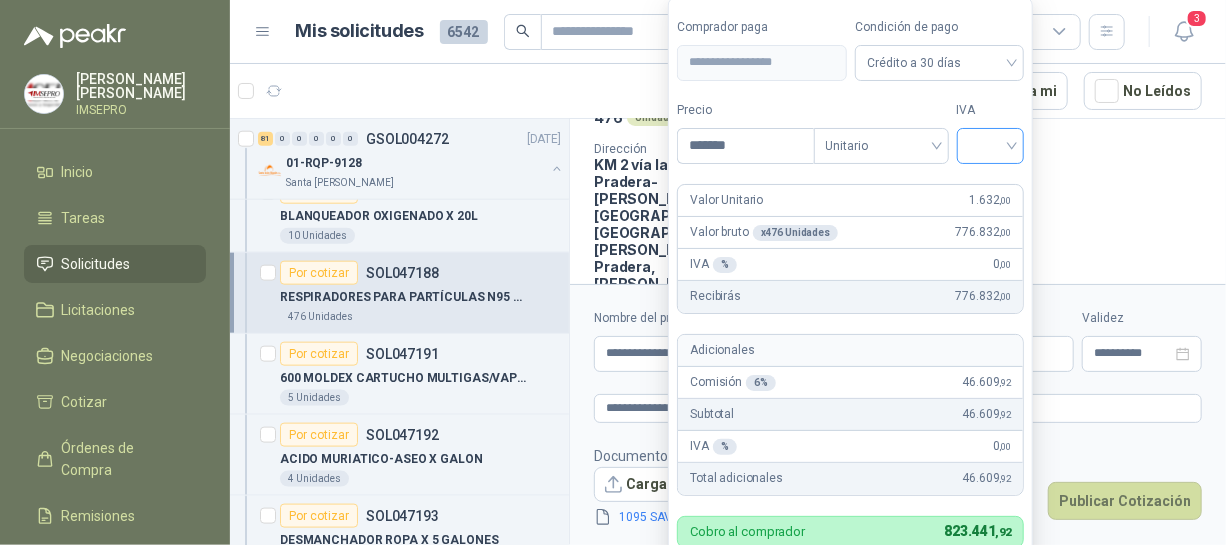 click at bounding box center (991, 144) 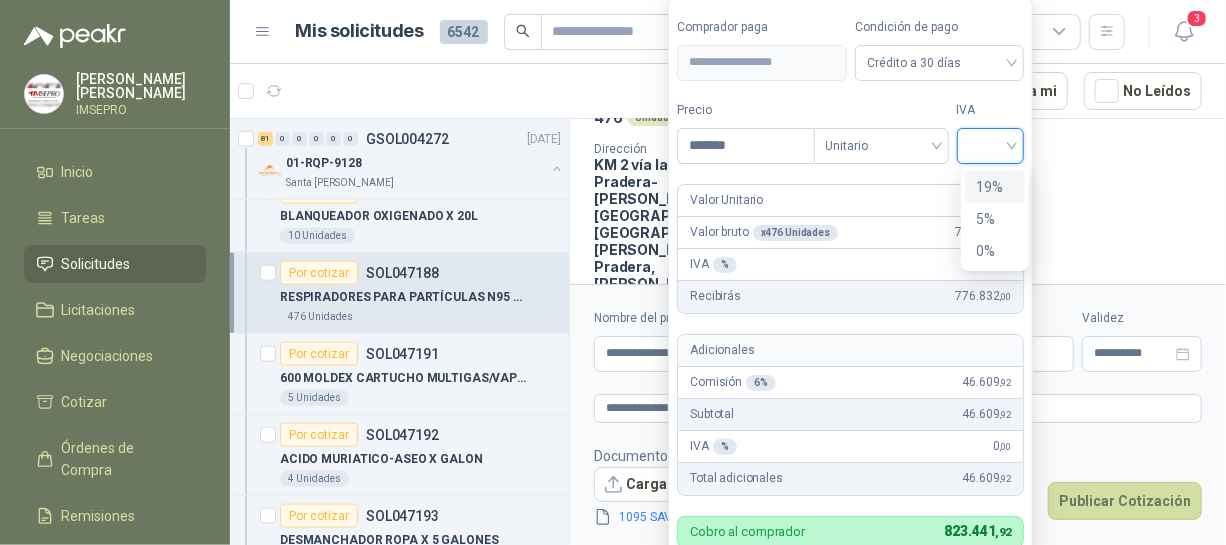 click on "19%" at bounding box center [995, 187] 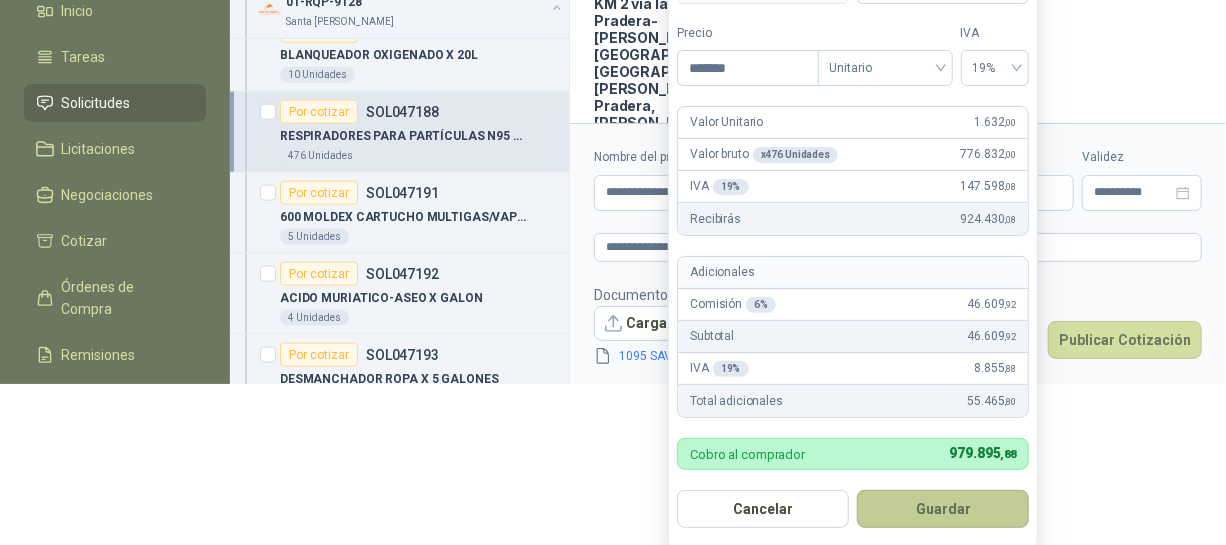 click on "Guardar" at bounding box center [943, 509] 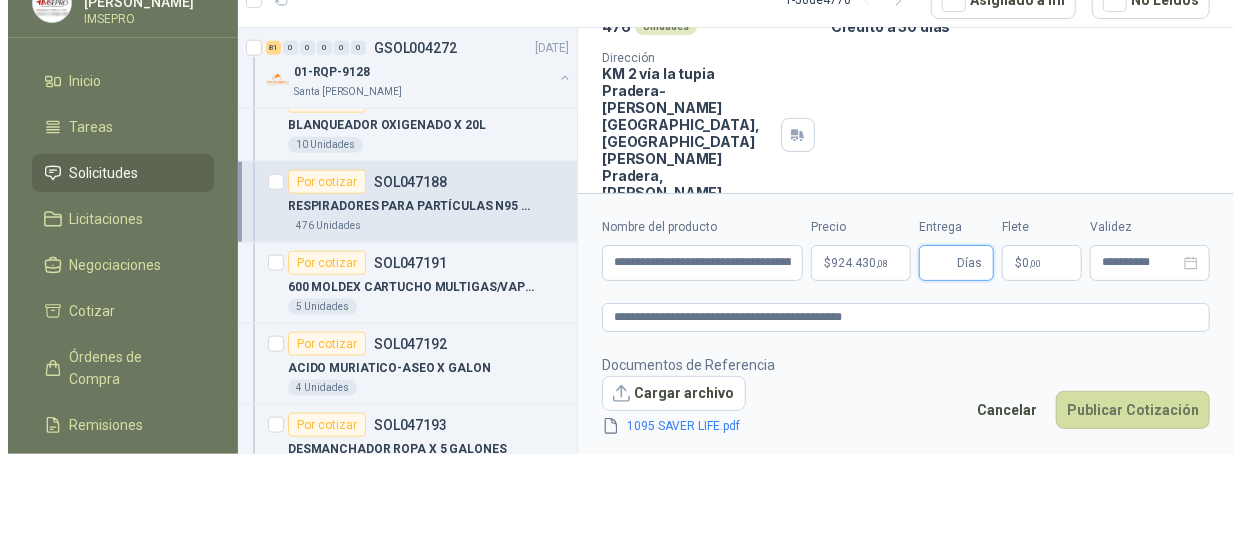 scroll, scrollTop: 0, scrollLeft: 0, axis: both 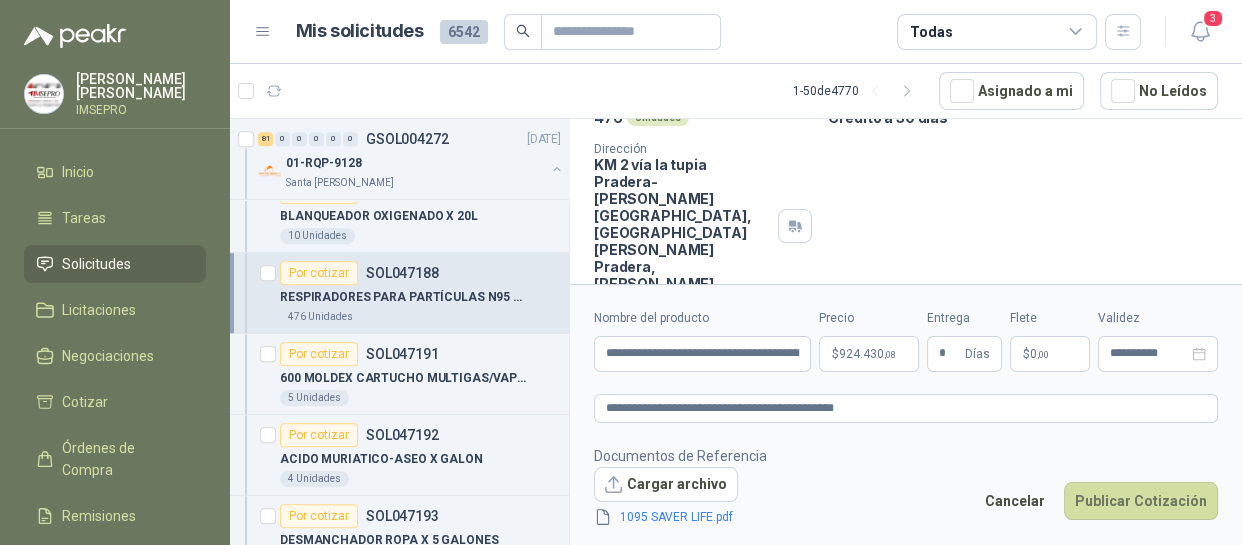 click on "$    0 ,00" at bounding box center (1050, 354) 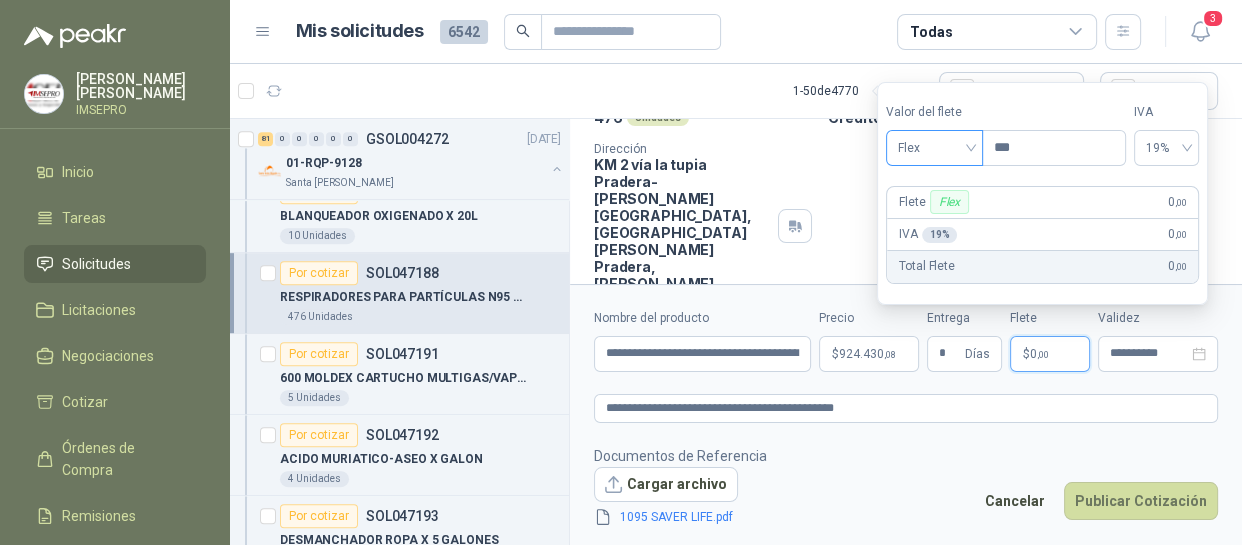 click on "Flex" at bounding box center (934, 148) 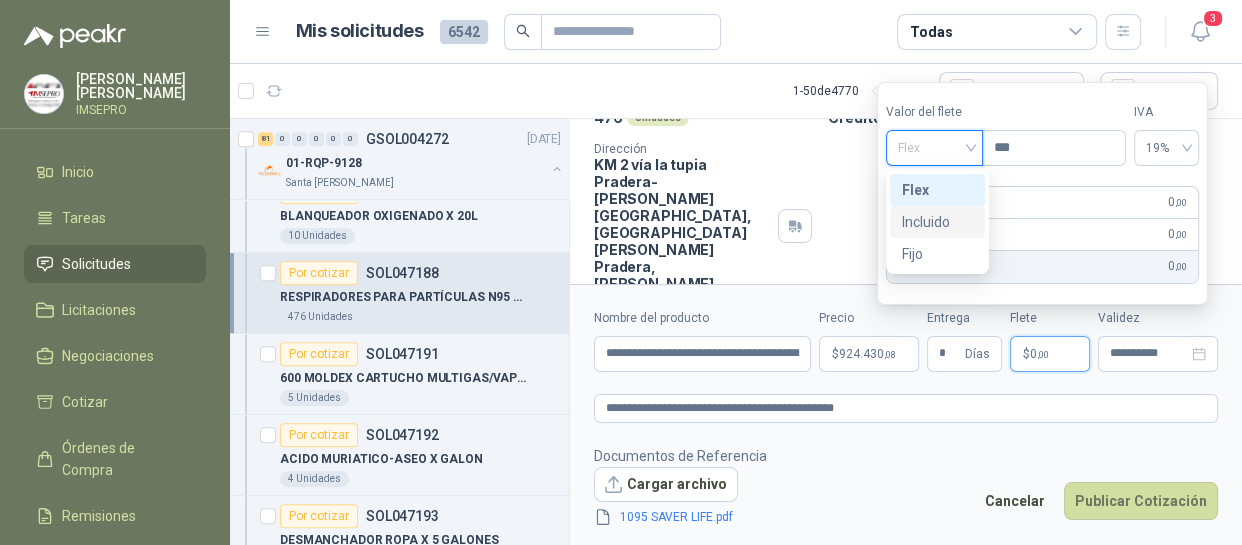 click on "Incluido" at bounding box center (937, 222) 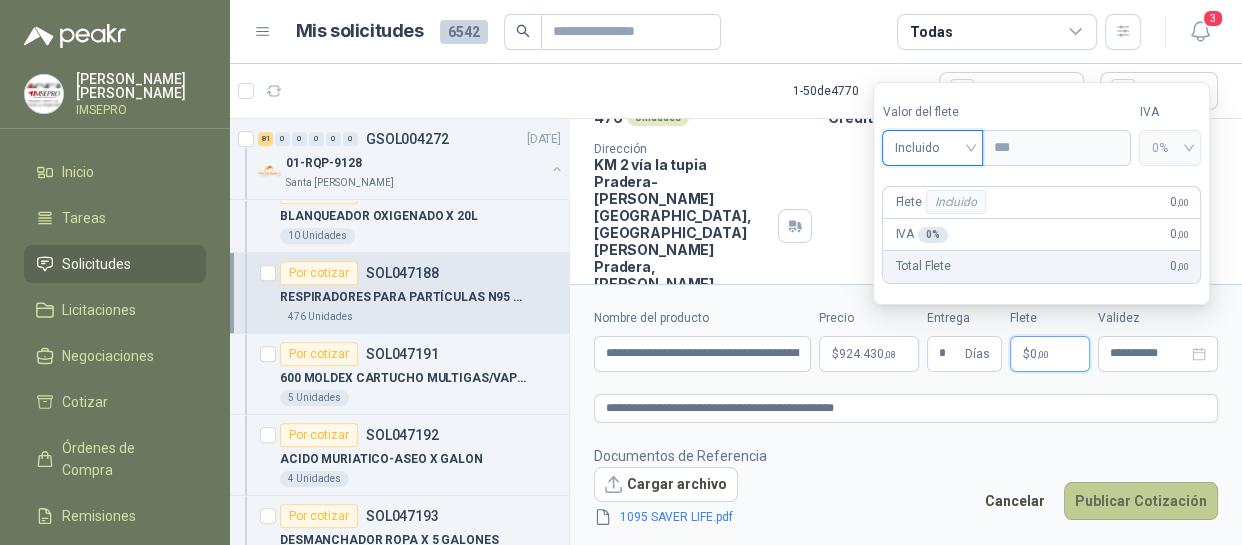 click on "Publicar Cotización" at bounding box center (1141, 501) 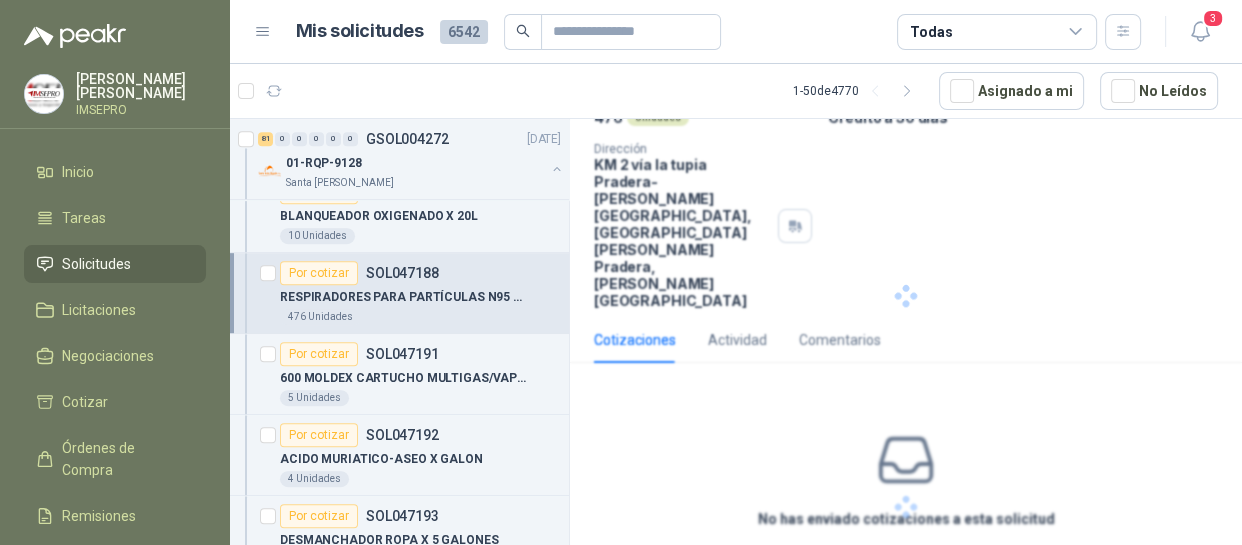 scroll, scrollTop: 49, scrollLeft: 0, axis: vertical 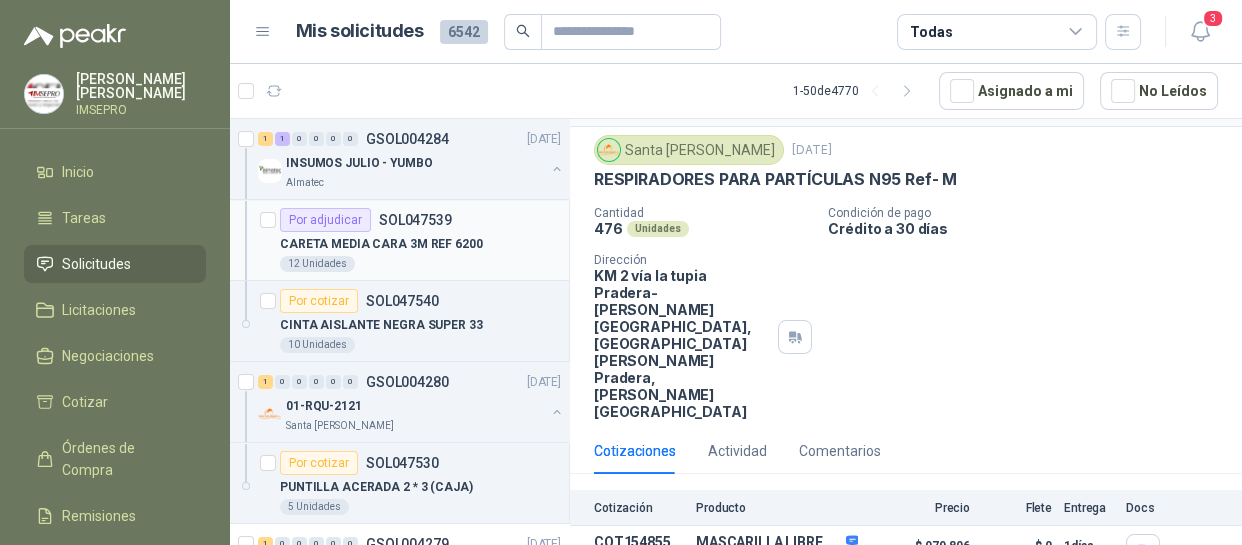 click on "12   Unidades" at bounding box center [420, 264] 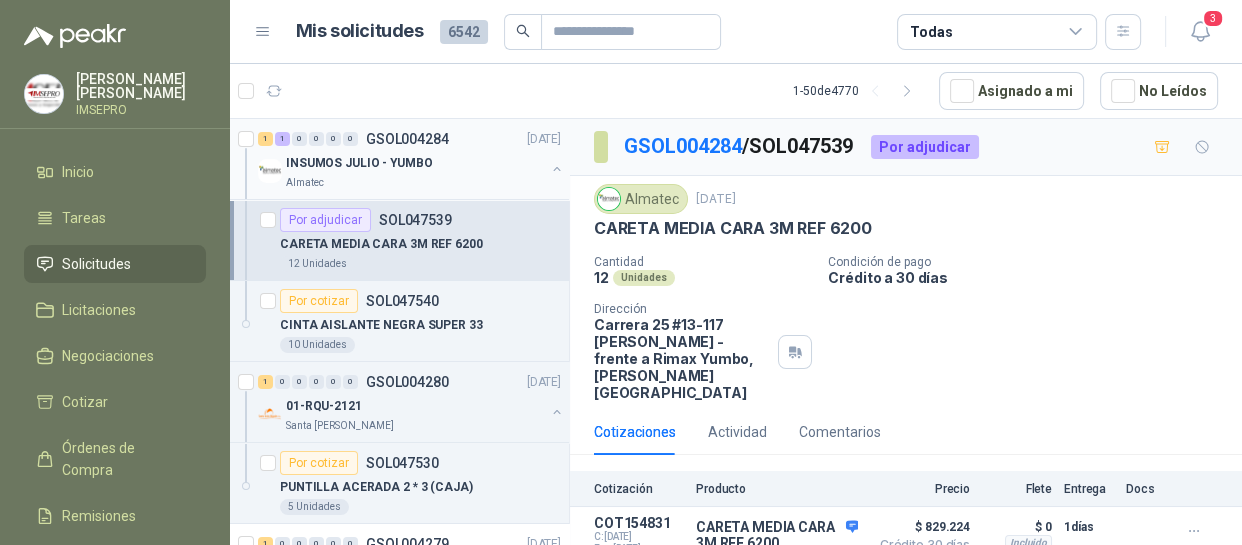 click on "INSUMOS JULIO - YUMBO" at bounding box center [359, 163] 